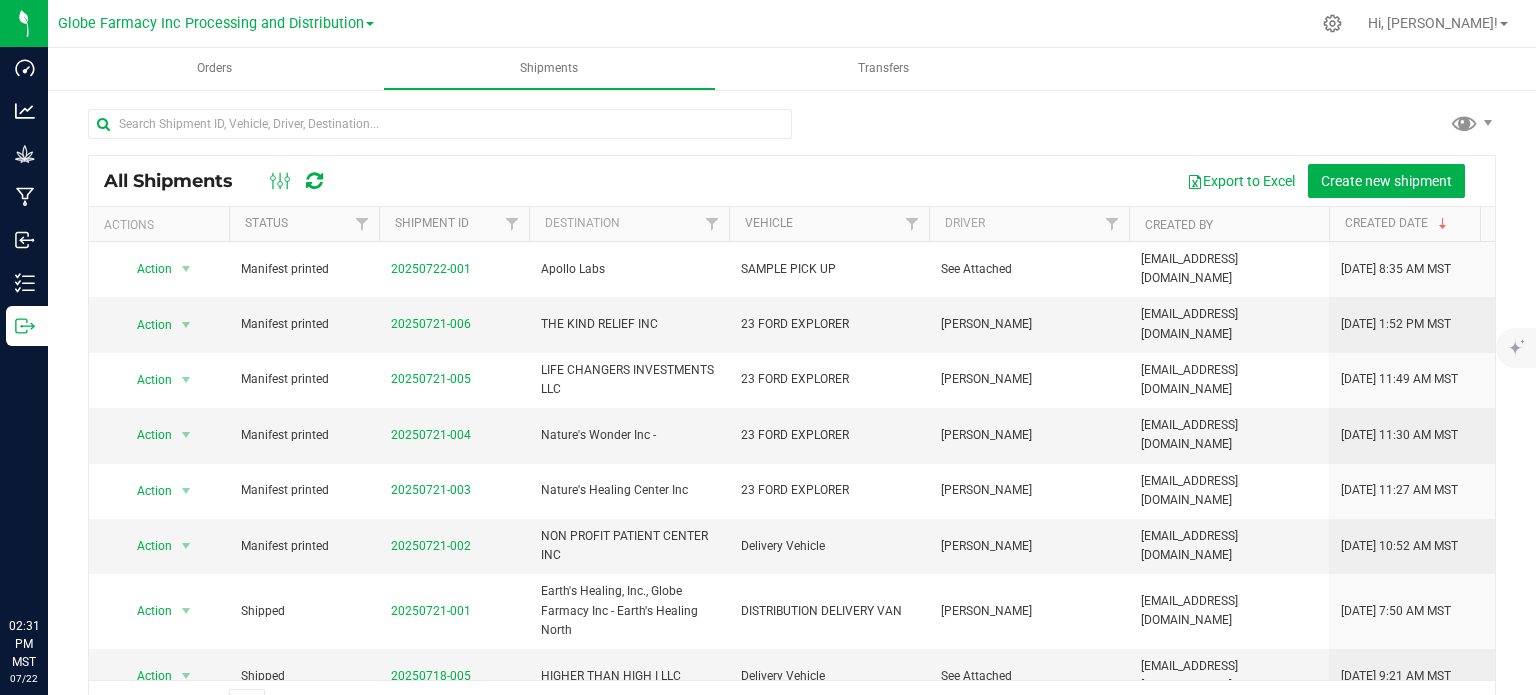 scroll, scrollTop: 0, scrollLeft: 0, axis: both 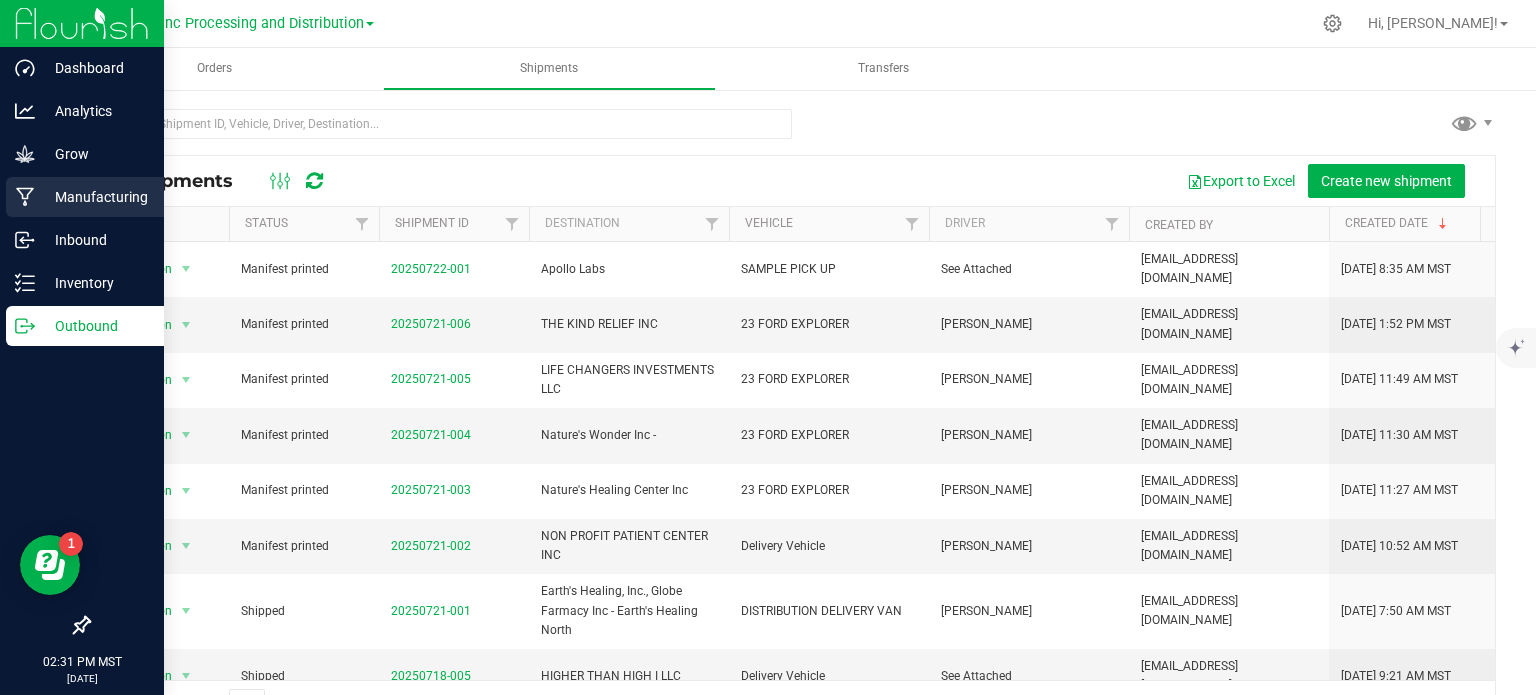 click on "Manufacturing" at bounding box center (85, 197) 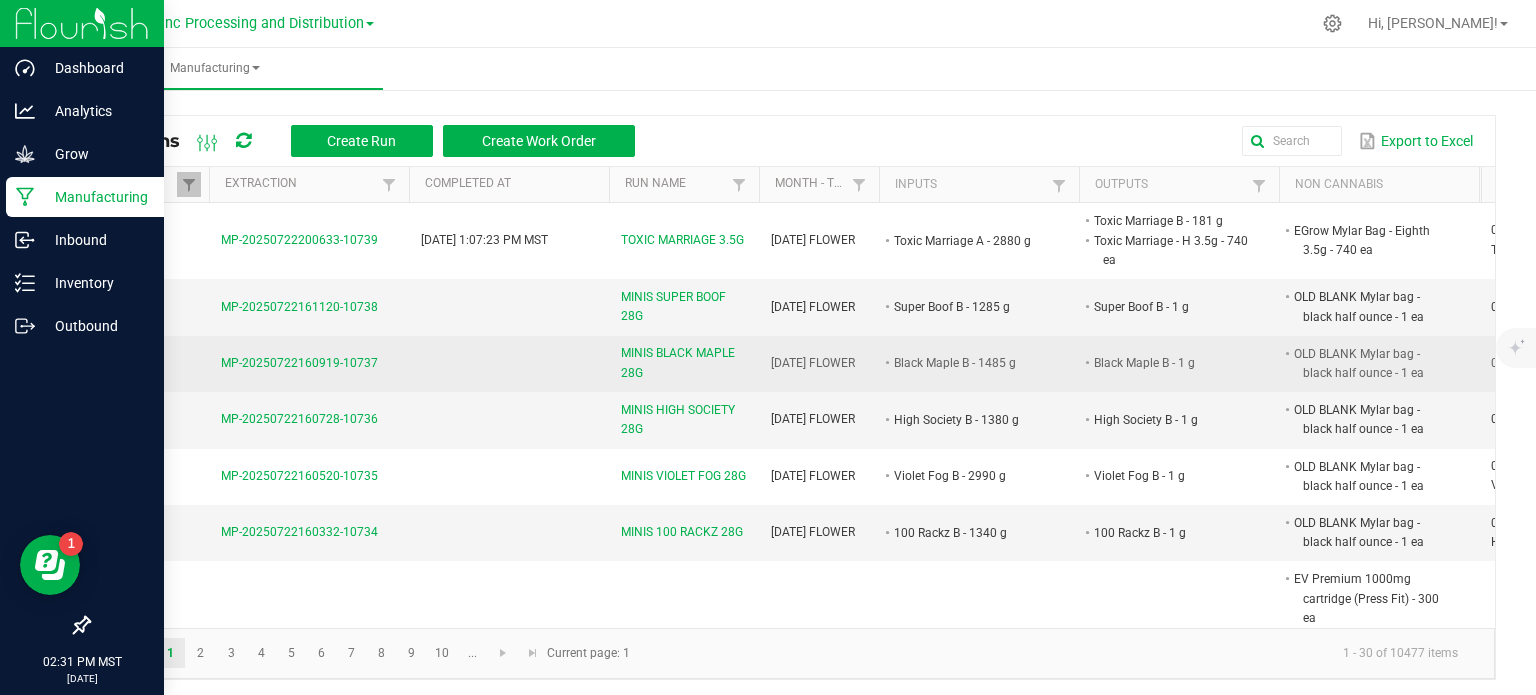 click on "MINIS BLACK MAPLE 28G" at bounding box center [684, 363] 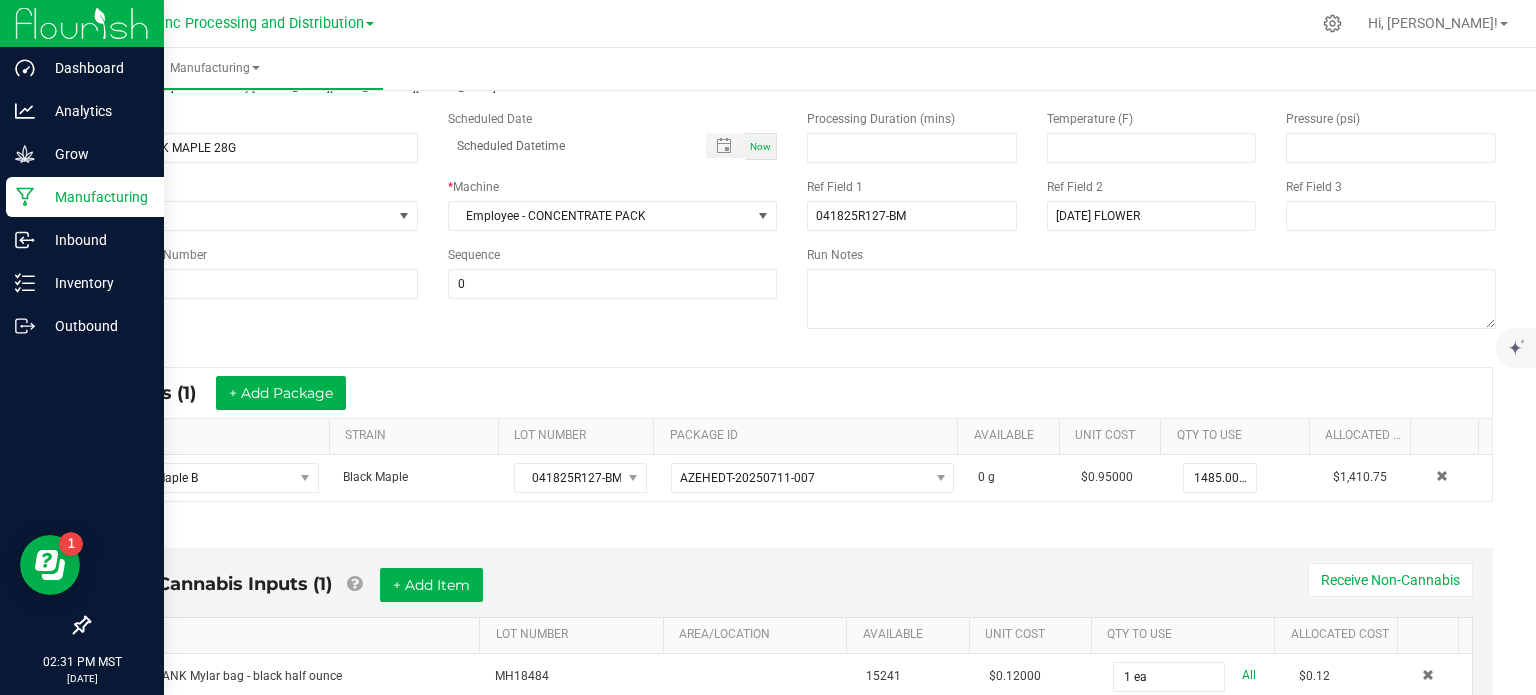 scroll, scrollTop: 400, scrollLeft: 0, axis: vertical 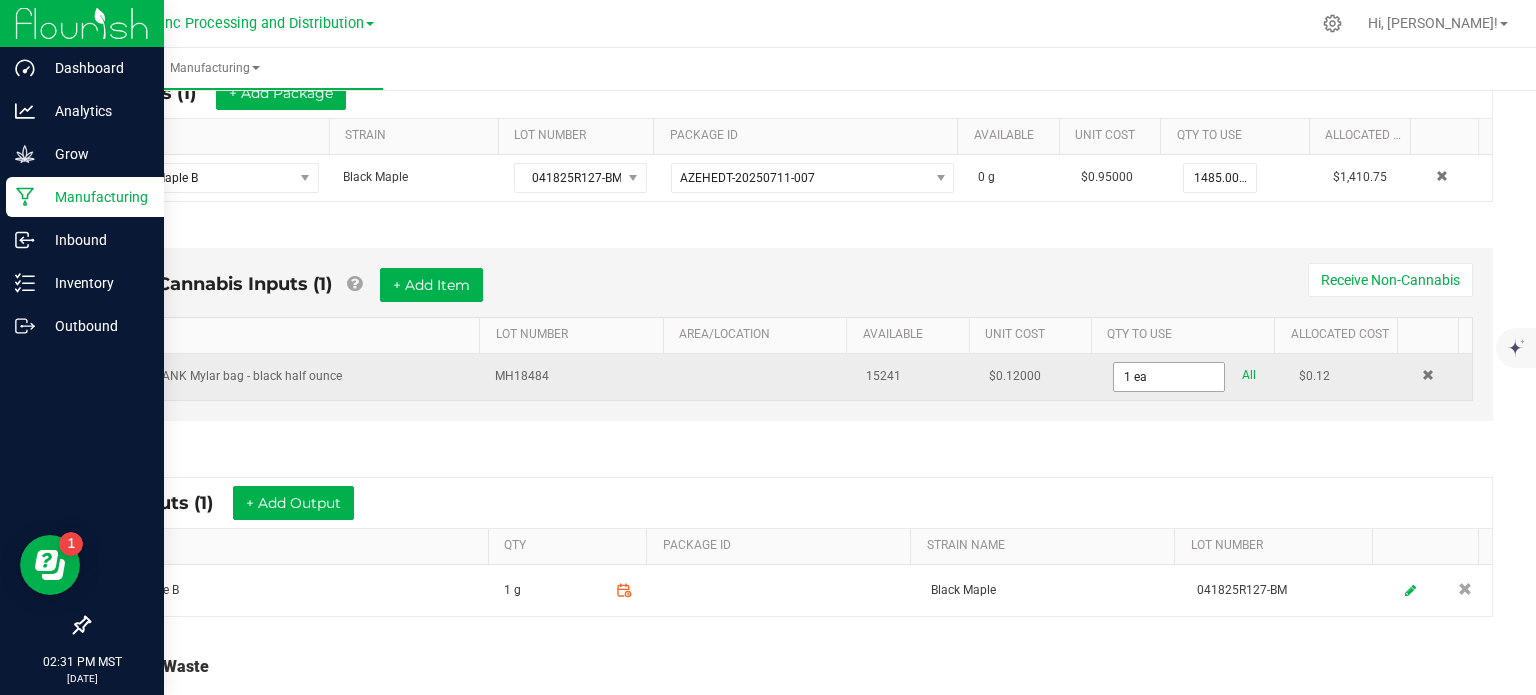 click on "1 ea" at bounding box center (1169, 377) 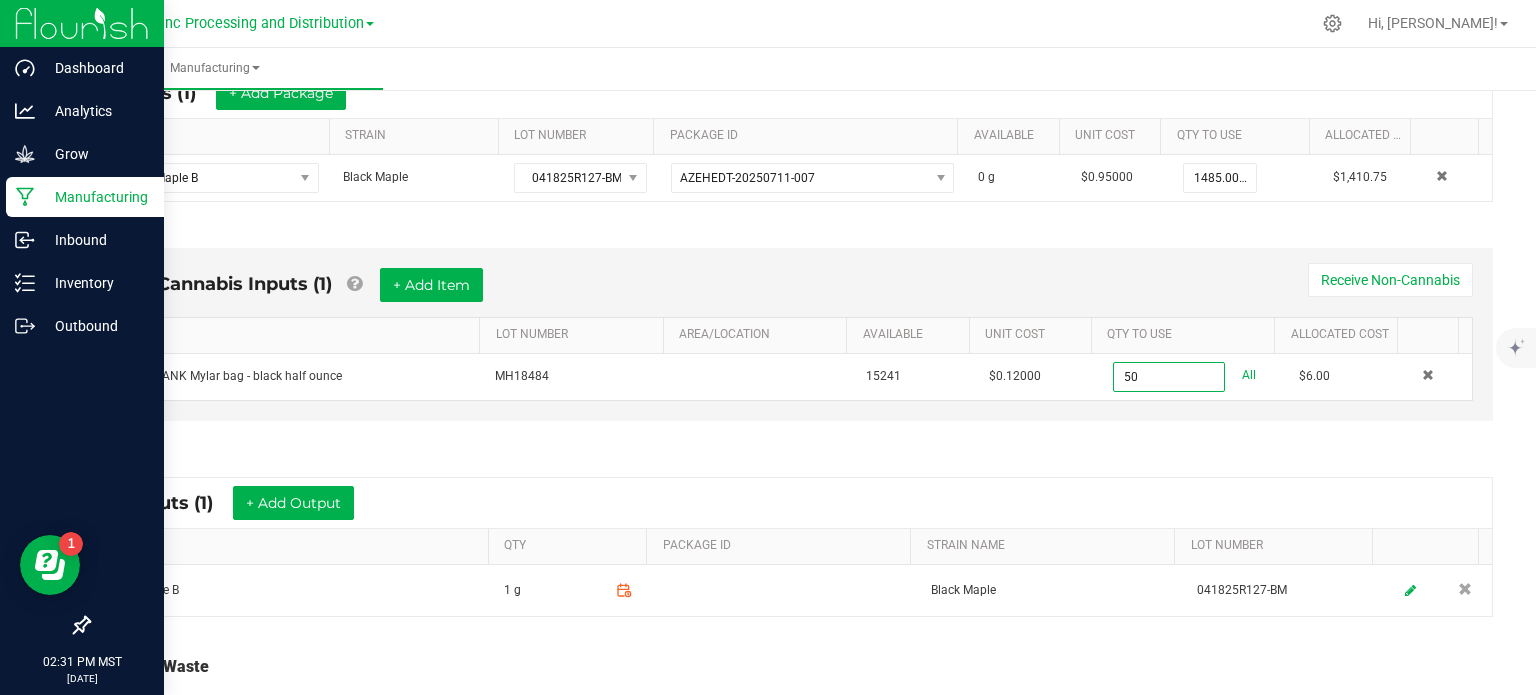 click on "*    Outputs (1)   + Add Output  ITEM QTY PACKAGE ID STRAIN NAME LOT NUMBER Black Maple B  1 g  Black Maple 041825R127-BM" at bounding box center (792, 547) 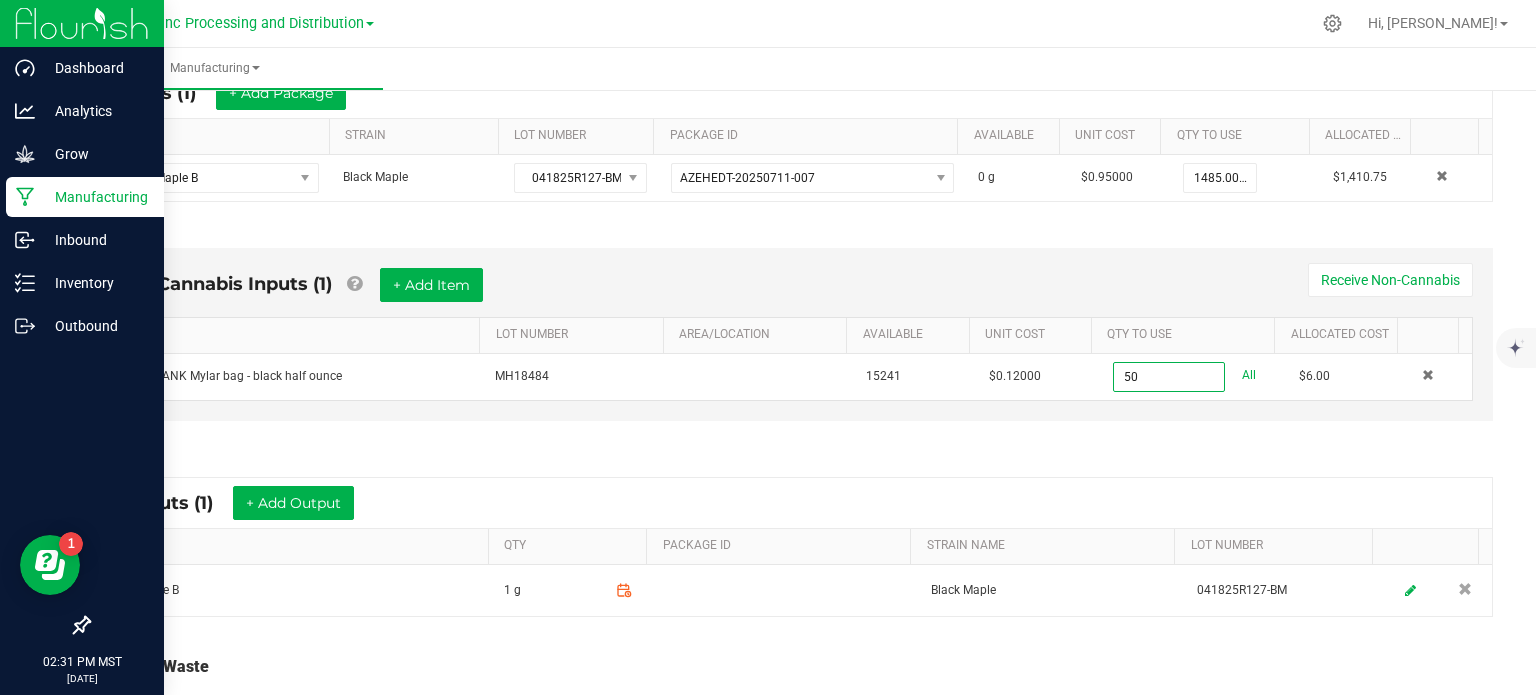 type on "50 ea" 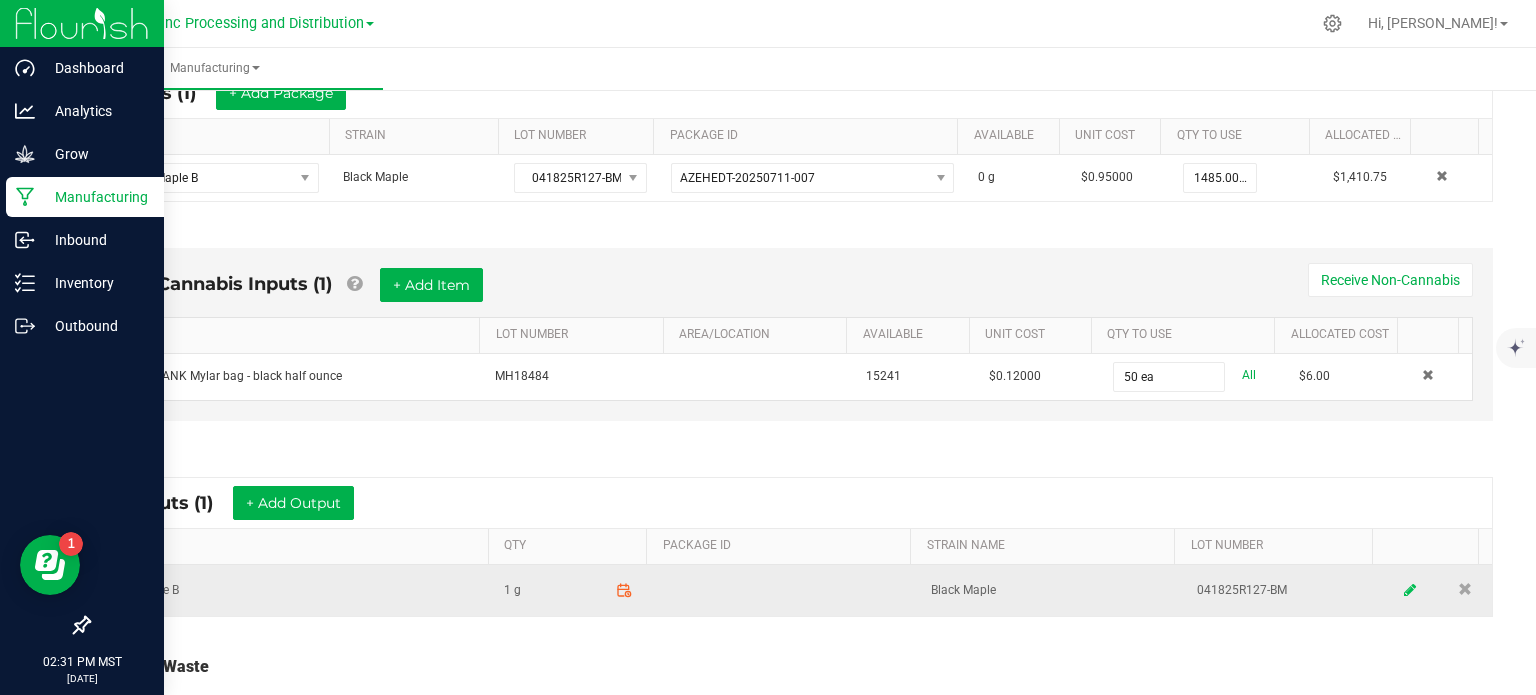 click at bounding box center (1411, 590) 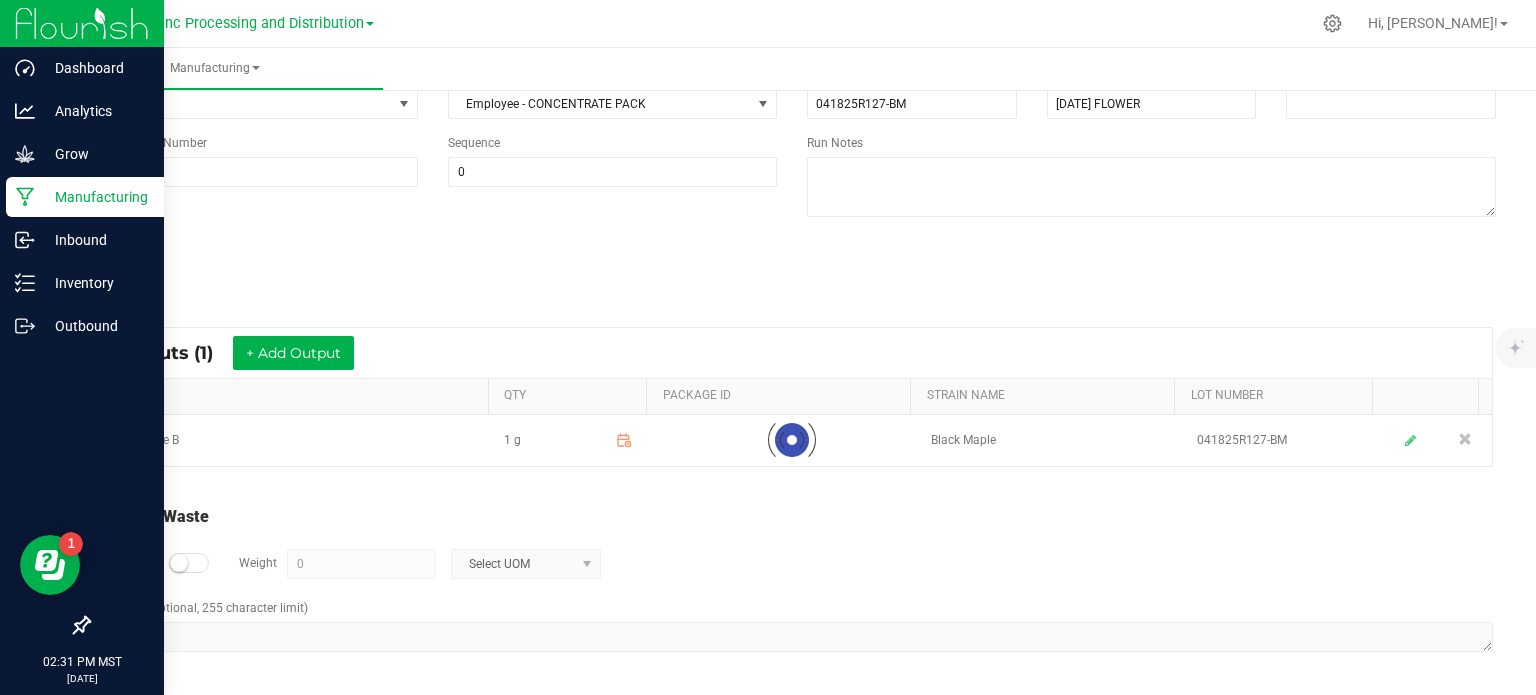 scroll, scrollTop: 210, scrollLeft: 0, axis: vertical 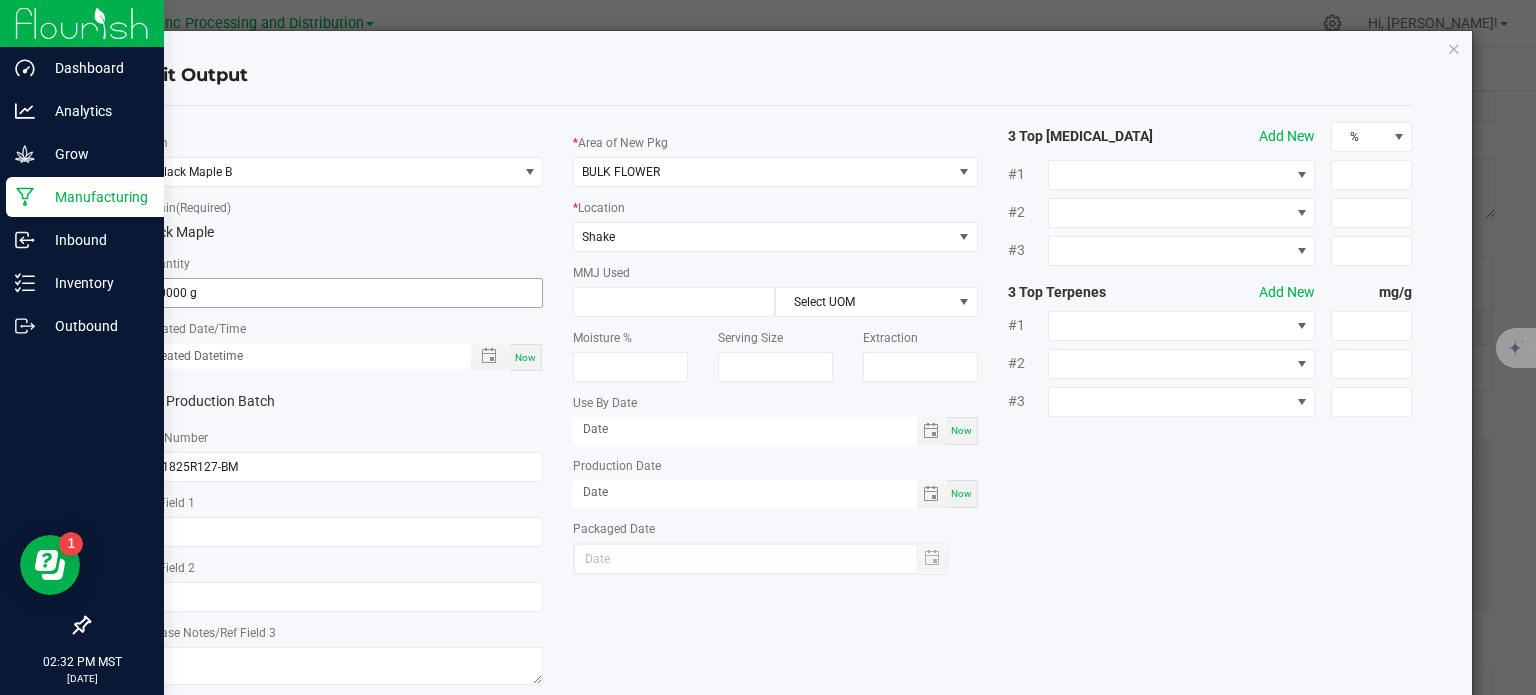 click on "1.0000 g" at bounding box center [341, 293] 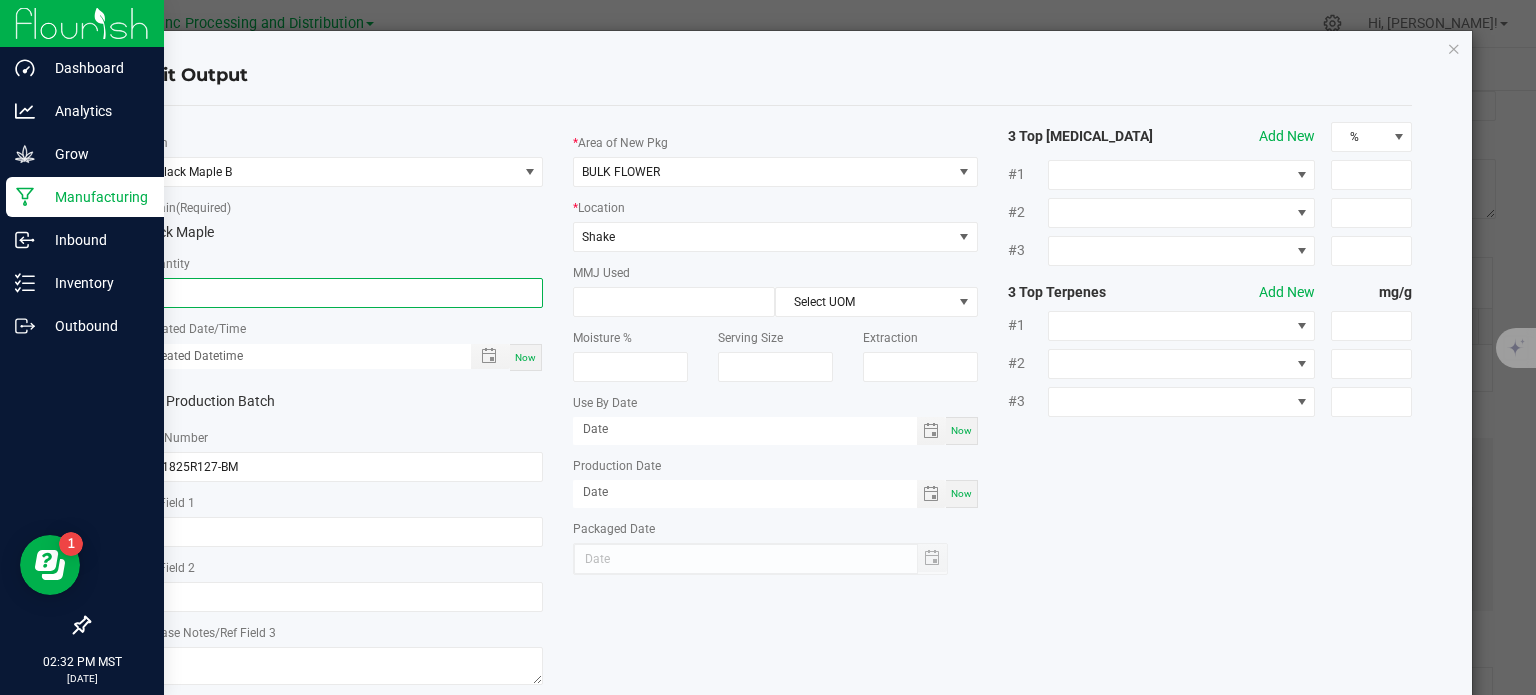 click on "Now" at bounding box center [526, 357] 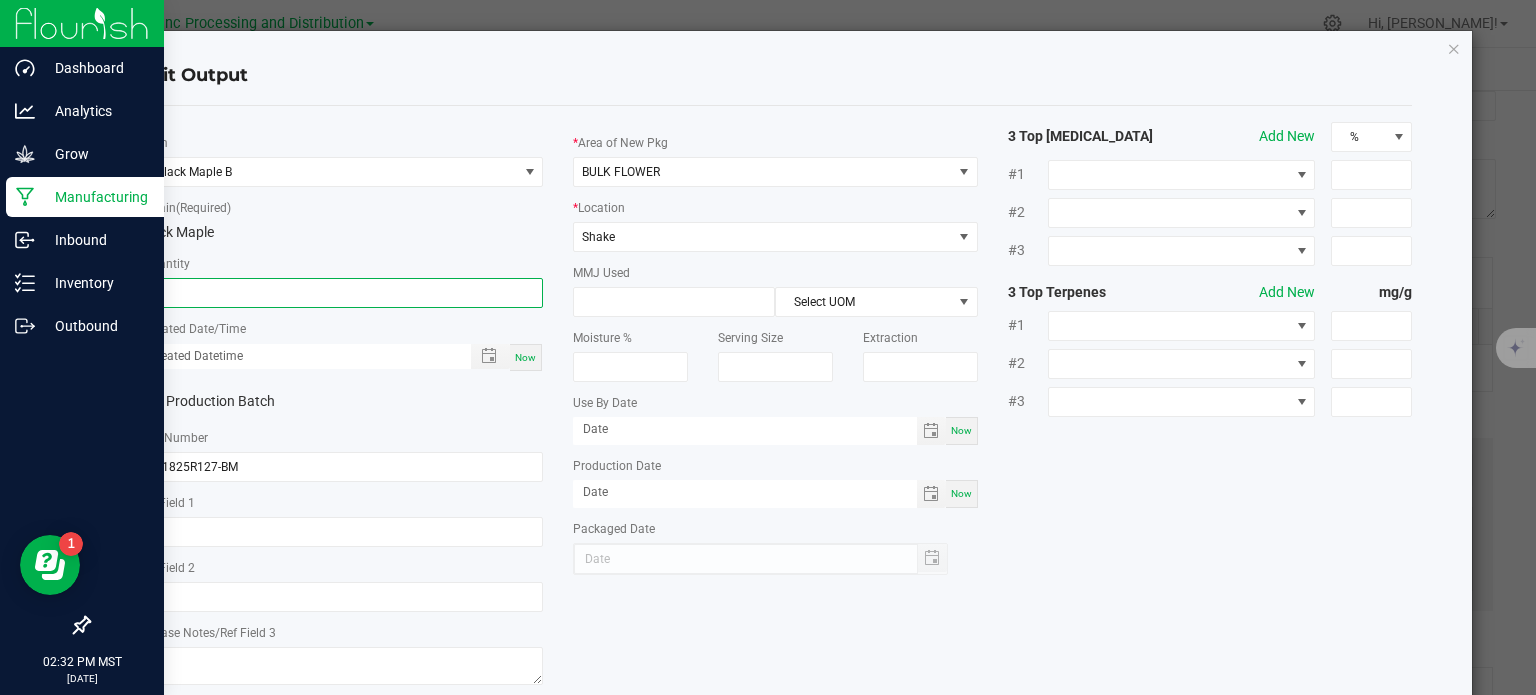 type on "63.0000 g" 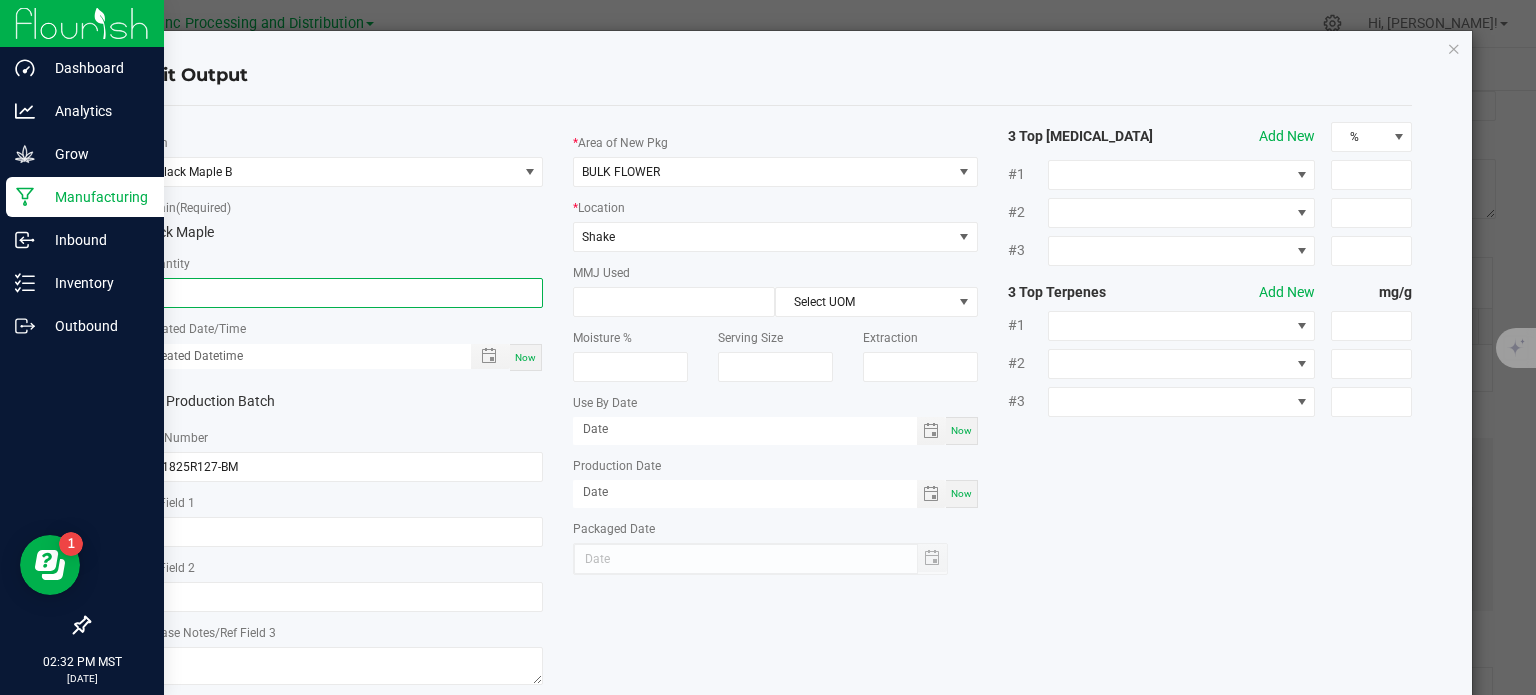 type on "[DATE] 2:32 PM" 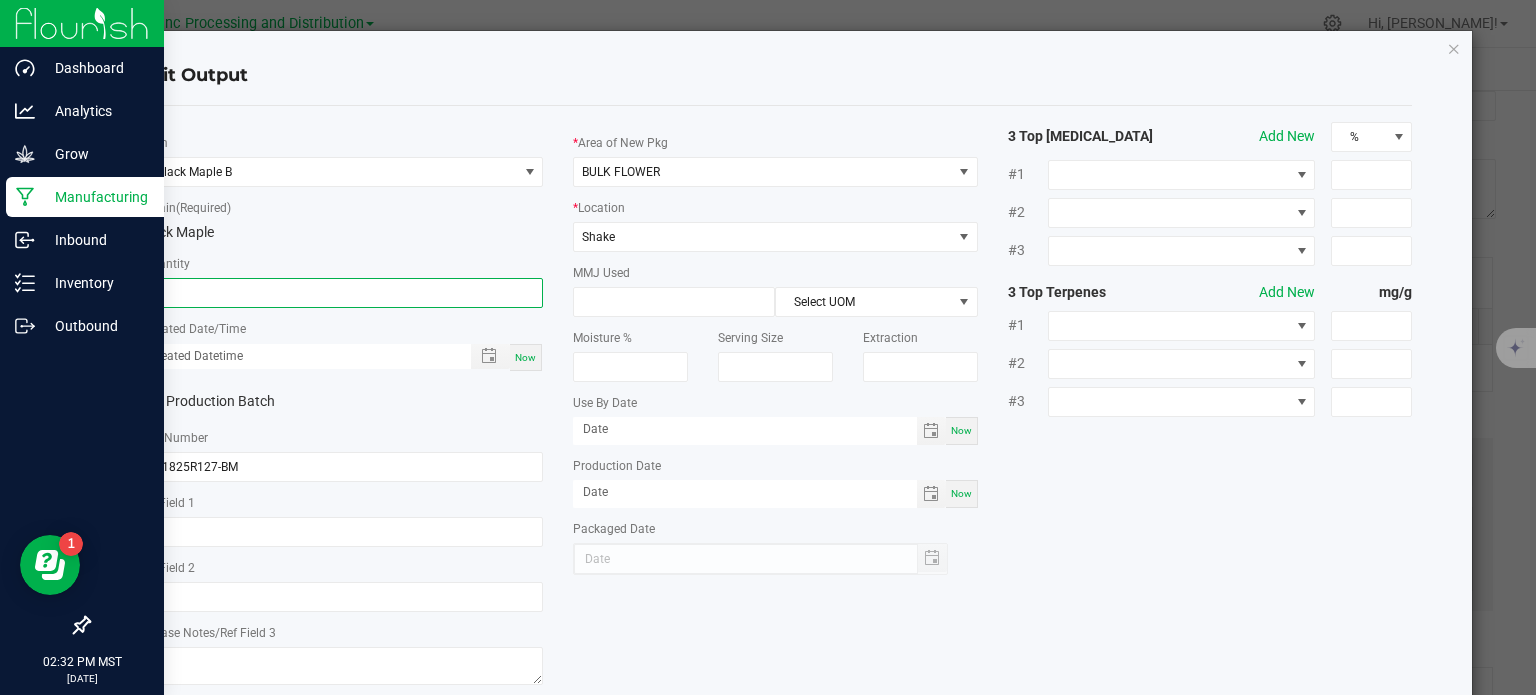 type on "[DATE]" 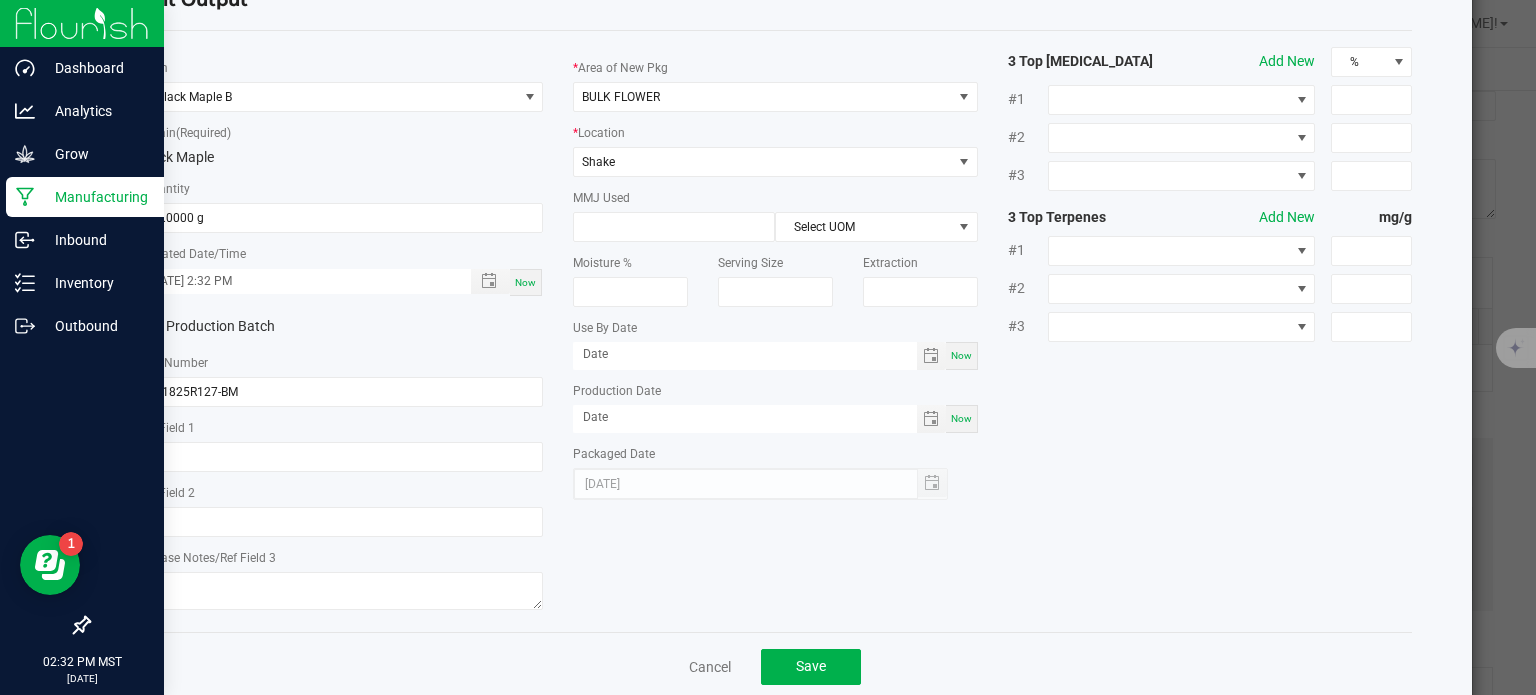scroll, scrollTop: 112, scrollLeft: 0, axis: vertical 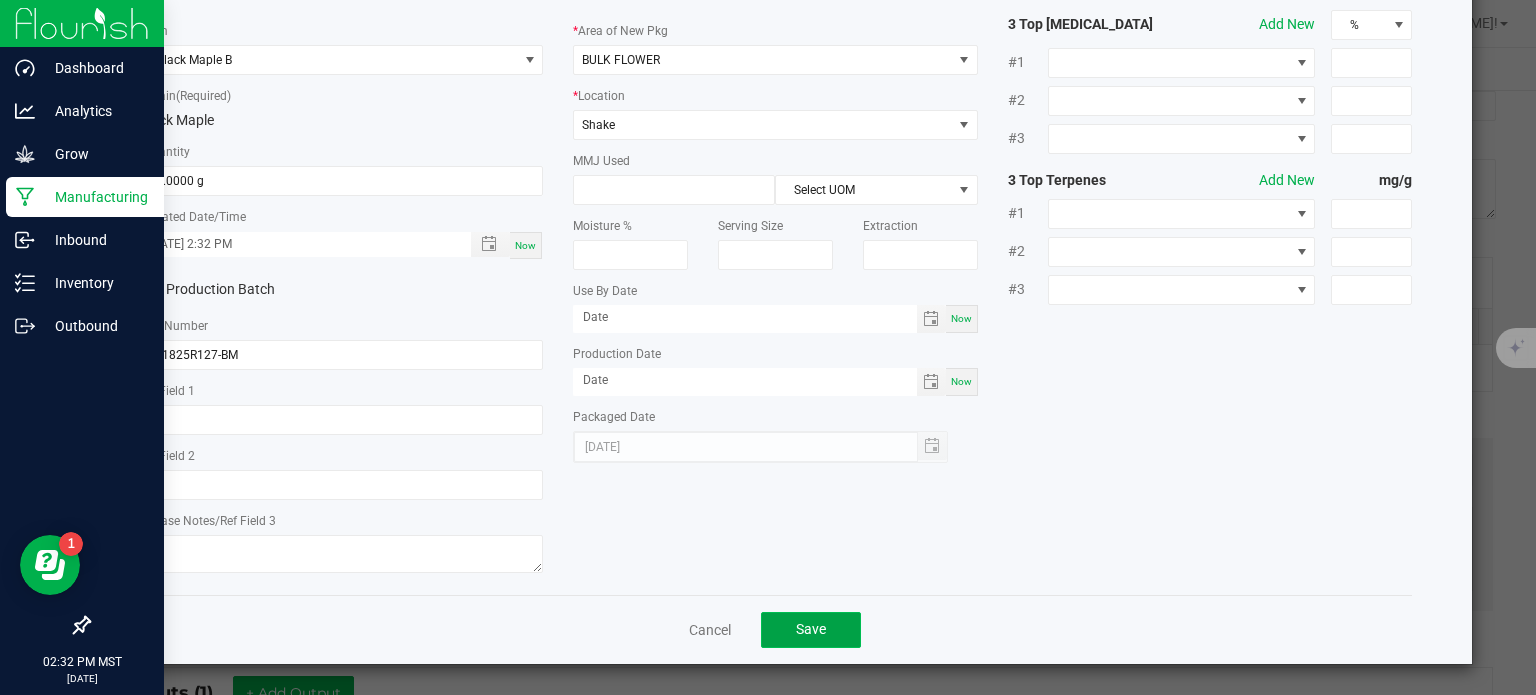 click on "Save" 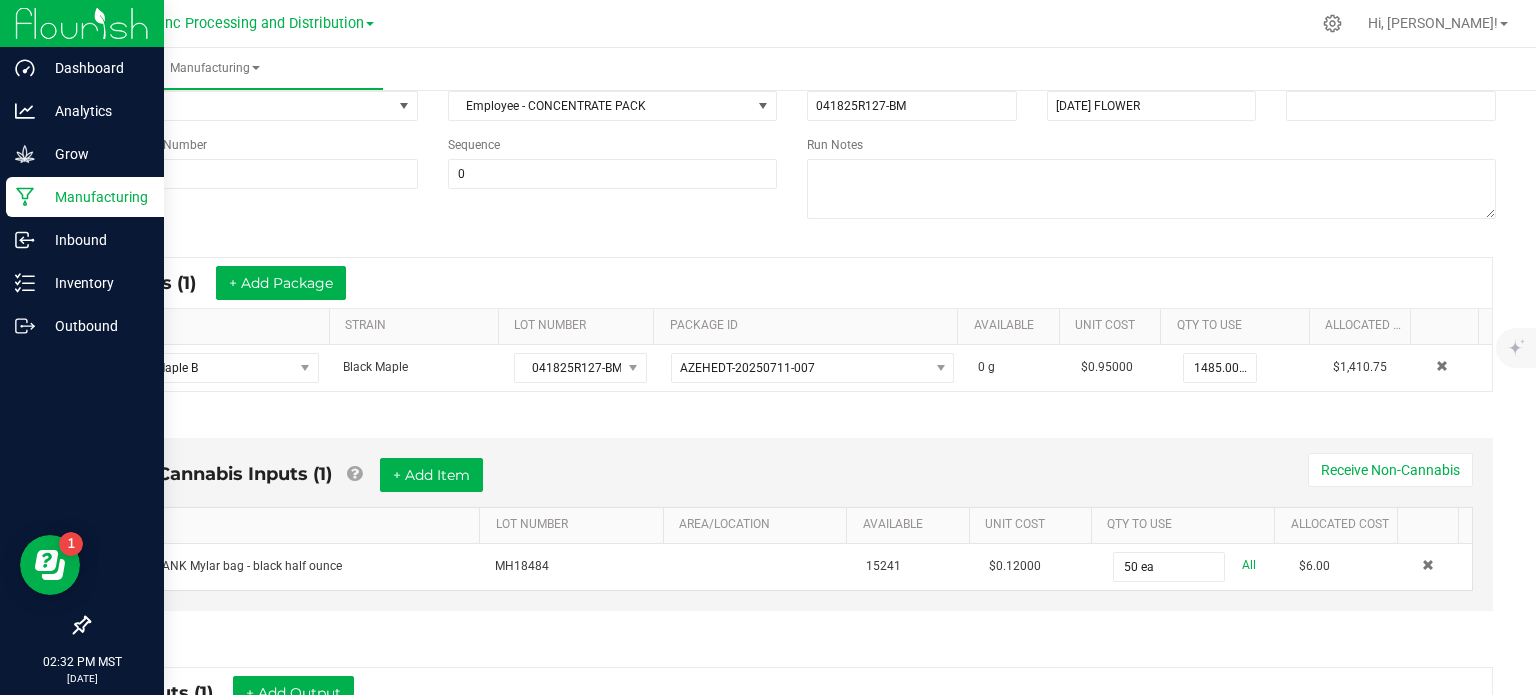 scroll, scrollTop: 544, scrollLeft: 0, axis: vertical 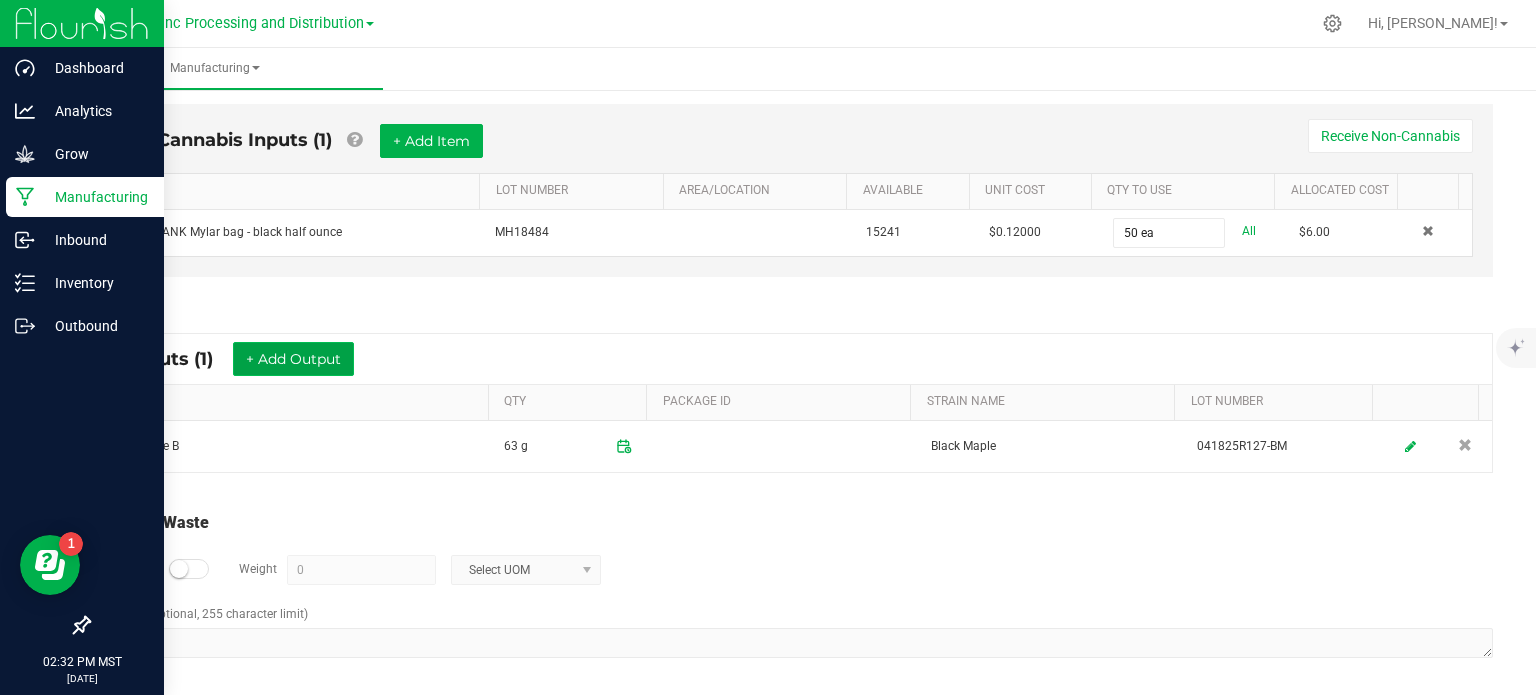 click on "+ Add Output" at bounding box center (293, 359) 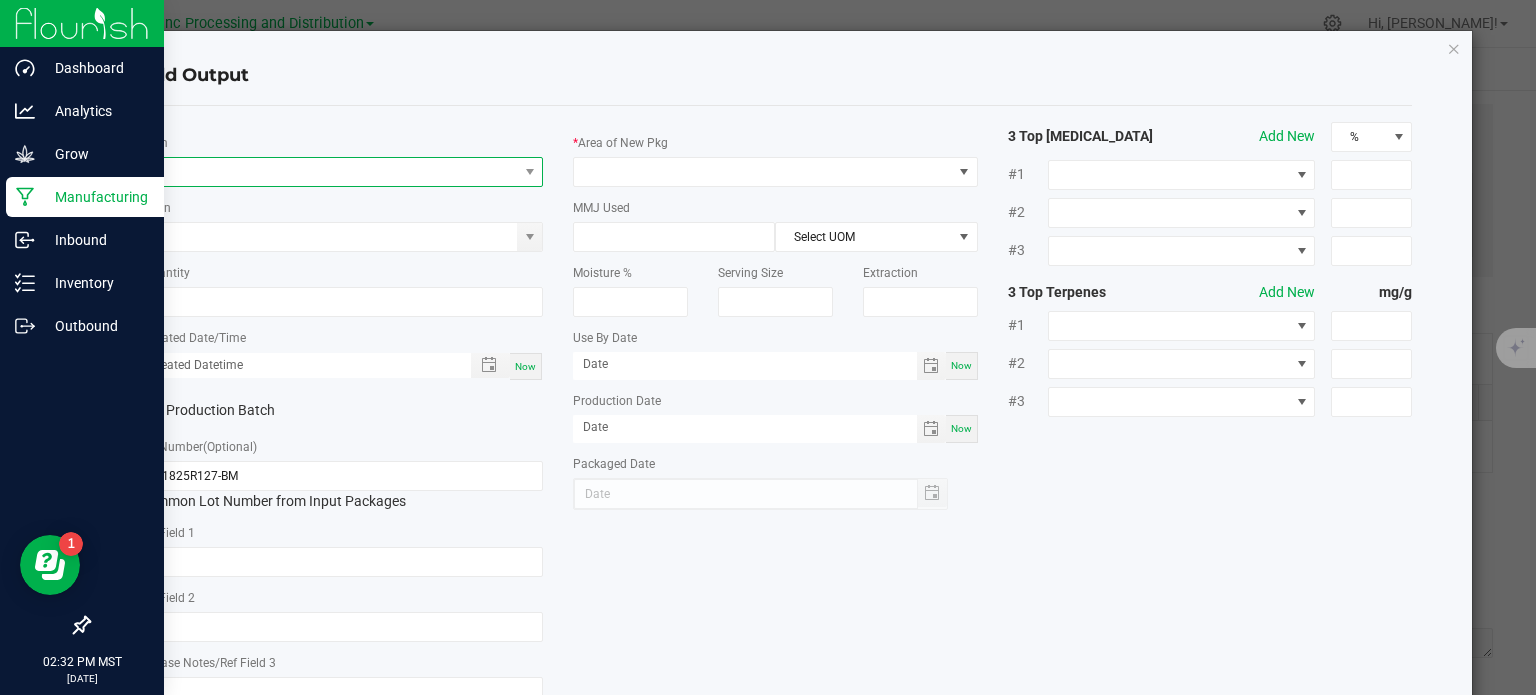 click at bounding box center [329, 172] 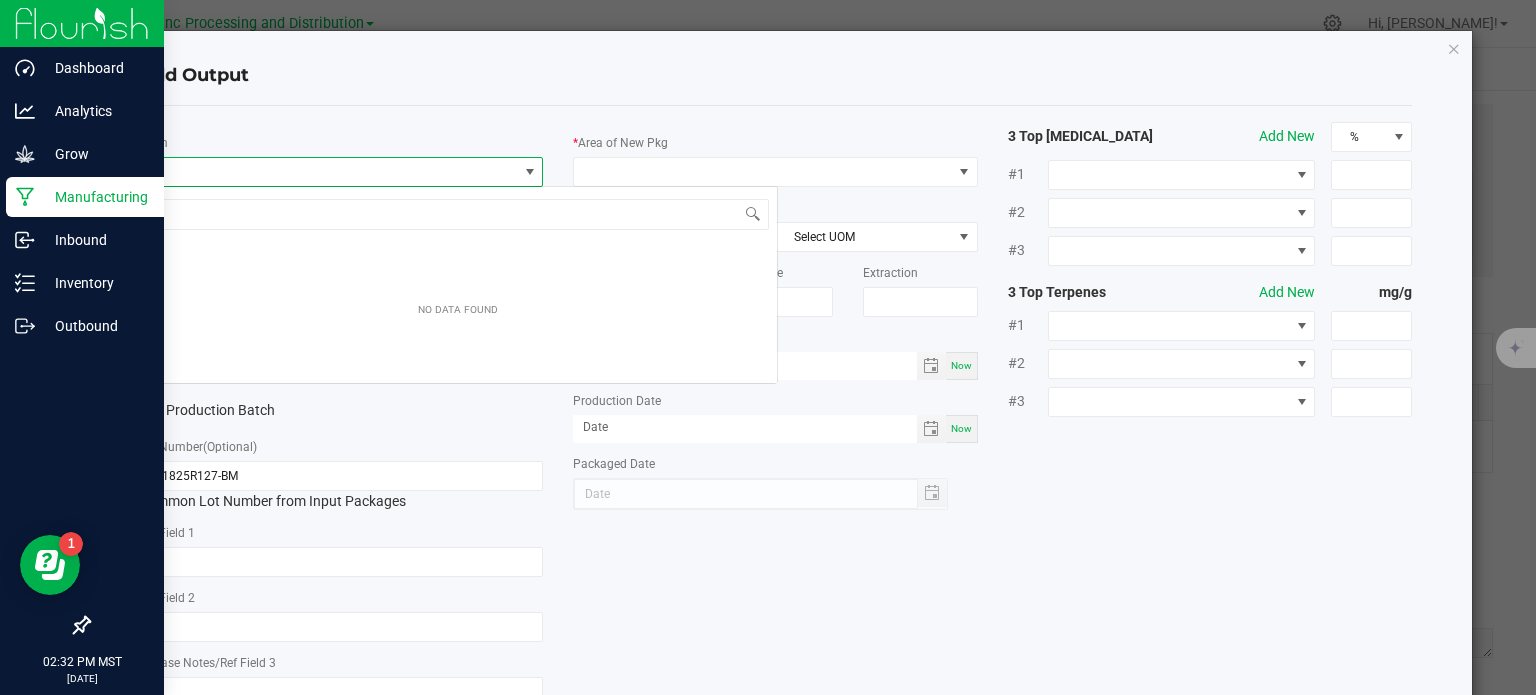 scroll, scrollTop: 99970, scrollLeft: 99600, axis: both 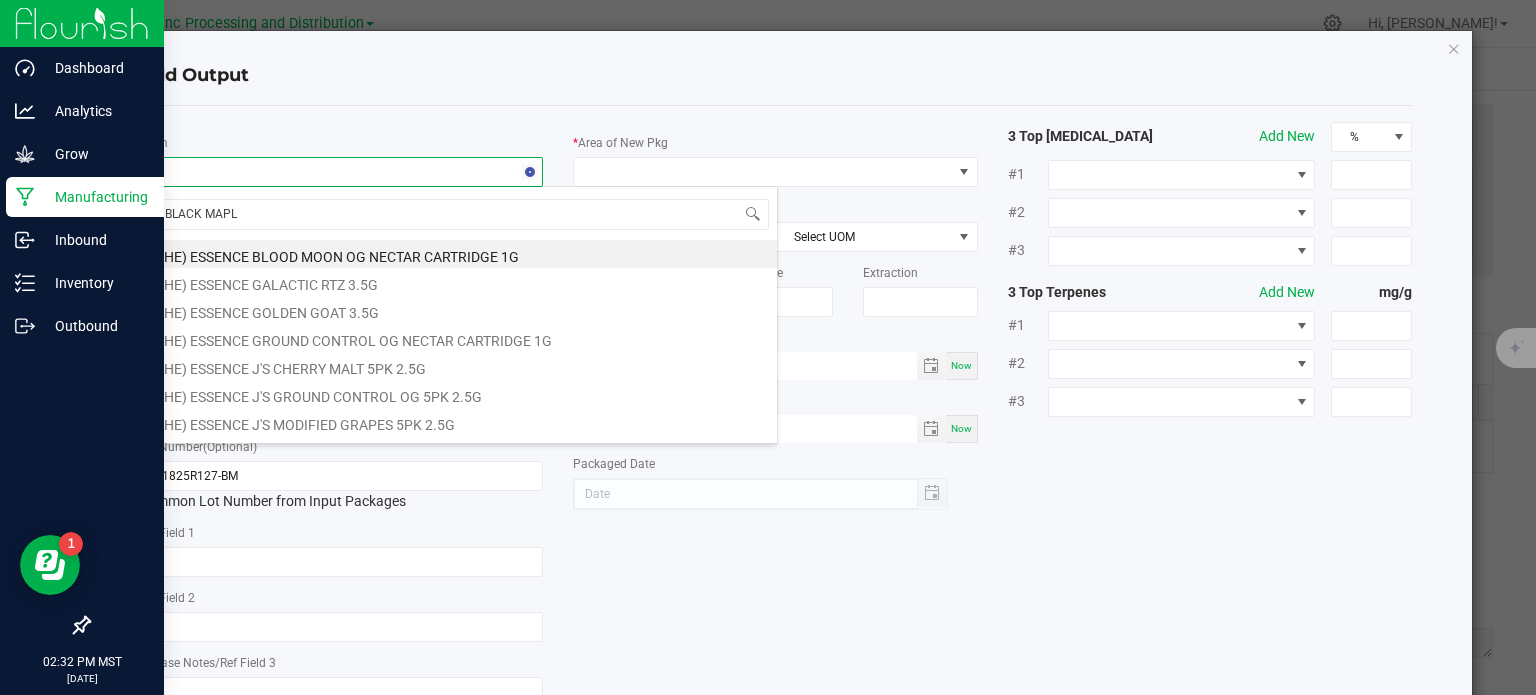 type on "BLACK MAPLE" 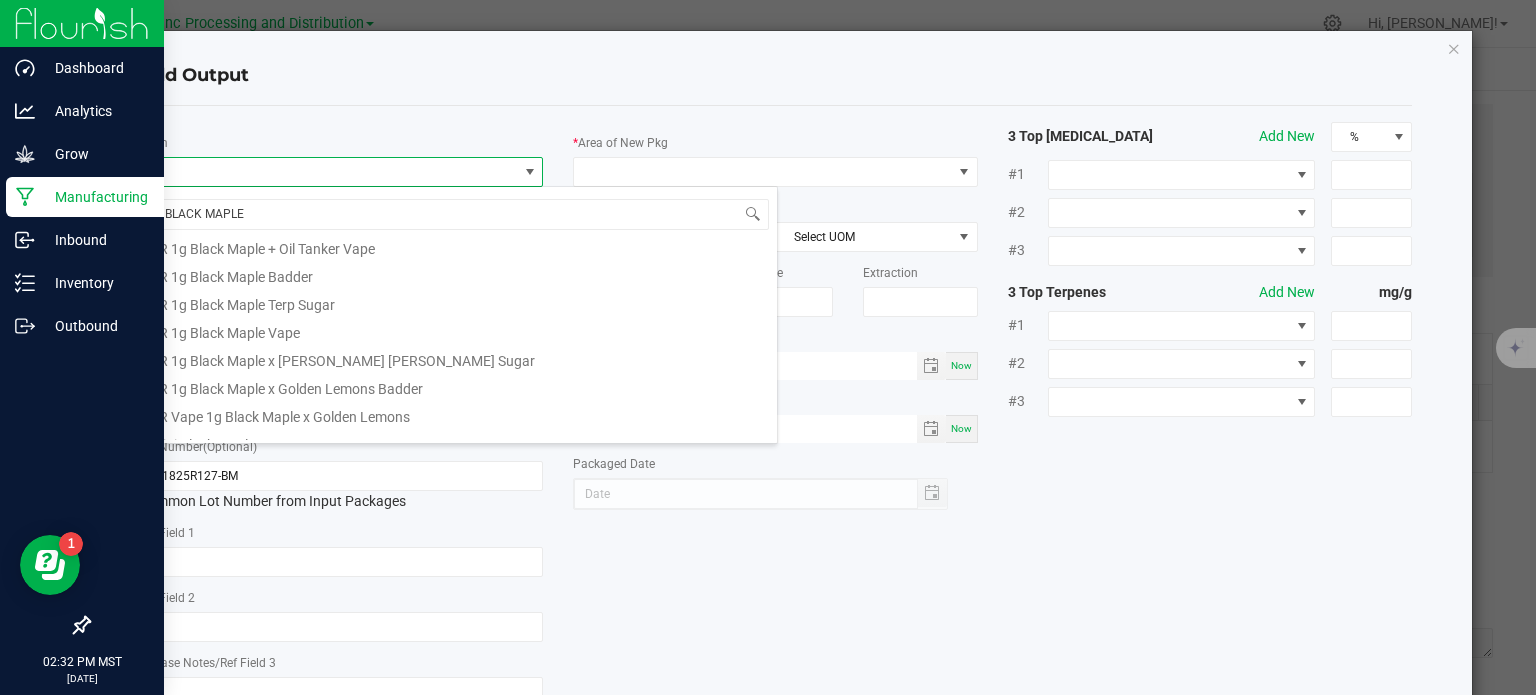 scroll, scrollTop: 1032, scrollLeft: 0, axis: vertical 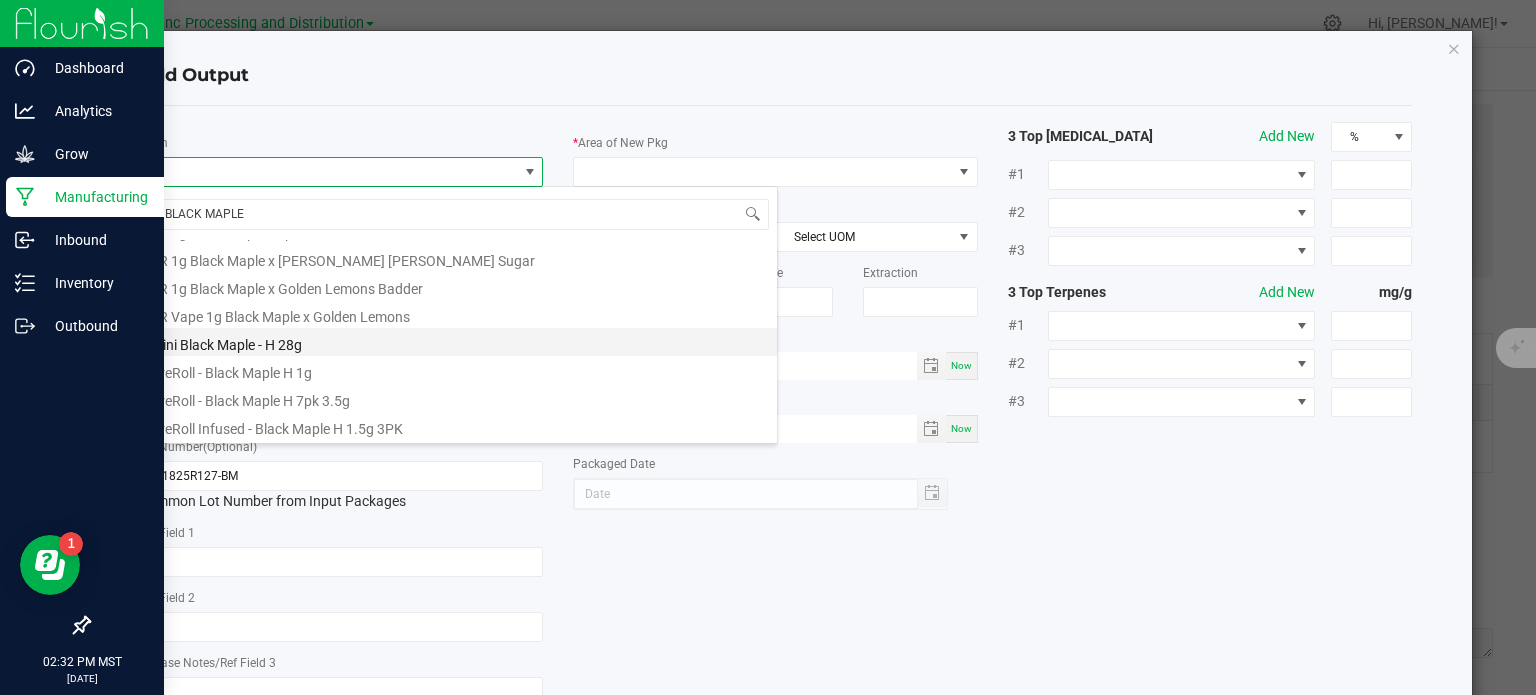 click on "Mini Black Maple - H 28g" at bounding box center [458, 342] 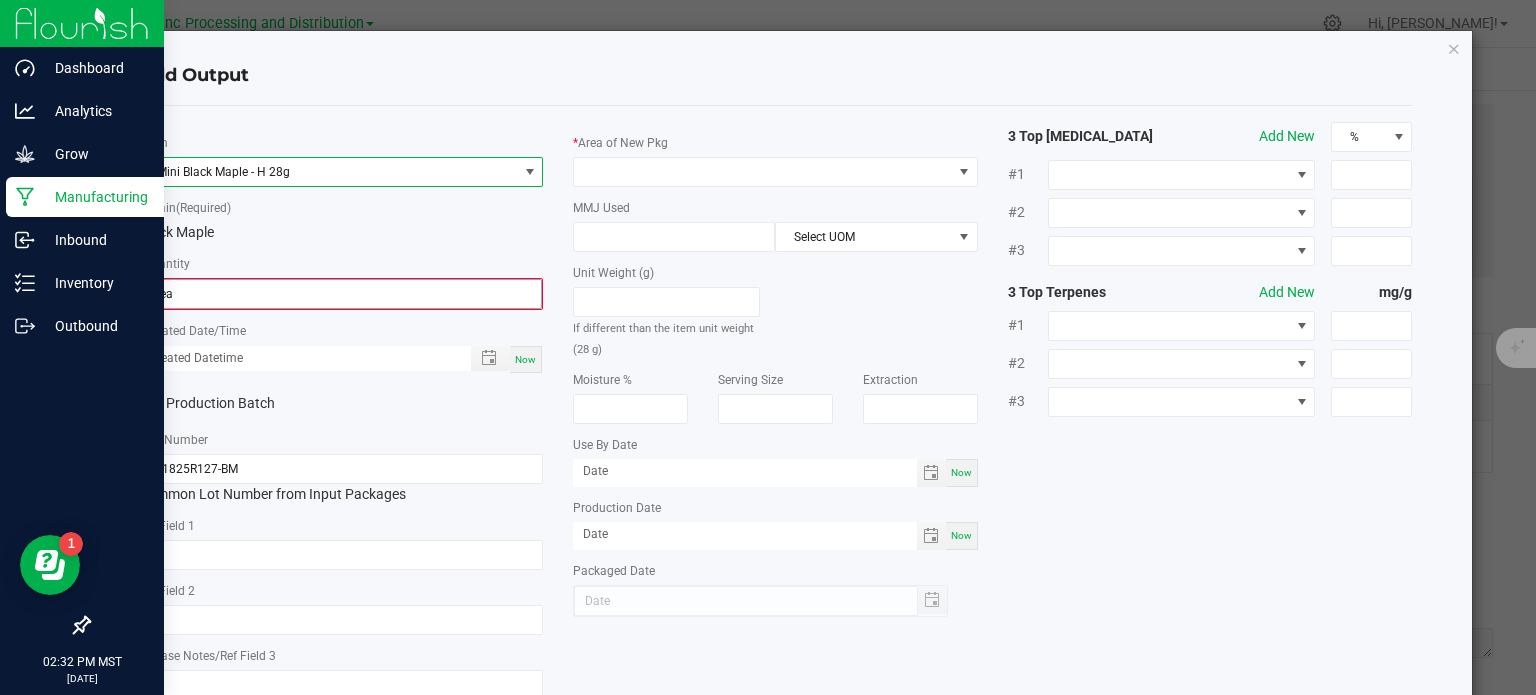 click on "0 ea" at bounding box center [341, 294] 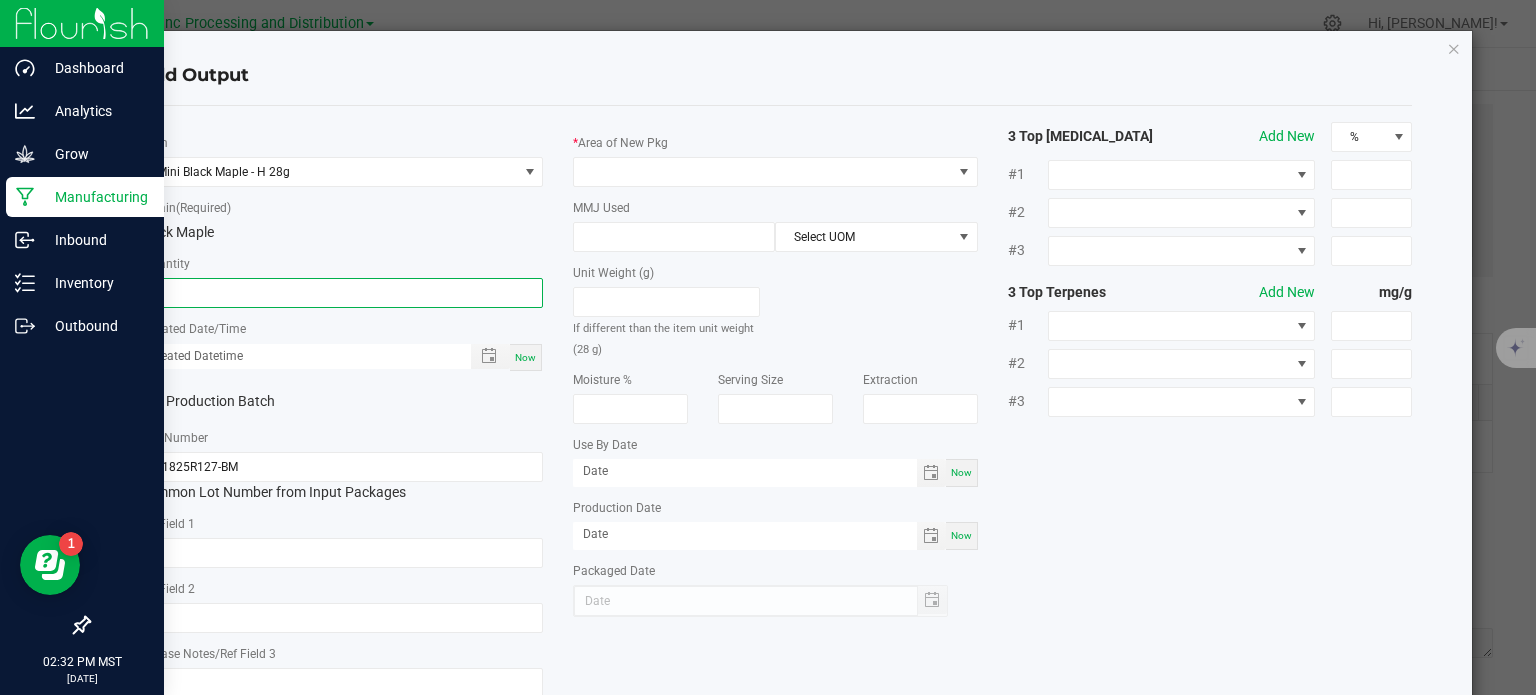 type on "25 ea" 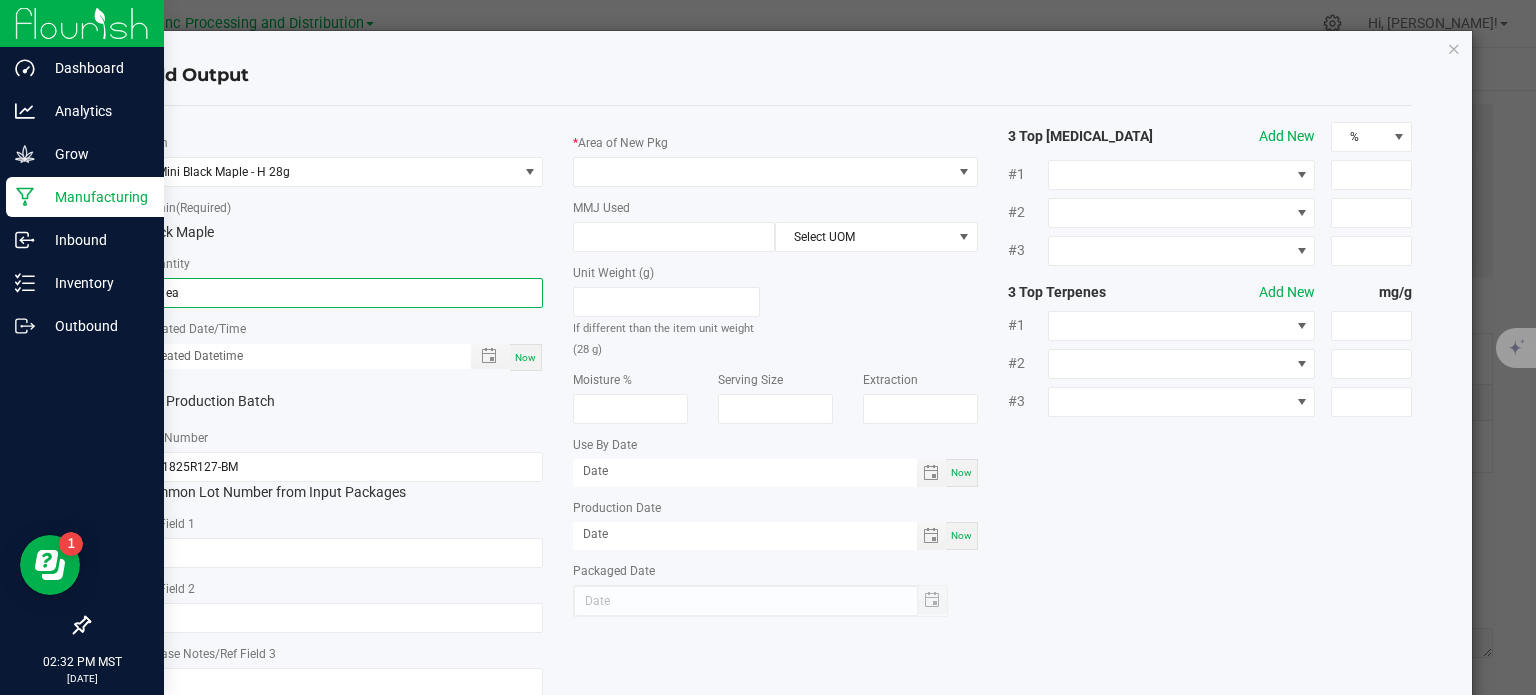 click on "Now" at bounding box center [525, 357] 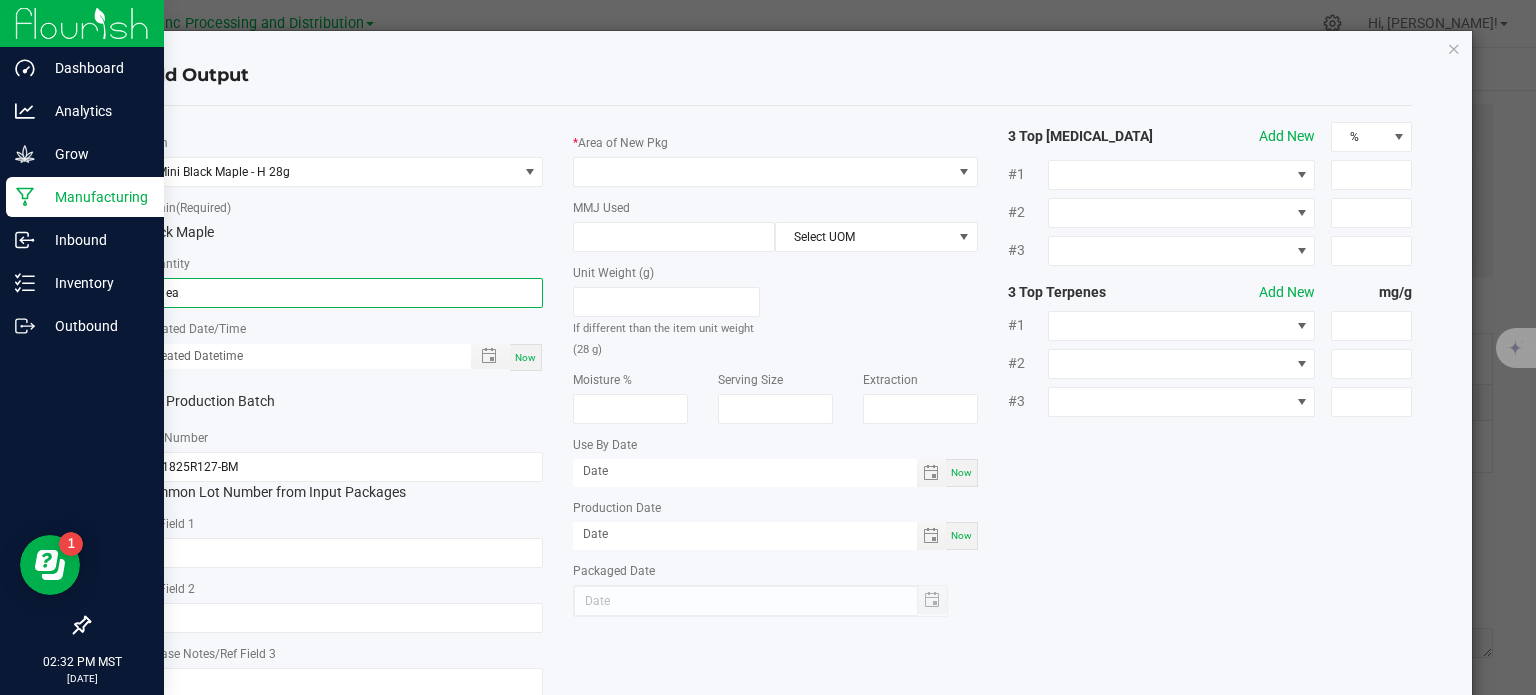 type on "[DATE] 2:32 PM" 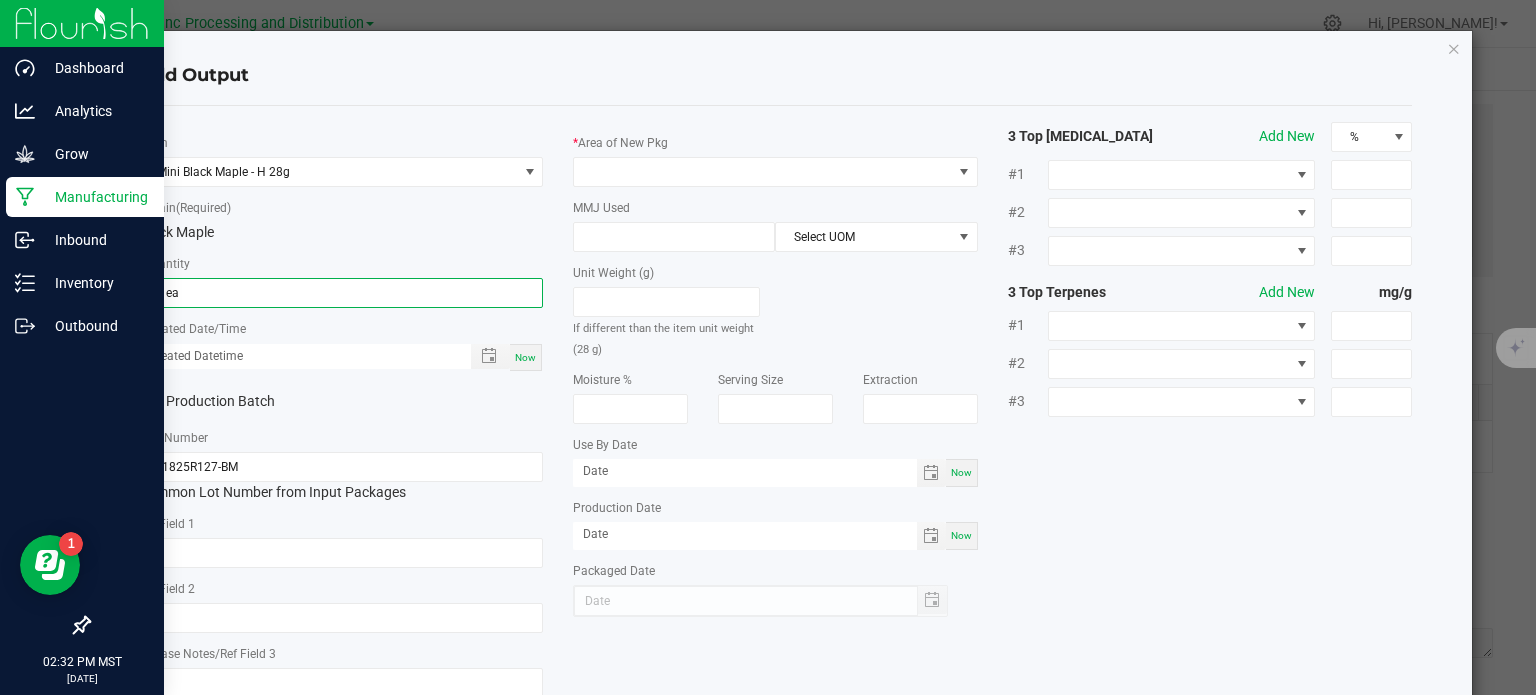 type on "[DATE]" 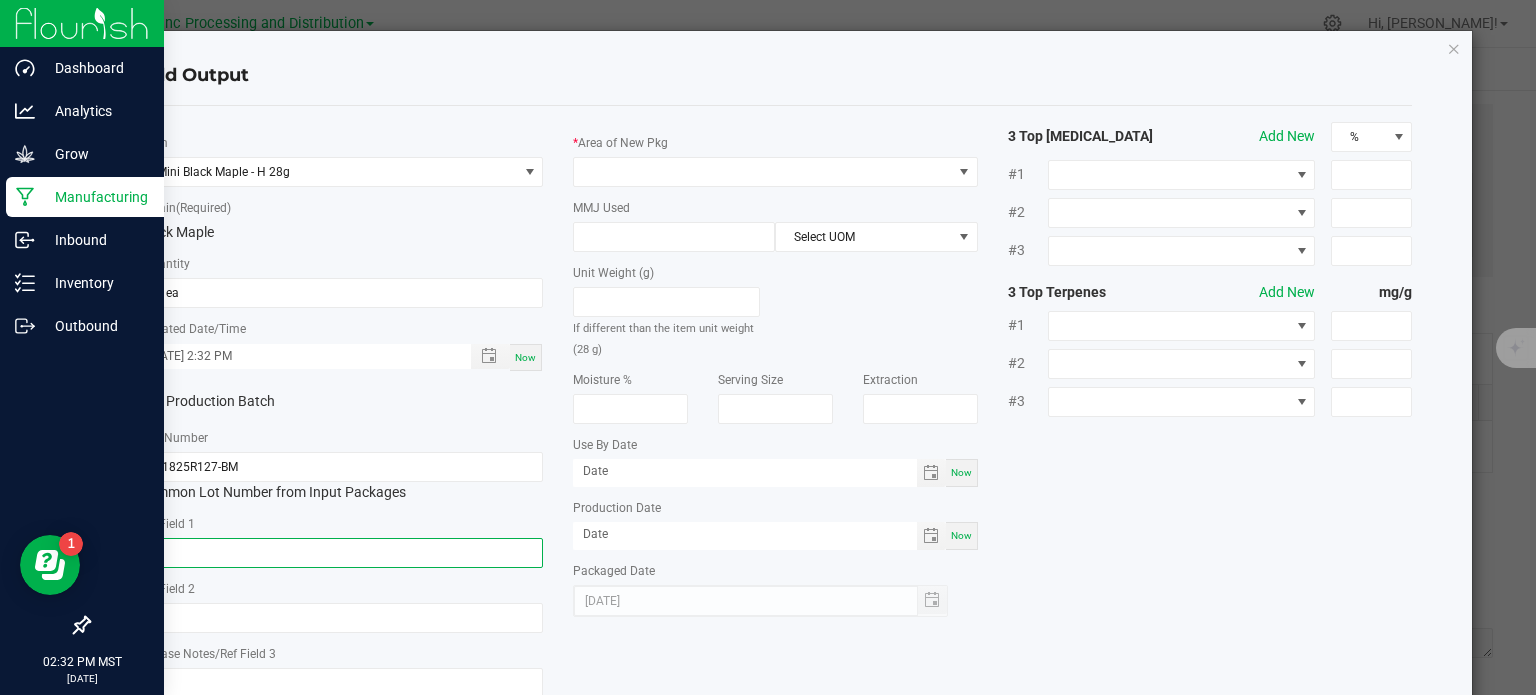 click 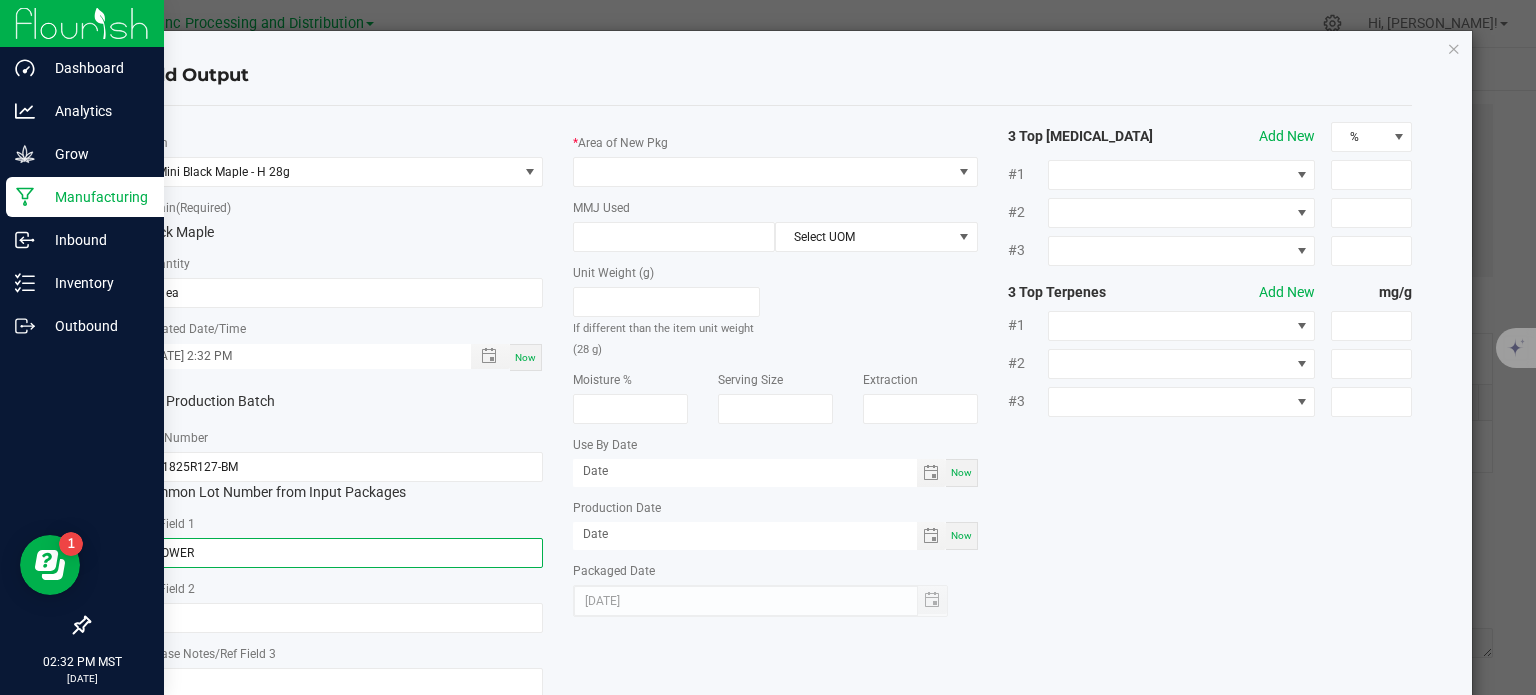 type on "FLOWER" 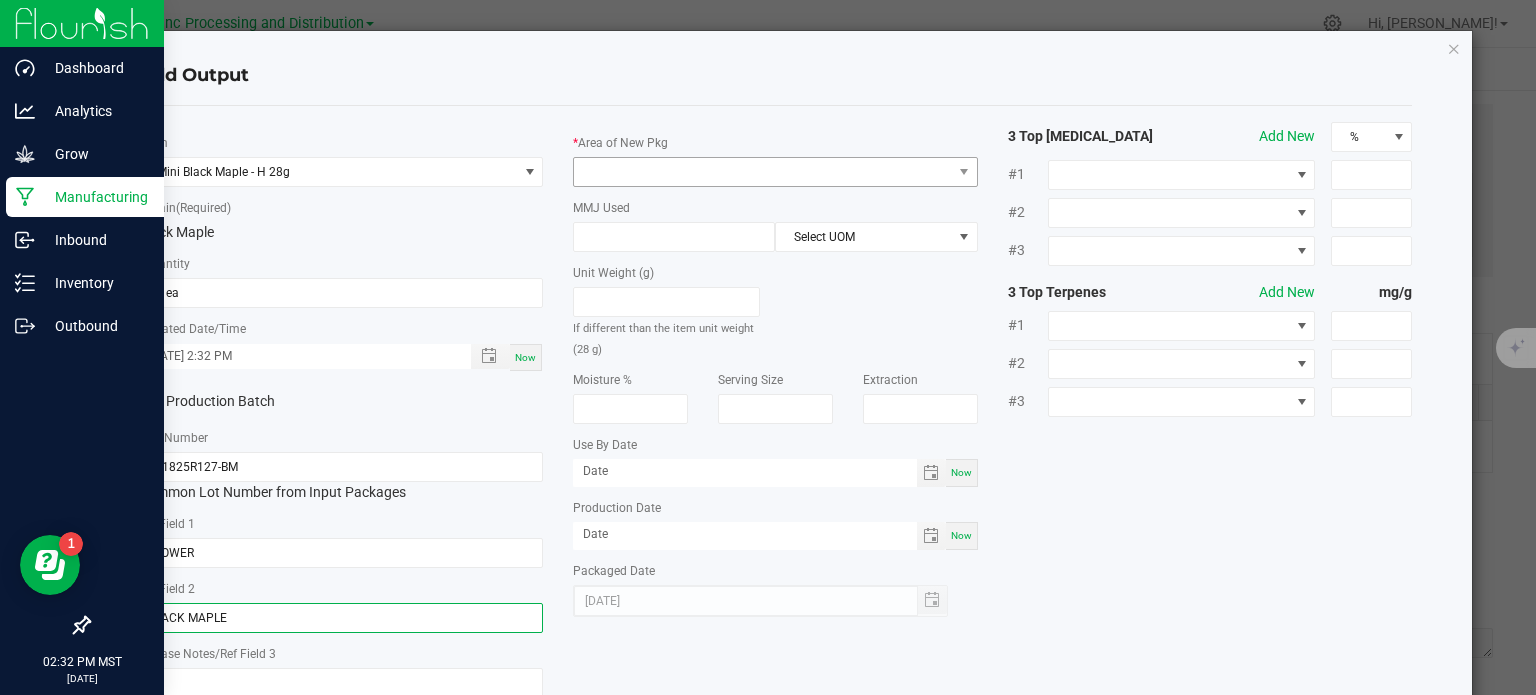 type on "BLACK MAPLE" 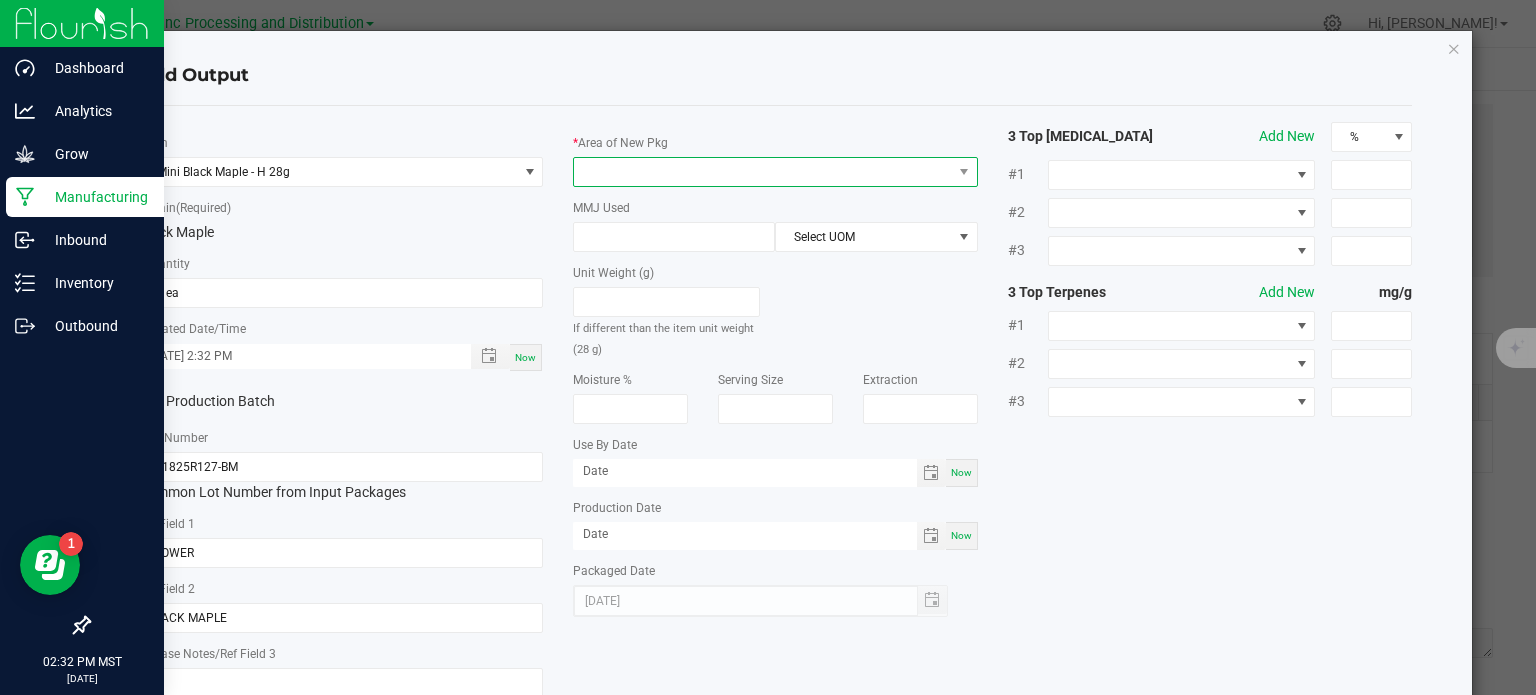 click at bounding box center (763, 172) 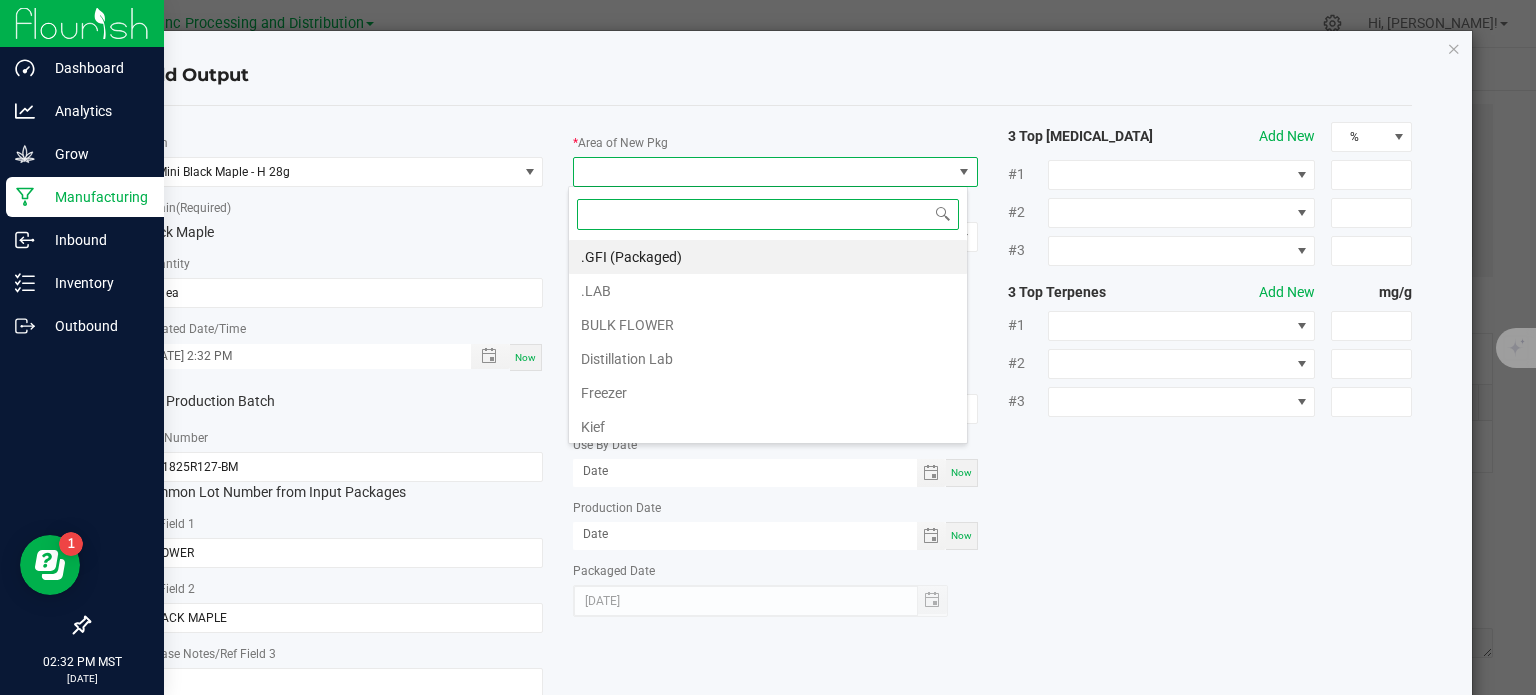 scroll, scrollTop: 99970, scrollLeft: 99600, axis: both 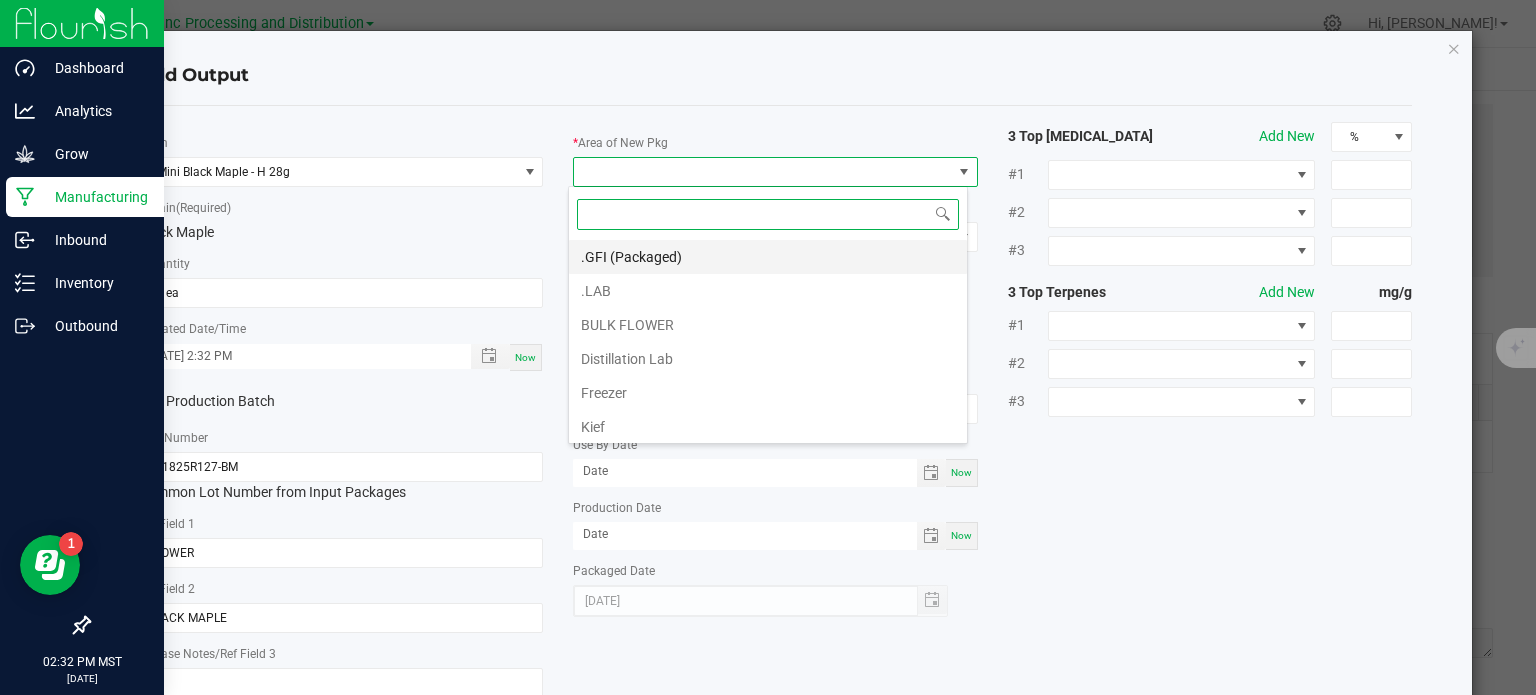 click on ".GFI (Packaged)" at bounding box center (768, 257) 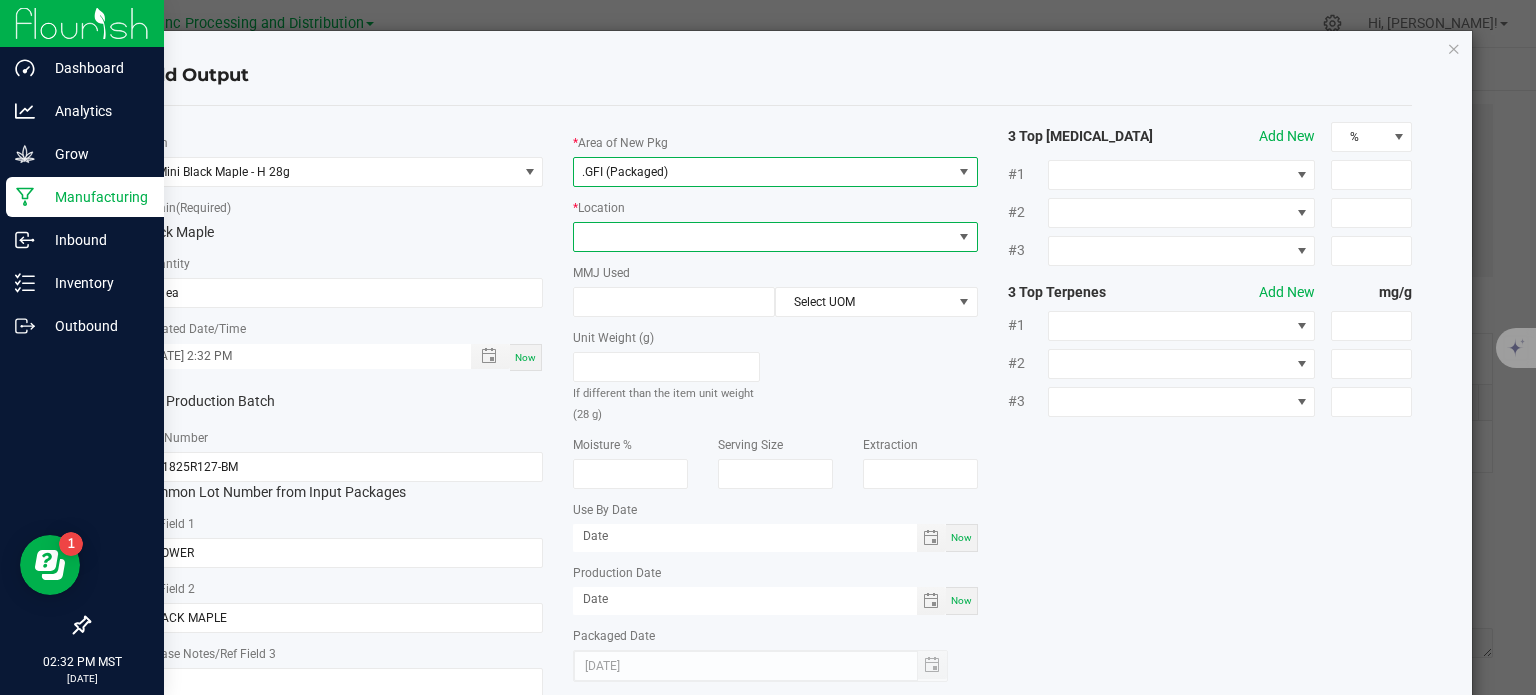 click at bounding box center (763, 237) 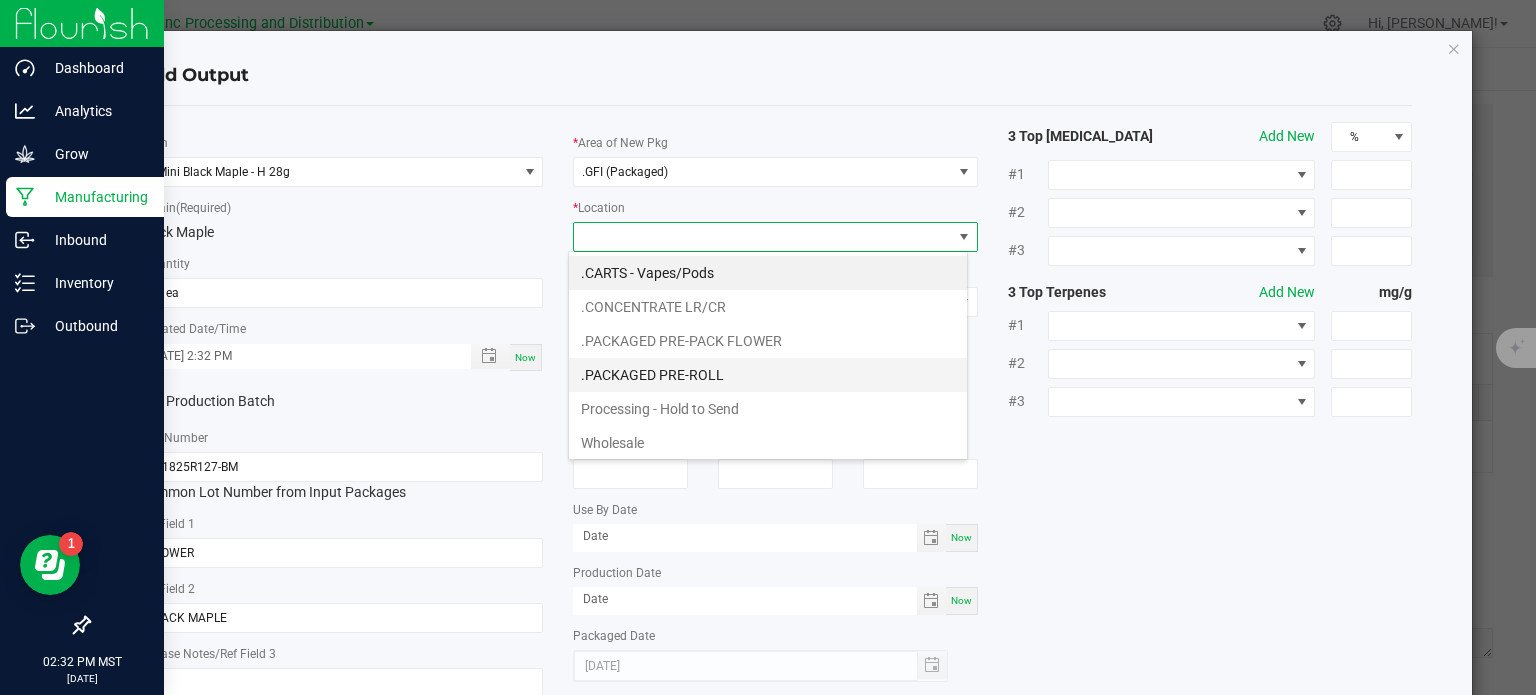 scroll, scrollTop: 99970, scrollLeft: 99600, axis: both 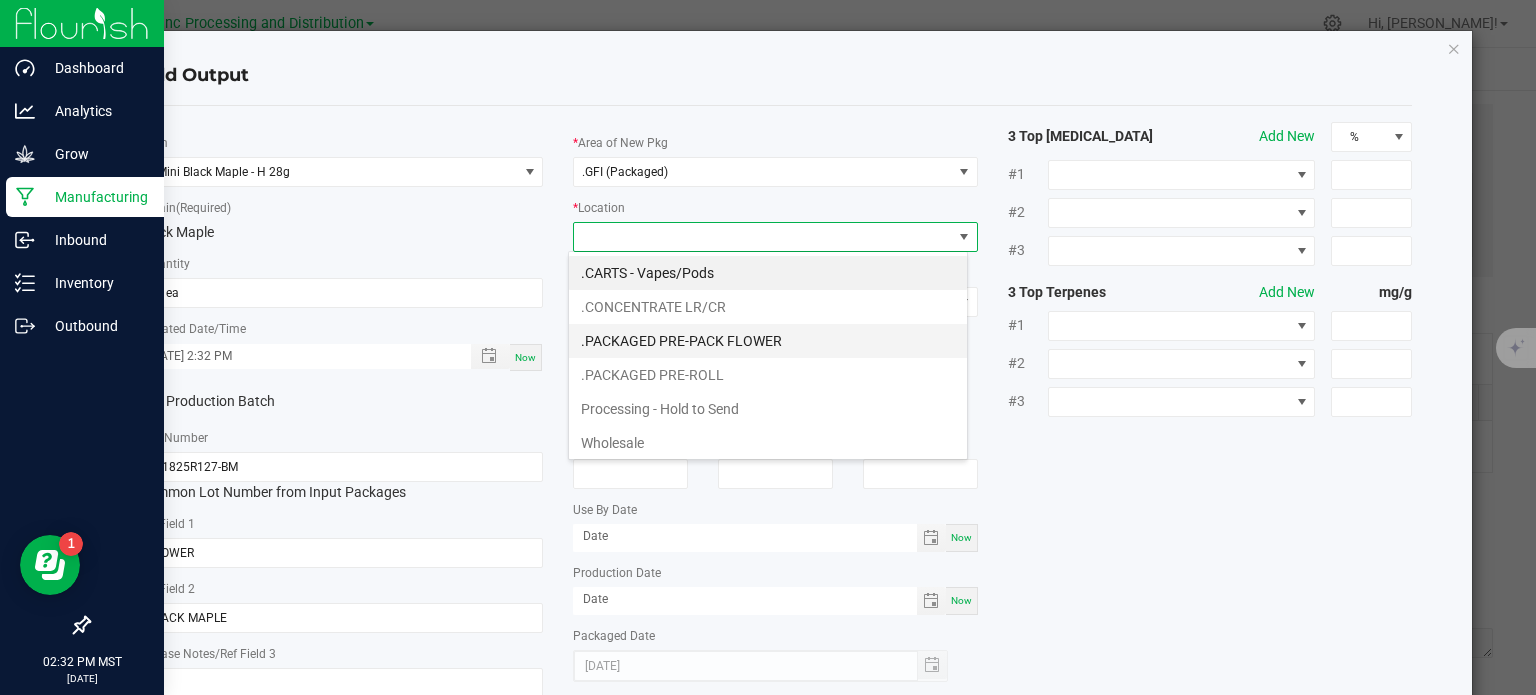 click on ".PACKAGED PRE-PACK FLOWER" at bounding box center (768, 341) 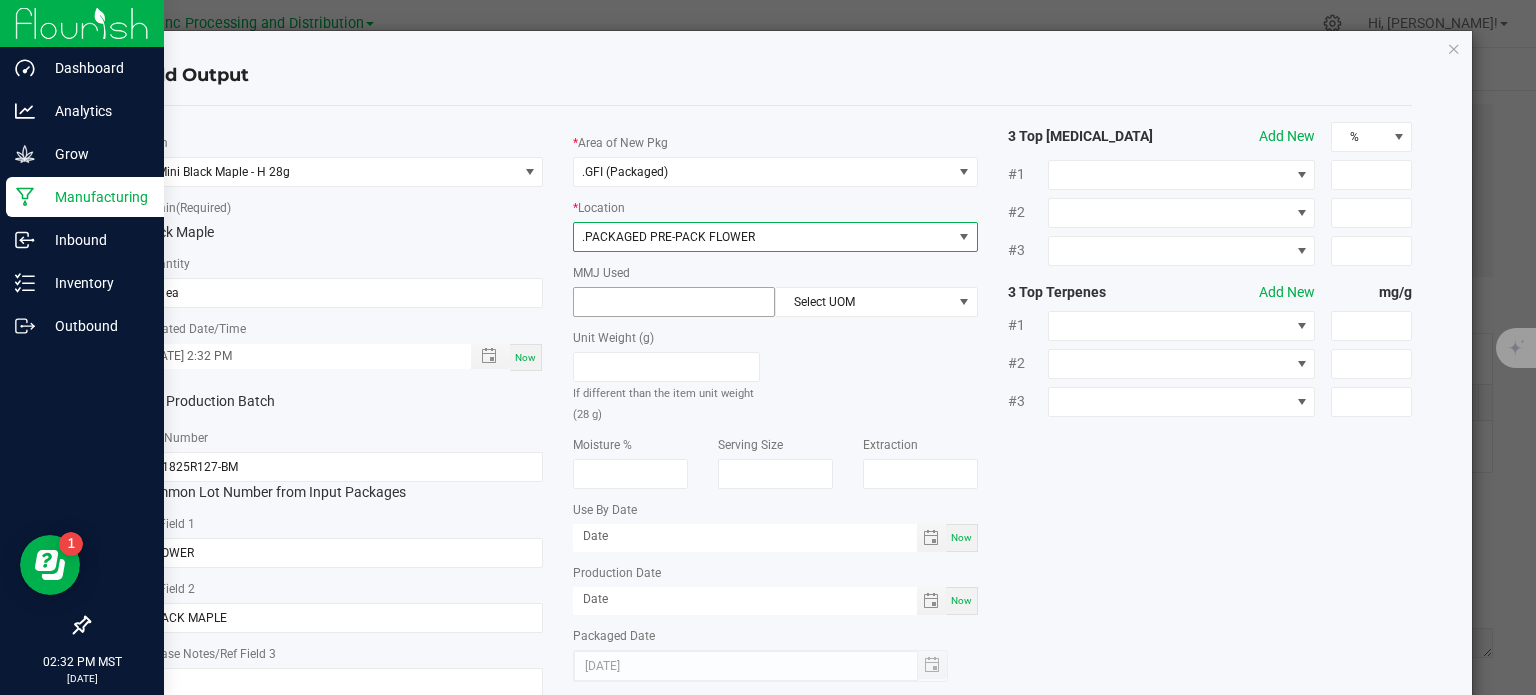 click at bounding box center [674, 302] 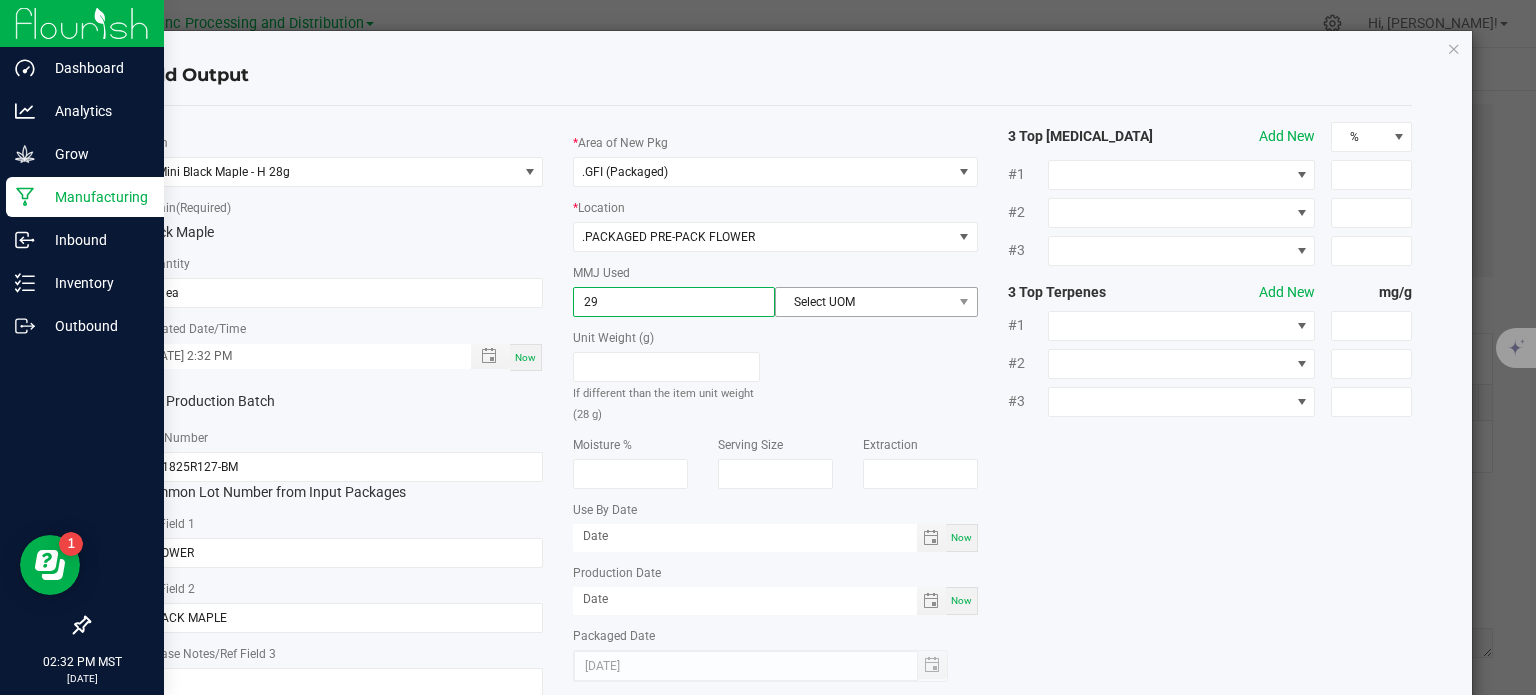 type on "29" 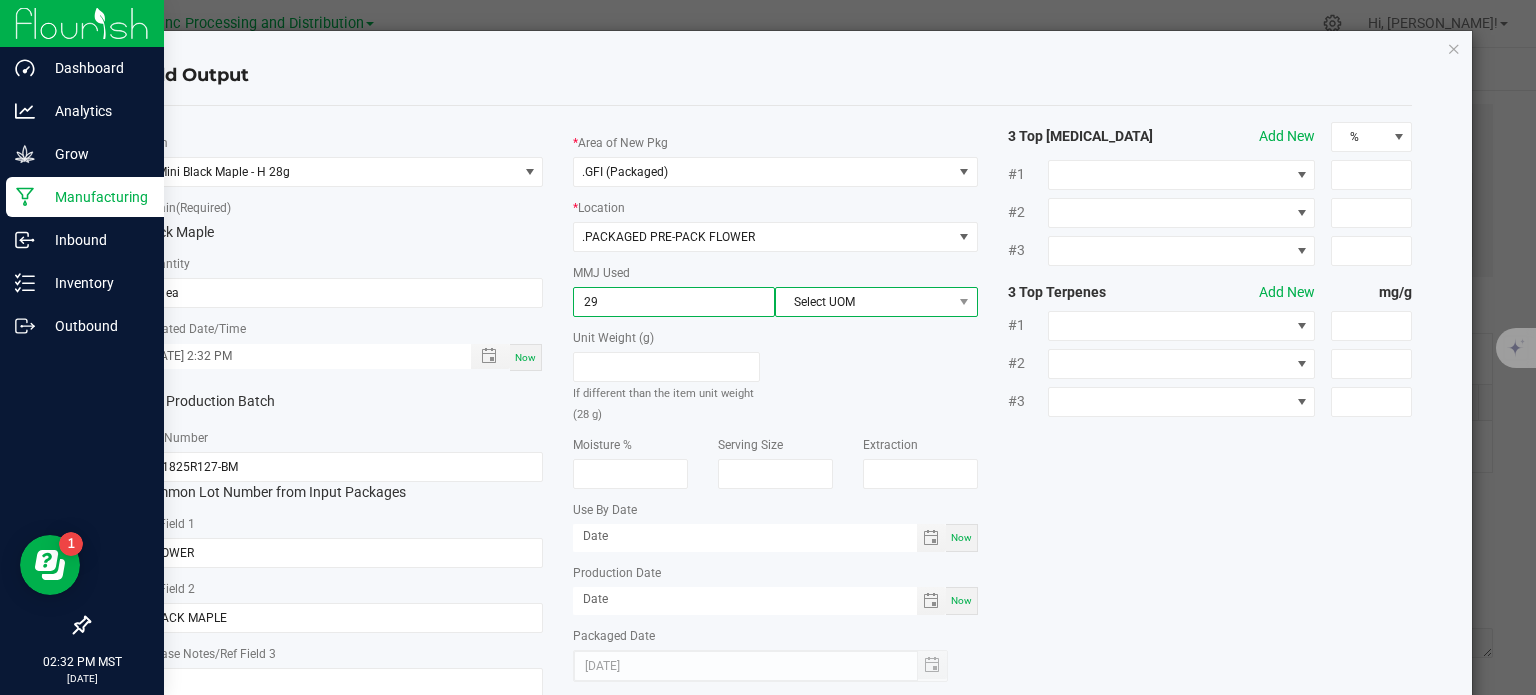 click on "Select UOM" at bounding box center [863, 302] 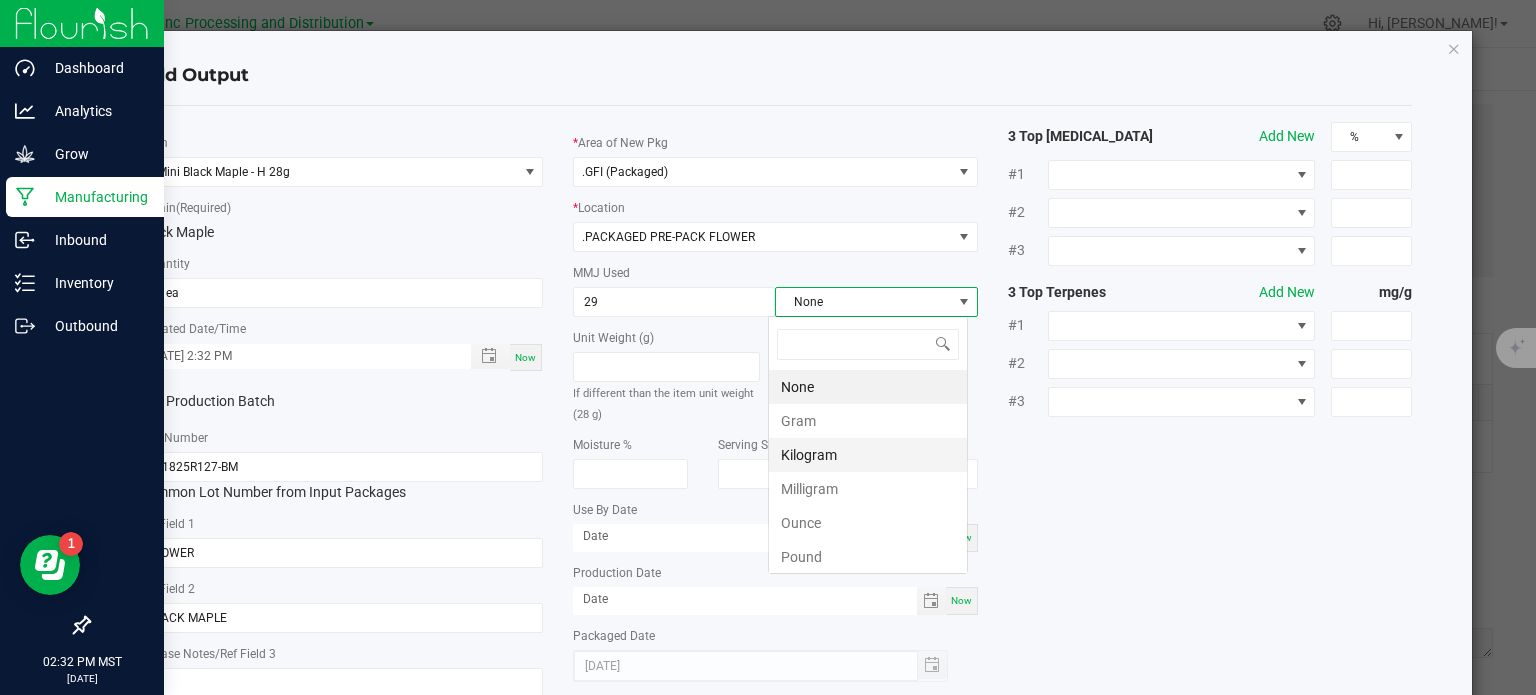 scroll, scrollTop: 99970, scrollLeft: 99800, axis: both 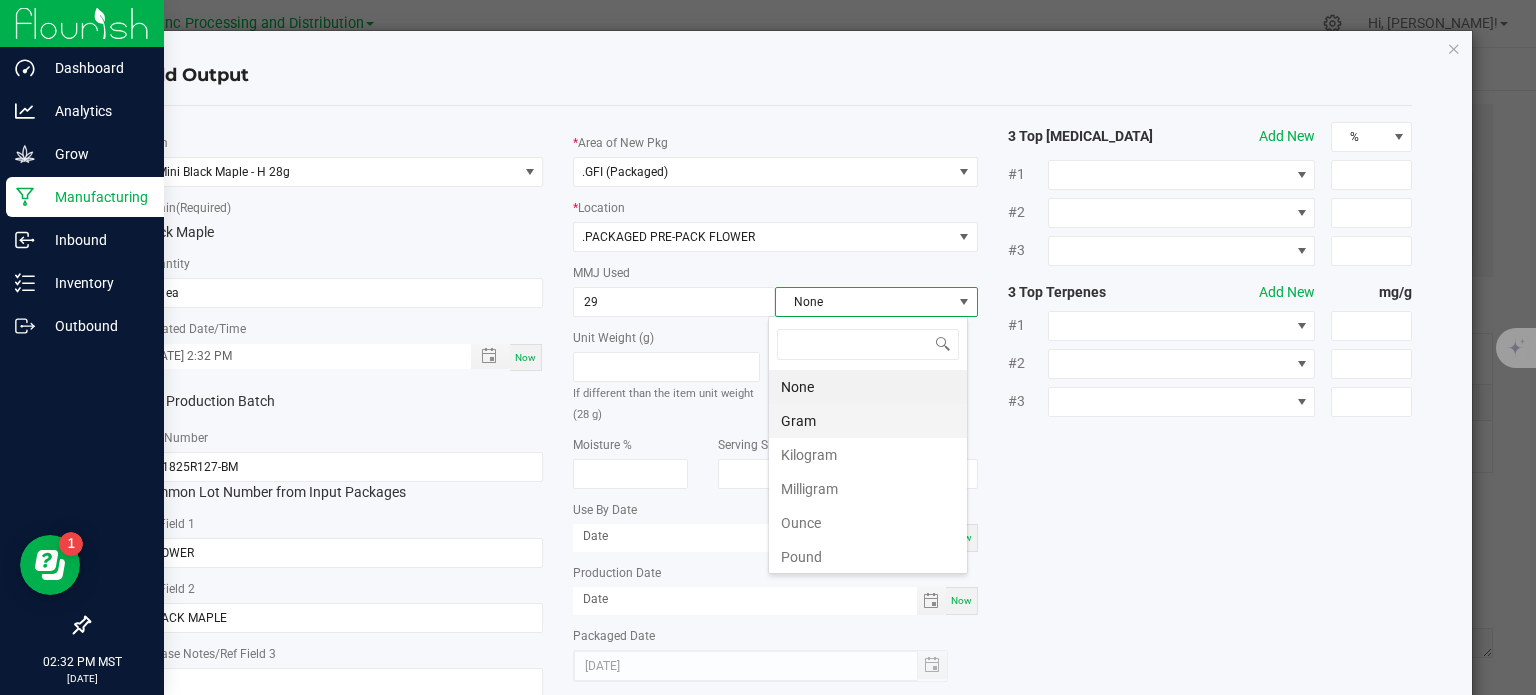 click on "Gram" at bounding box center (868, 421) 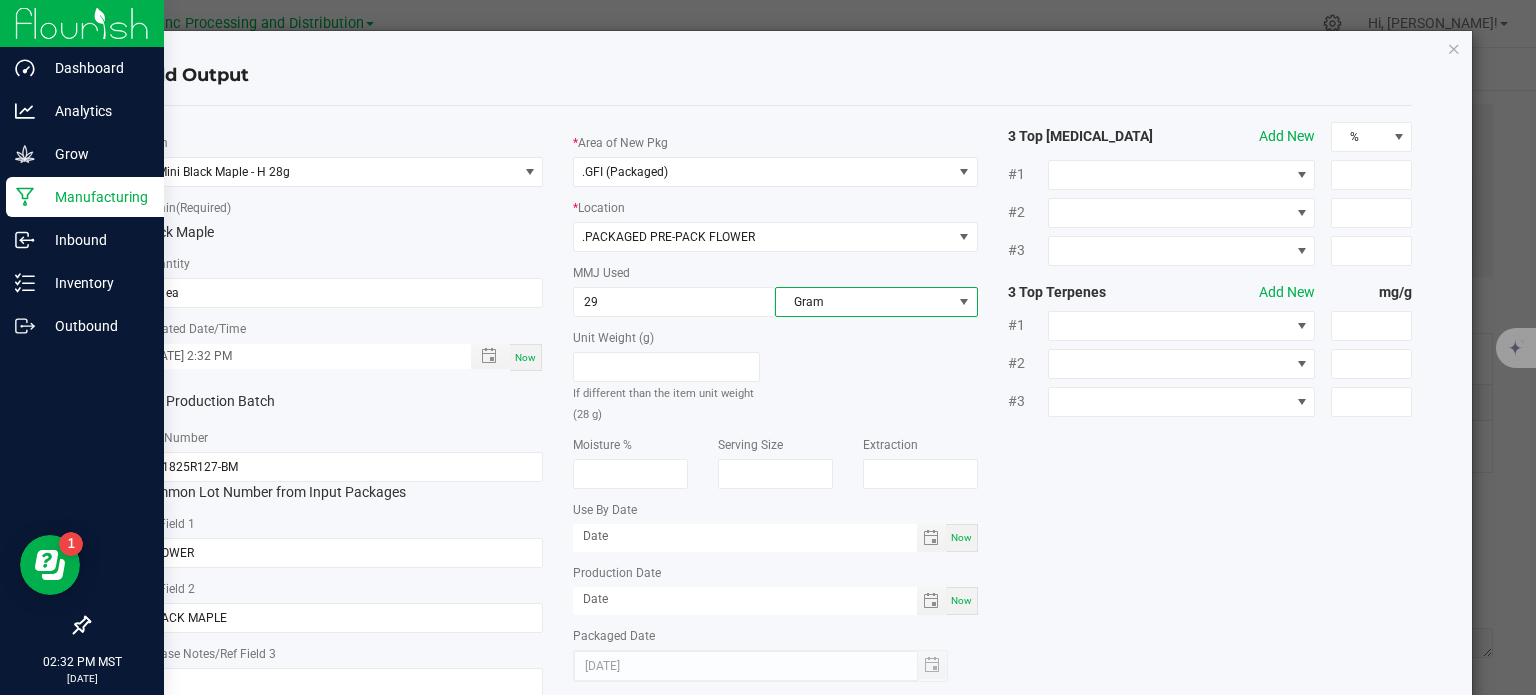 click on "*   Item  Mini Black Maple - H 28g  *   Strain  (Required)  Black Maple   *   Quantity  25 ea  *   Created Date/Time  [DATE] 2:32 PM Now  Production Batch   *   Lot Number  041825R127-BM  Common Lot Number from Input Packages   Ref Field 1  FLOWER  Ref Field 2  BLACK MAPLE  Release Notes/Ref Field 3   *   Area of New Pkg  .GFI (Packaged)  *   Location  .PACKAGED PRE-PACK FLOWER  MMJ Used  29 Gram  Unit Weight (g)   If different than the item unit weight (28 g)   Moisture %   Serving Size   Extraction   Use By Date  Now  Production Date  Now  Packaged Date  [DATE] 3 Top [MEDICAL_DATA]  Add New  % #1 #2 #3 3 Top Terpenes  Add New  mg/g #1 #2 #3" 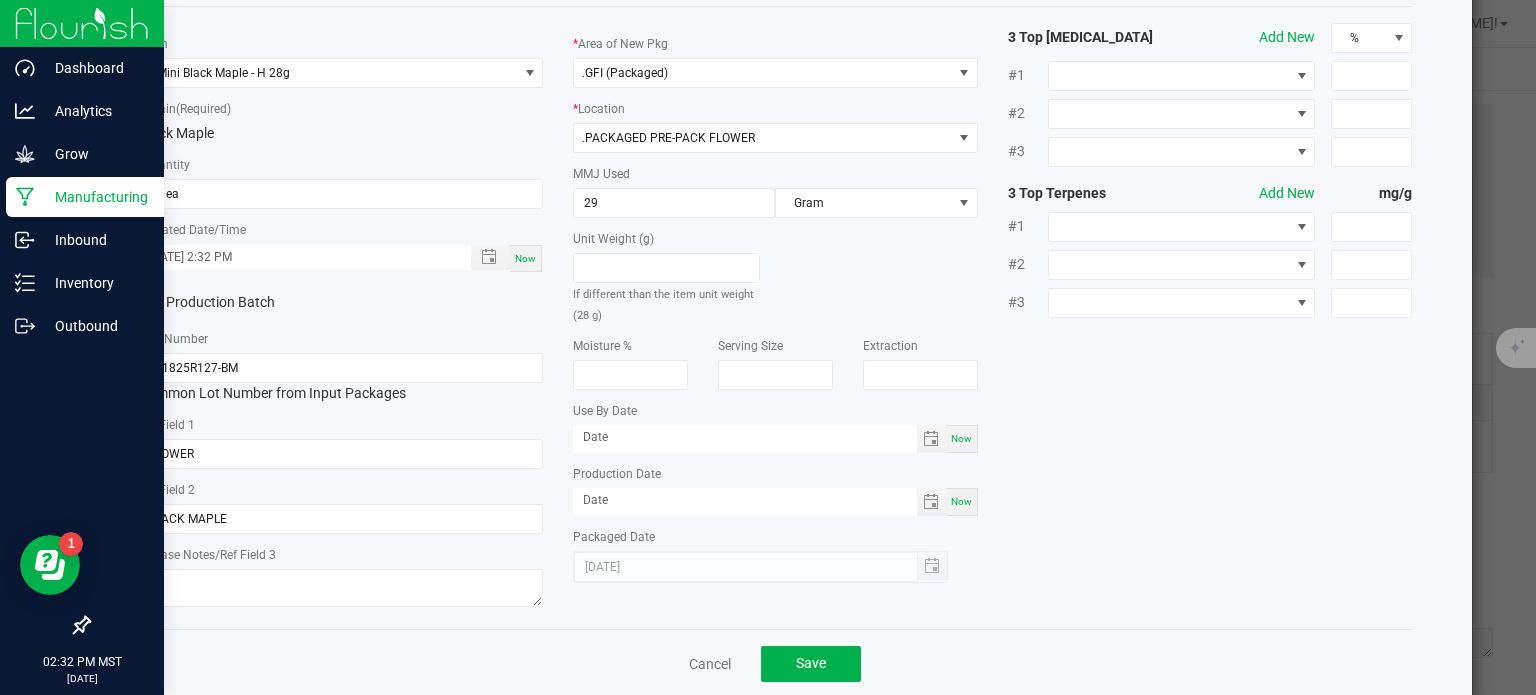 scroll, scrollTop: 133, scrollLeft: 0, axis: vertical 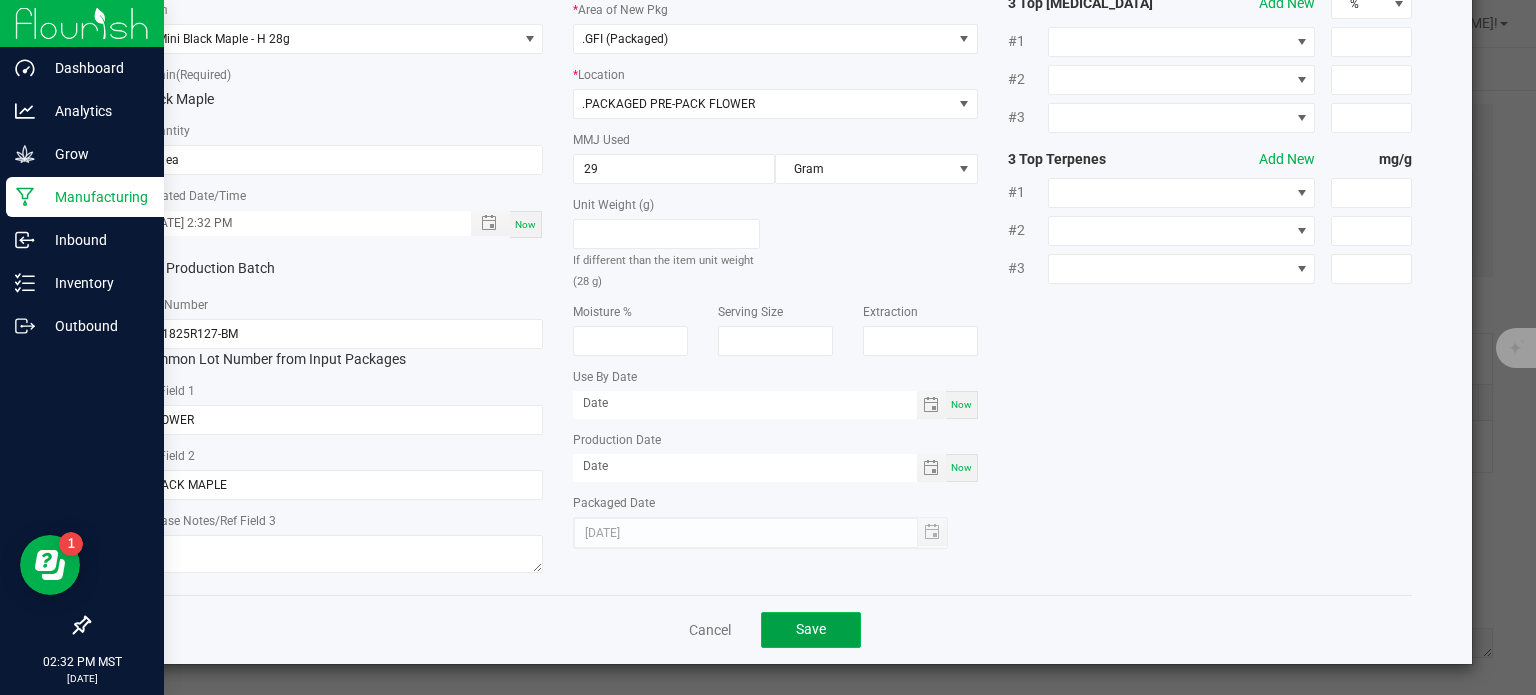 click on "Save" 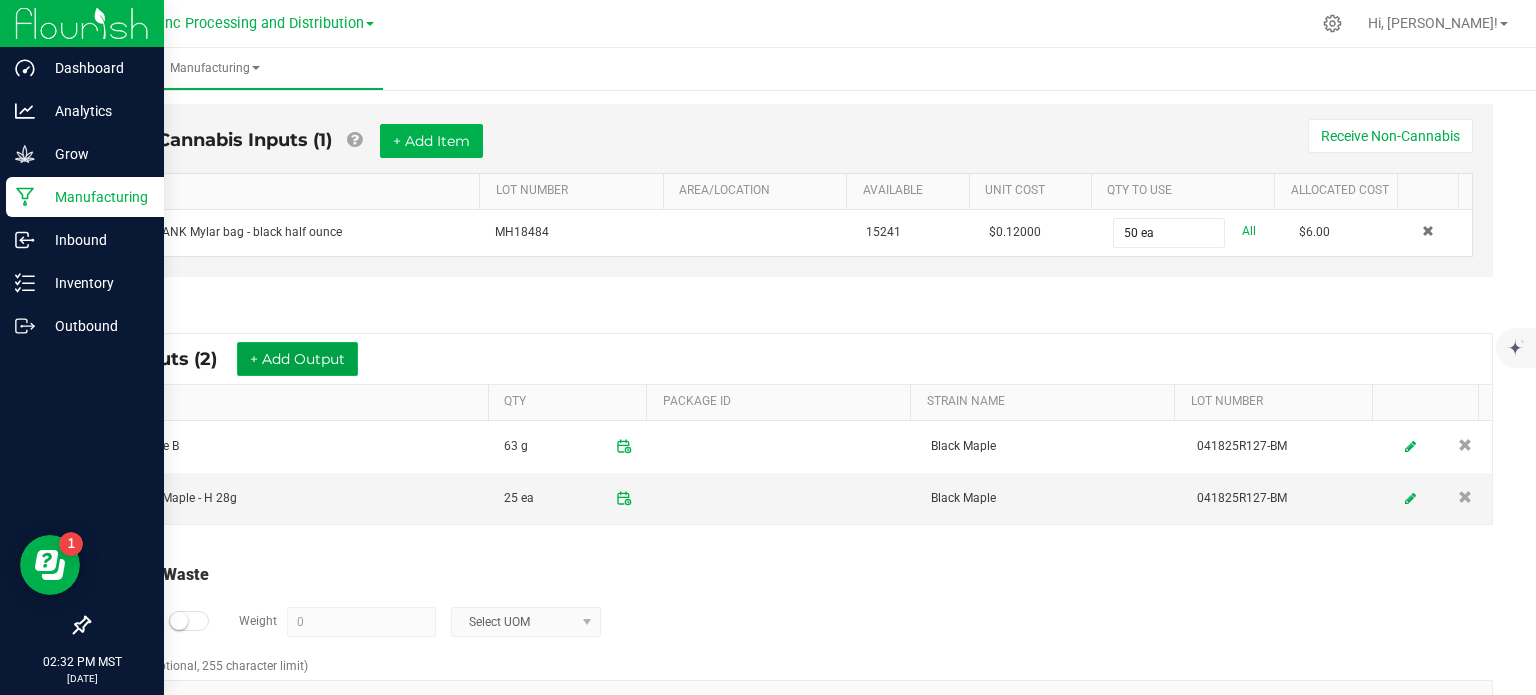 click on "+ Add Output" at bounding box center [297, 359] 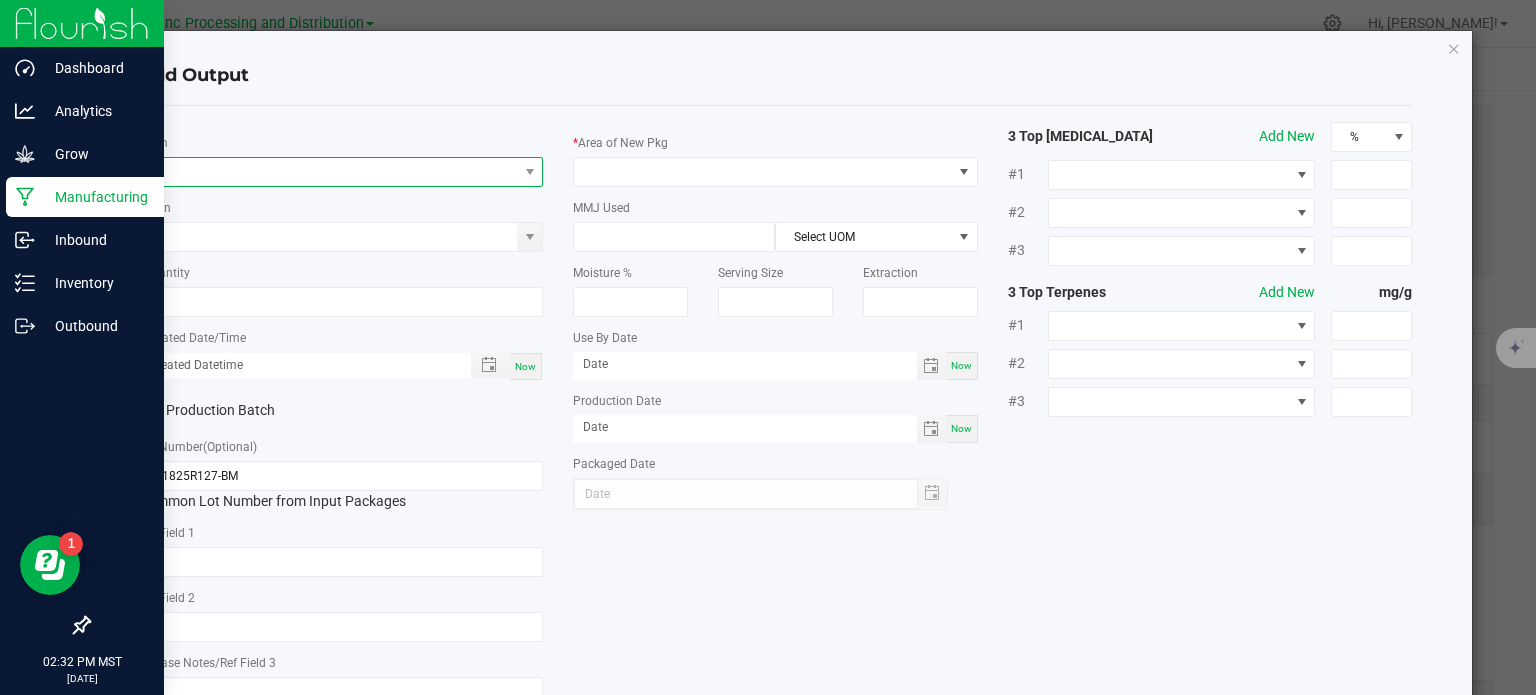 click at bounding box center (329, 172) 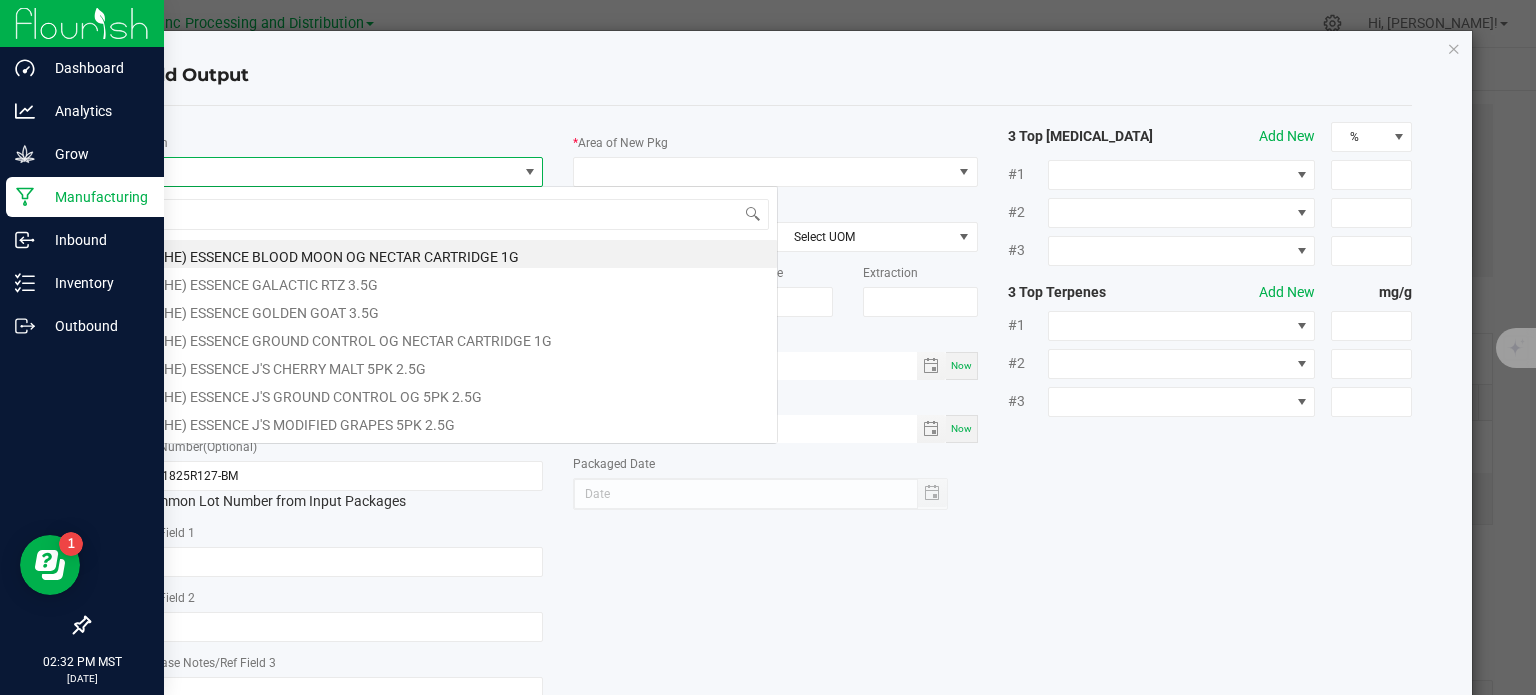 scroll, scrollTop: 99970, scrollLeft: 99600, axis: both 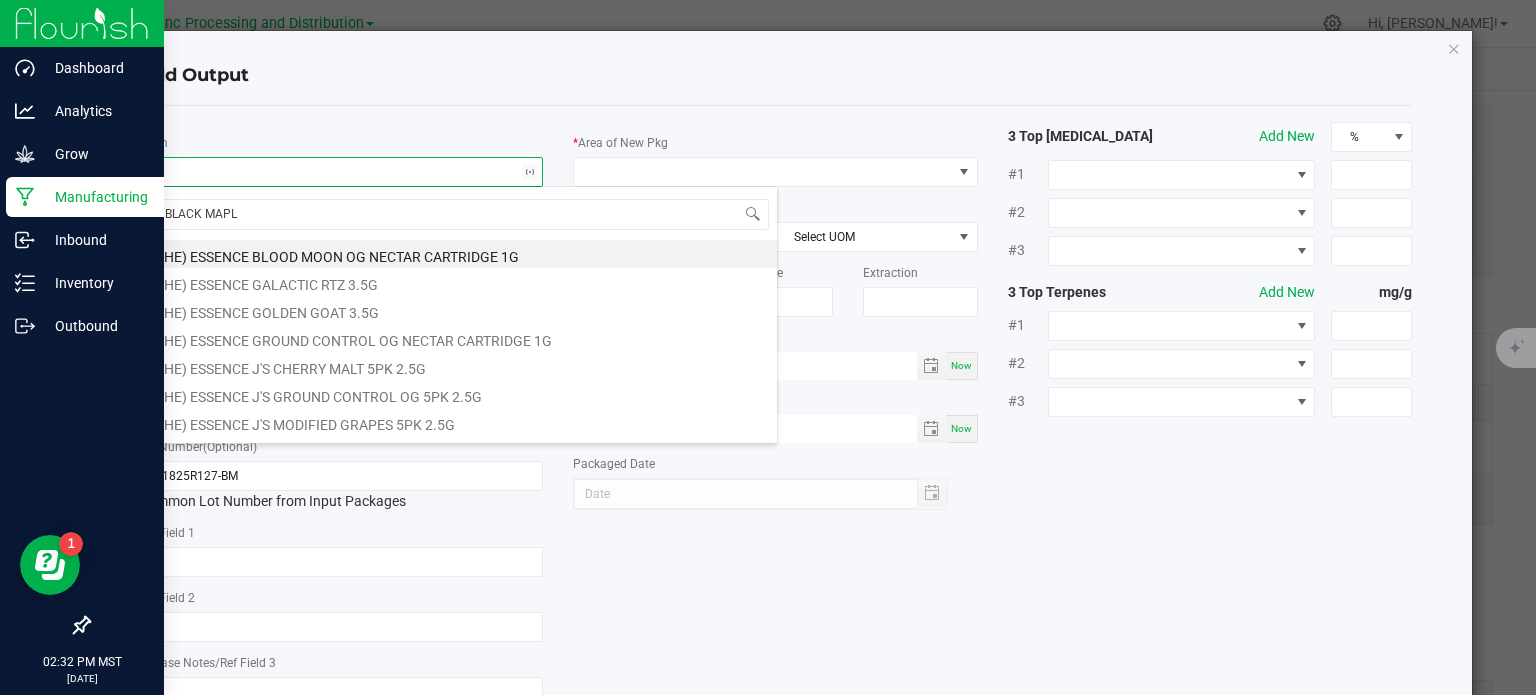 type on "BLACK MAPLE" 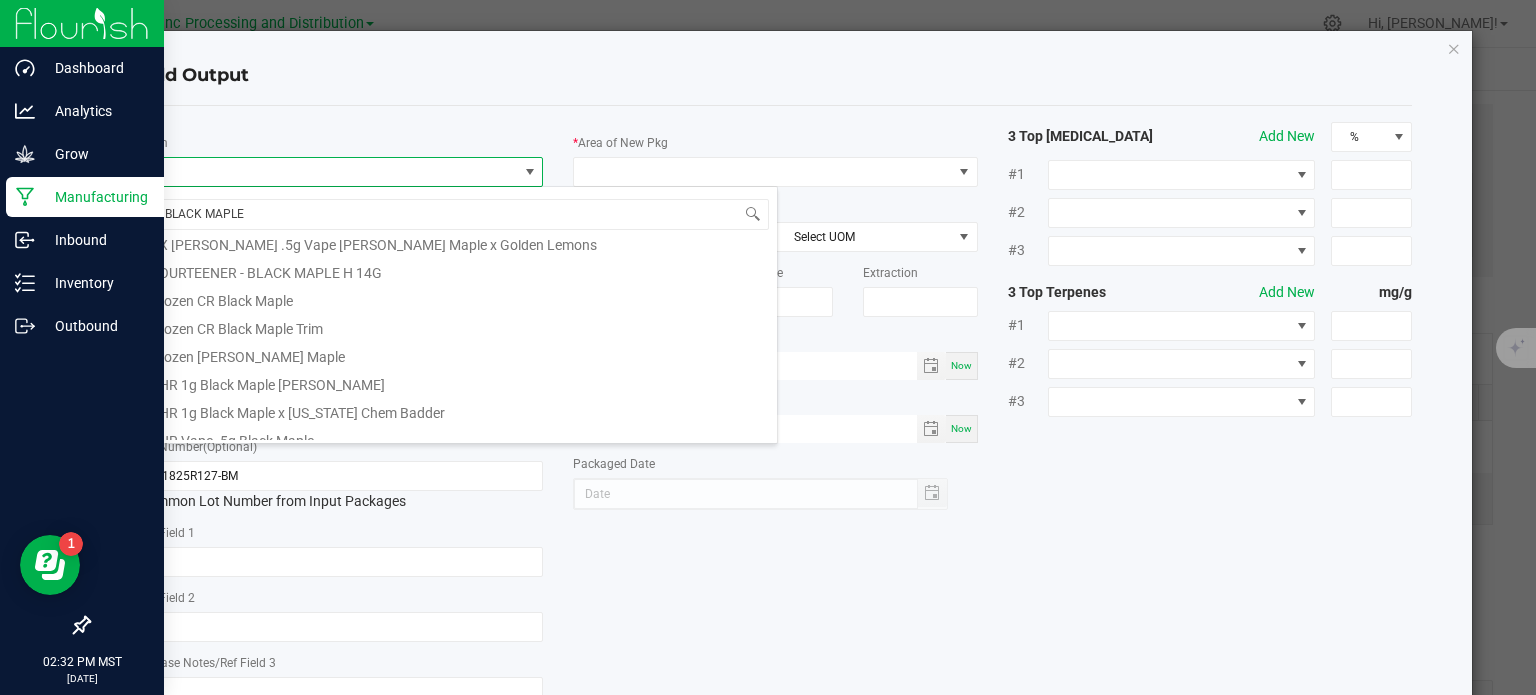 scroll, scrollTop: 1032, scrollLeft: 0, axis: vertical 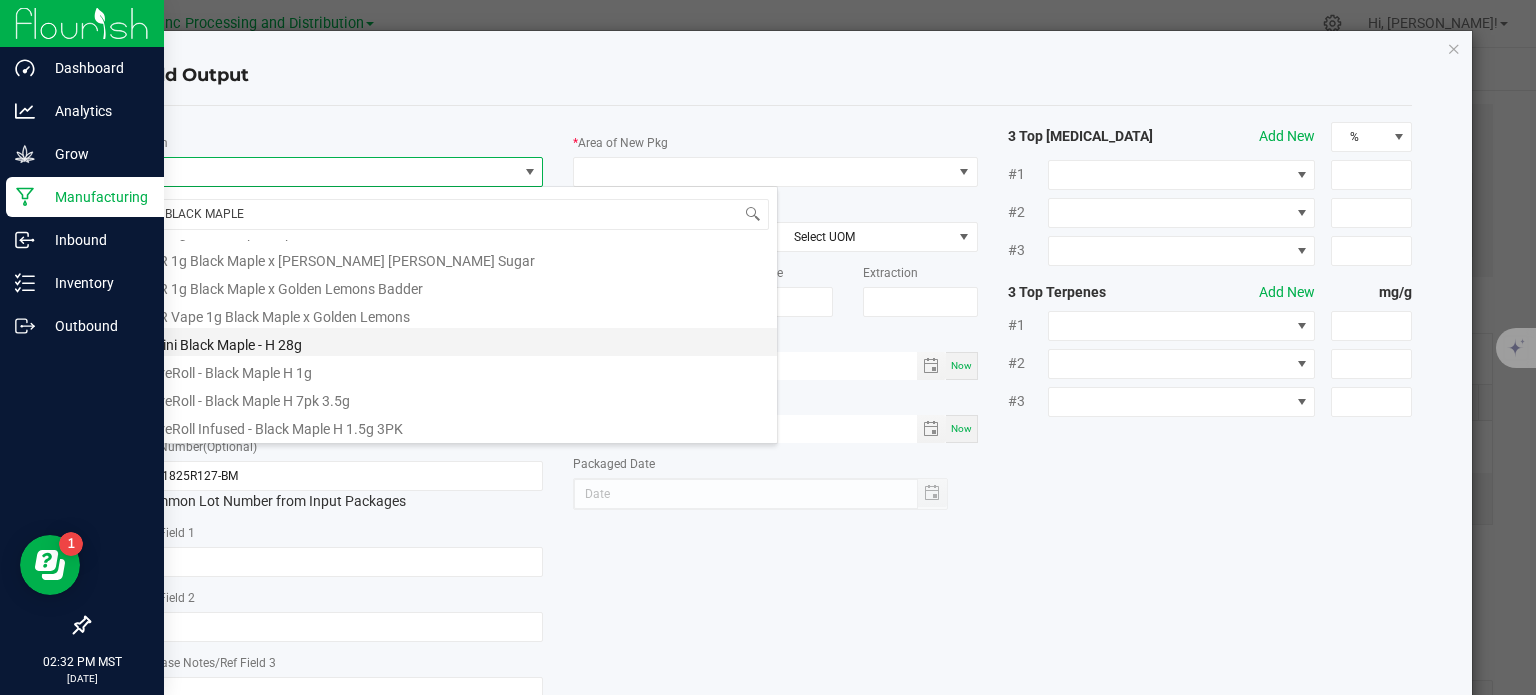 click on "Mini Black Maple - H 28g" at bounding box center [458, 342] 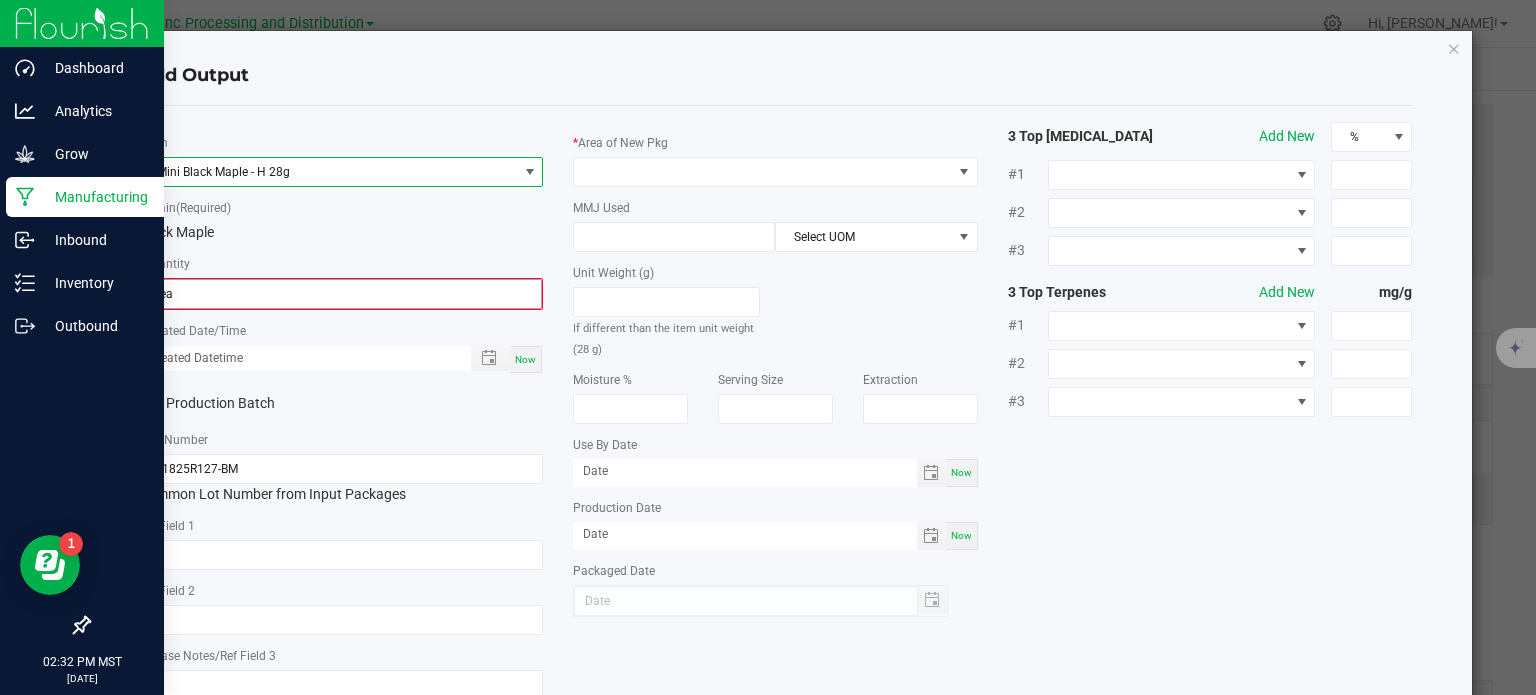 click on "0 ea" at bounding box center [341, 294] 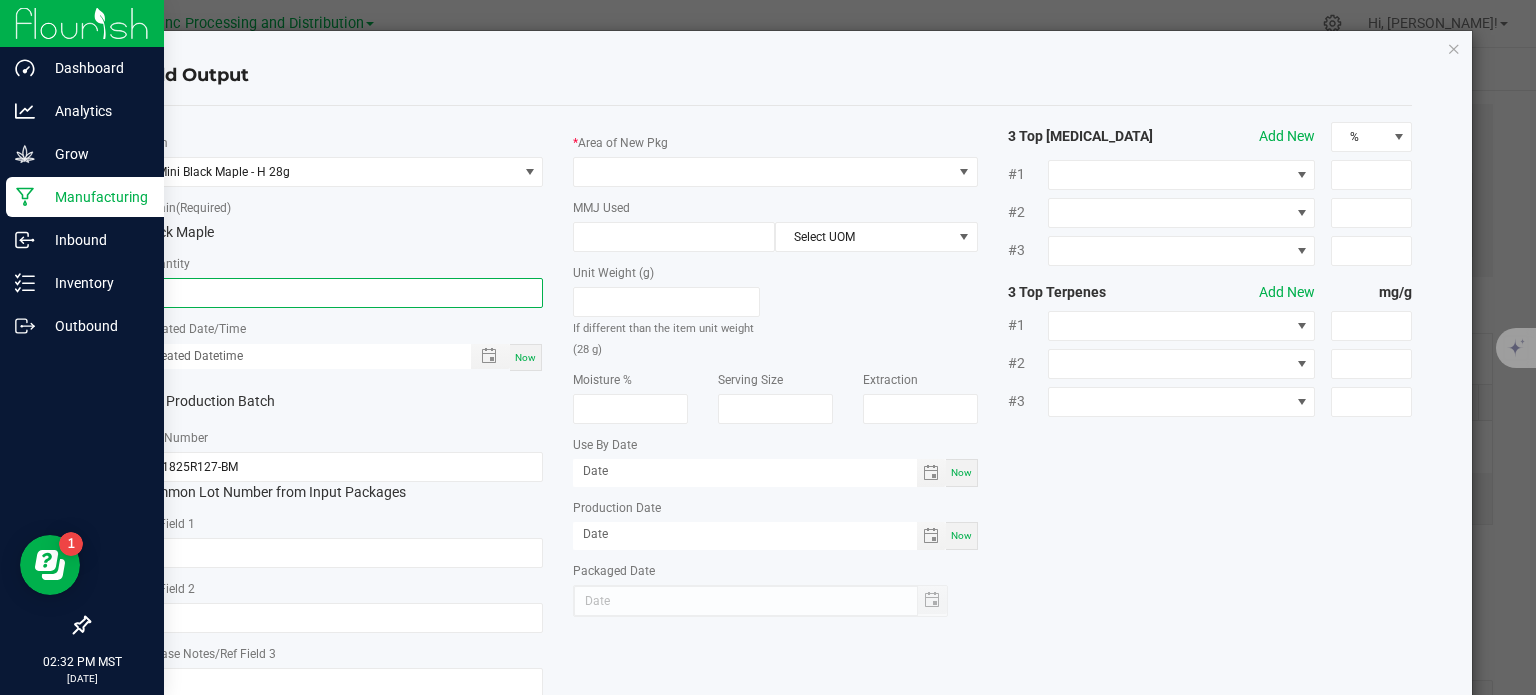 type on "25 ea" 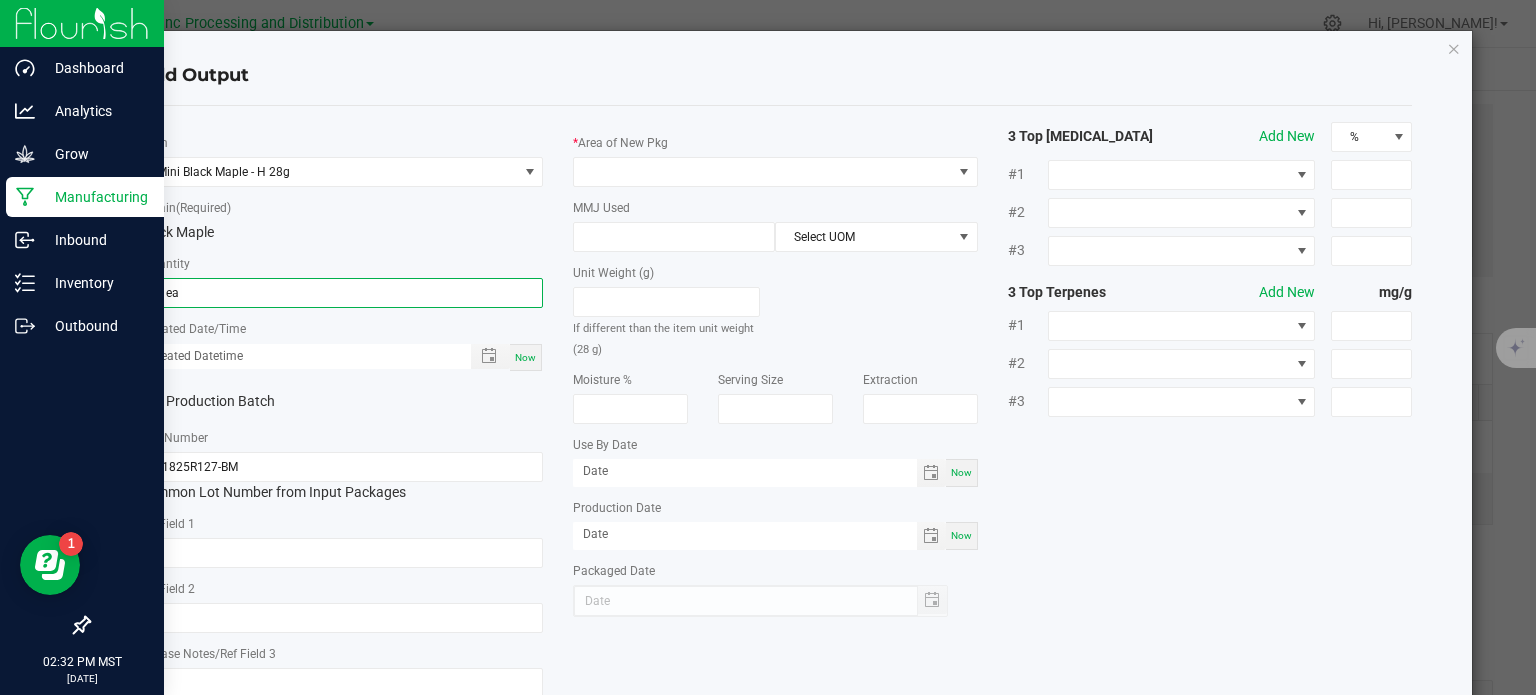 click on "Now" at bounding box center (525, 357) 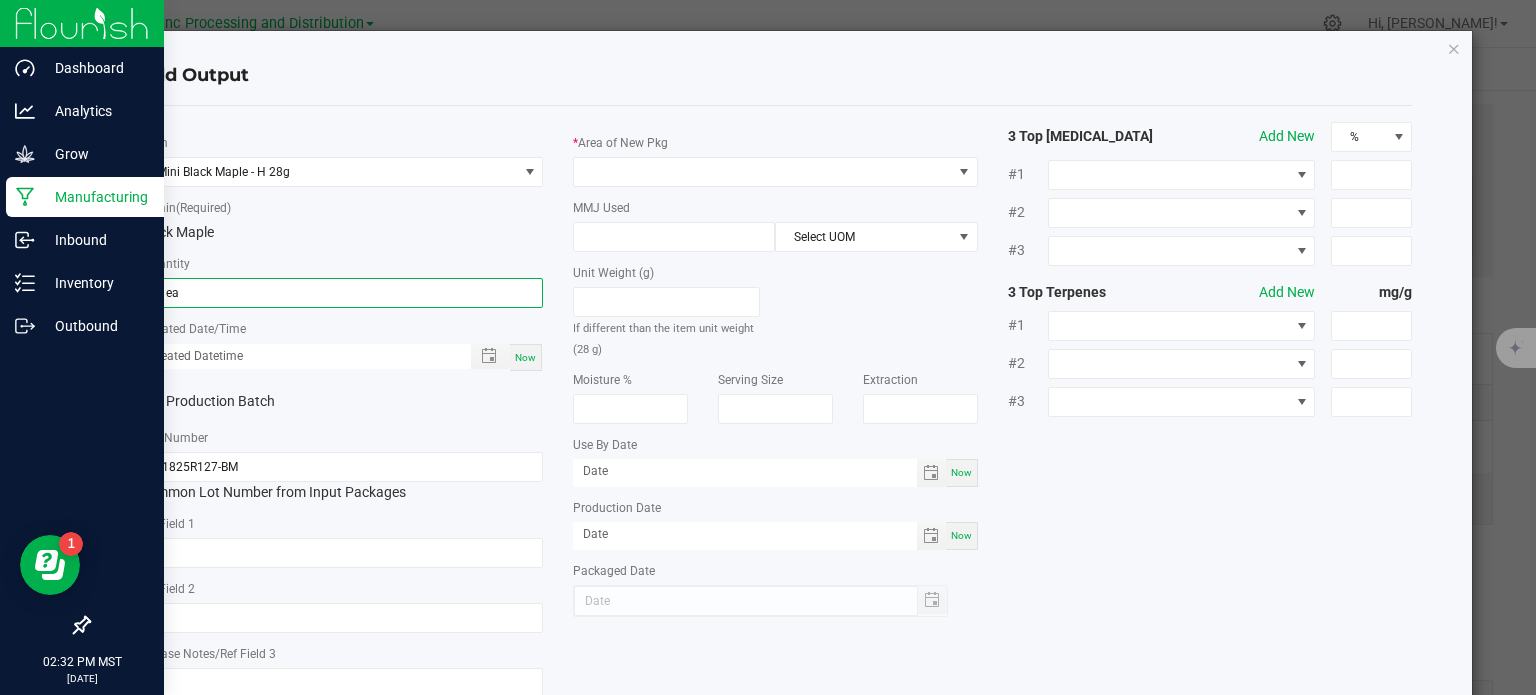 type on "[DATE] 2:32 PM" 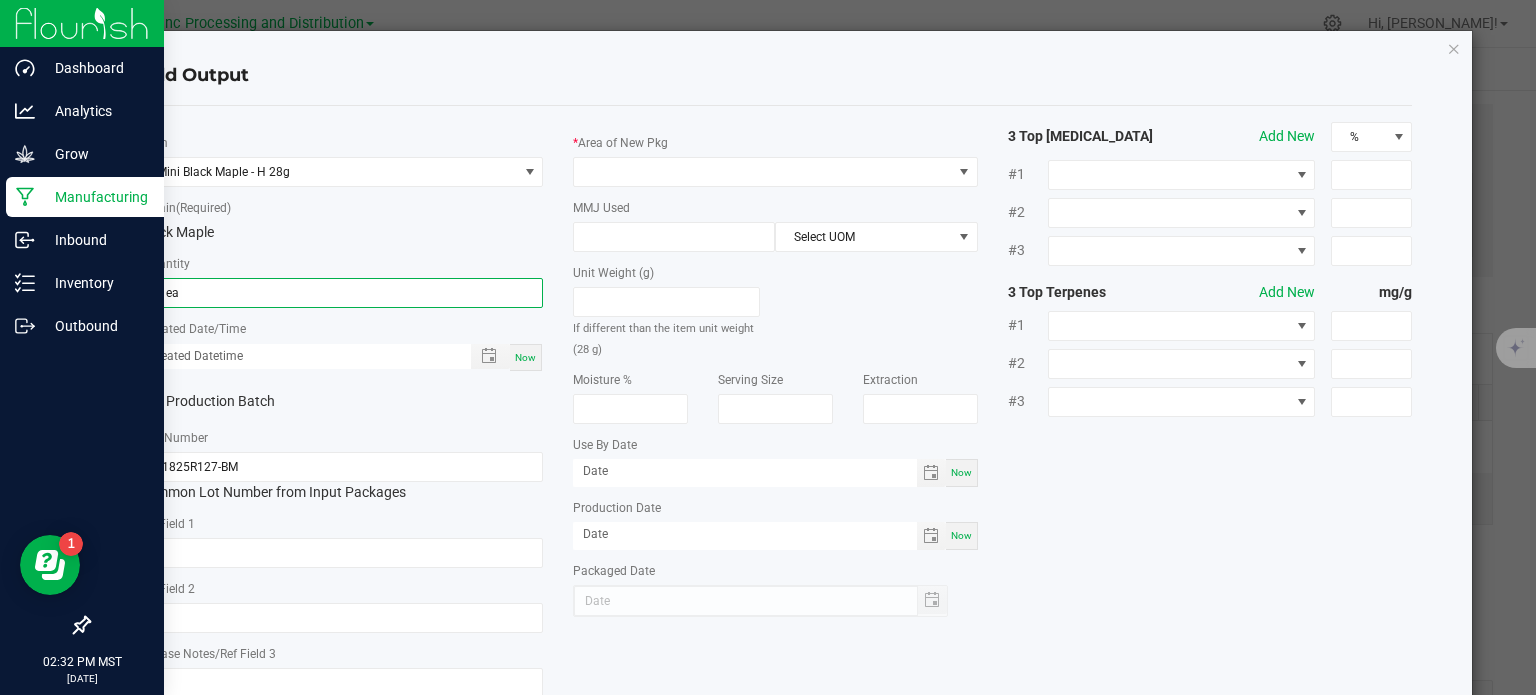 type on "[DATE]" 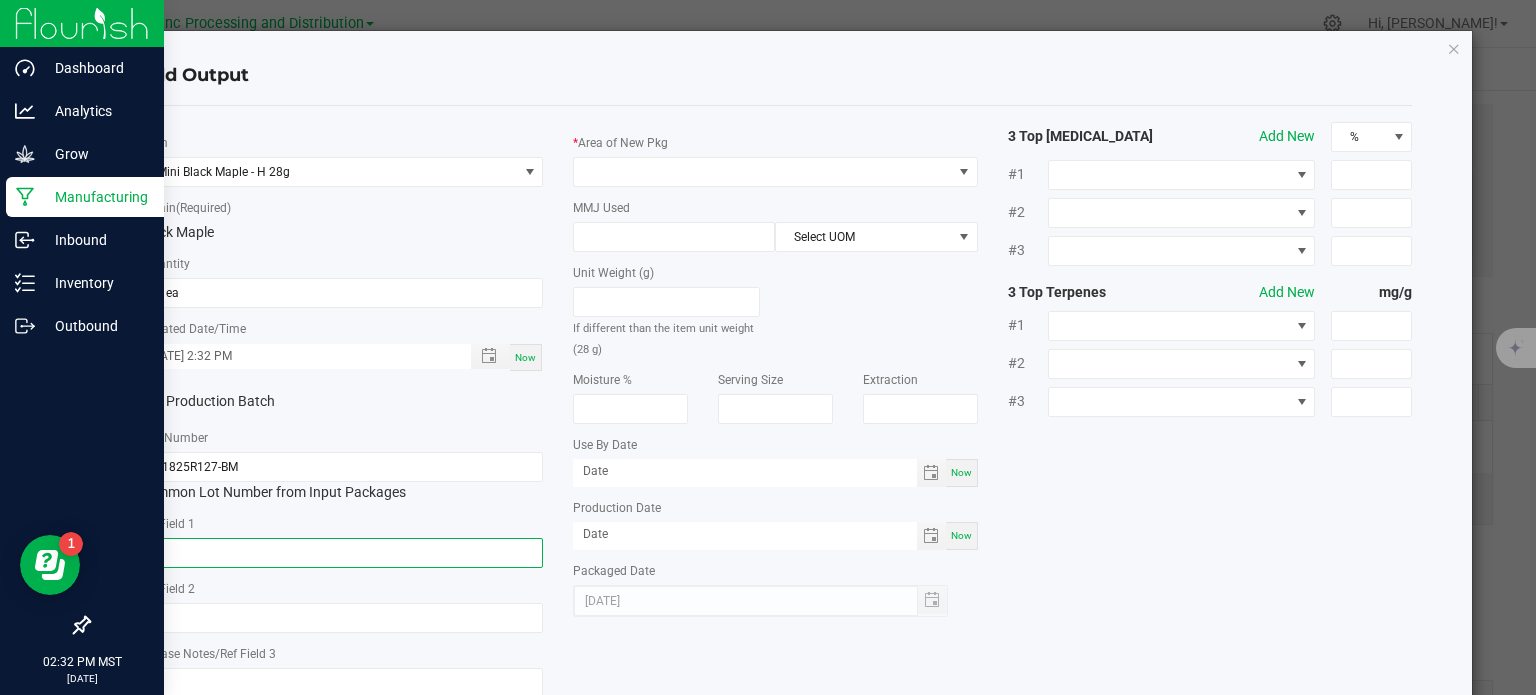 click 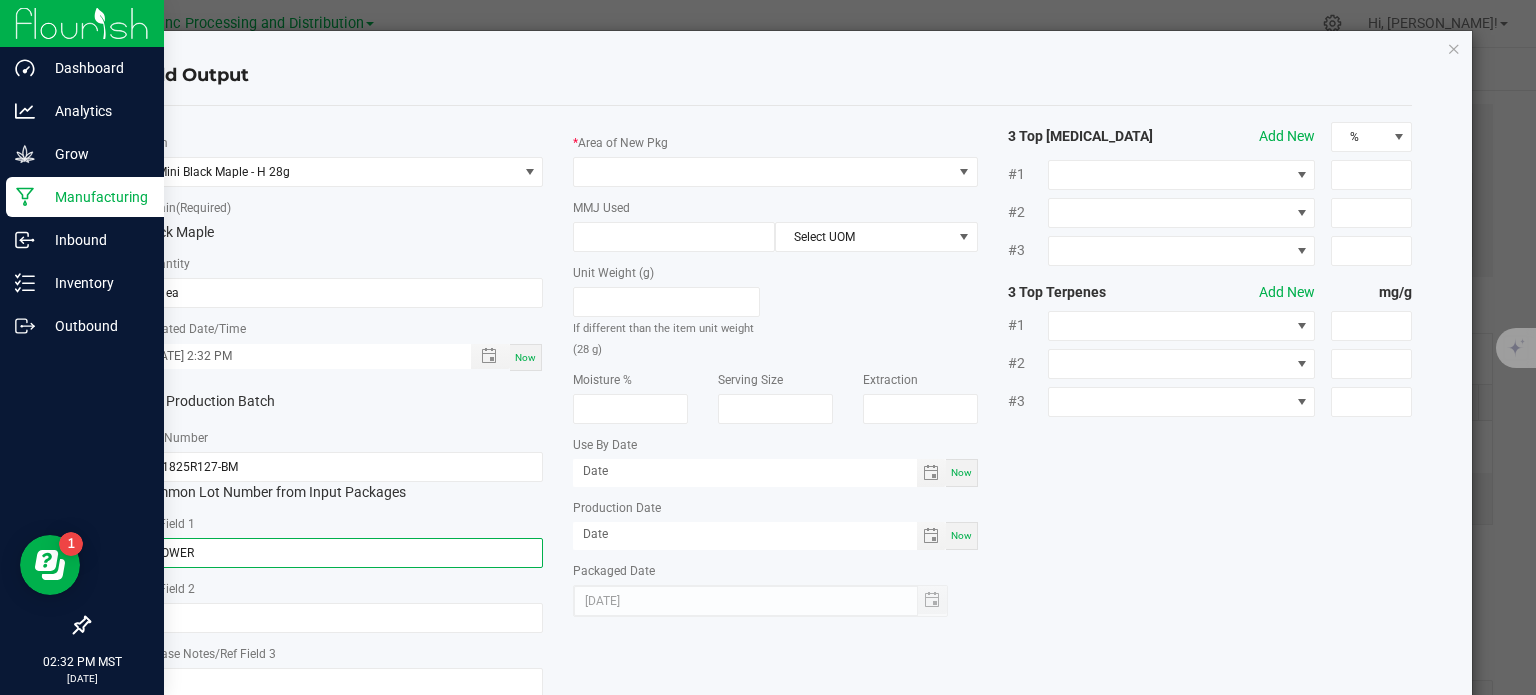 type on "FLOWER" 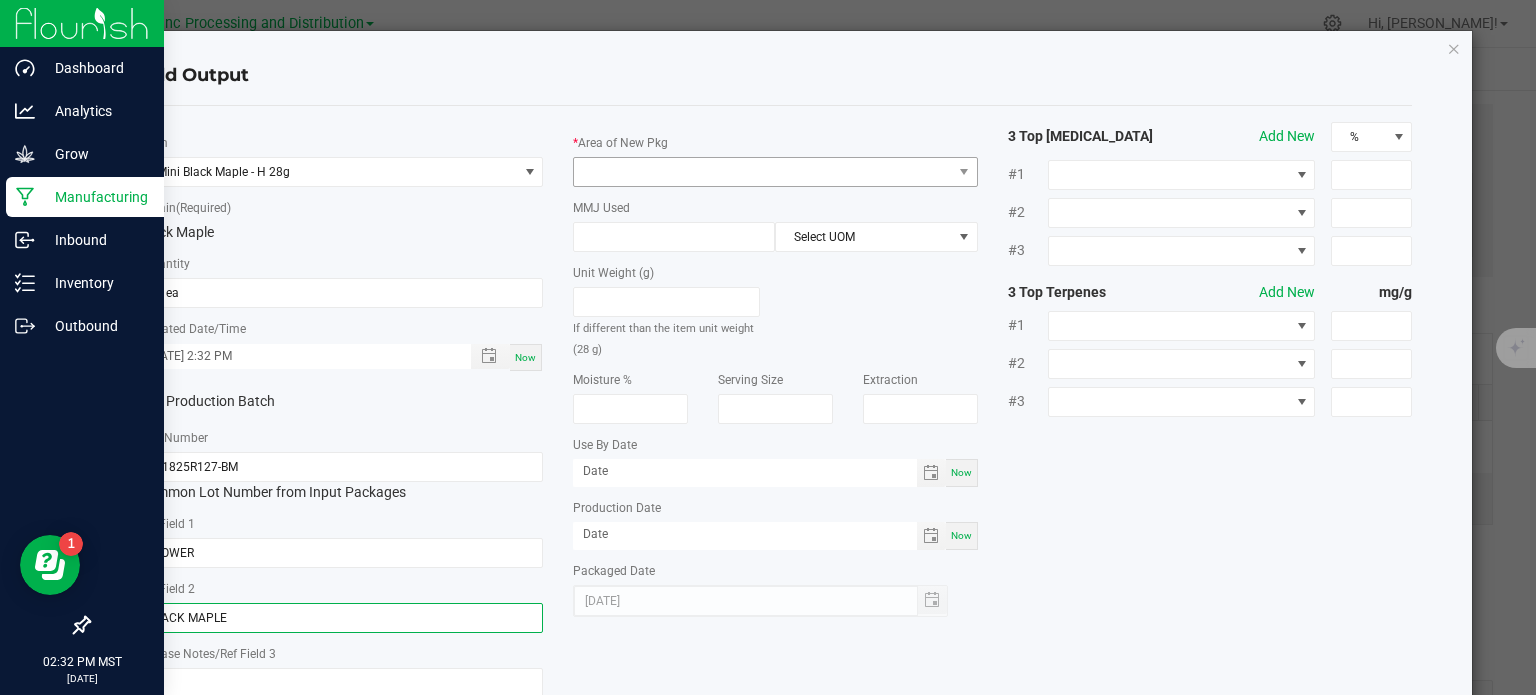 type on "BLACK MAPLE" 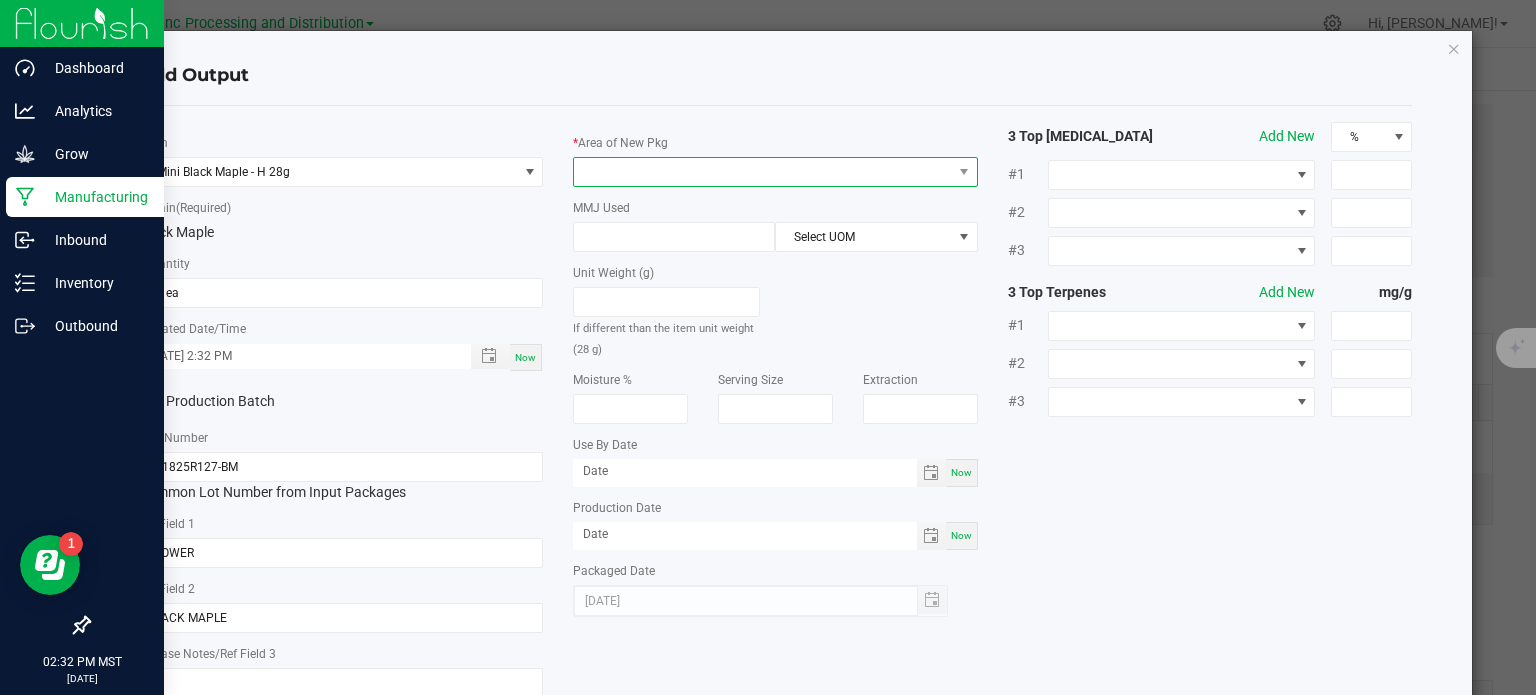 click at bounding box center [763, 172] 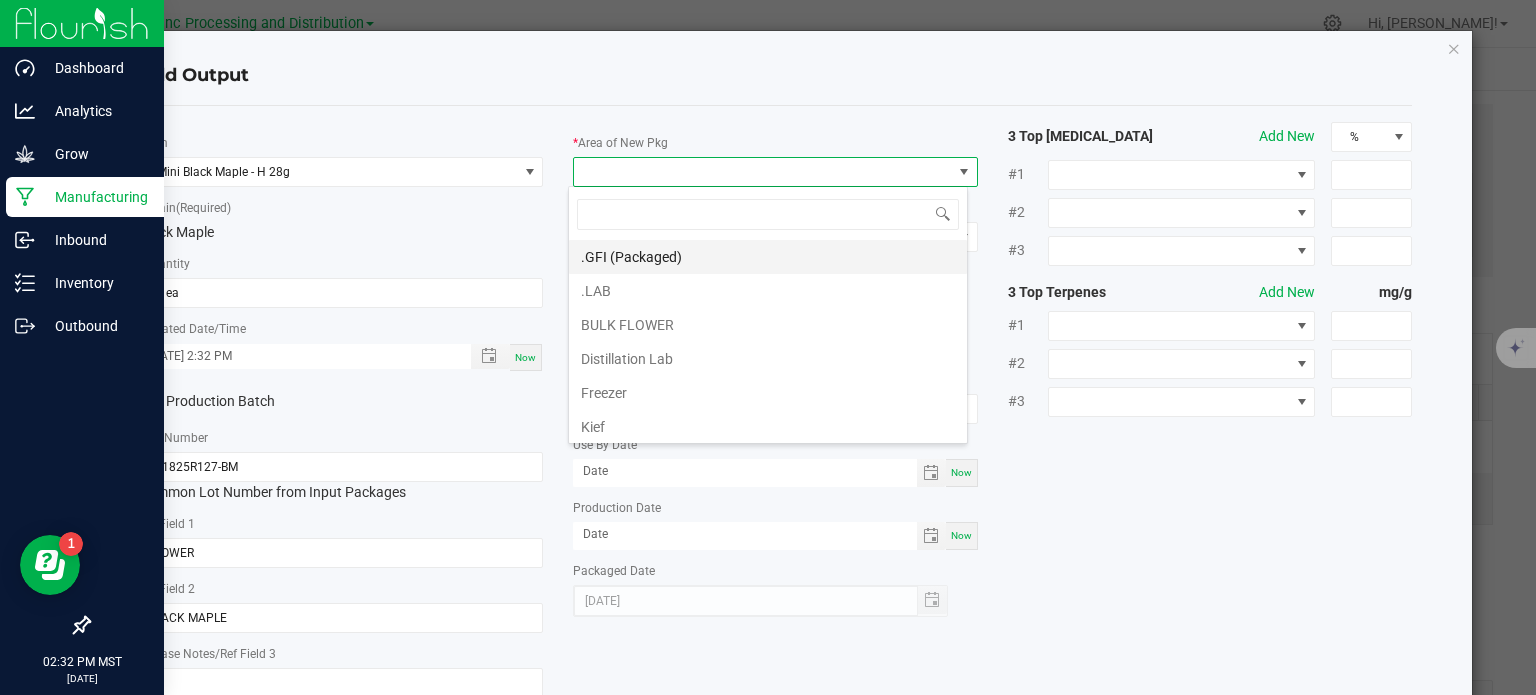 scroll, scrollTop: 99970, scrollLeft: 99600, axis: both 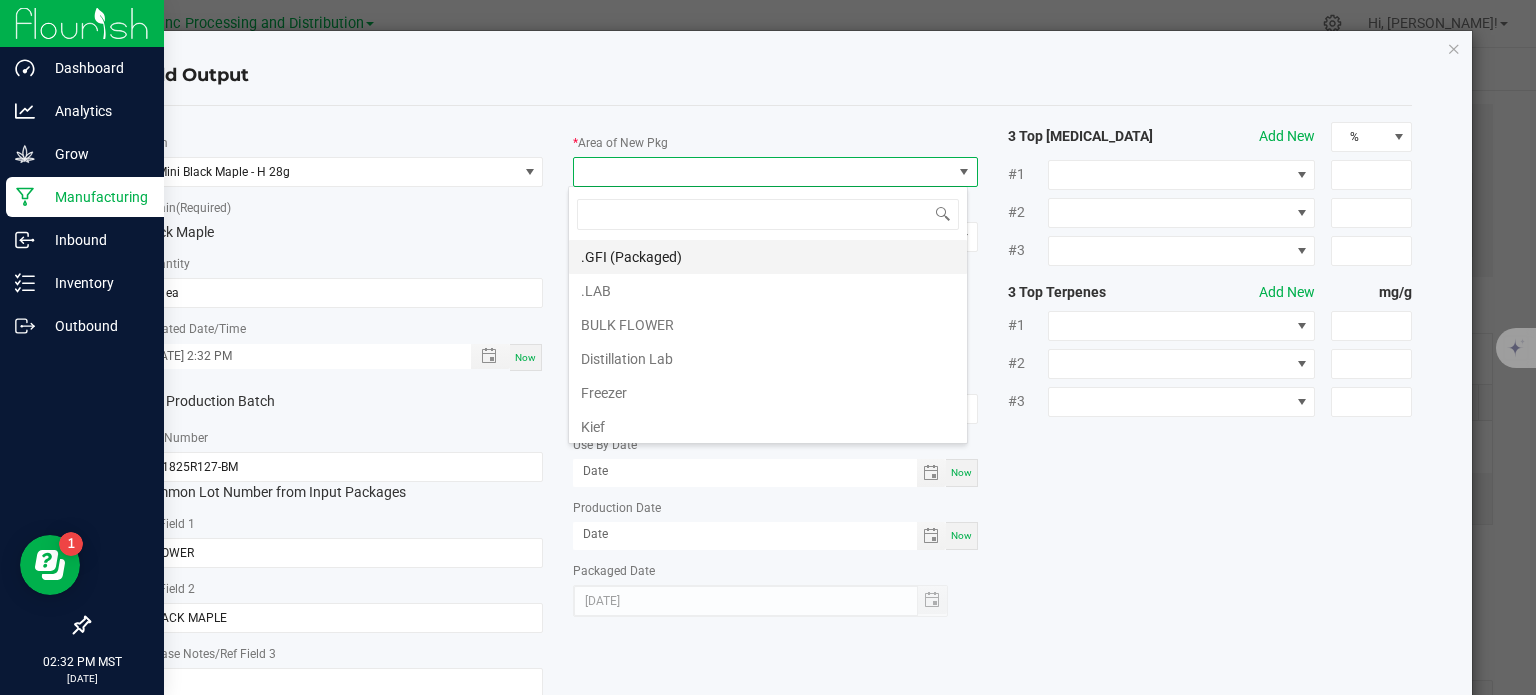 click on ".GFI (Packaged)" at bounding box center (768, 257) 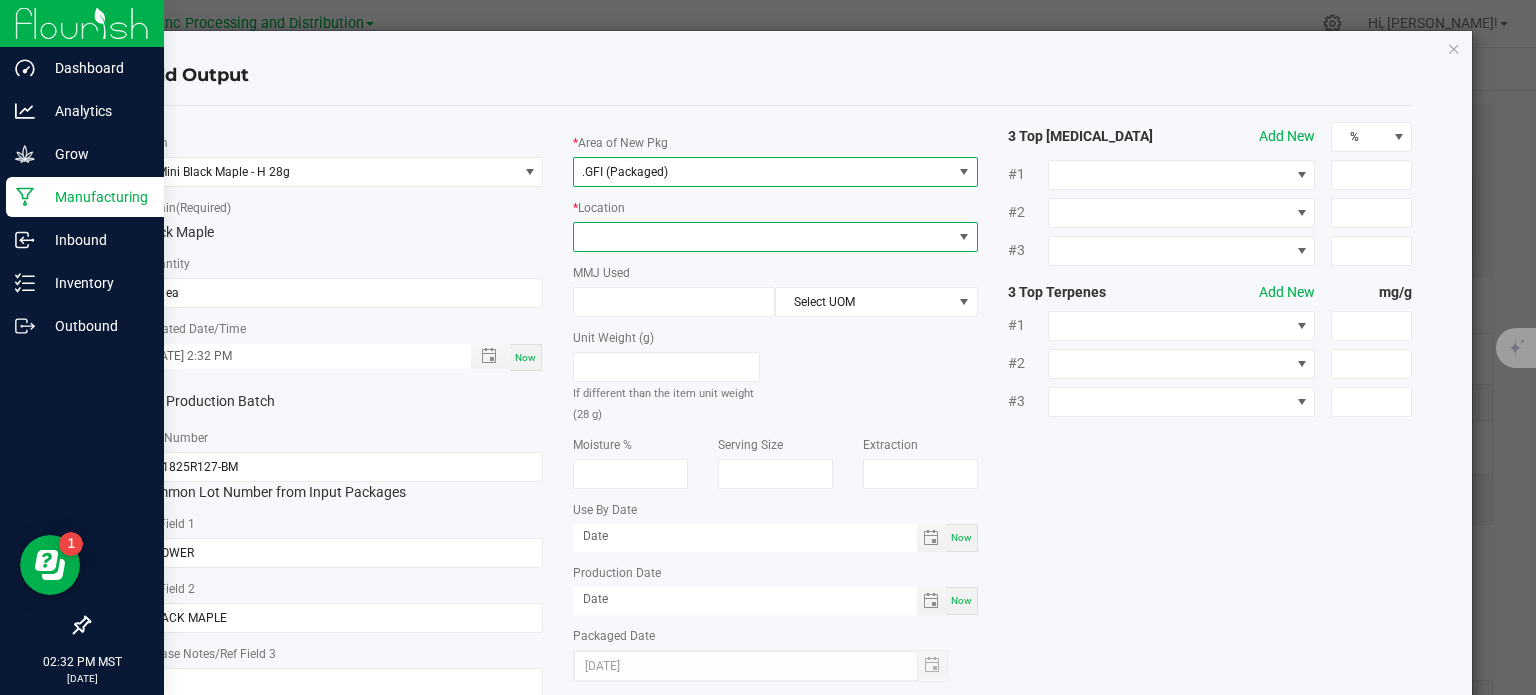 click at bounding box center (763, 237) 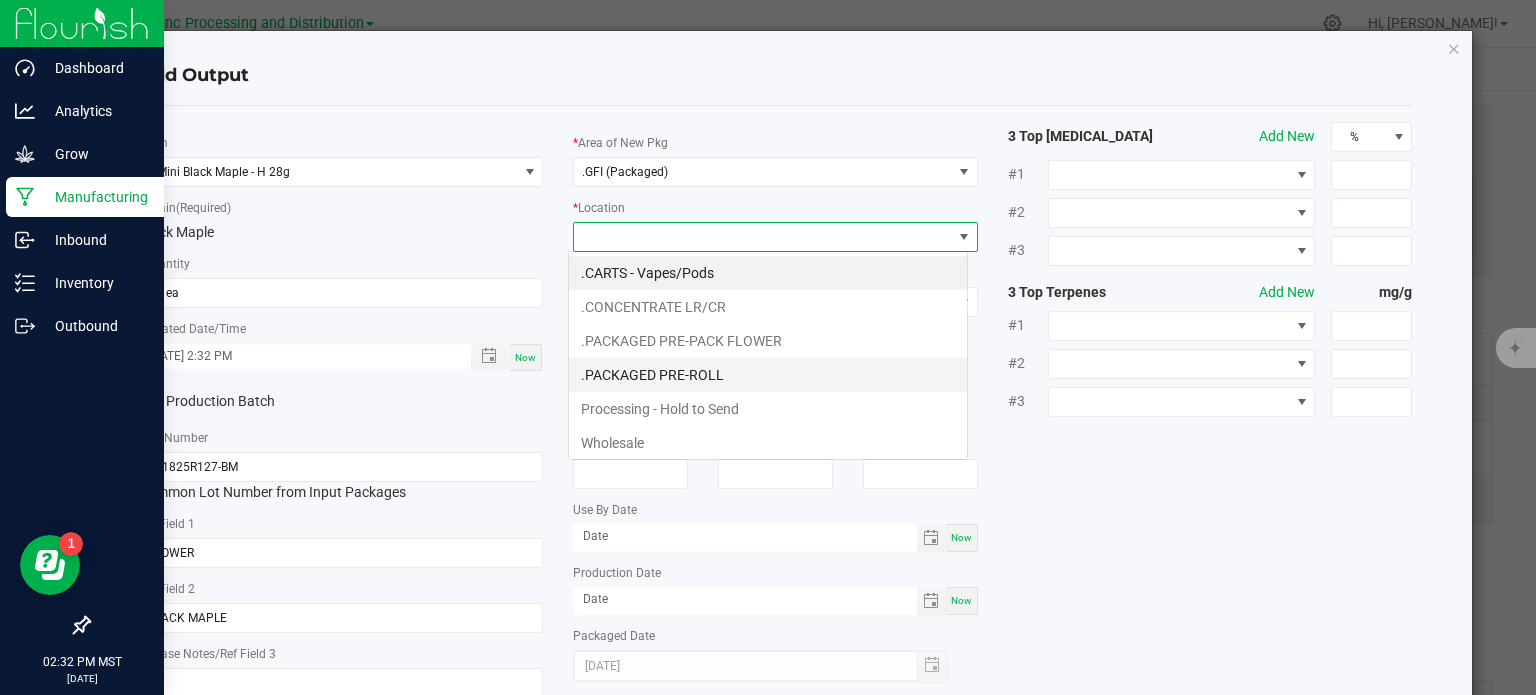 scroll, scrollTop: 99970, scrollLeft: 99600, axis: both 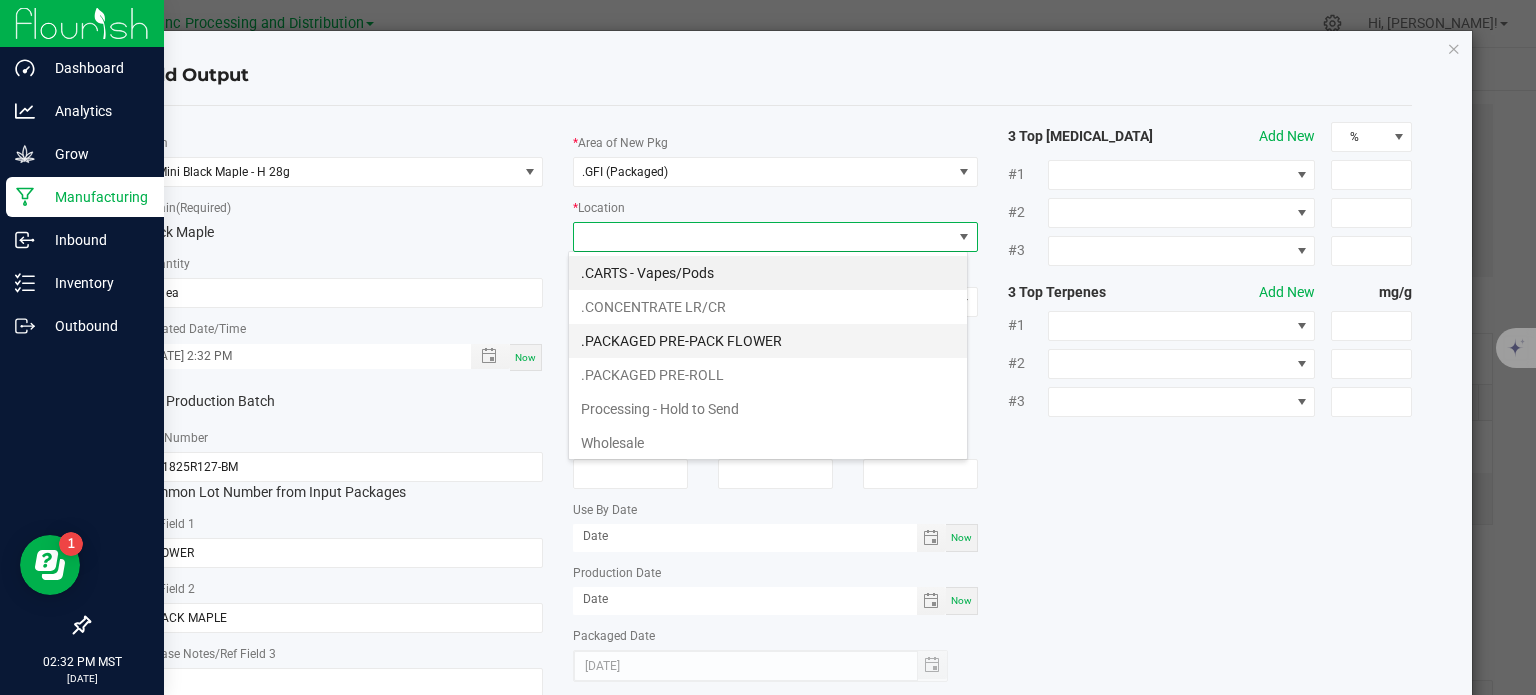 click on ".PACKAGED PRE-PACK FLOWER" at bounding box center (768, 341) 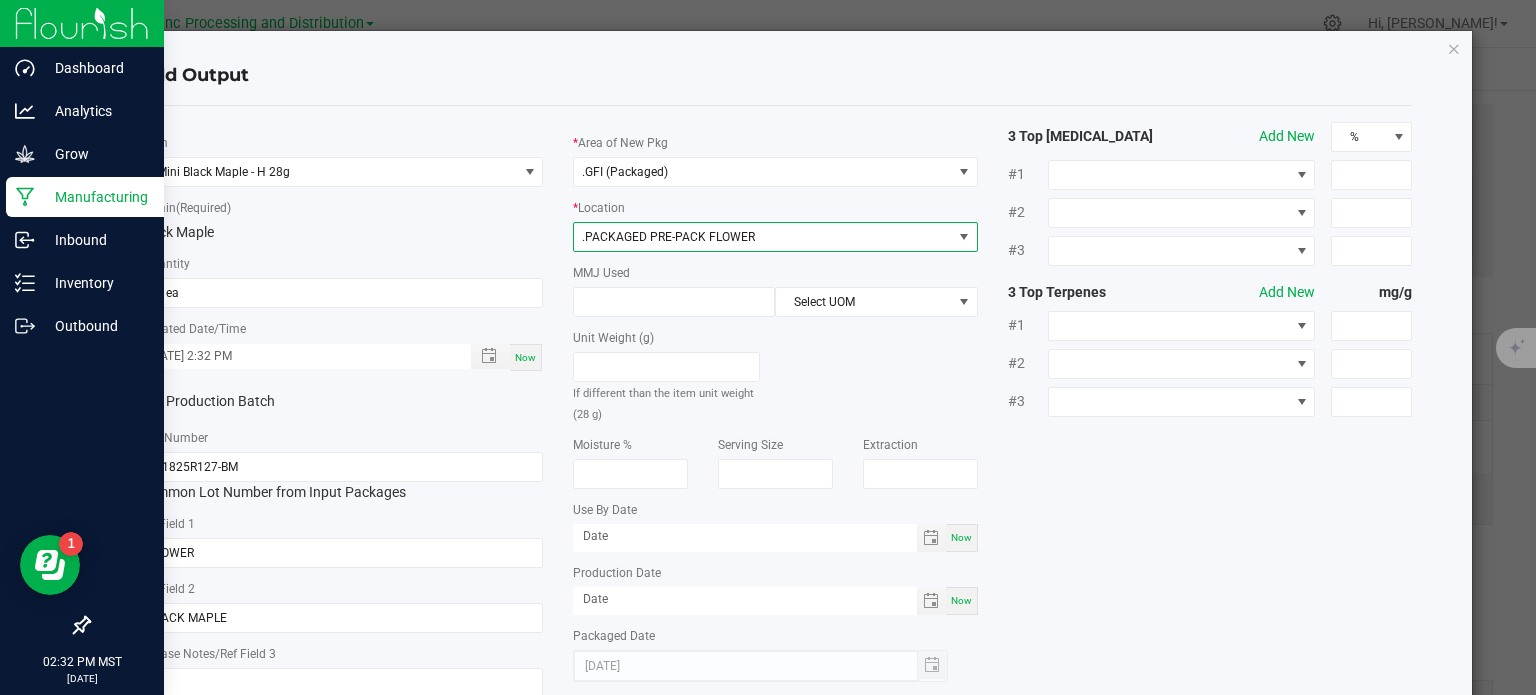 click on "Unit Weight (g)   If different than the item unit weight (28 g)" 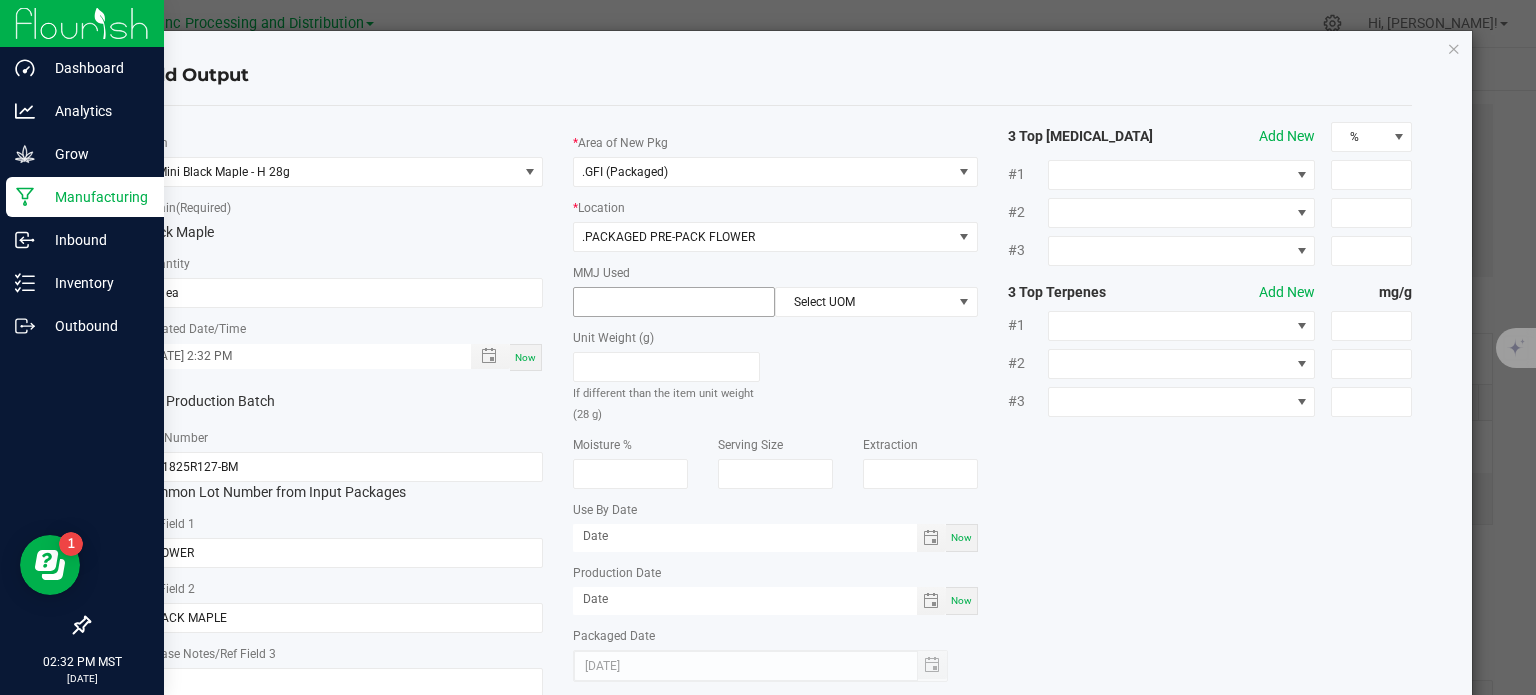 click at bounding box center [674, 302] 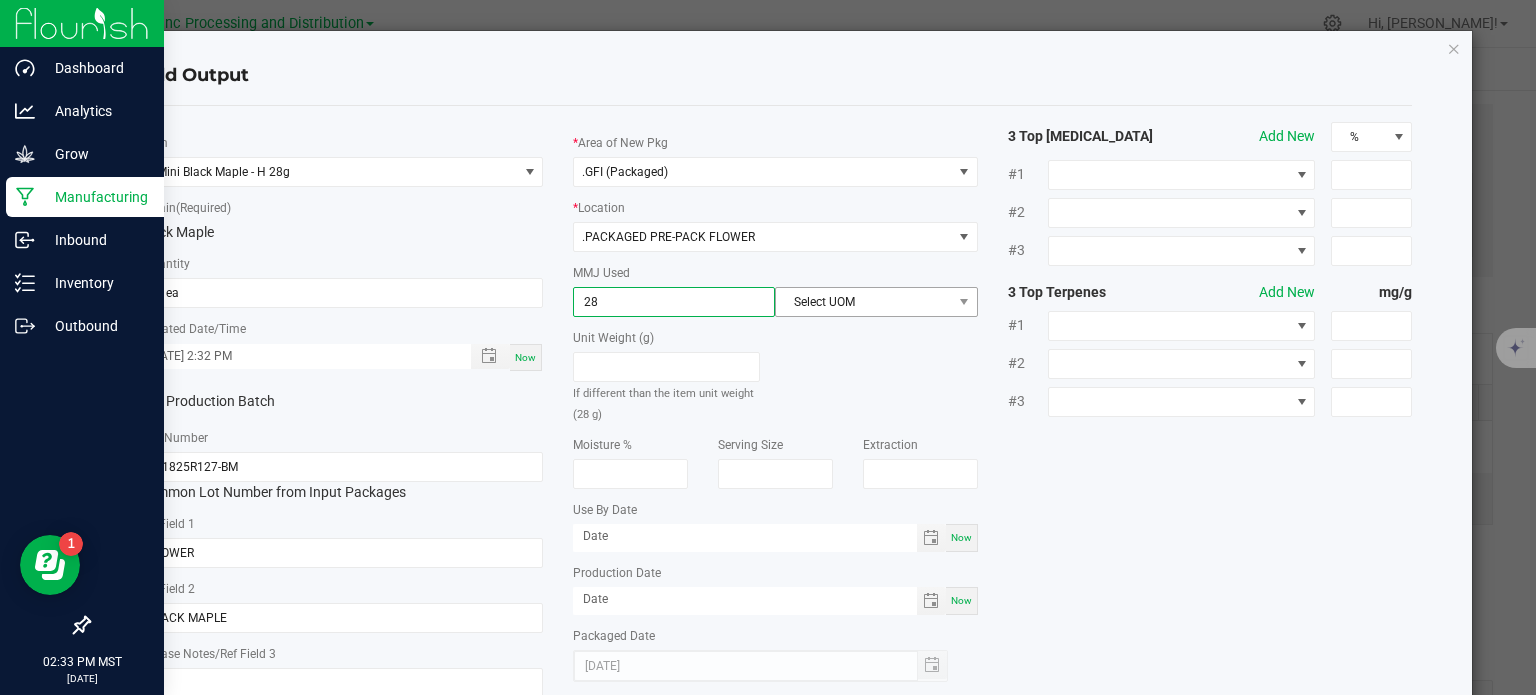 type on "28" 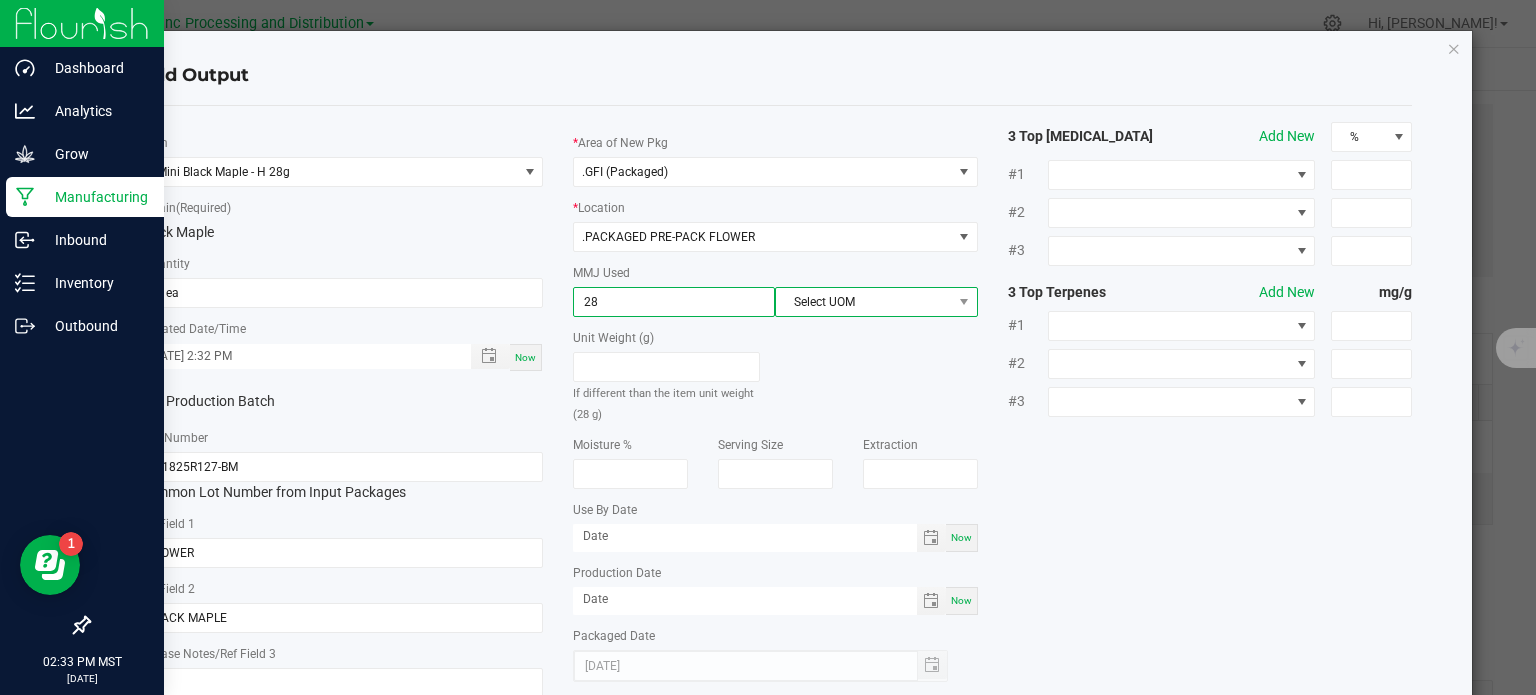 click on "Select UOM" at bounding box center [863, 302] 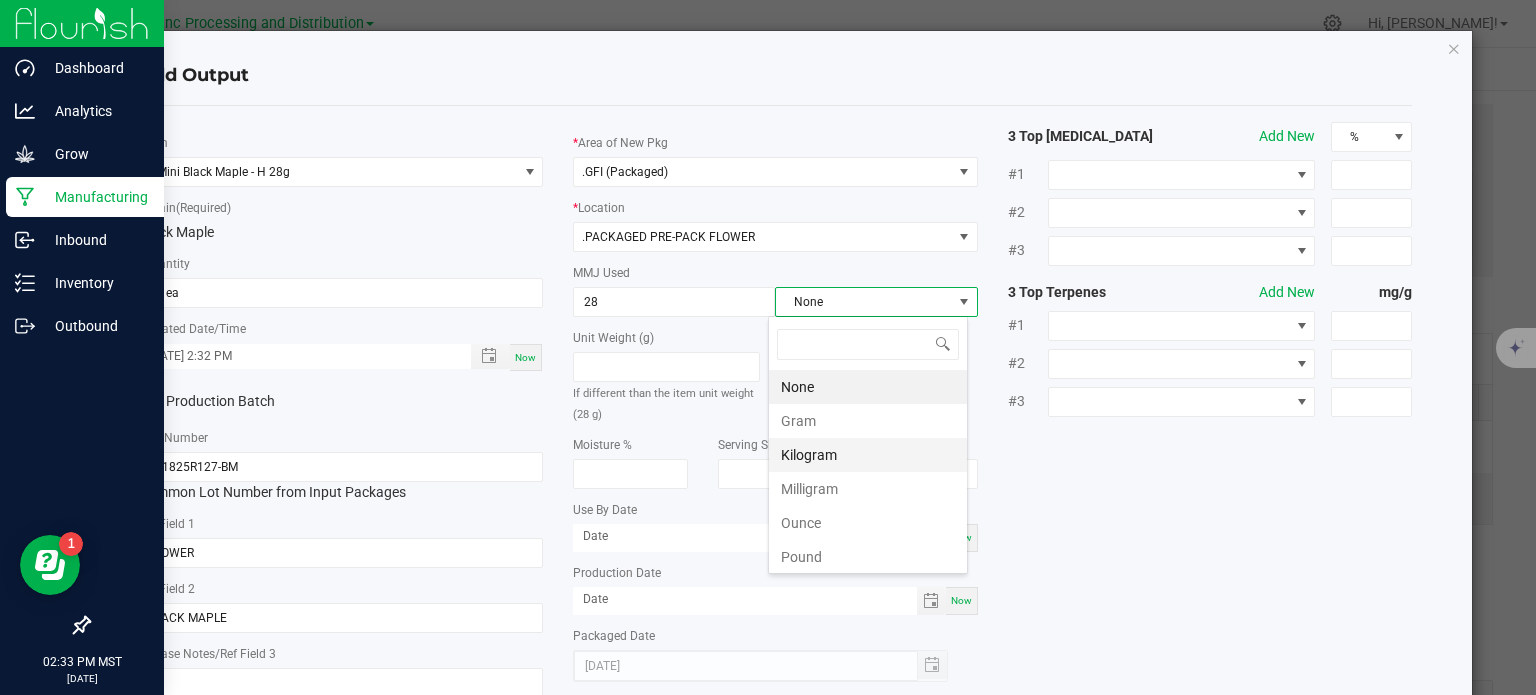 scroll, scrollTop: 99970, scrollLeft: 99800, axis: both 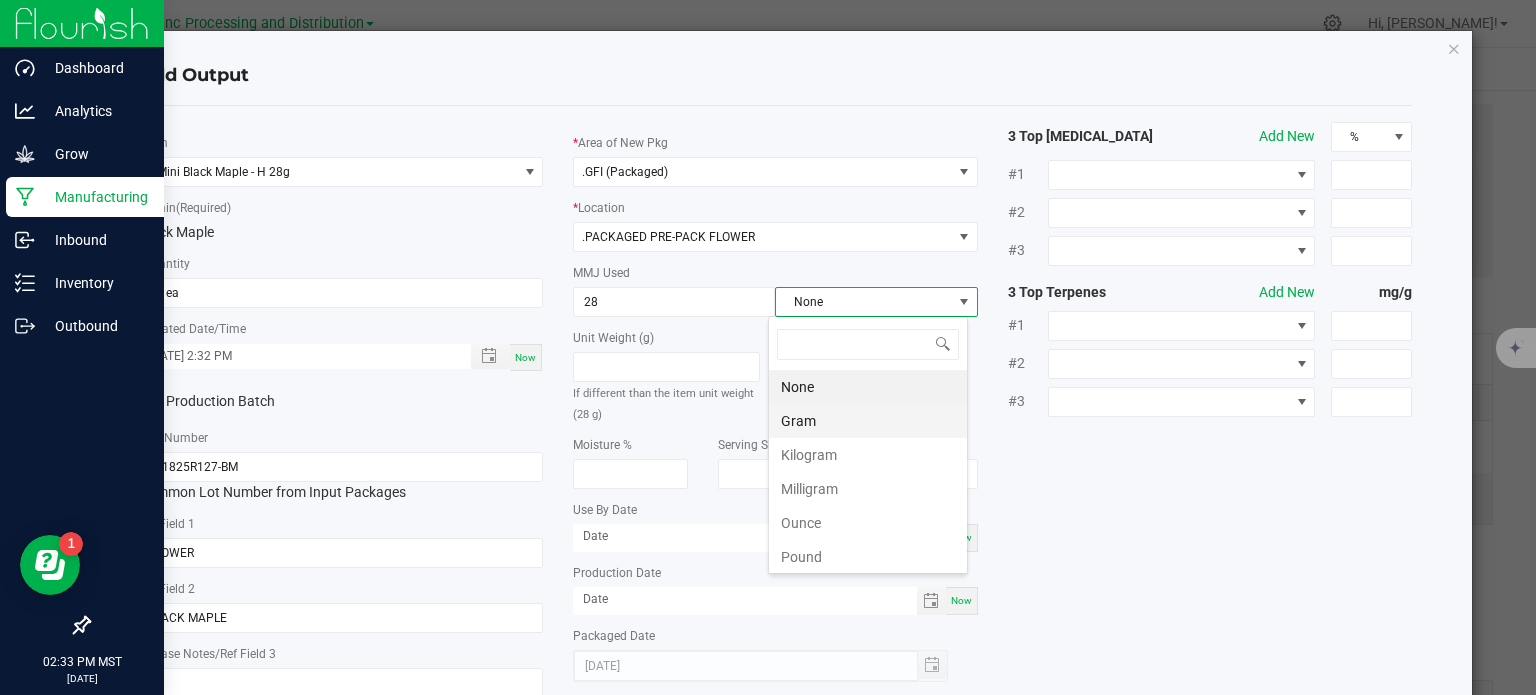 click on "Gram" at bounding box center (868, 421) 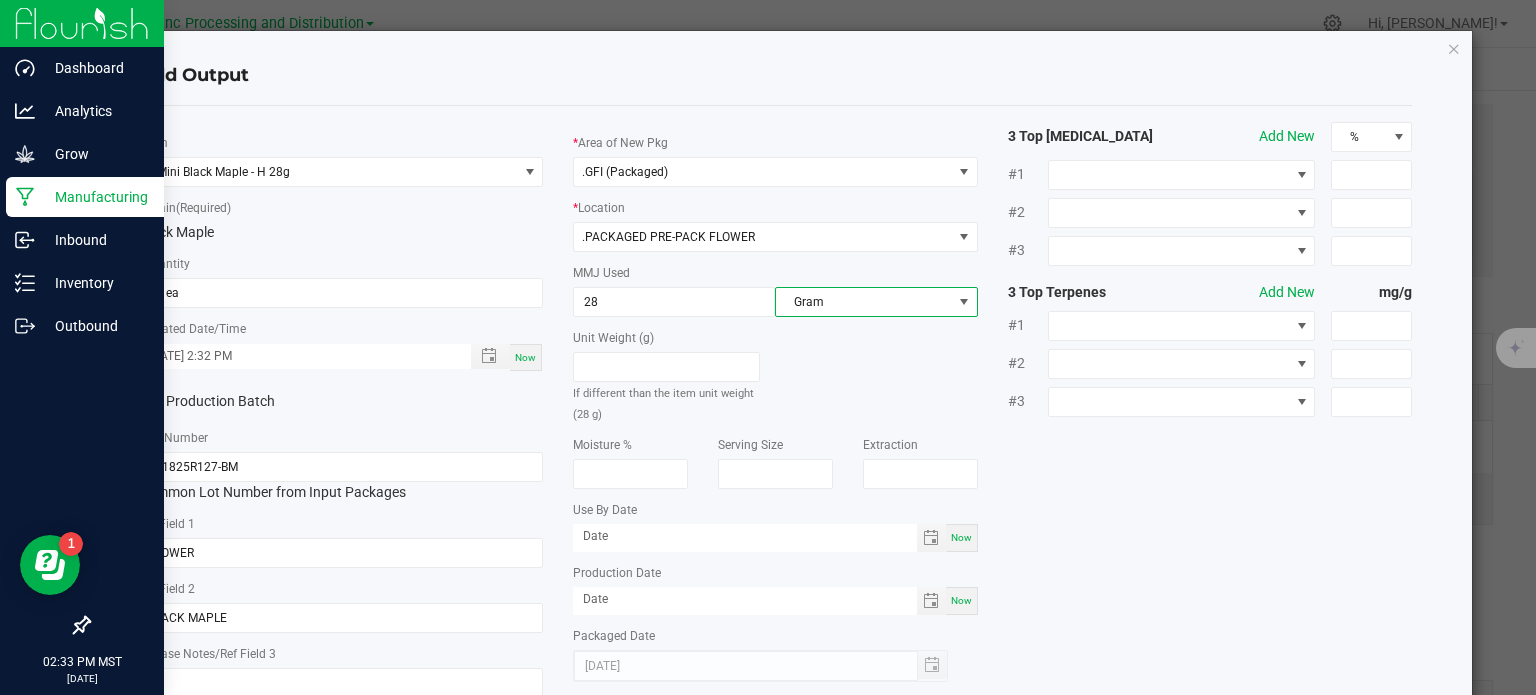 click on "*   Item  Mini Black Maple - H 28g  *   Strain  (Required)  Black Maple   *   Quantity  25 ea  *   Created Date/Time  [DATE] 2:32 PM Now  Production Batch   *   Lot Number  041825R127-BM  Common Lot Number from Input Packages   Ref Field 1  FLOWER  Ref Field 2  BLACK MAPLE  Release Notes/Ref Field 3   *   Area of New Pkg  .GFI (Packaged)  *   Location  .PACKAGED PRE-PACK FLOWER  MMJ Used  28 Gram  Unit Weight (g)   If different than the item unit weight (28 g)   Moisture %   Serving Size   Extraction   Use By Date  Now  Production Date  Now  Packaged Date  [DATE] 3 Top [MEDICAL_DATA]  Add New  % #1 #2 #3 3 Top Terpenes  Add New  mg/g #1 #2 #3" 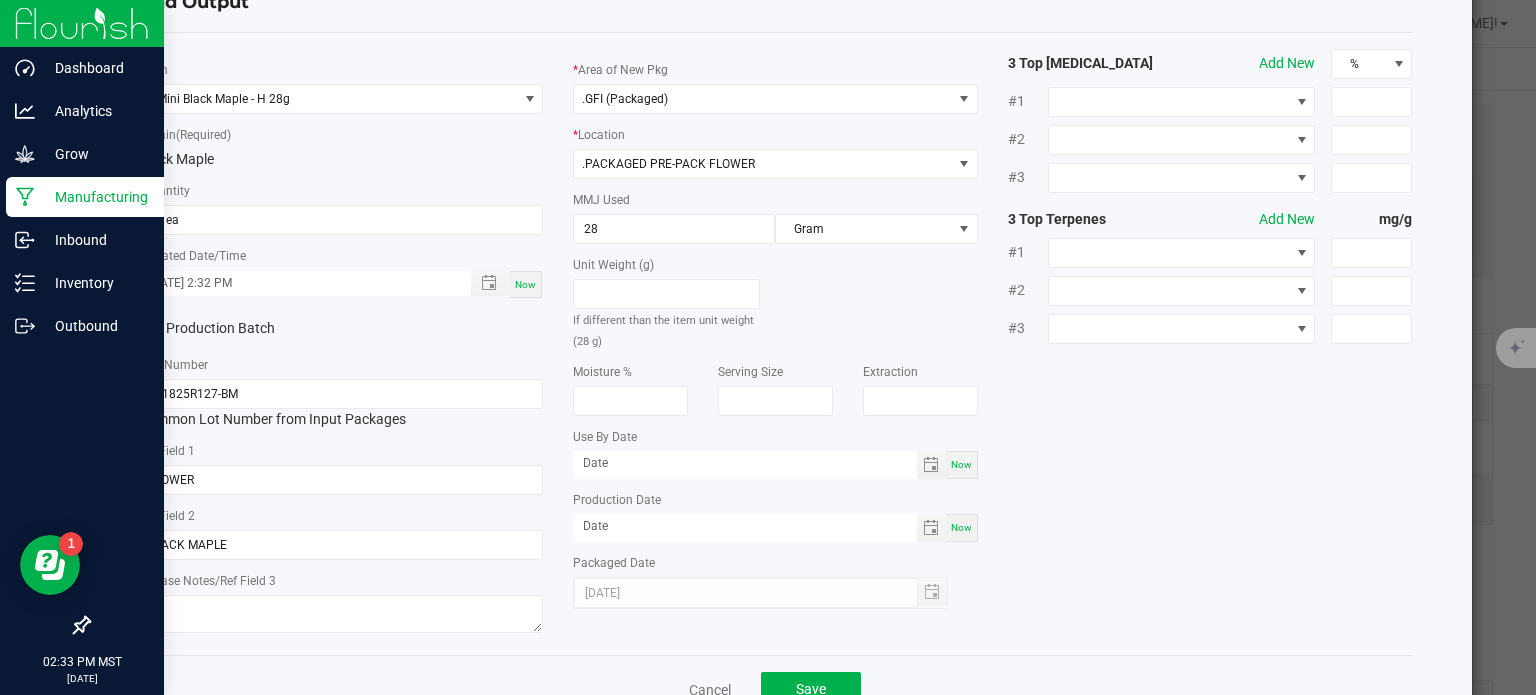 scroll, scrollTop: 133, scrollLeft: 0, axis: vertical 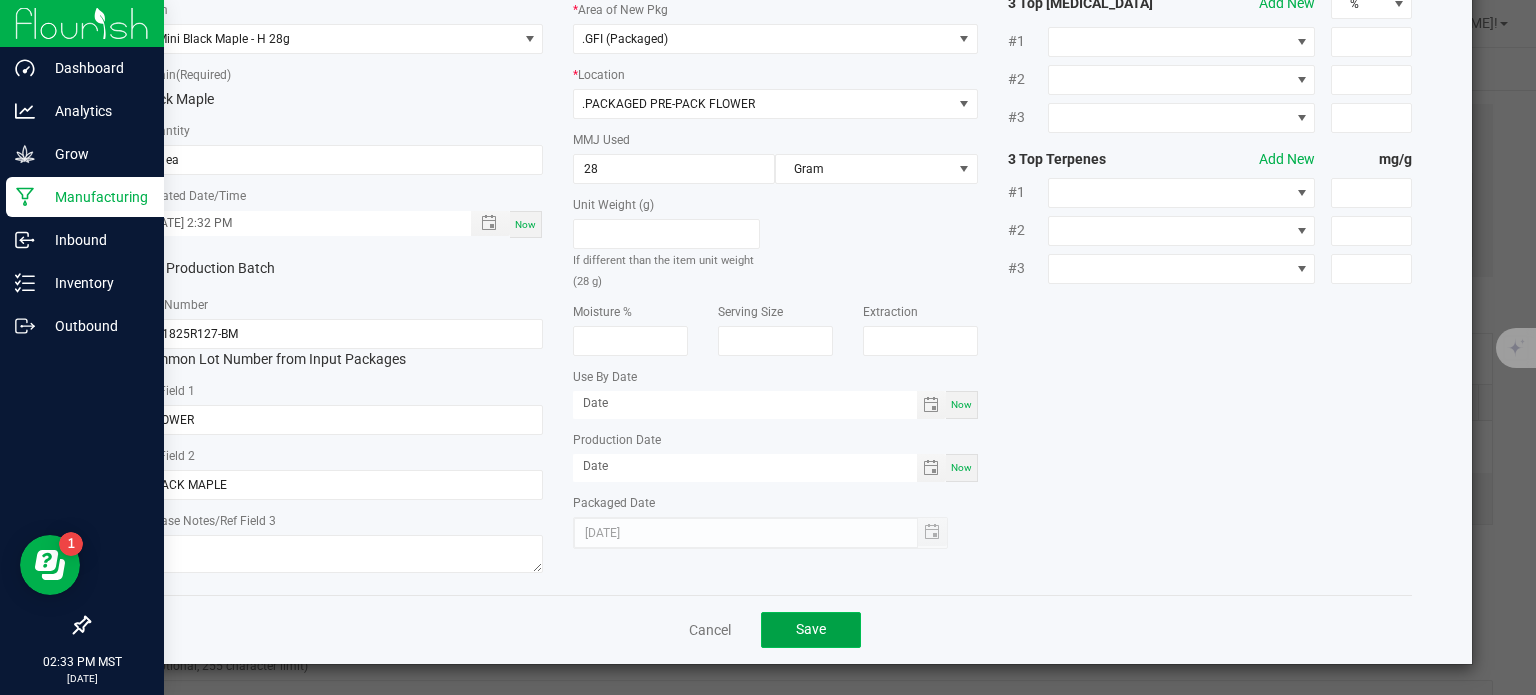 click on "Save" 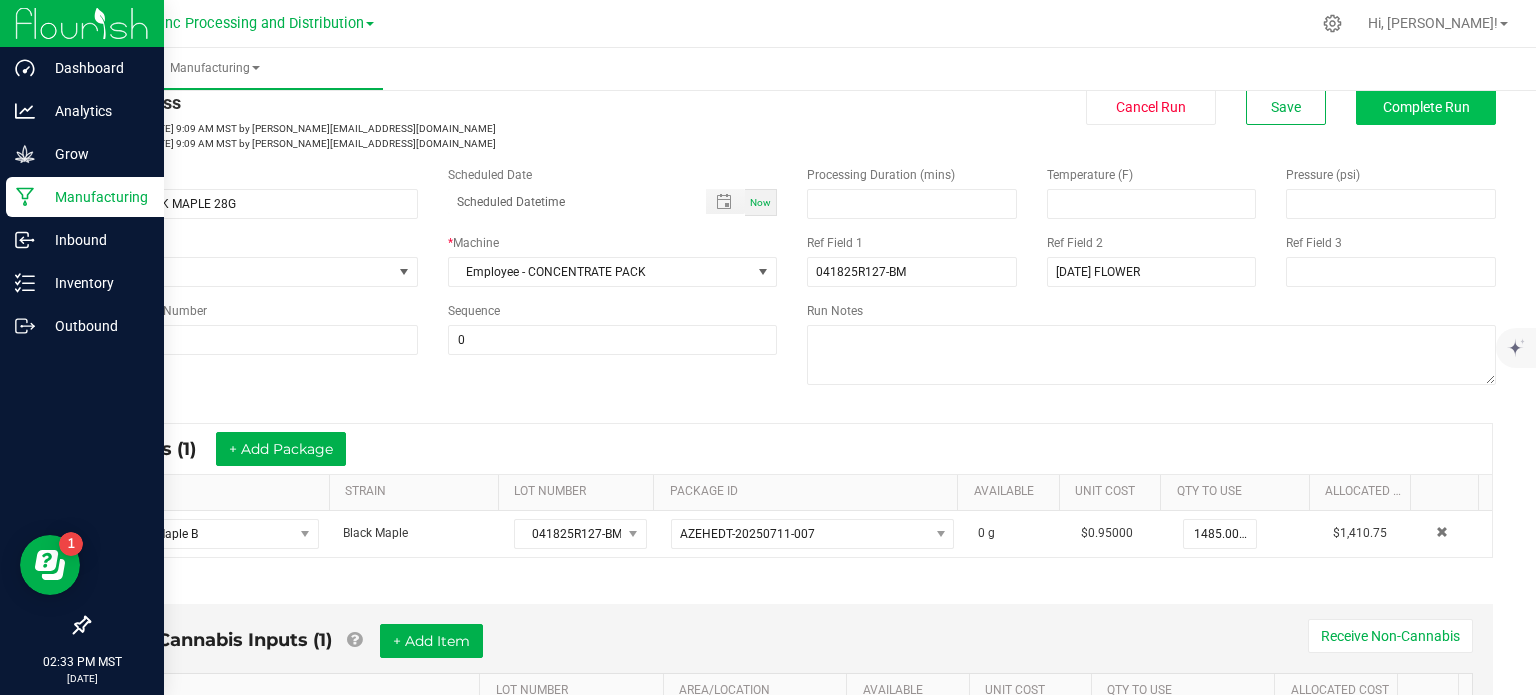 scroll, scrollTop: 0, scrollLeft: 0, axis: both 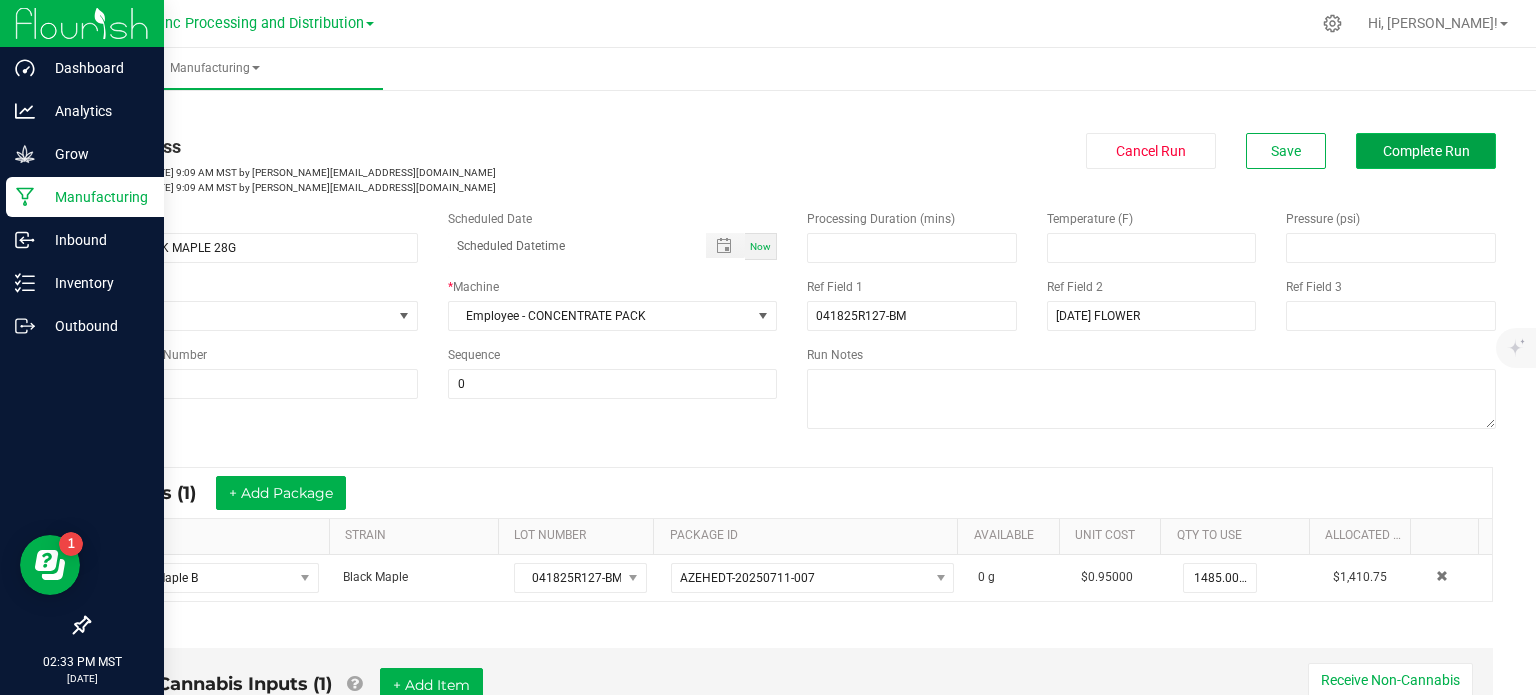 click on "Complete Run" at bounding box center [1426, 151] 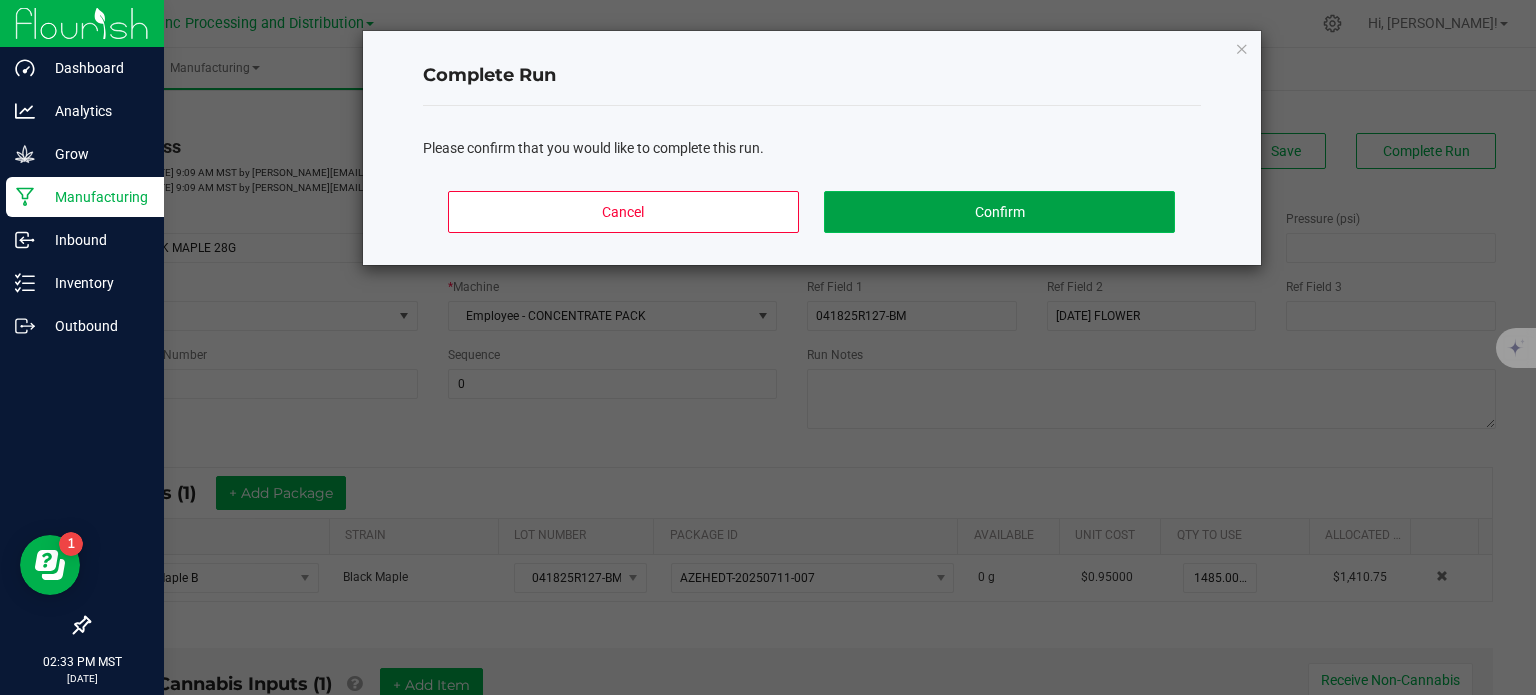 click on "Confirm" 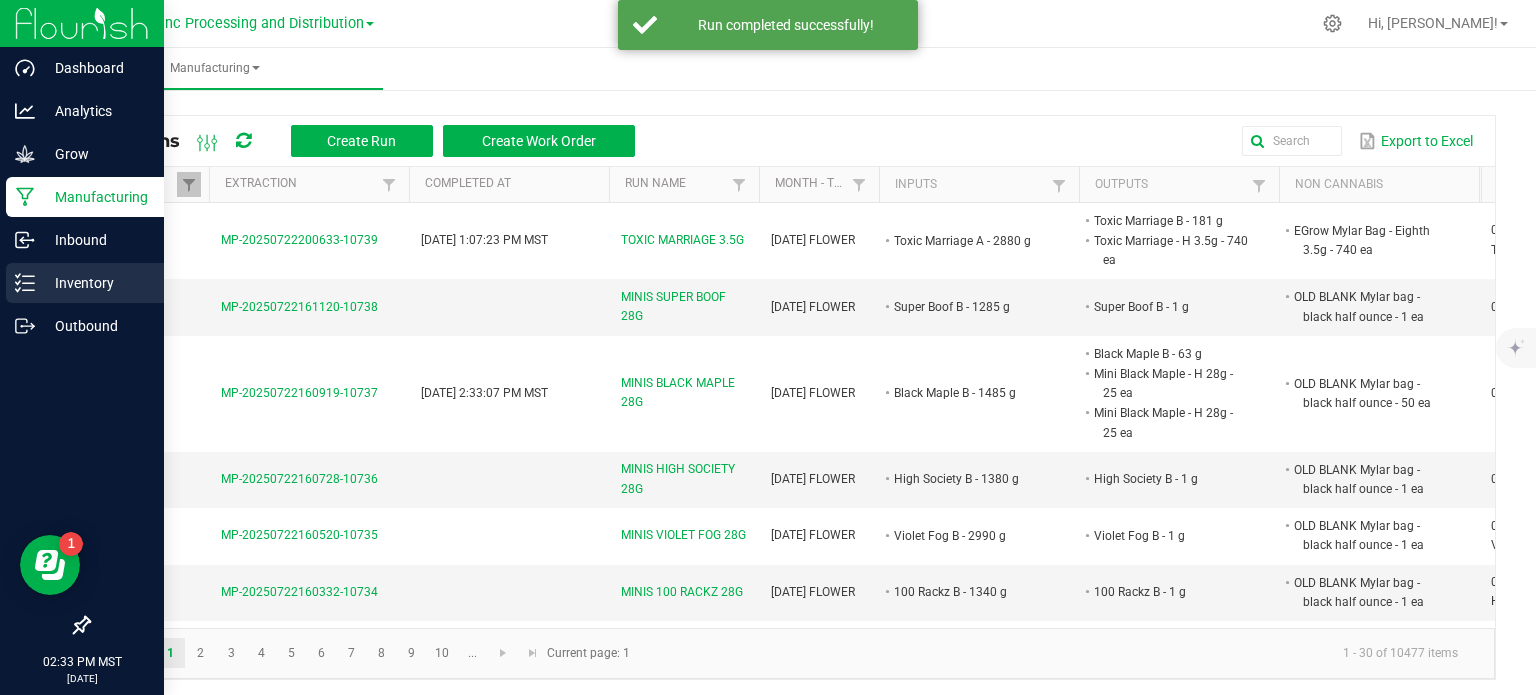 click on "Inventory" at bounding box center (95, 283) 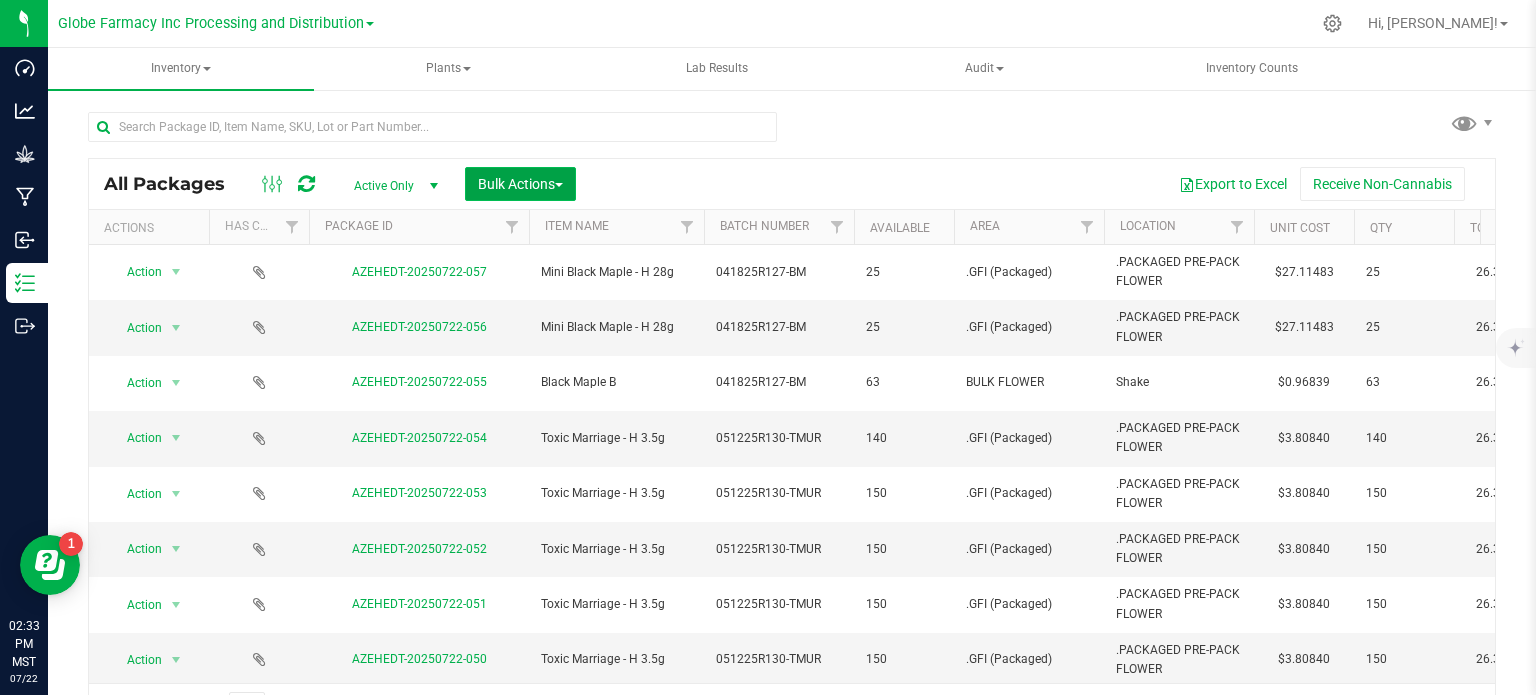 click on "Bulk Actions" at bounding box center (520, 184) 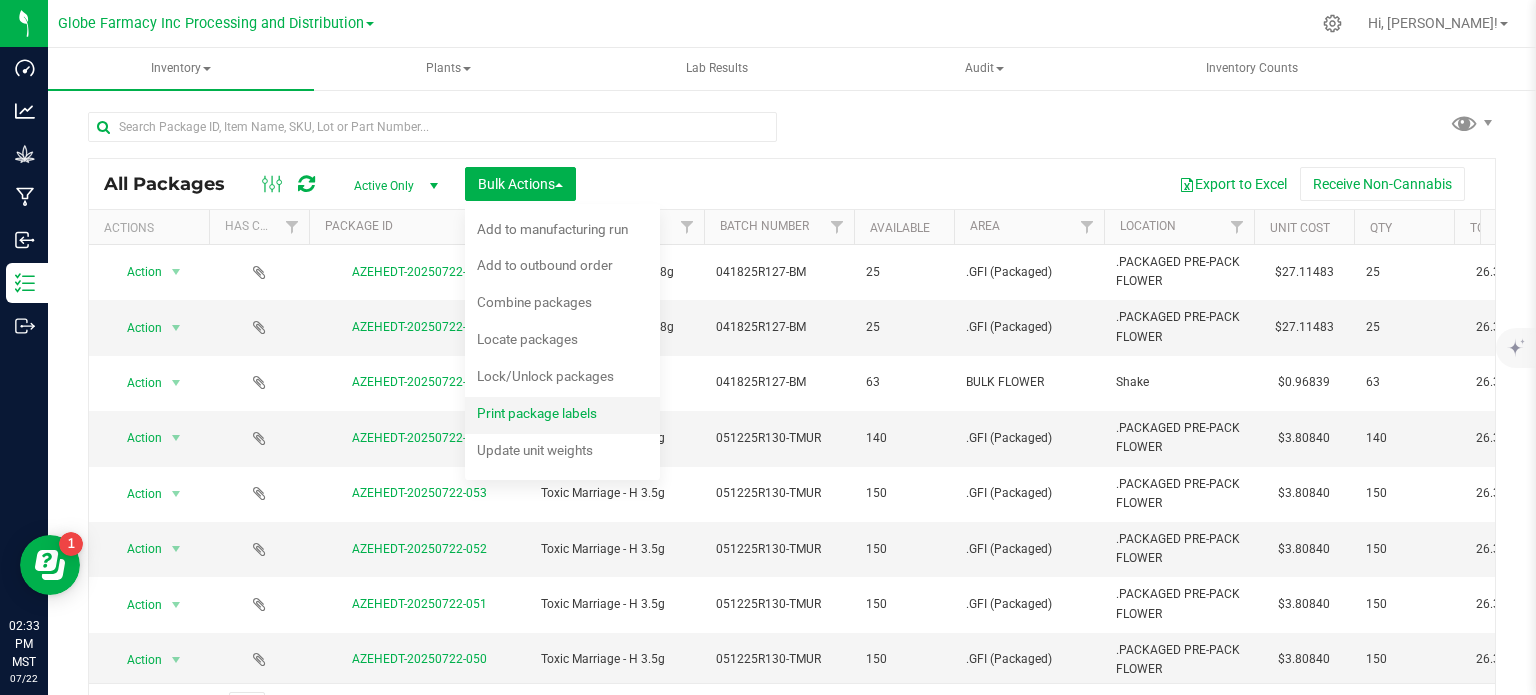 click on "Print package labels" at bounding box center [537, 413] 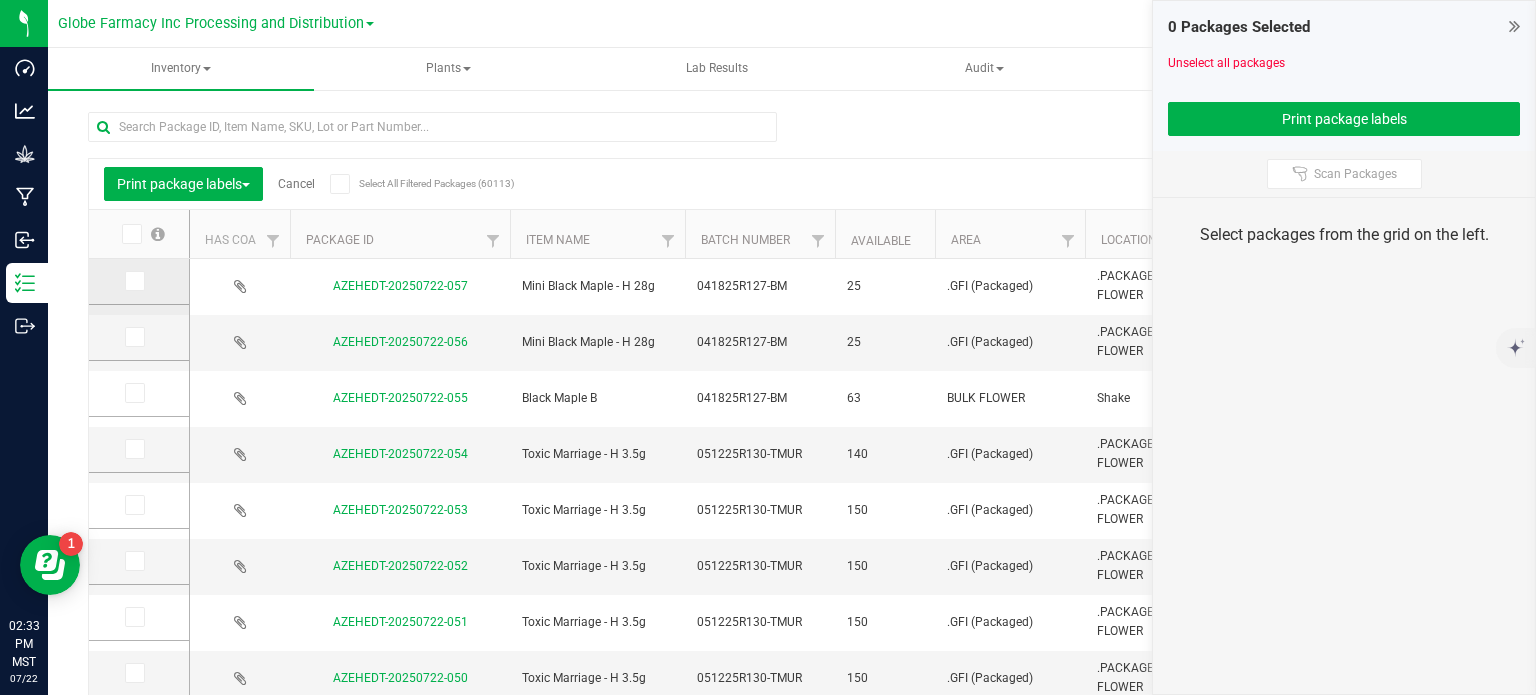 click at bounding box center (133, 281) 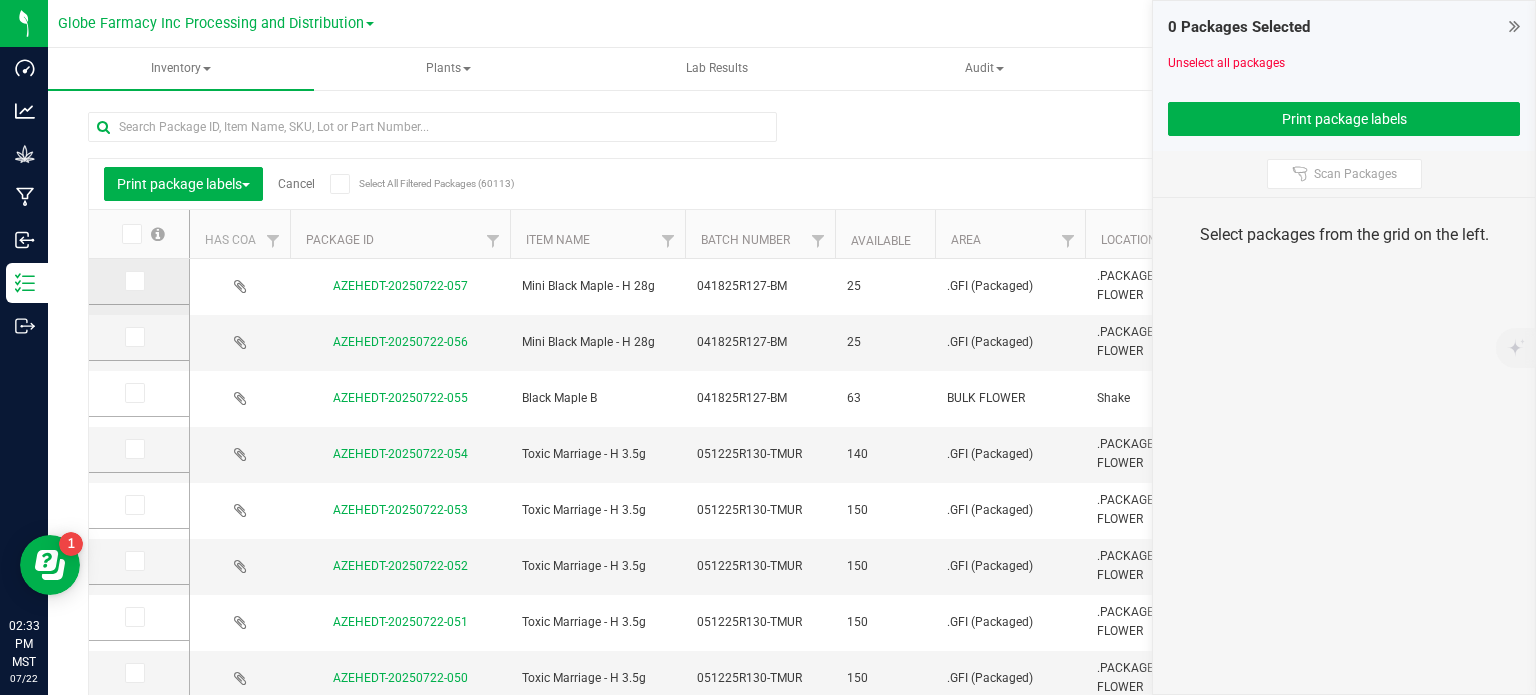 click at bounding box center [0, 0] 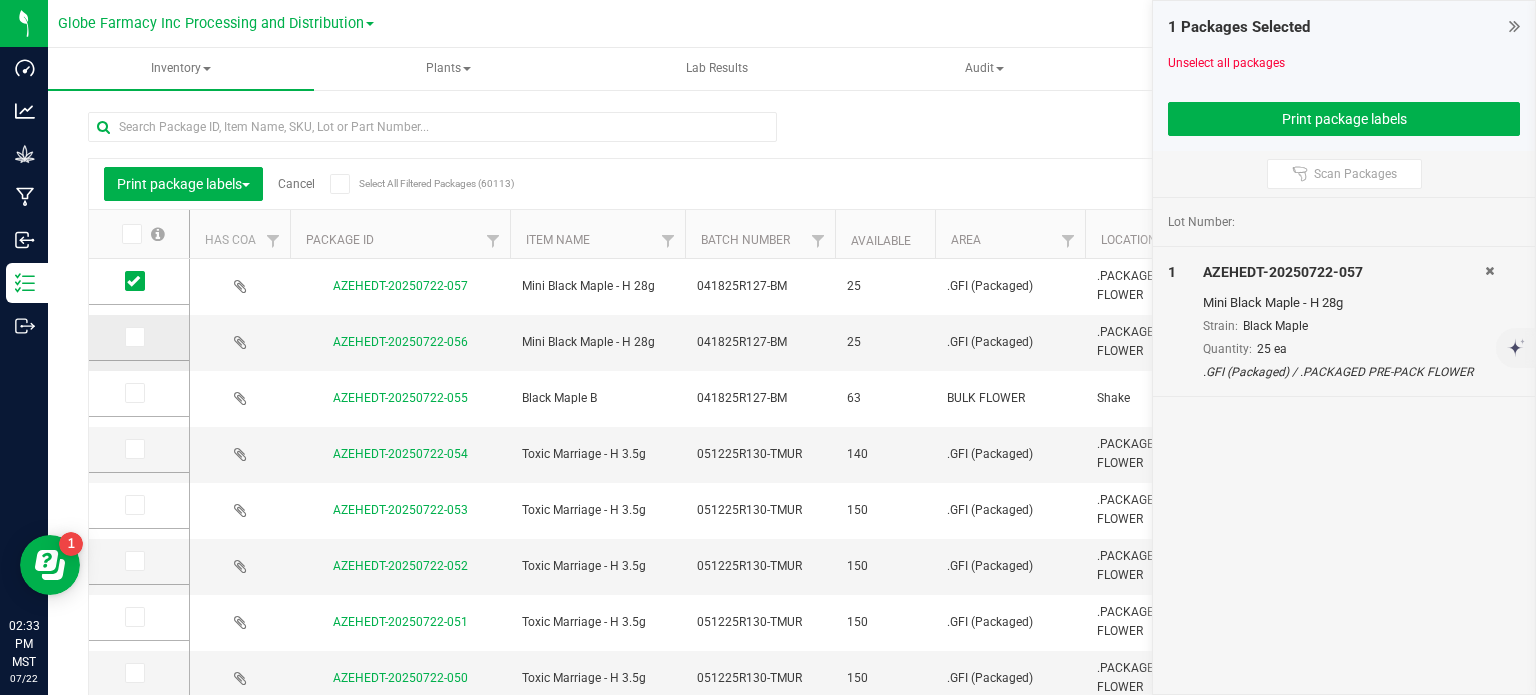 click at bounding box center (135, 337) 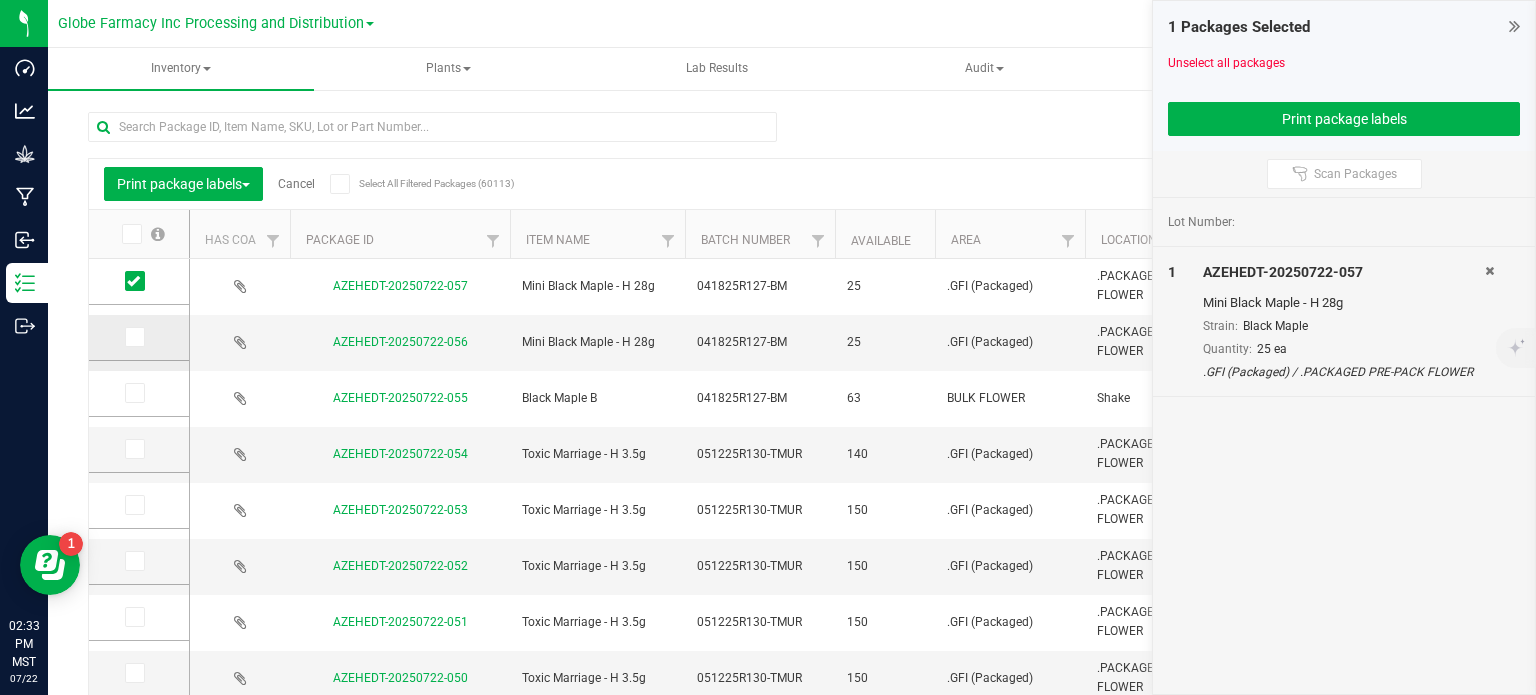 click at bounding box center (0, 0) 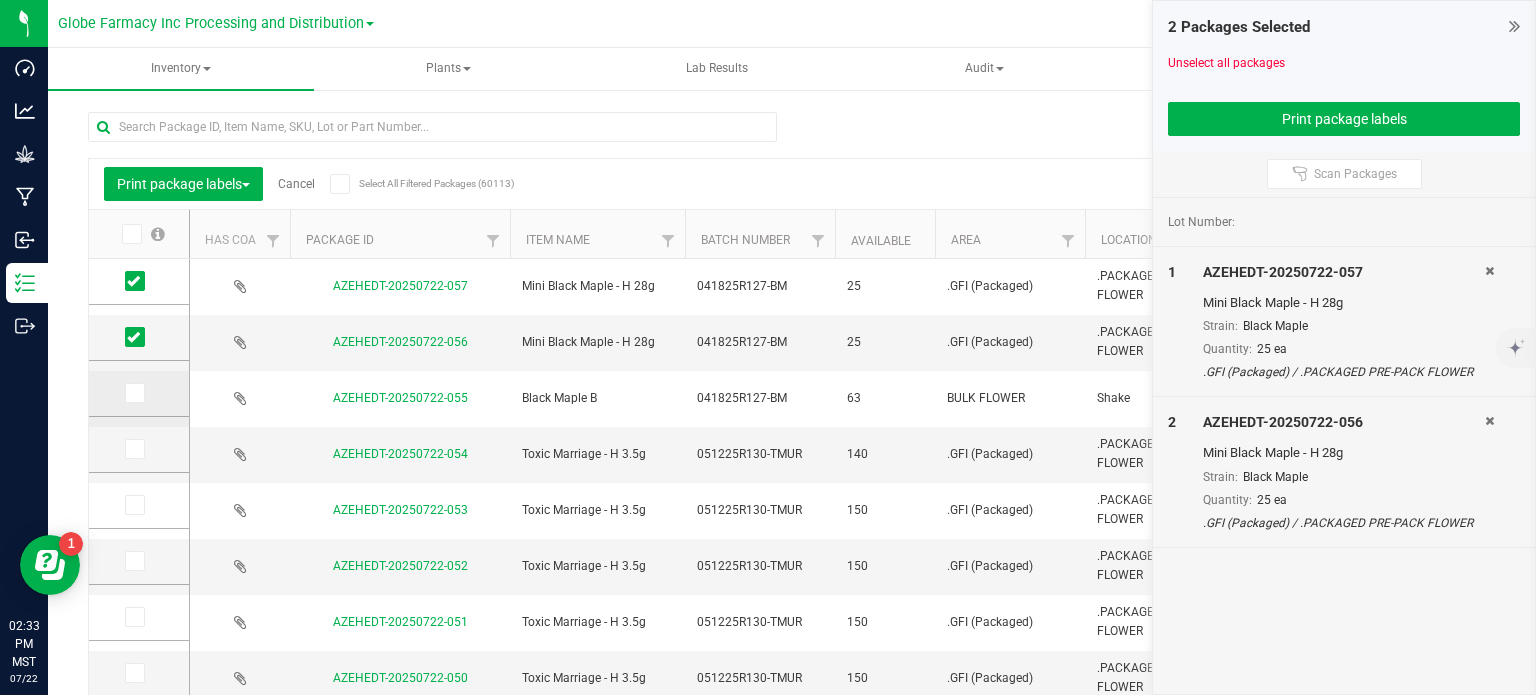 click at bounding box center (133, 393) 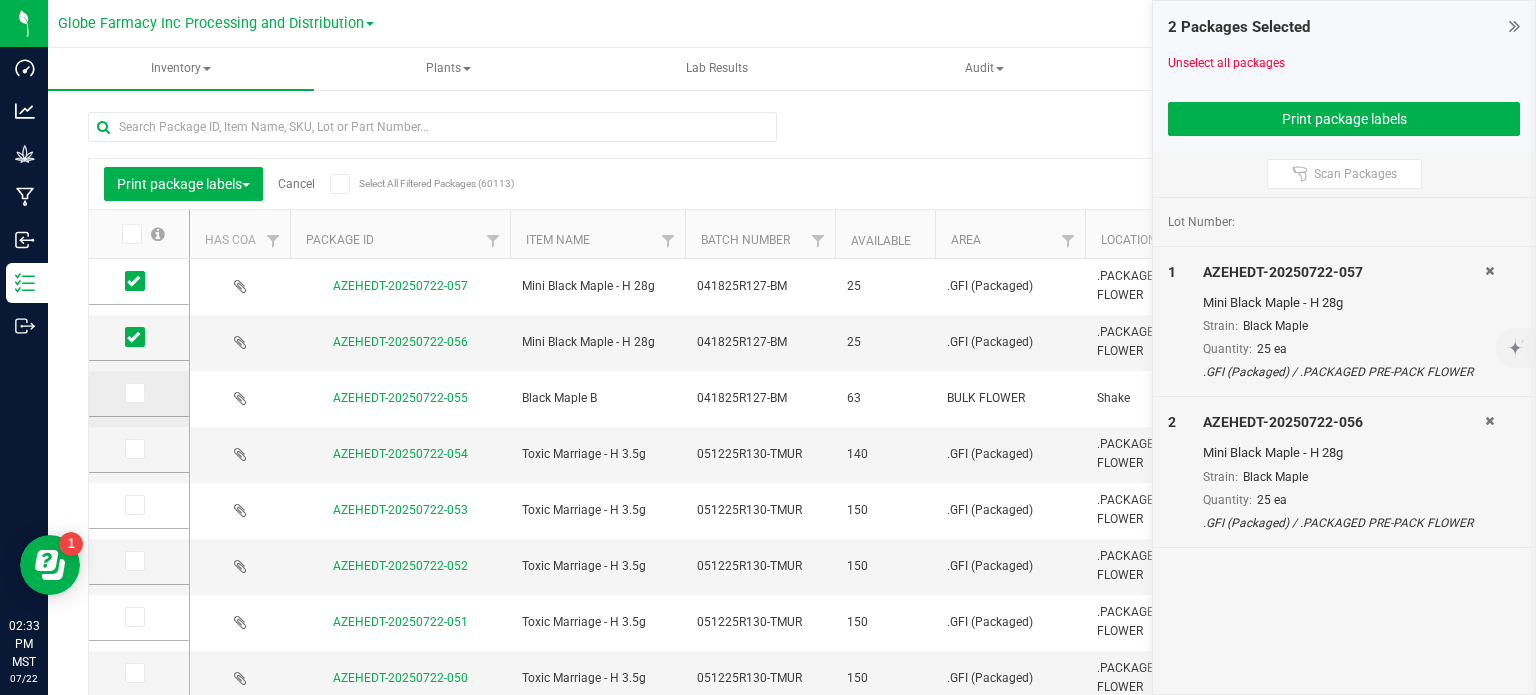 click at bounding box center [0, 0] 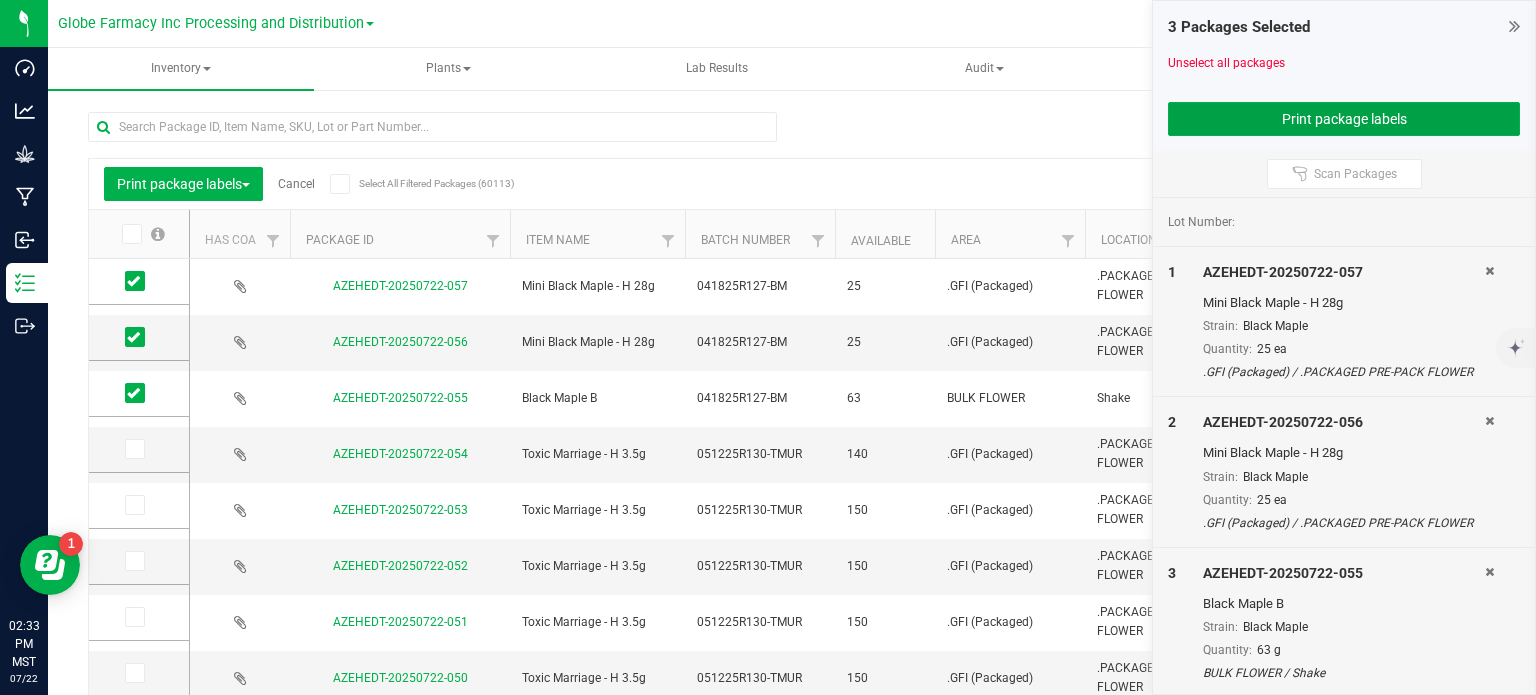 drag, startPoint x: 1370, startPoint y: 134, endPoint x: 1283, endPoint y: 82, distance: 101.35581 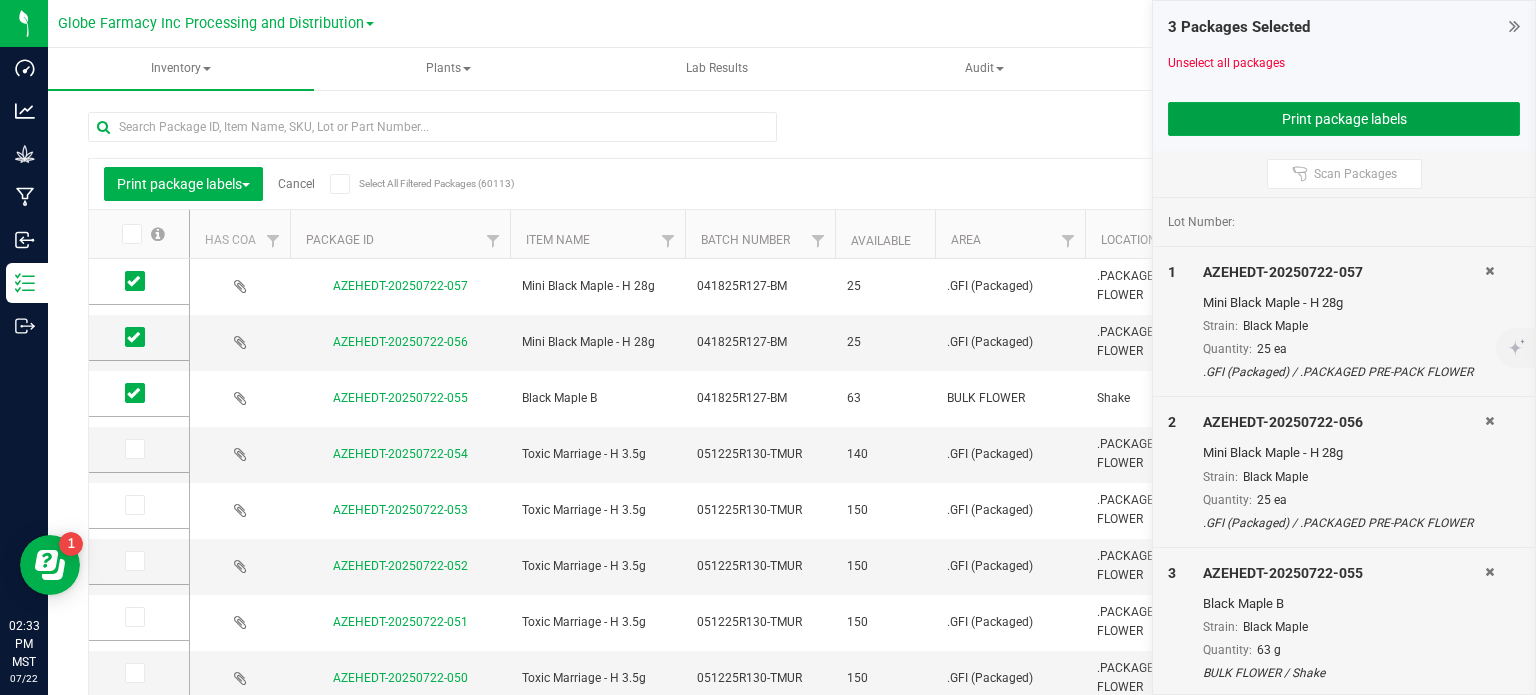 click on "Print package labels" at bounding box center [1344, 119] 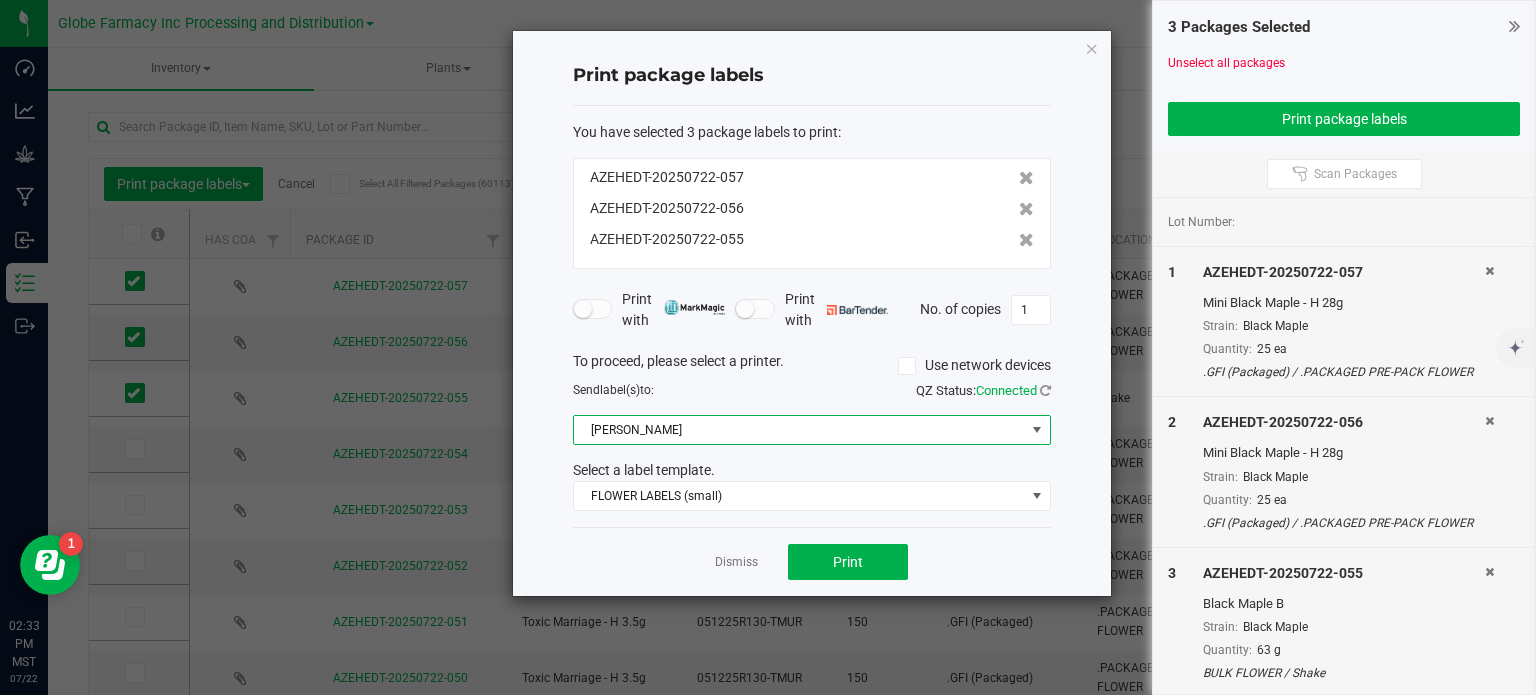 click on "[PERSON_NAME]" at bounding box center [799, 430] 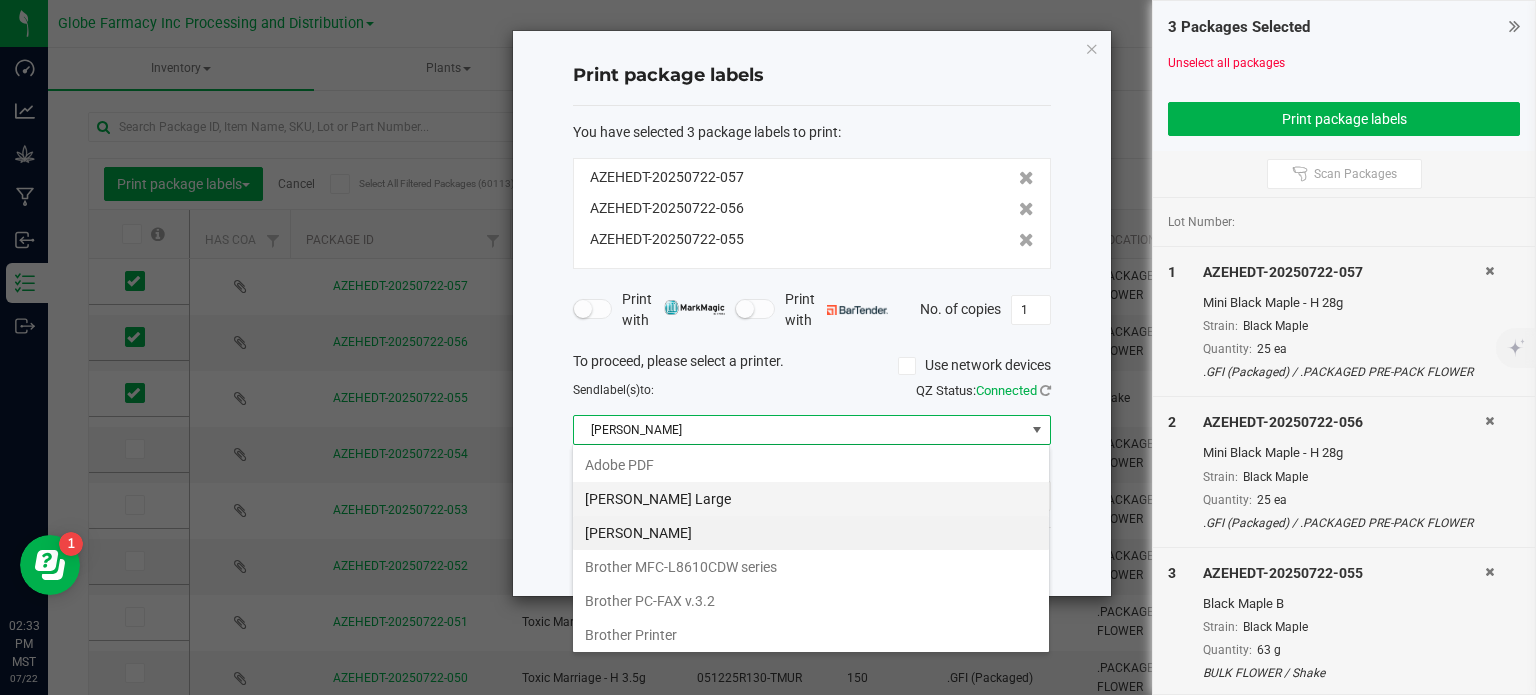 scroll, scrollTop: 99970, scrollLeft: 99521, axis: both 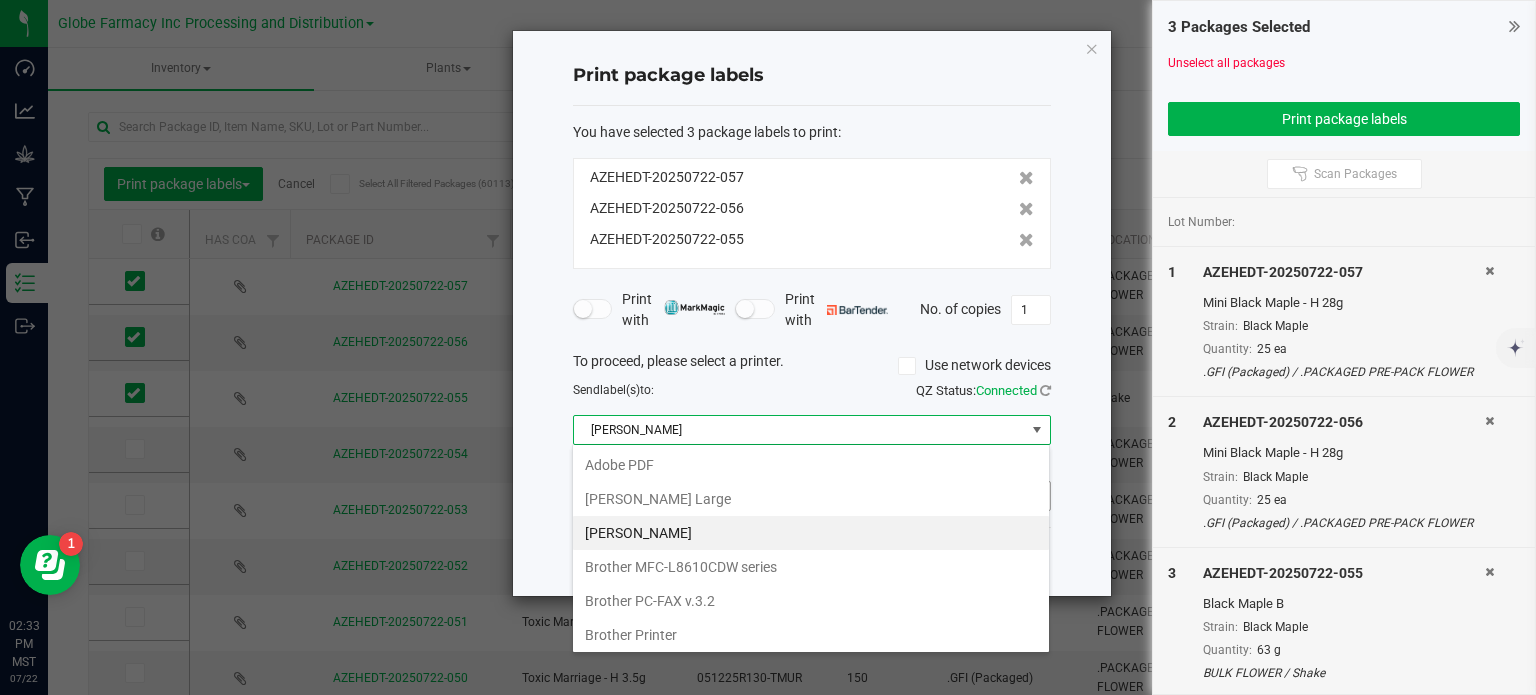 click on "[PERSON_NAME] Large" at bounding box center [811, 499] 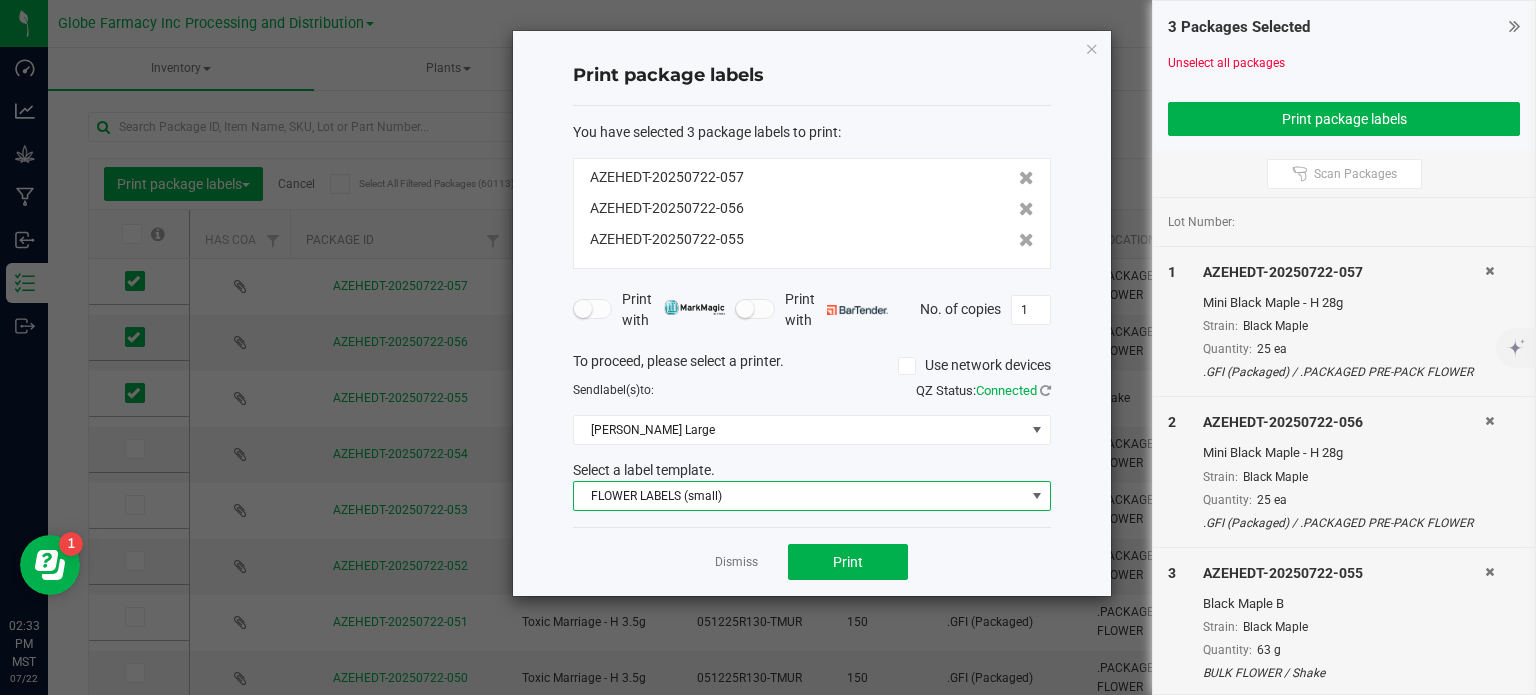click on "FLOWER LABELS  (small)" at bounding box center [799, 496] 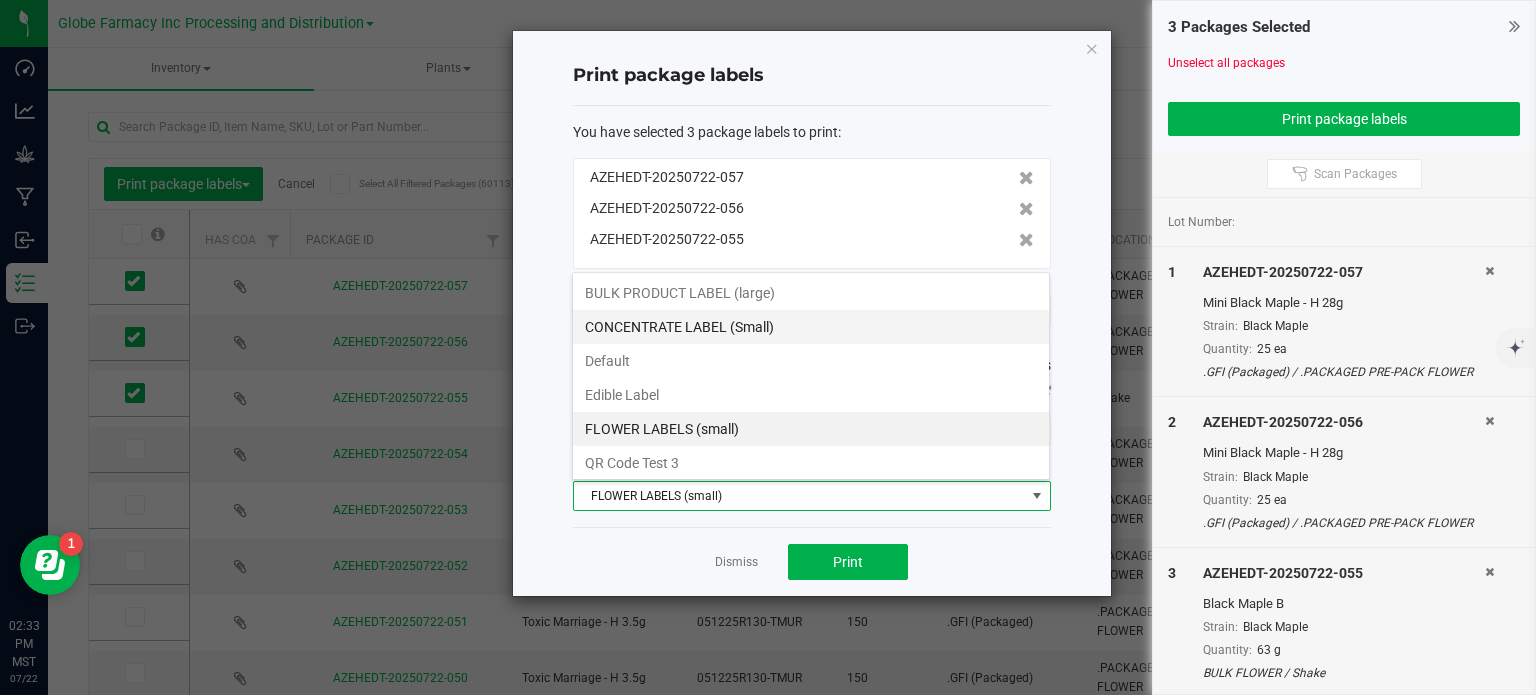 scroll, scrollTop: 99970, scrollLeft: 99521, axis: both 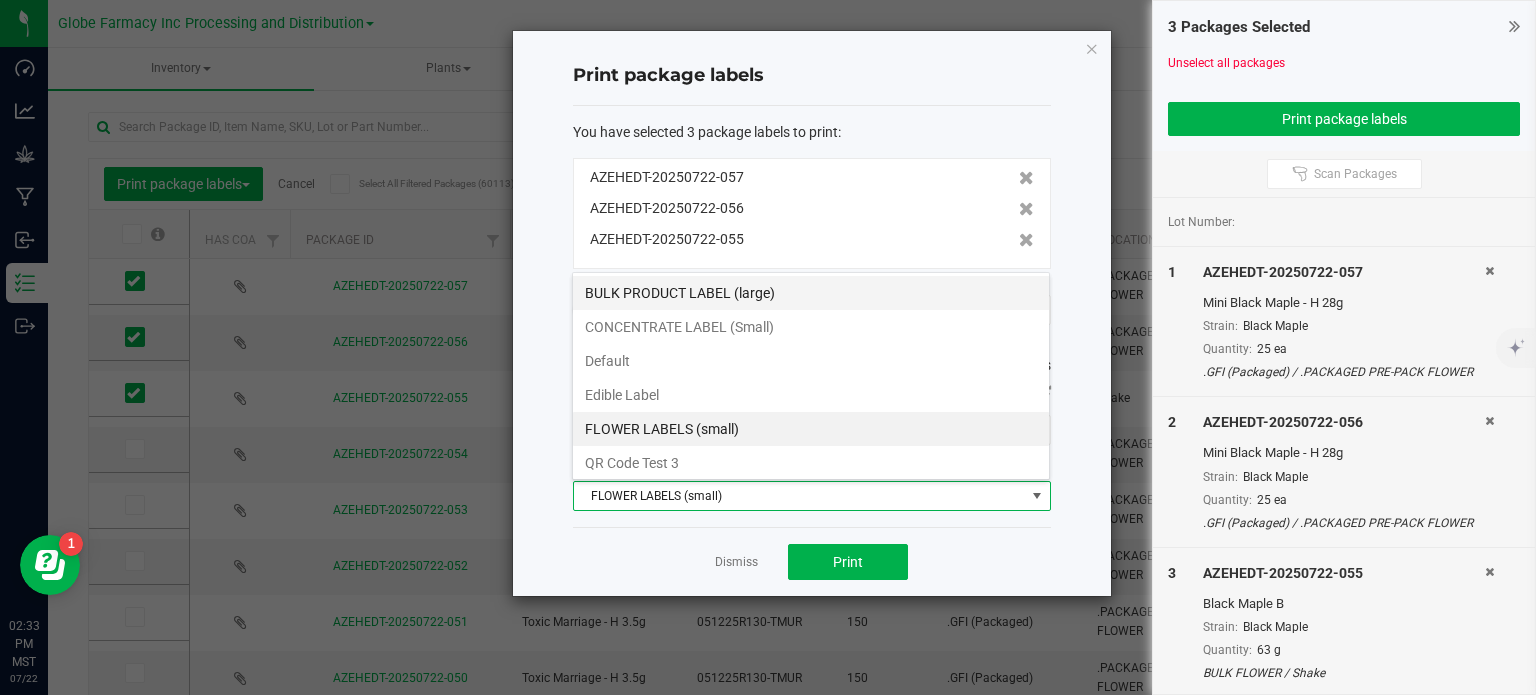 click on "BULK PRODUCT LABEL (large)" at bounding box center [811, 293] 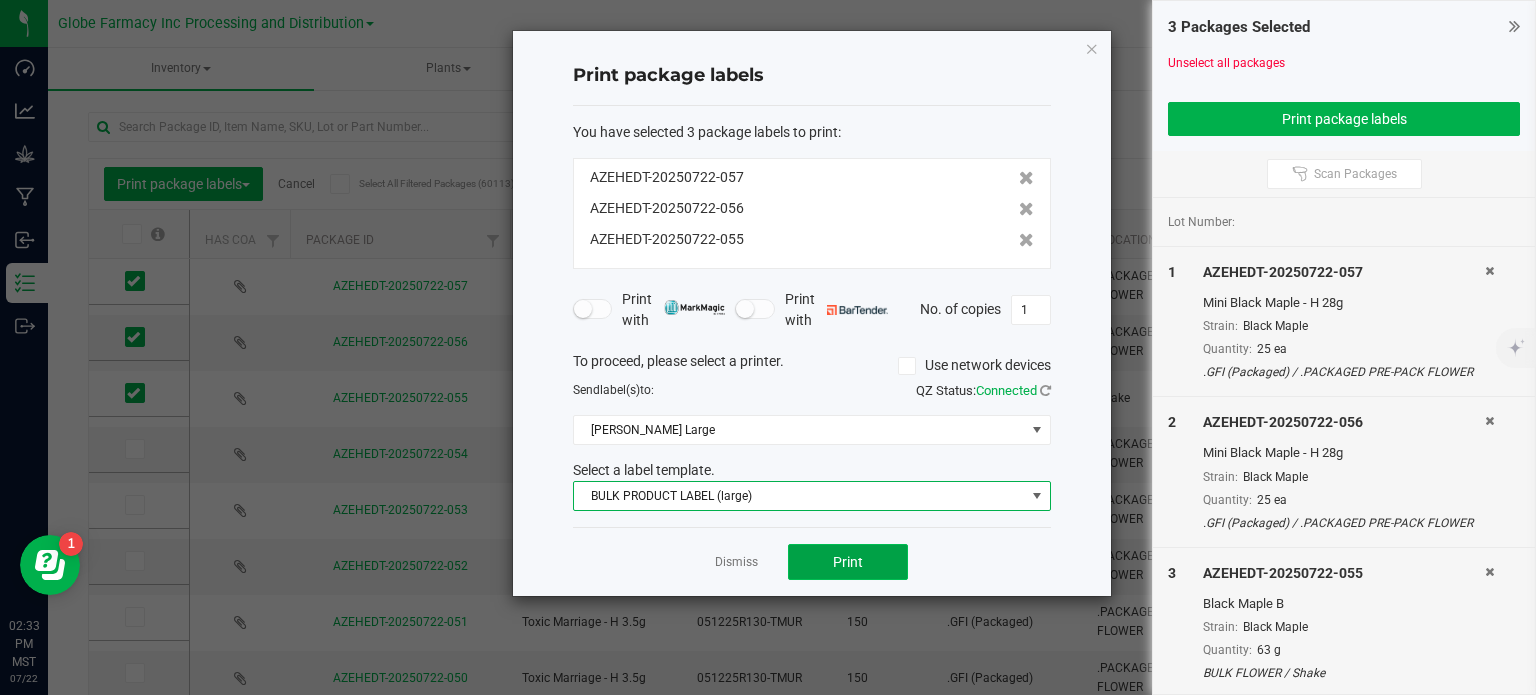 click on "Print" 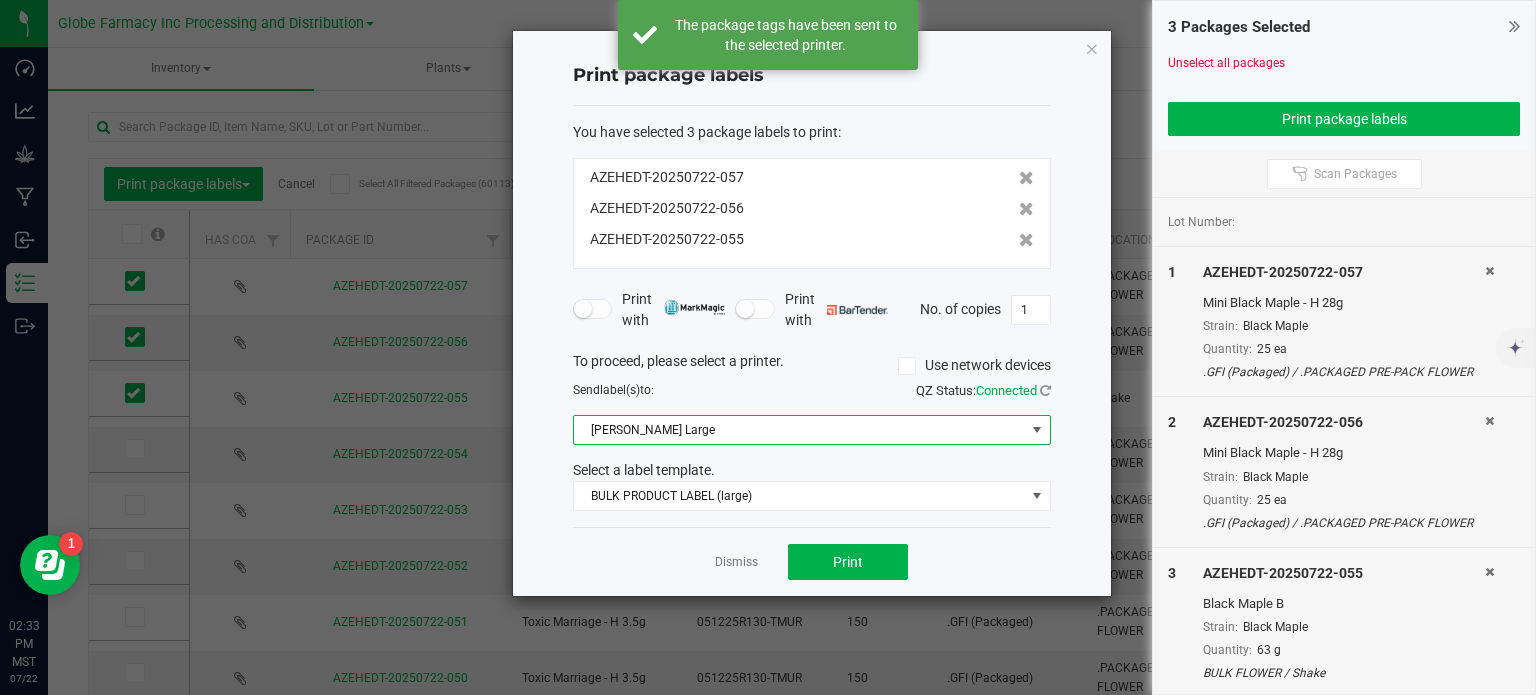 click on "[PERSON_NAME] Large" at bounding box center [799, 430] 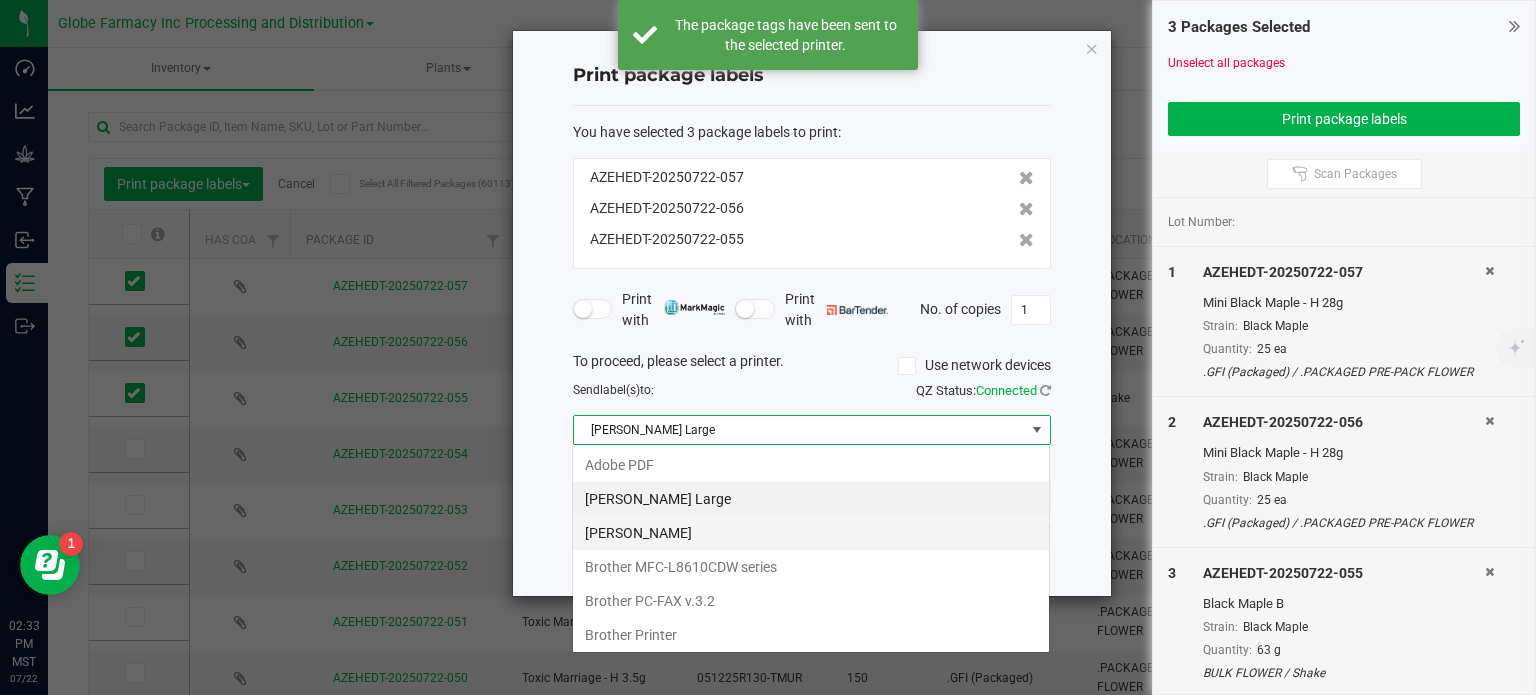 scroll, scrollTop: 99970, scrollLeft: 99521, axis: both 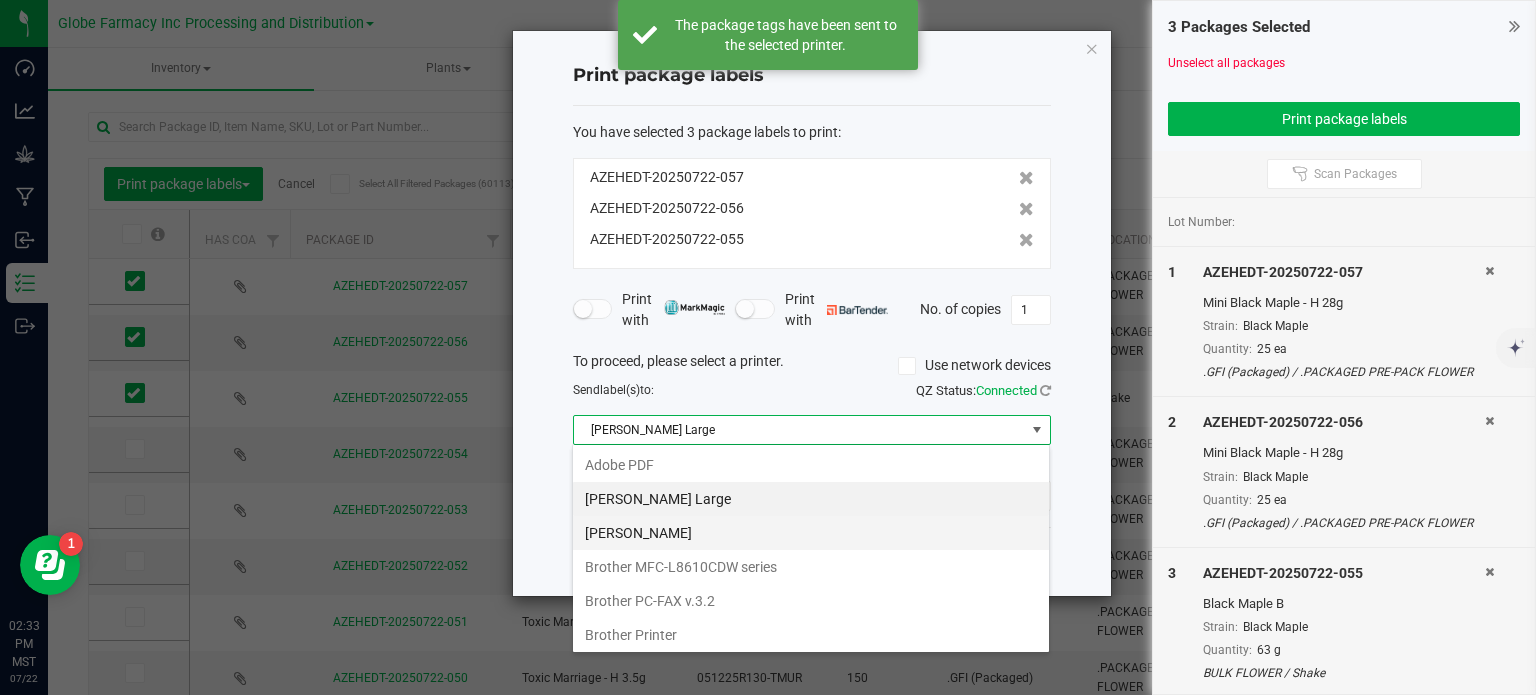 click on "[PERSON_NAME]" at bounding box center [811, 533] 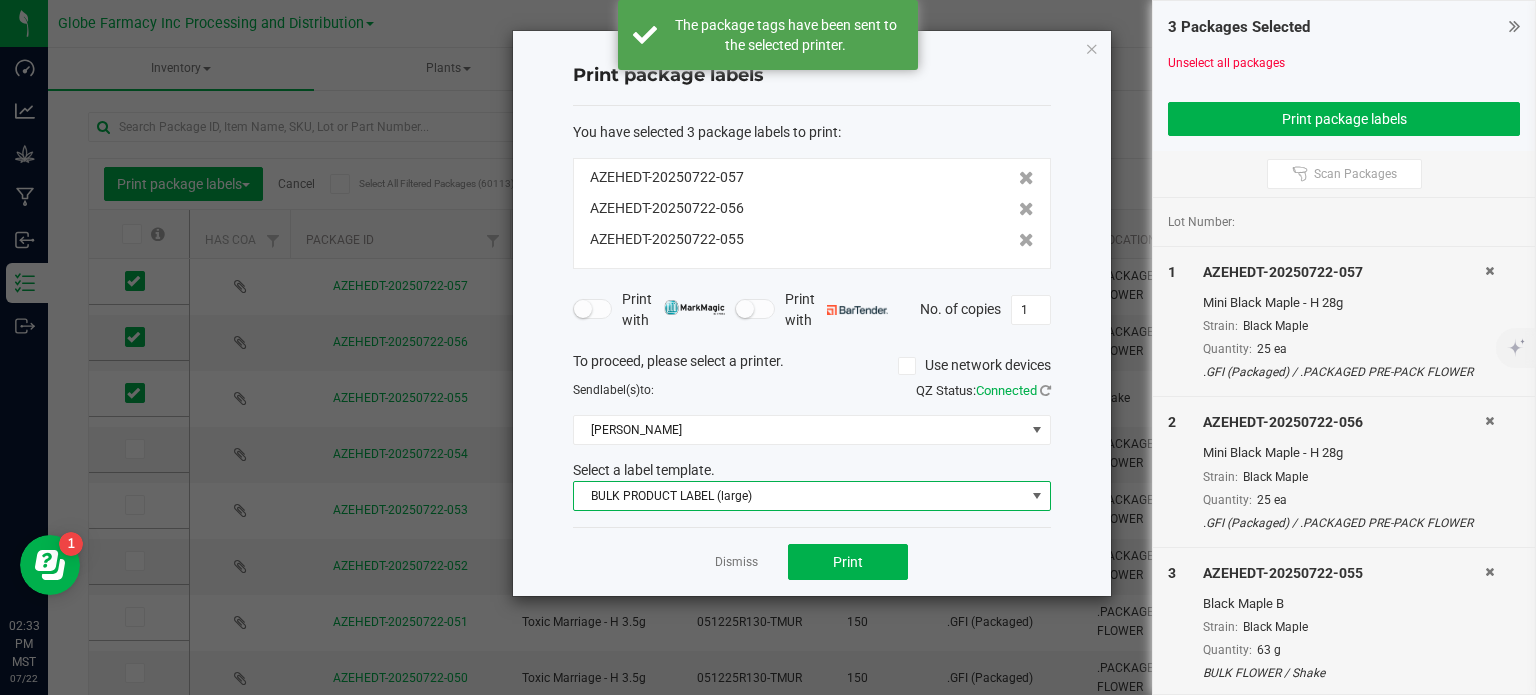 click on "BULK PRODUCT LABEL (large)" at bounding box center (799, 496) 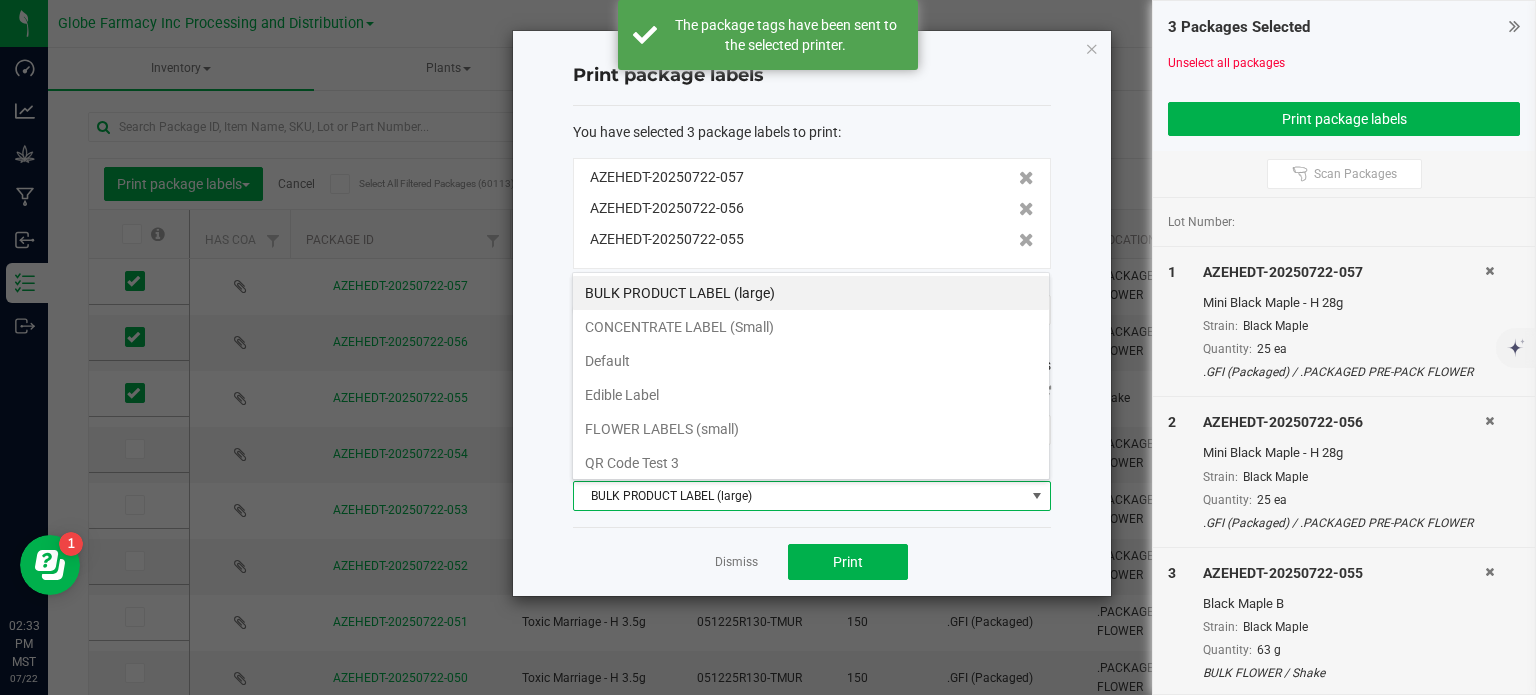 scroll, scrollTop: 99970, scrollLeft: 99521, axis: both 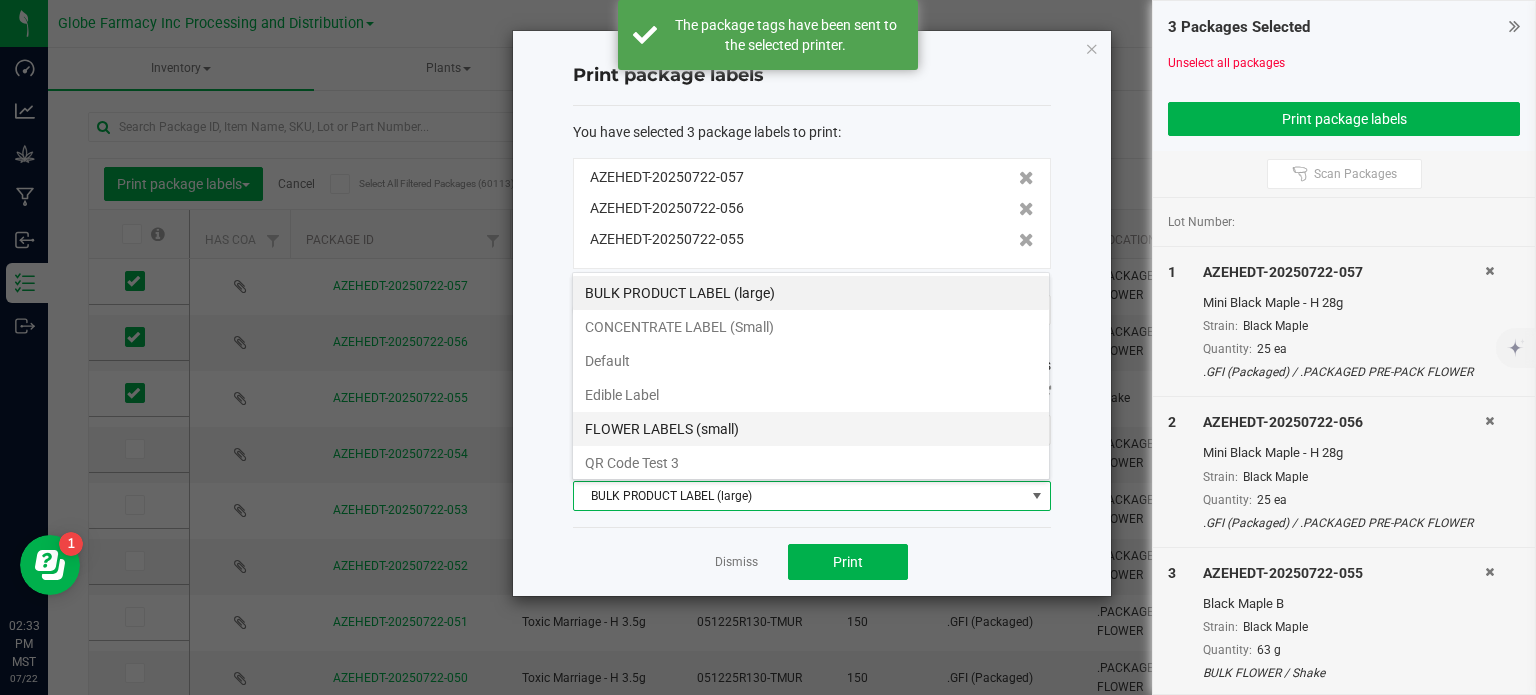 click on "FLOWER LABELS  (small)" at bounding box center (811, 429) 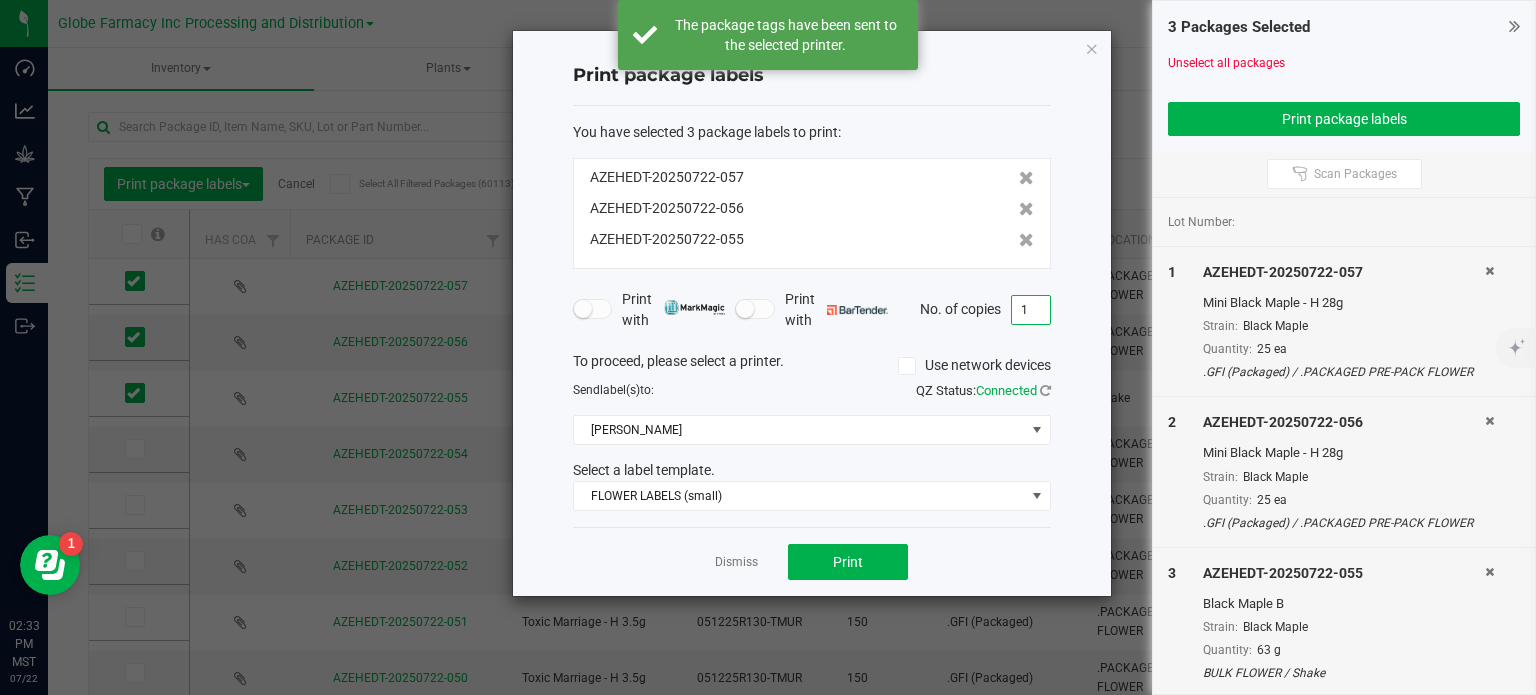 click on "1" at bounding box center [1031, 310] 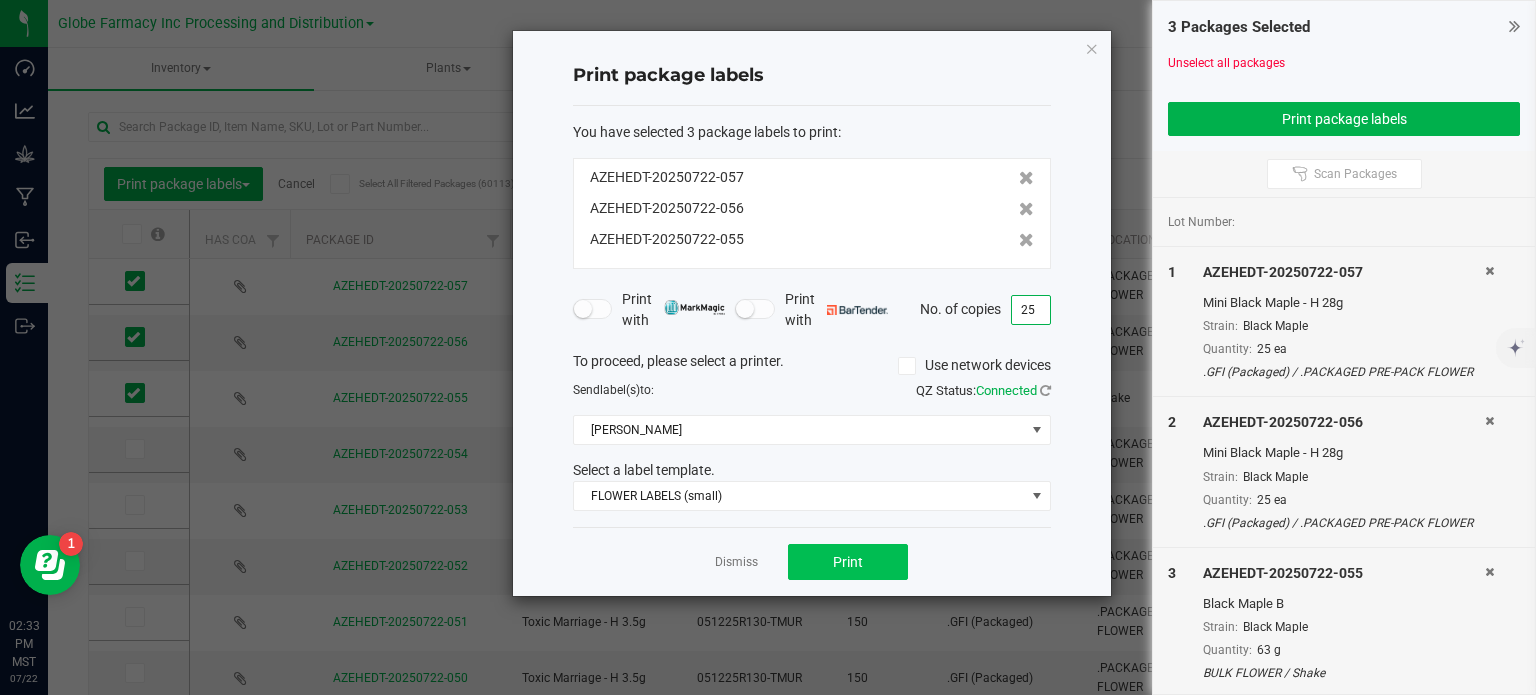 type on "25" 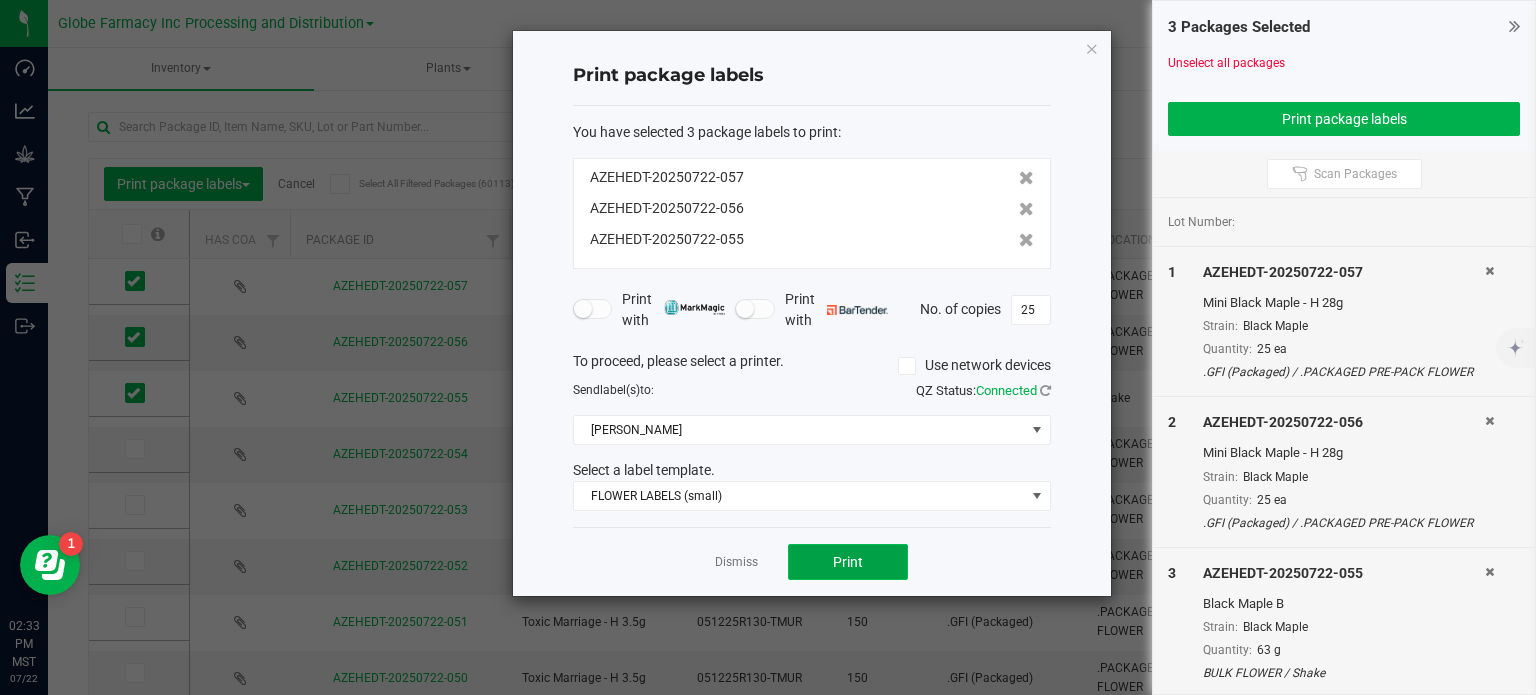 click on "Print" 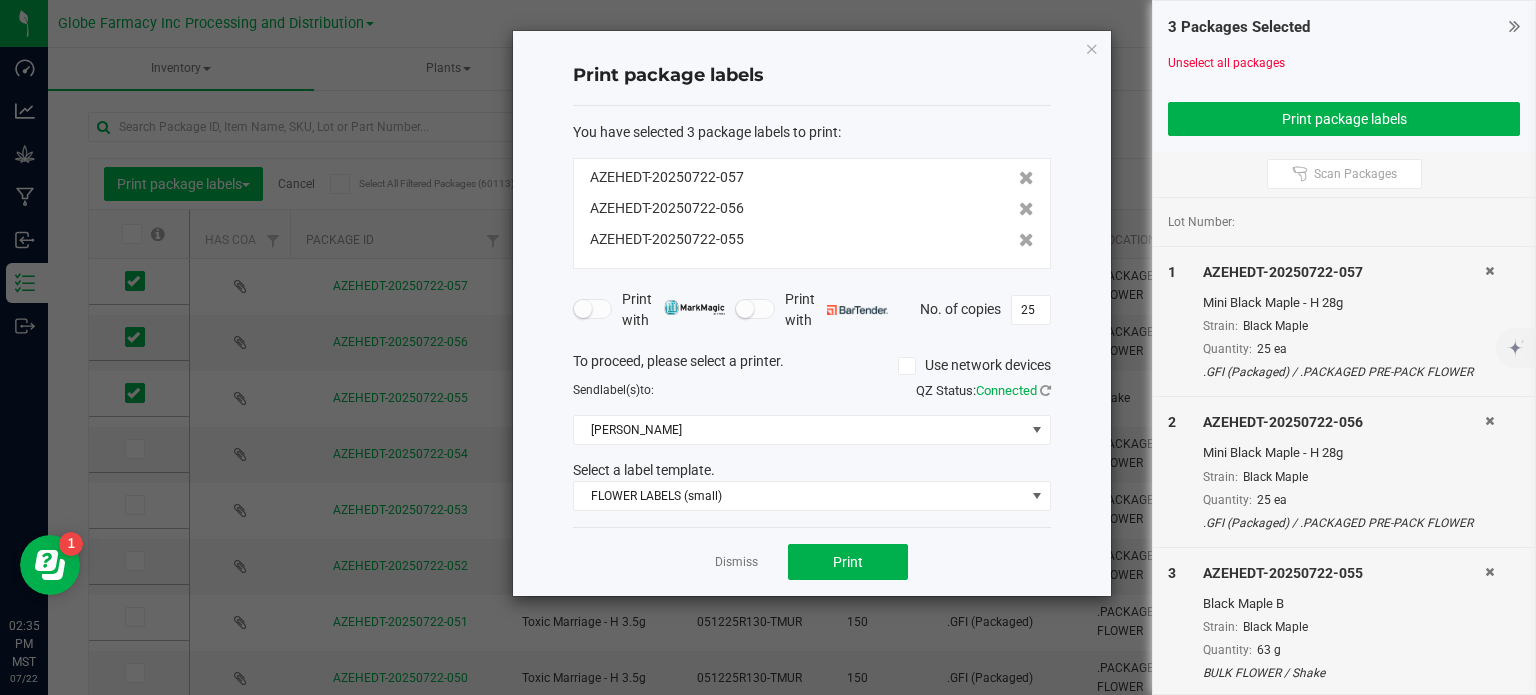 drag, startPoint x: 1097, startPoint y: 50, endPoint x: 152, endPoint y: 188, distance: 955.023 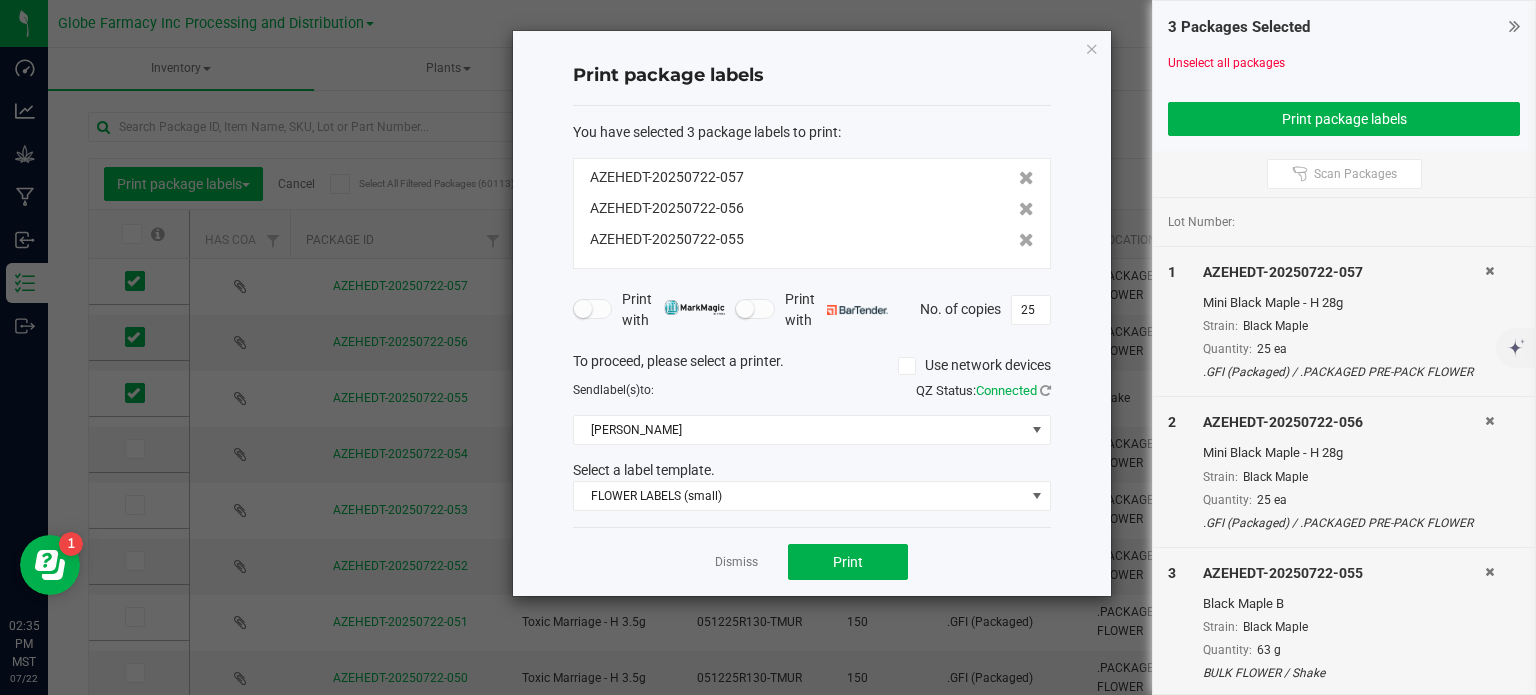 click 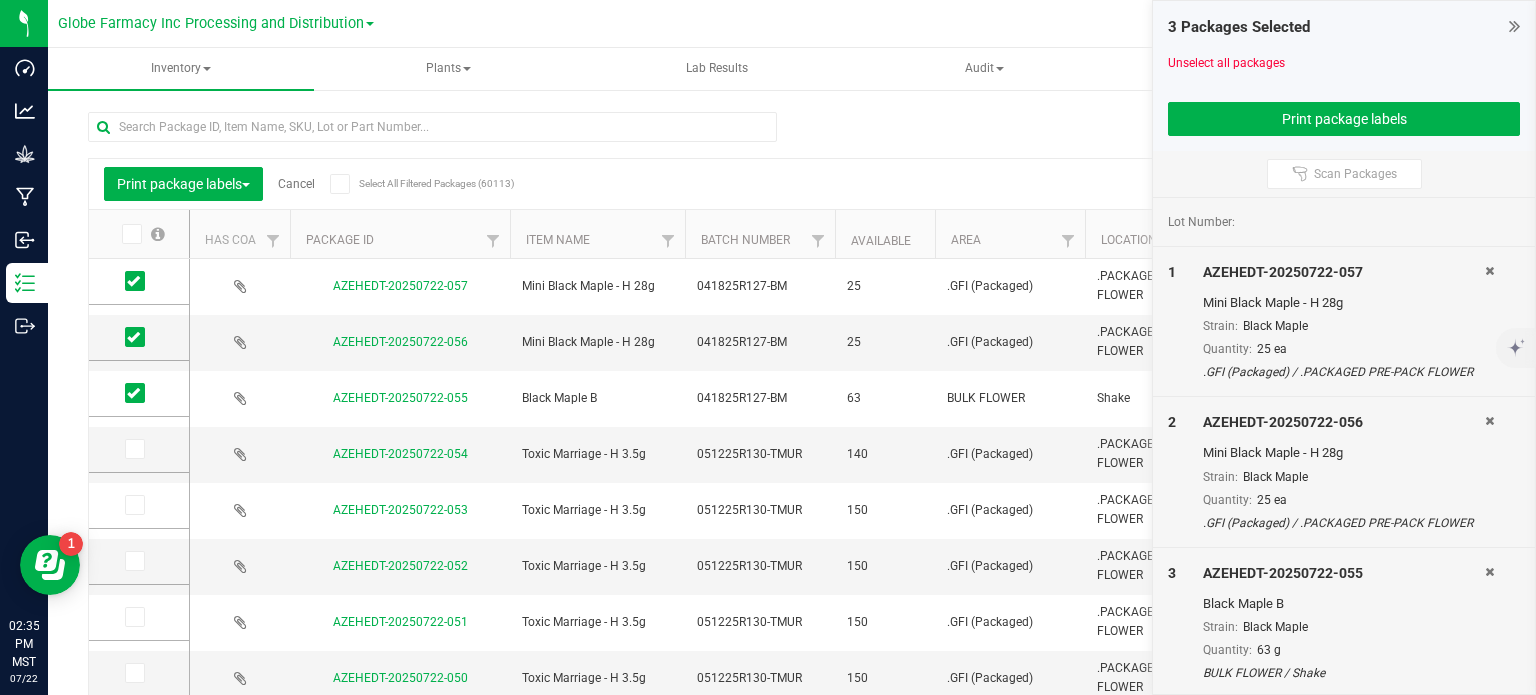 click on "Print package labels
Cancel
Select All Filtered Packages (60113)" at bounding box center (281, 184) 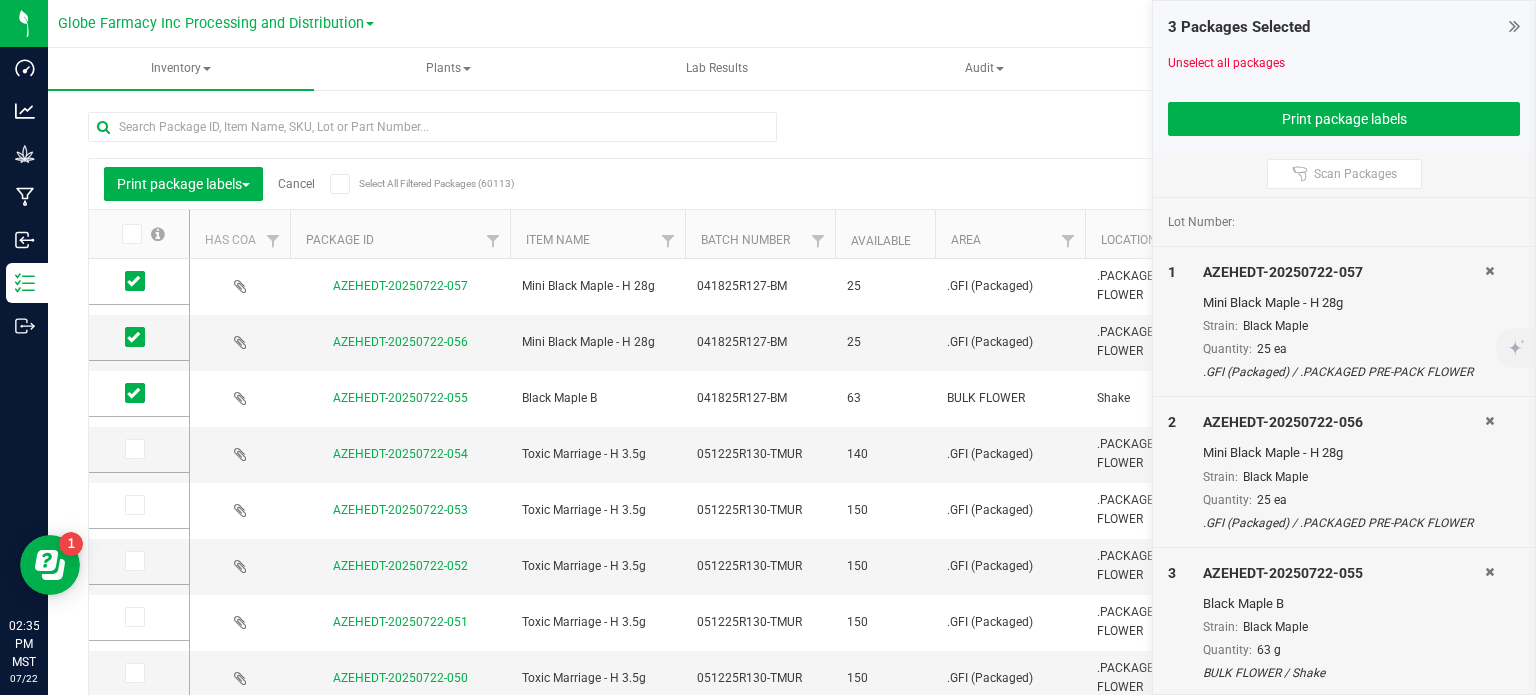 click on "Cancel" at bounding box center [296, 184] 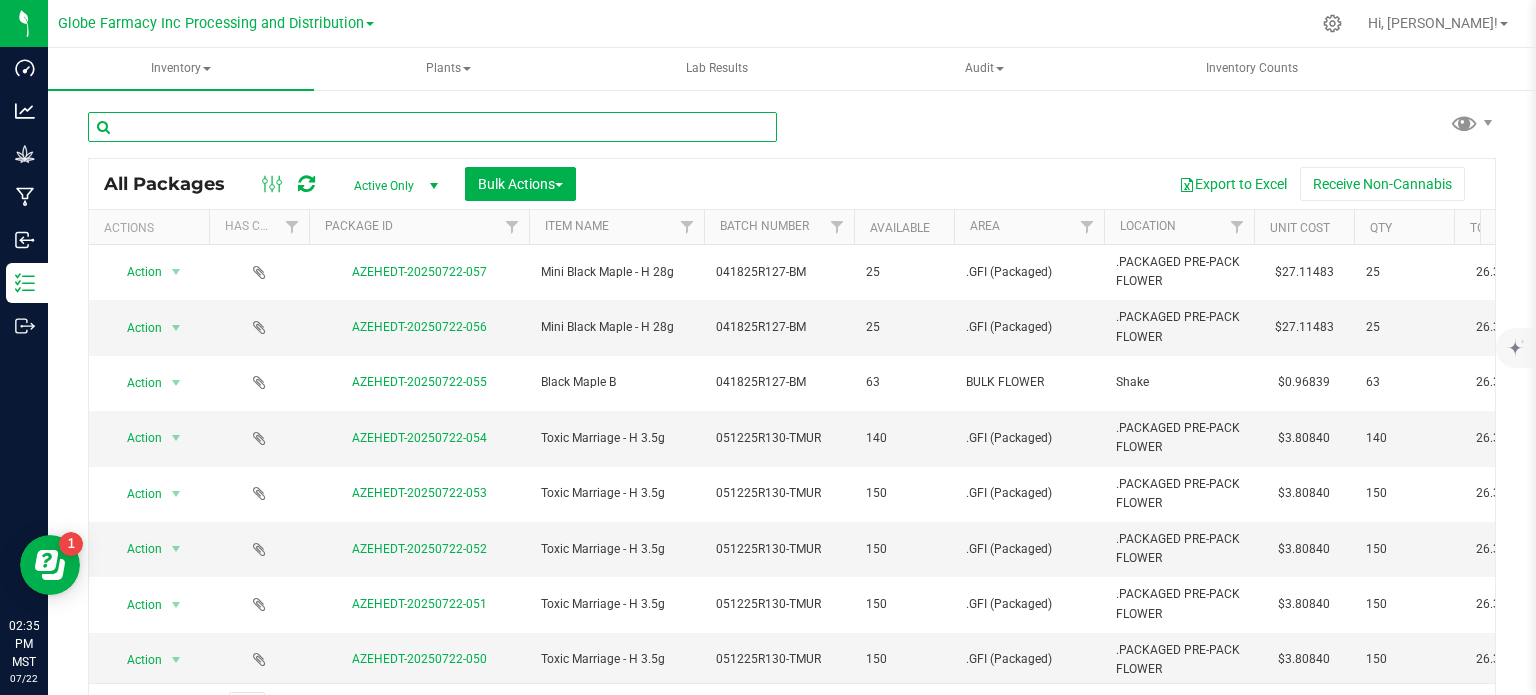 click at bounding box center (432, 127) 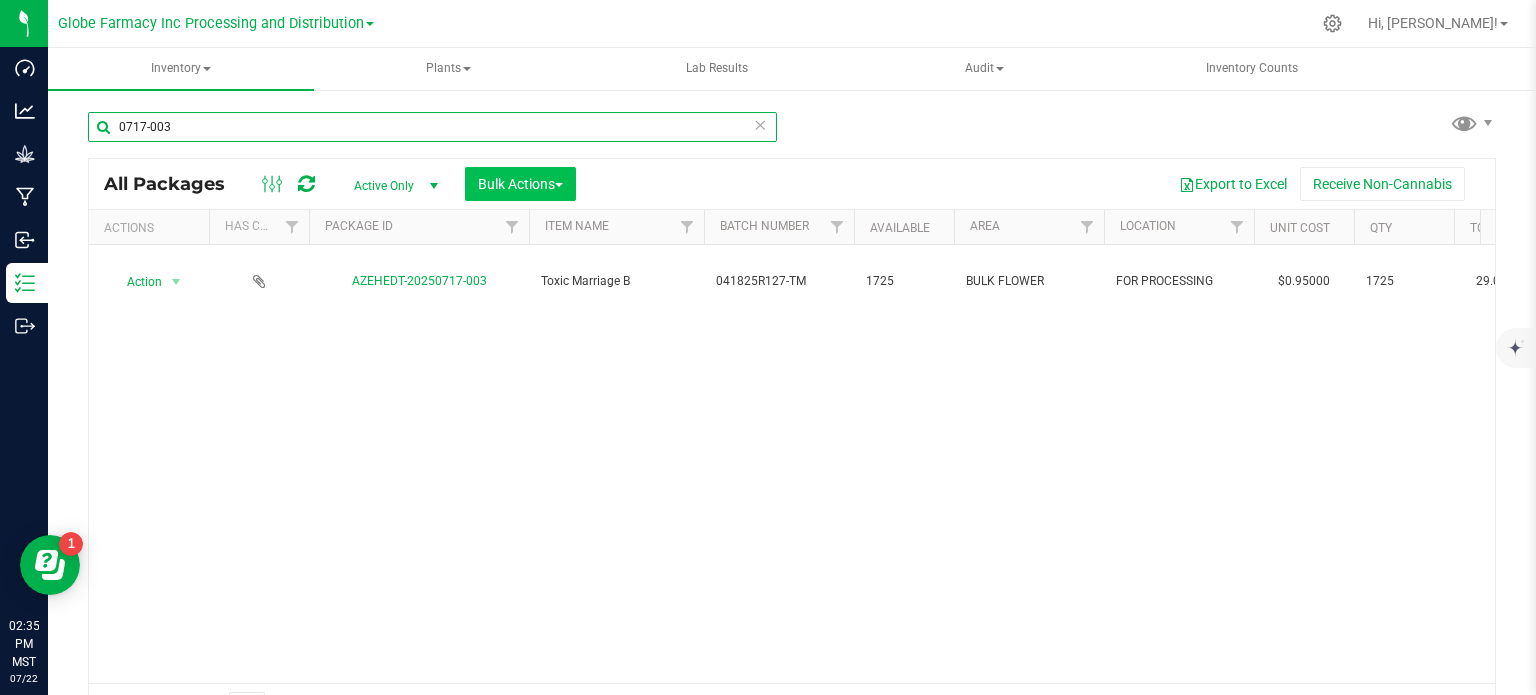 type on "0717-003" 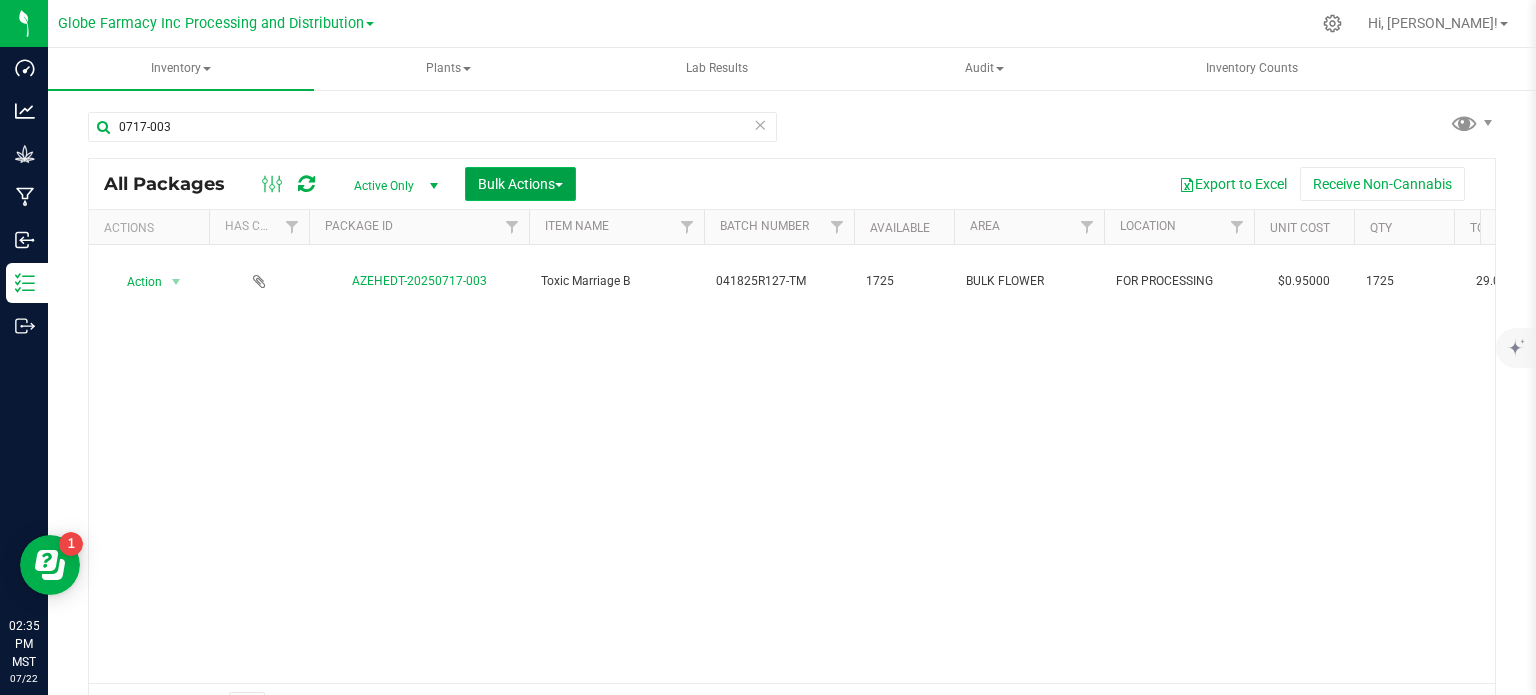click on "Bulk Actions" at bounding box center [520, 184] 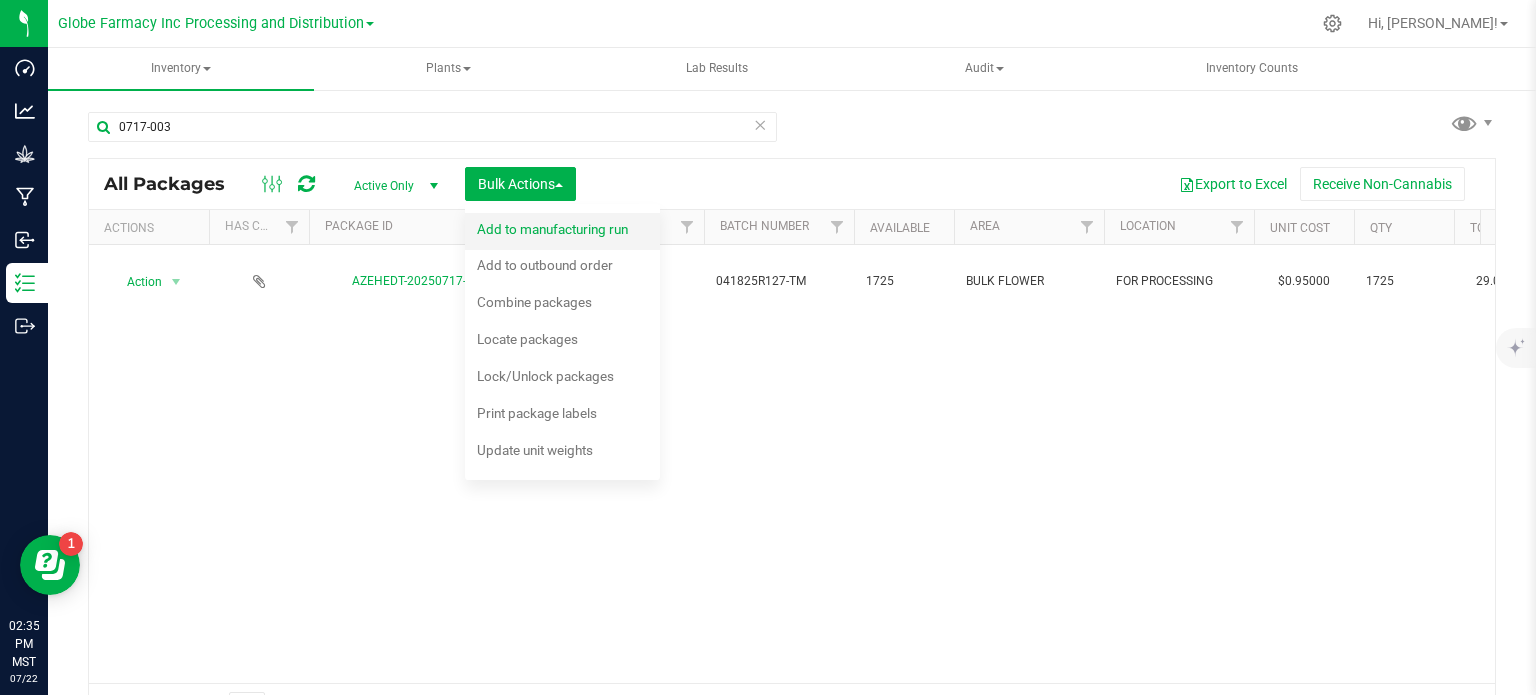 click on "Add to manufacturing run" at bounding box center [566, 232] 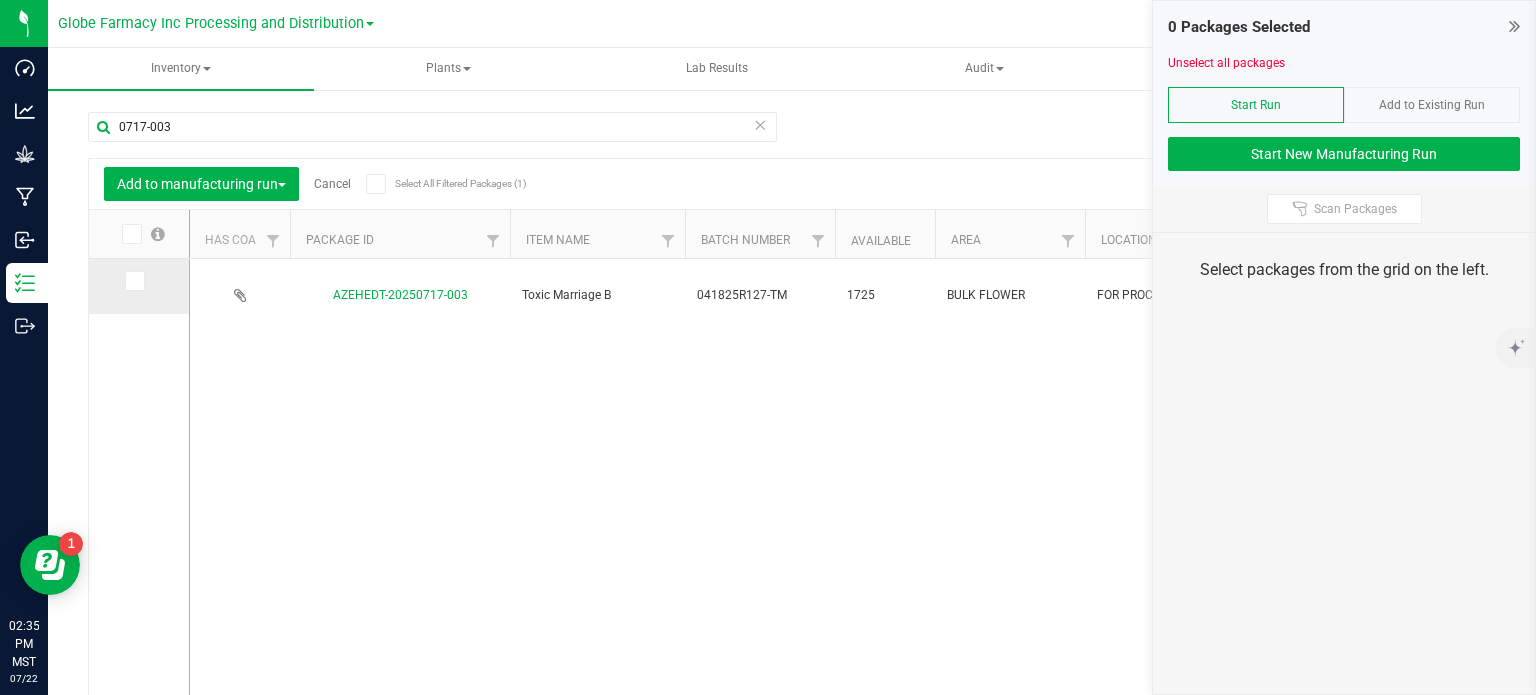 click at bounding box center (133, 281) 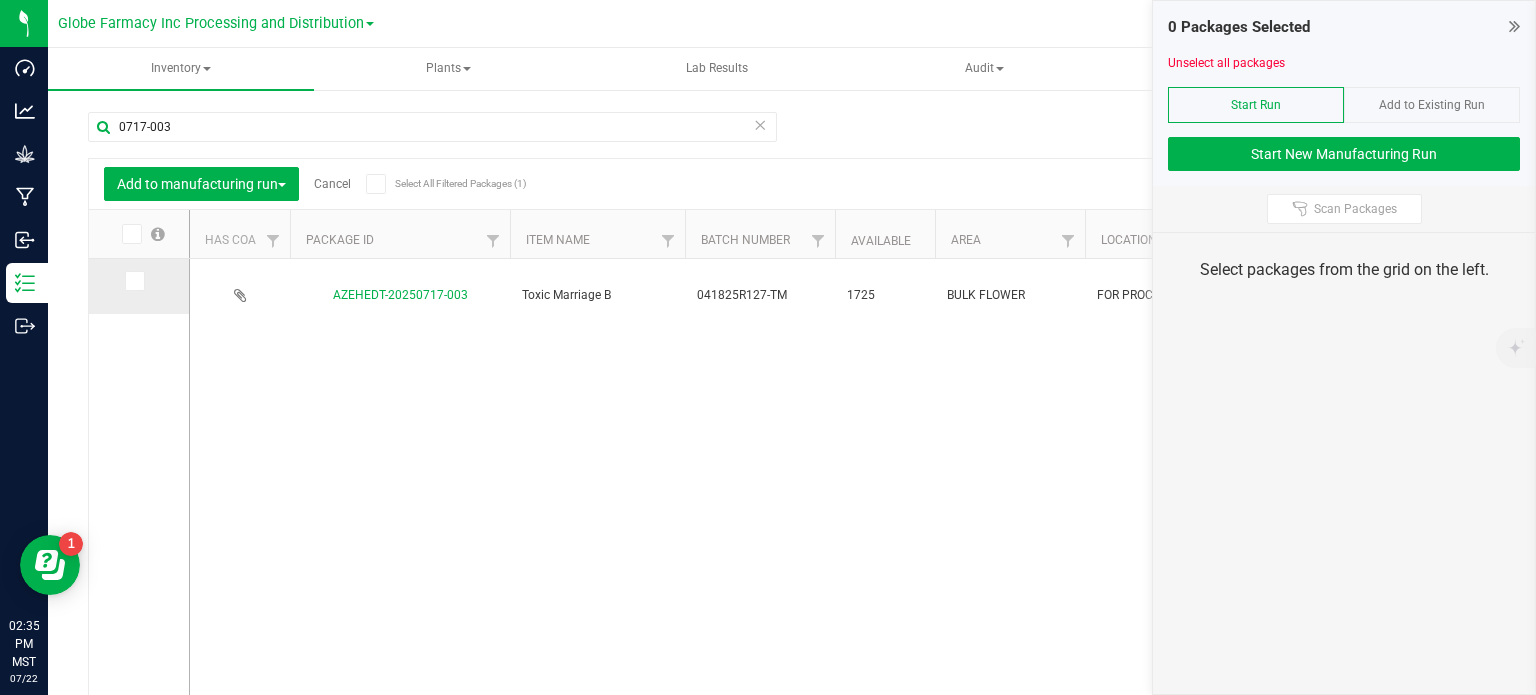 click at bounding box center (0, 0) 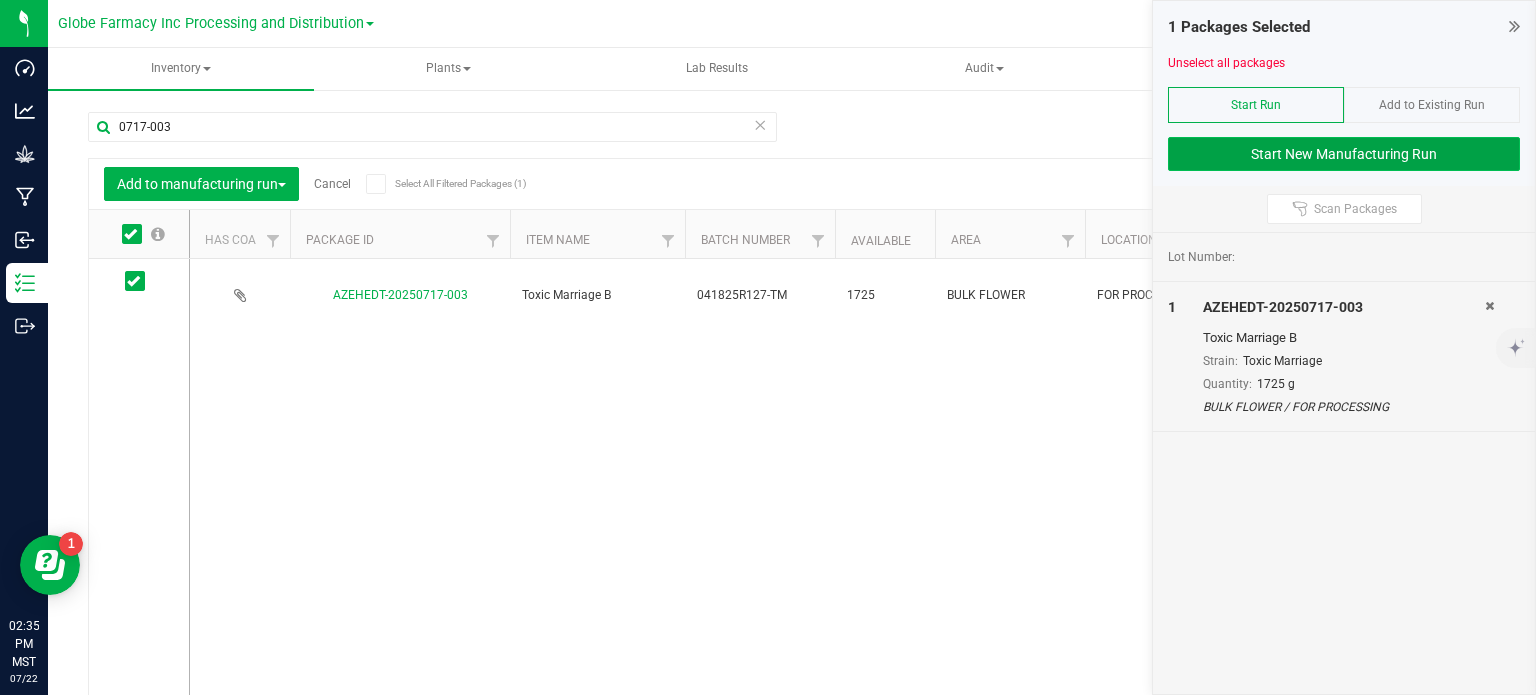 click on "Start New Manufacturing Run" at bounding box center [1344, 154] 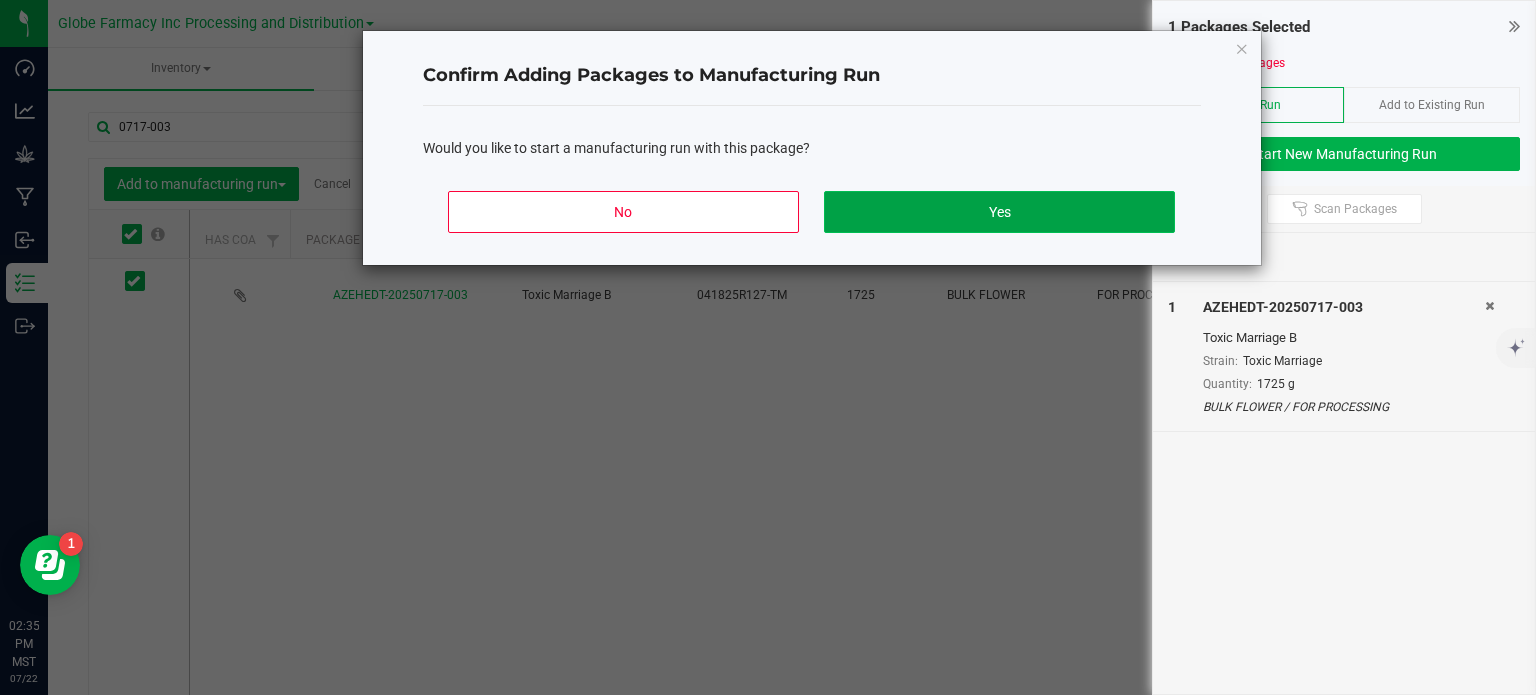 click on "Yes" 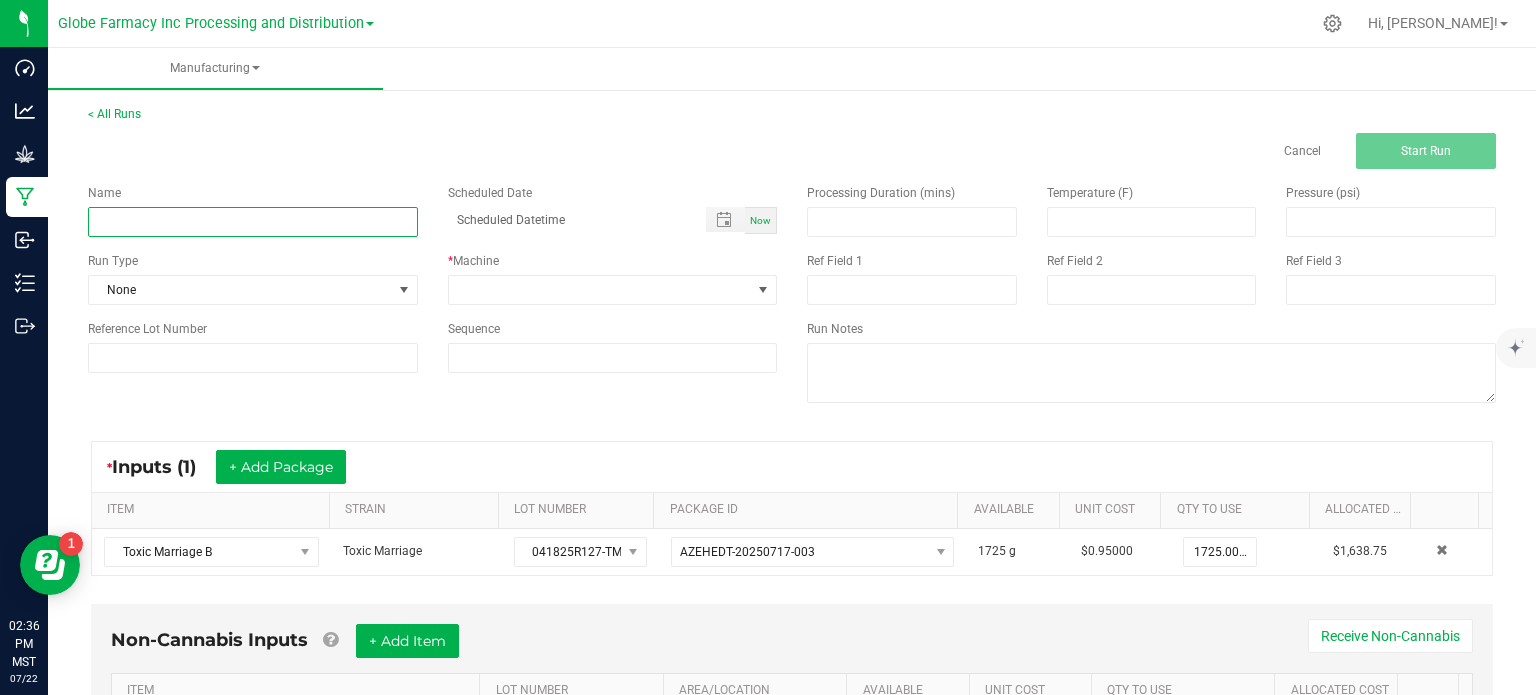 click at bounding box center [253, 222] 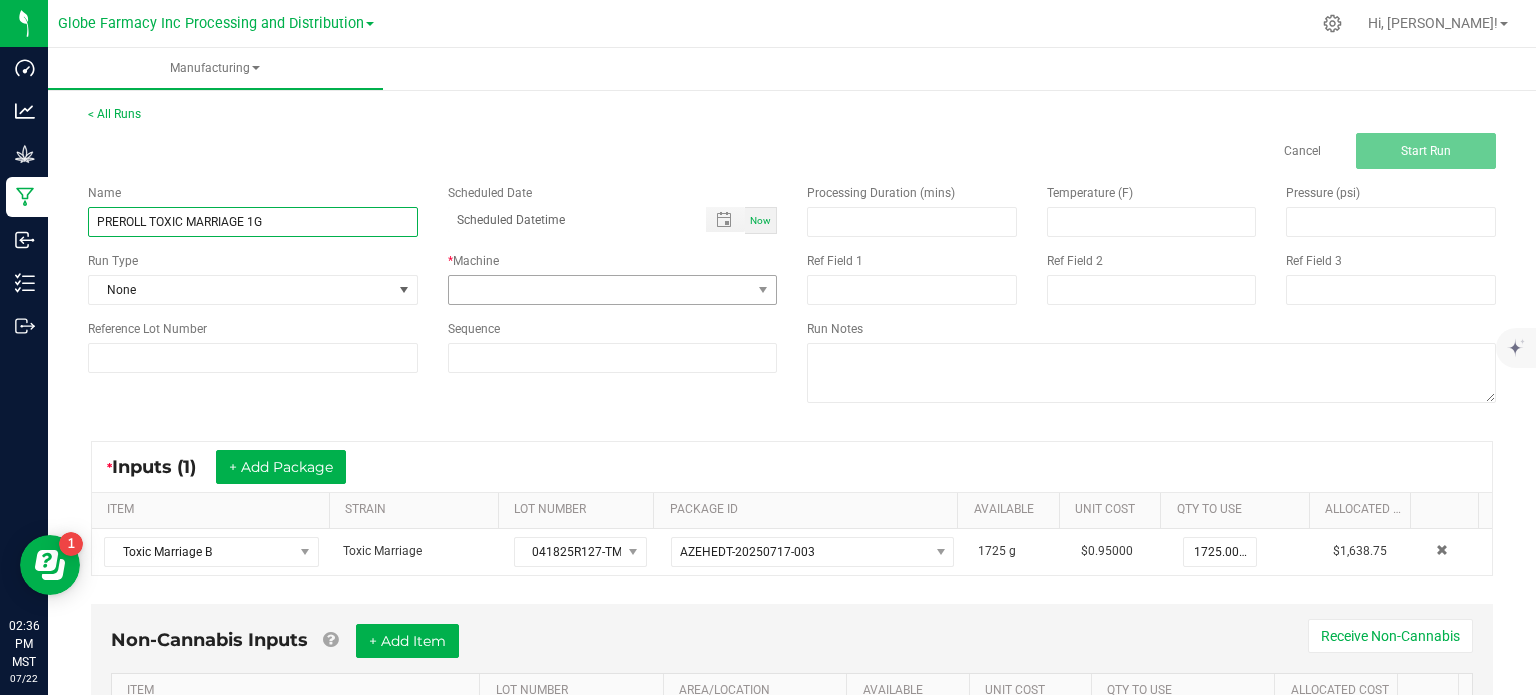 type on "PREROLL TOXIC MARRIAGE 1G" 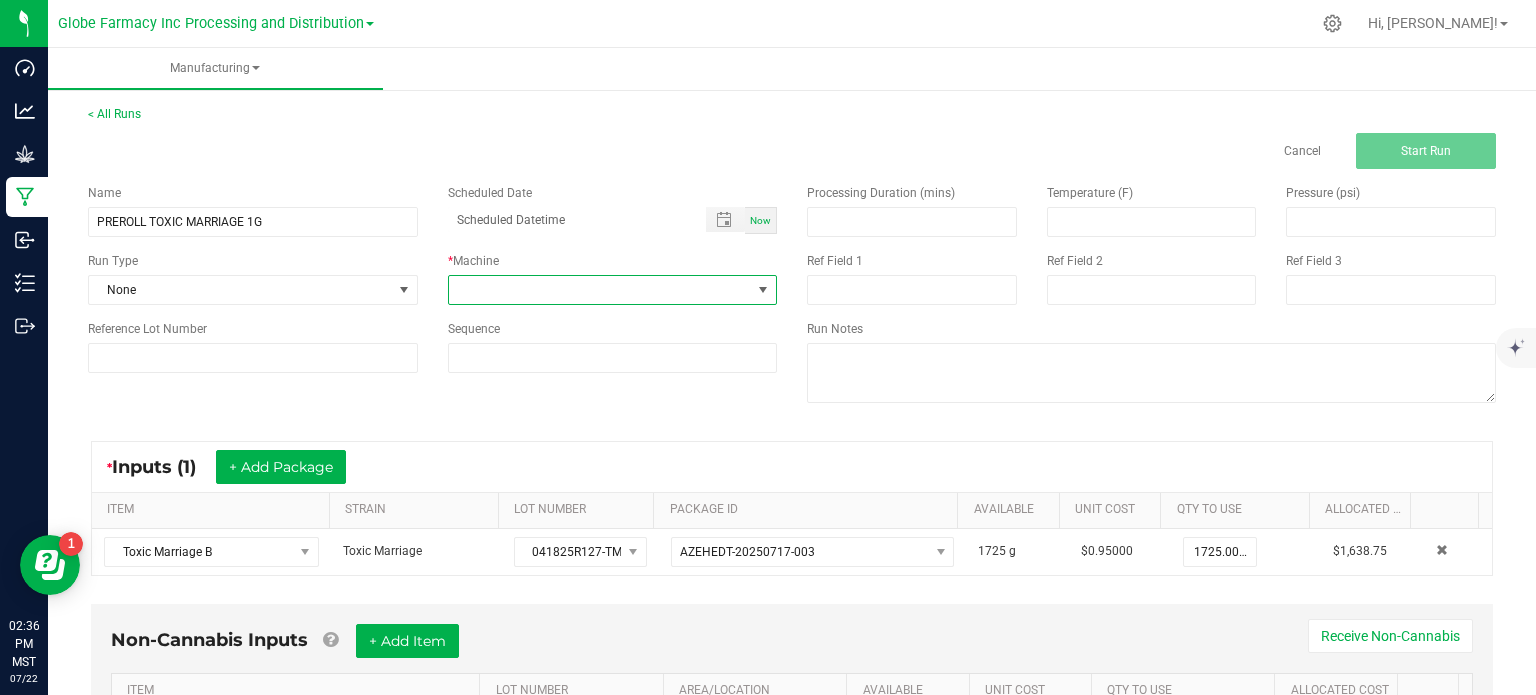 click at bounding box center [600, 290] 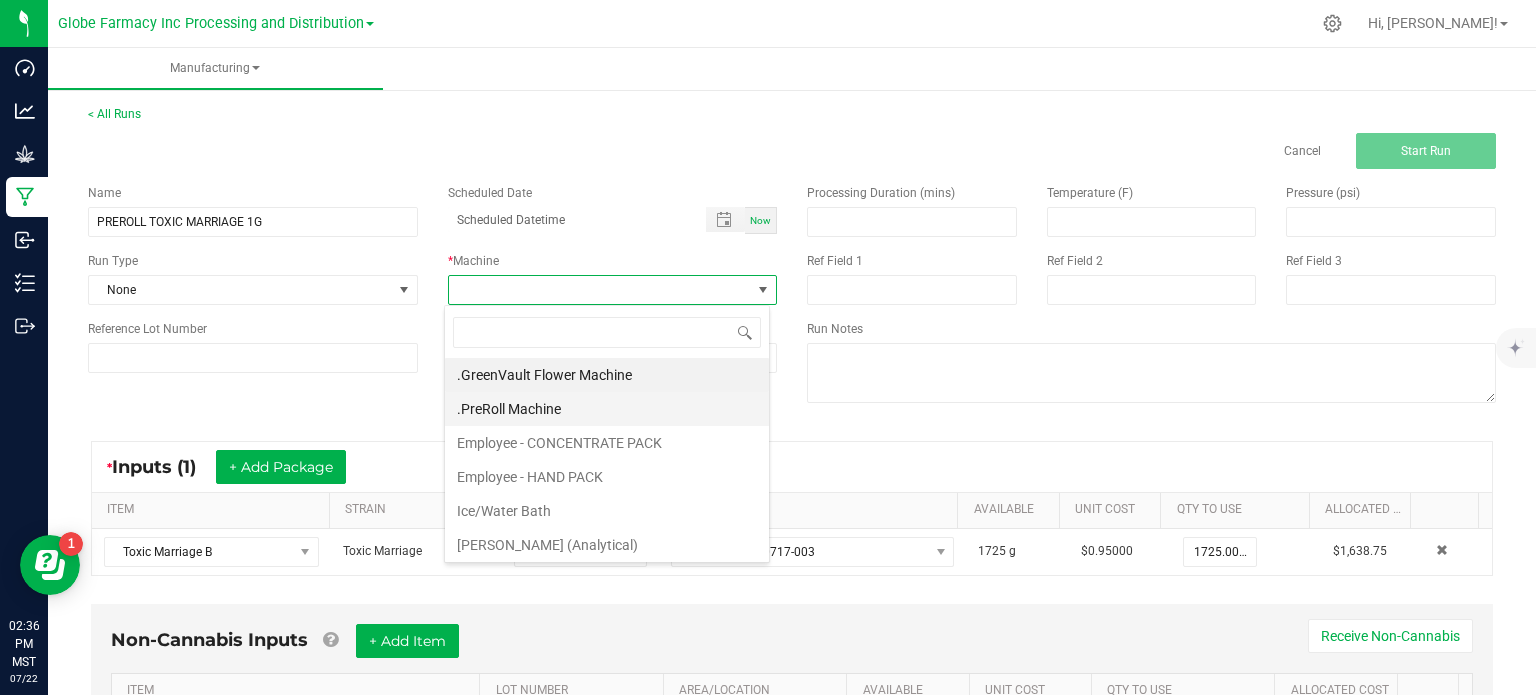 scroll, scrollTop: 99970, scrollLeft: 99674, axis: both 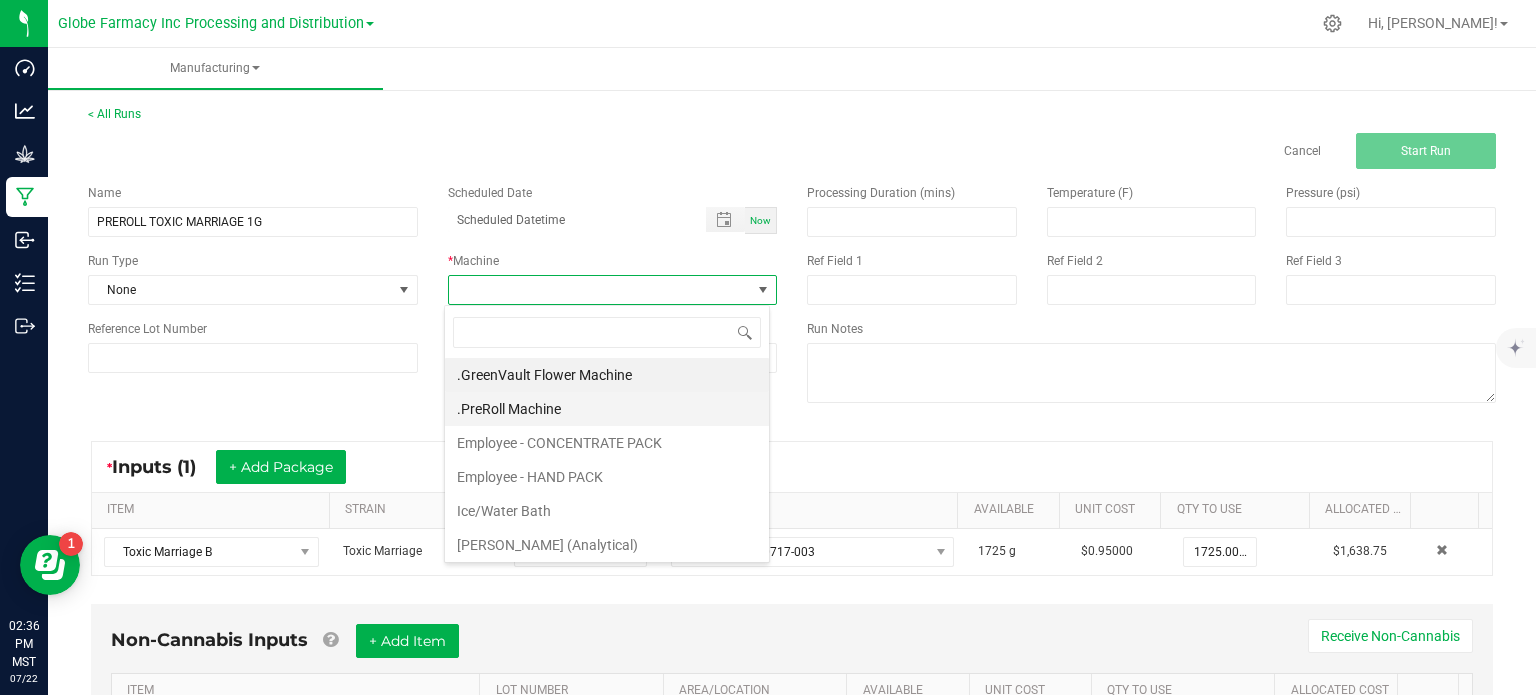 click on ".PreRoll Machine" at bounding box center [607, 409] 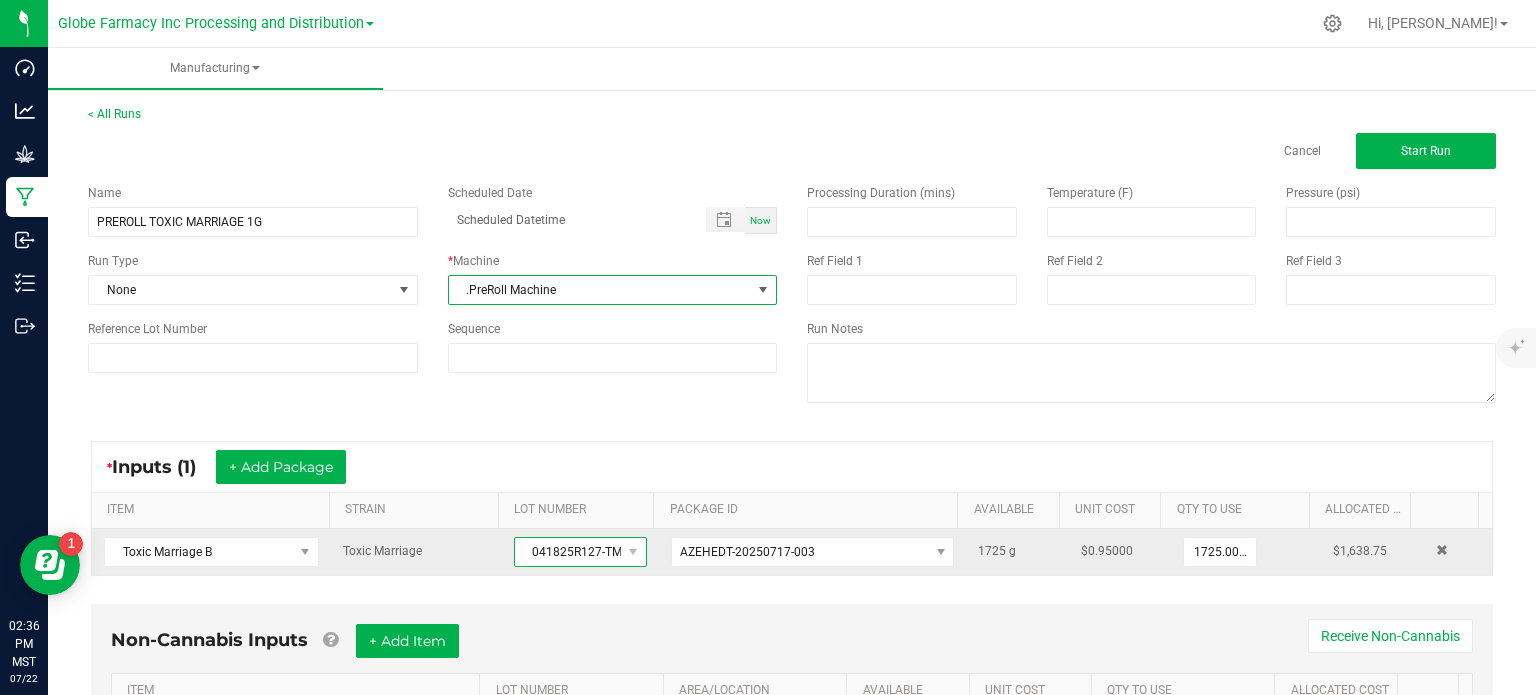 click on "041825R127-TM" at bounding box center (568, 552) 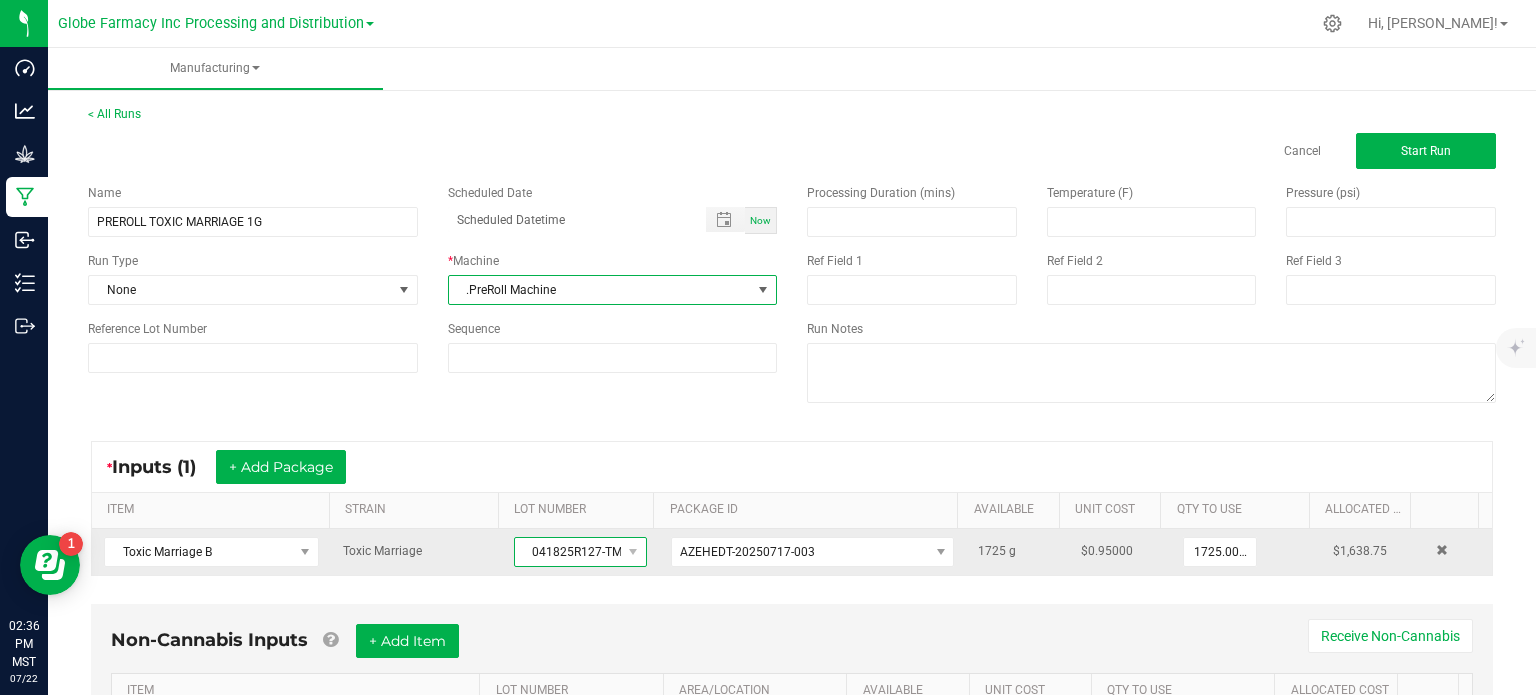 click on "041825R127-TM" at bounding box center (568, 552) 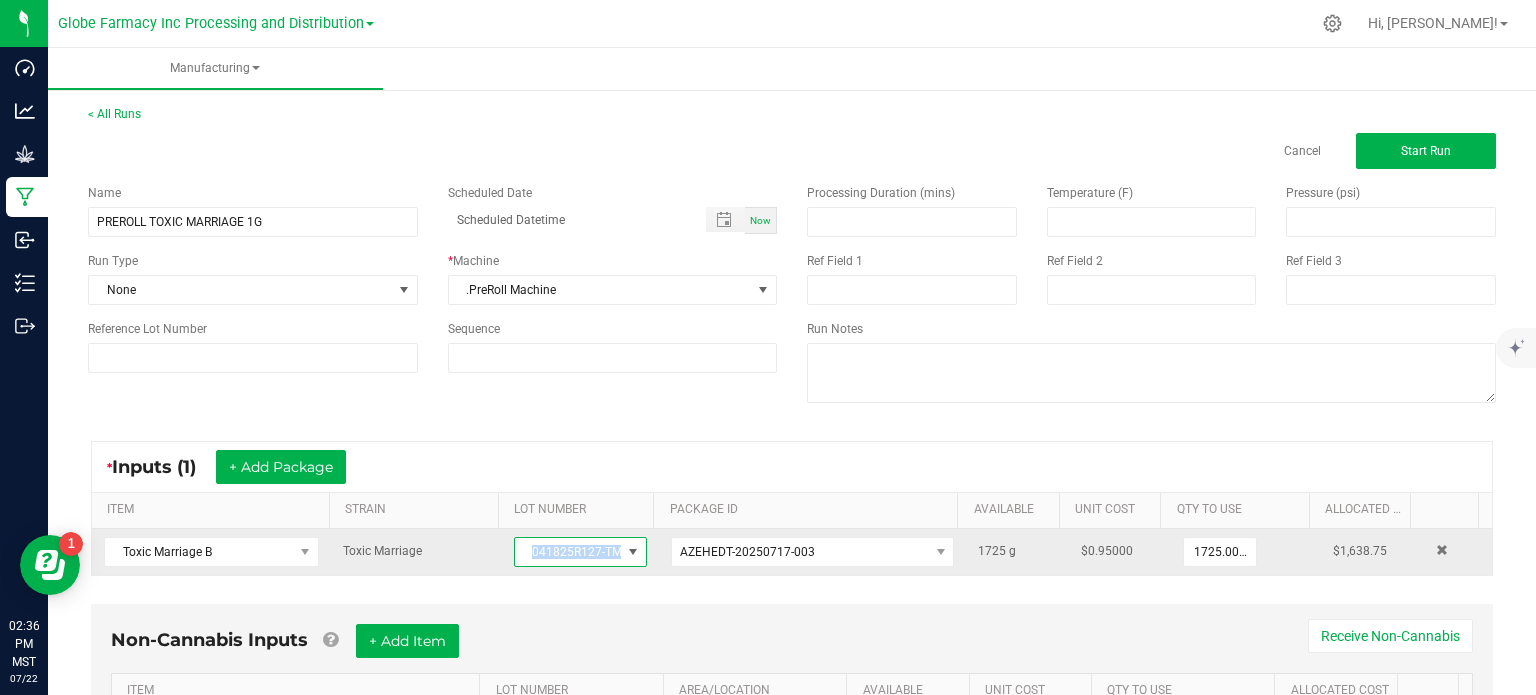 click on "041825R127-TM" at bounding box center [568, 552] 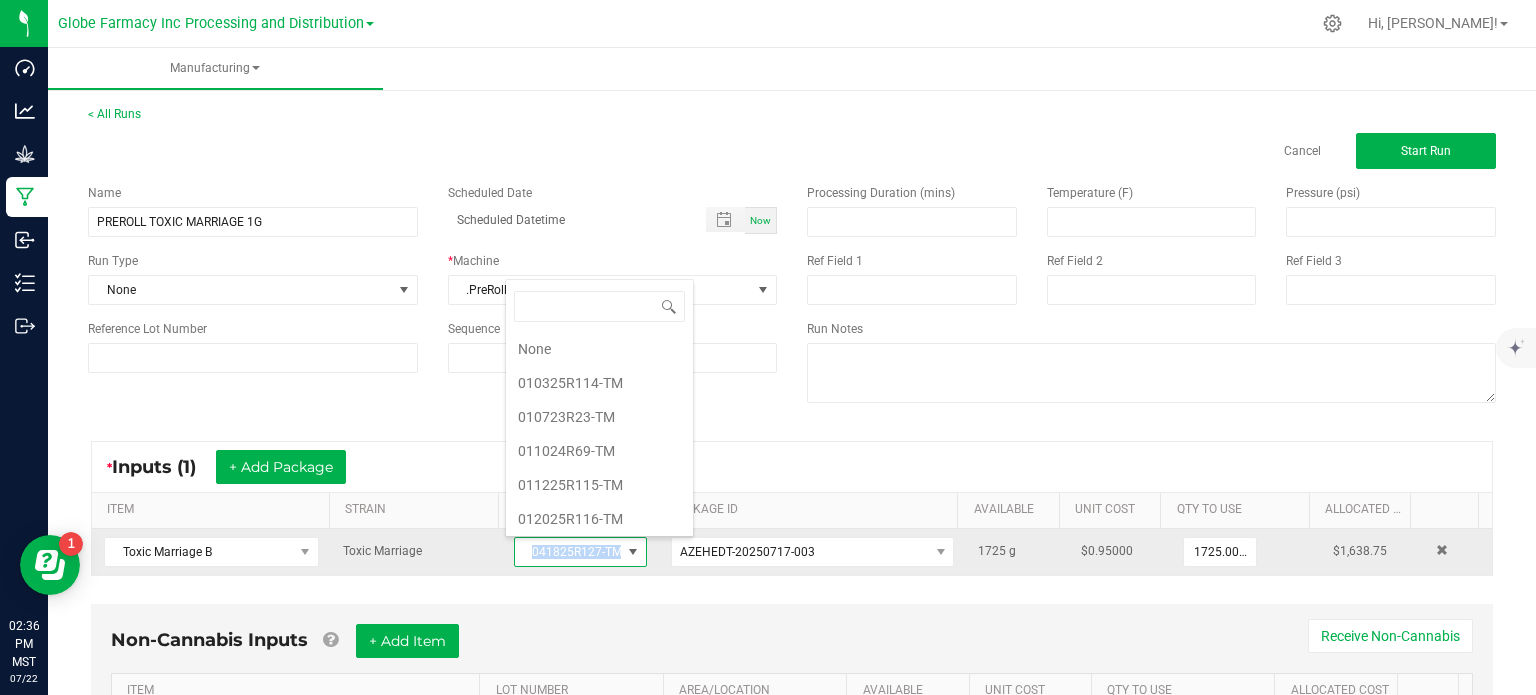 click on "041825R127-TM" at bounding box center (568, 552) 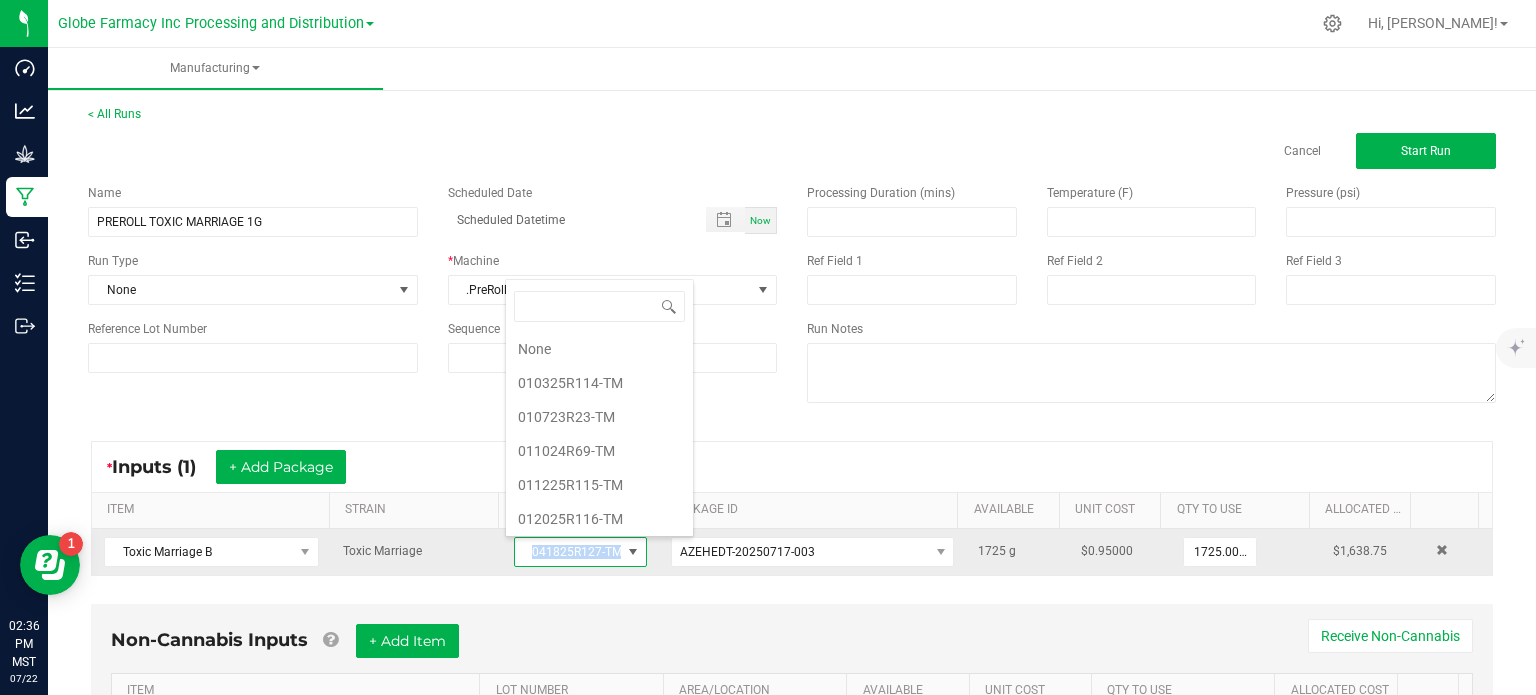 scroll, scrollTop: 0, scrollLeft: 0, axis: both 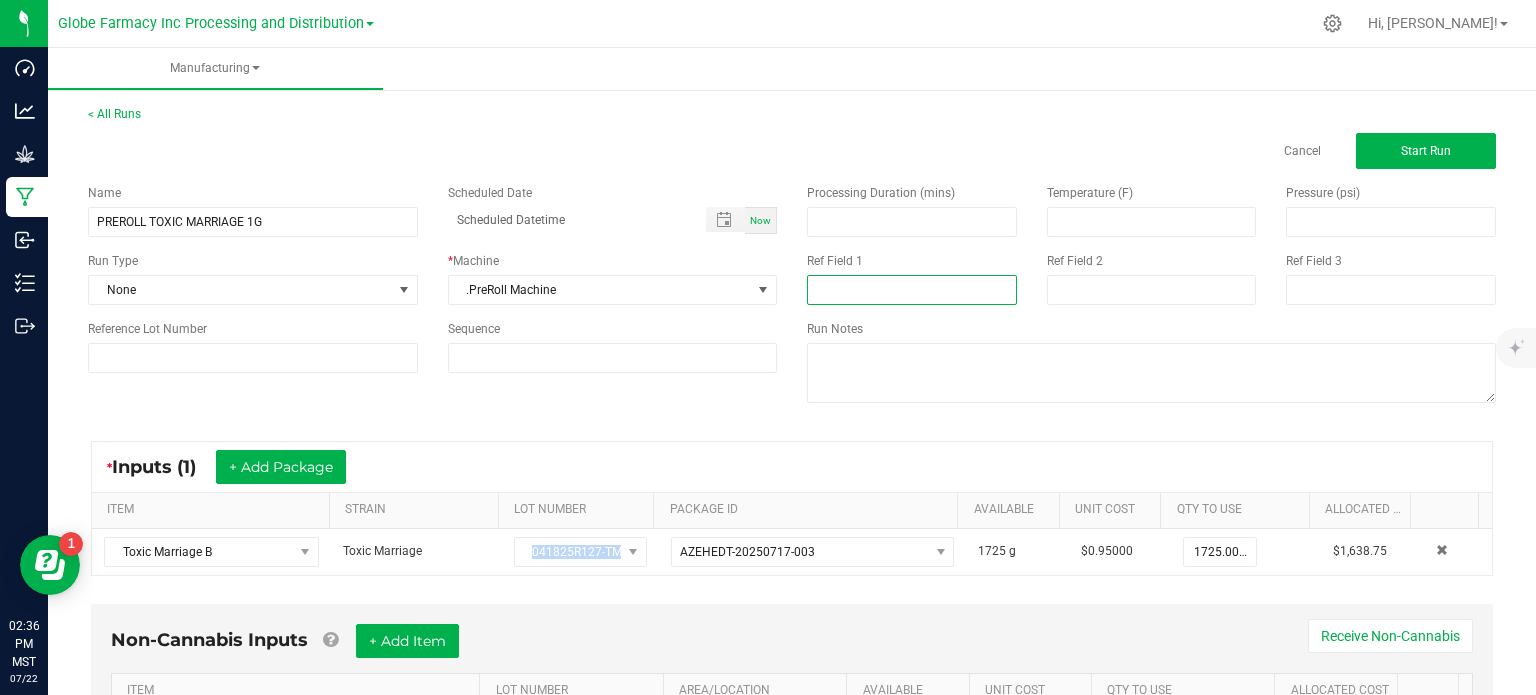 click at bounding box center [912, 290] 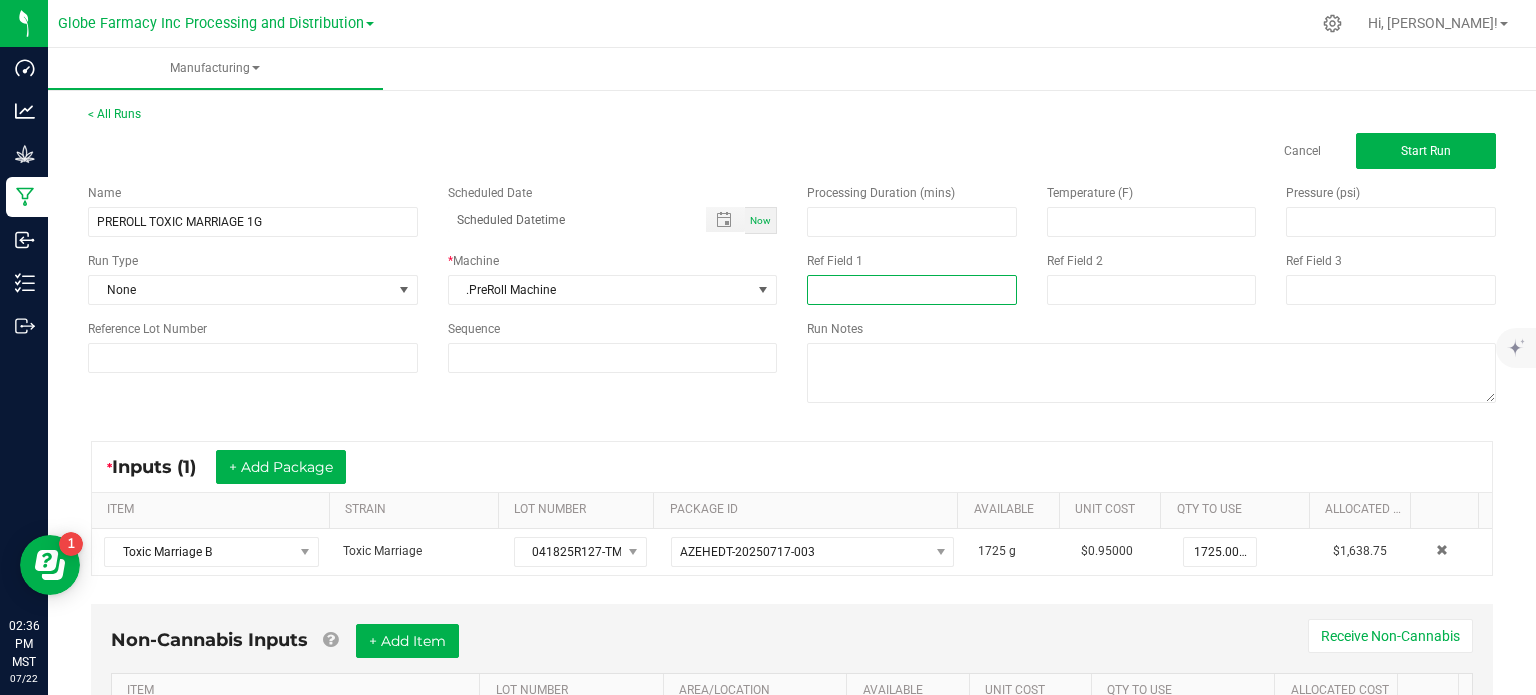 paste on "041825R127-TM" 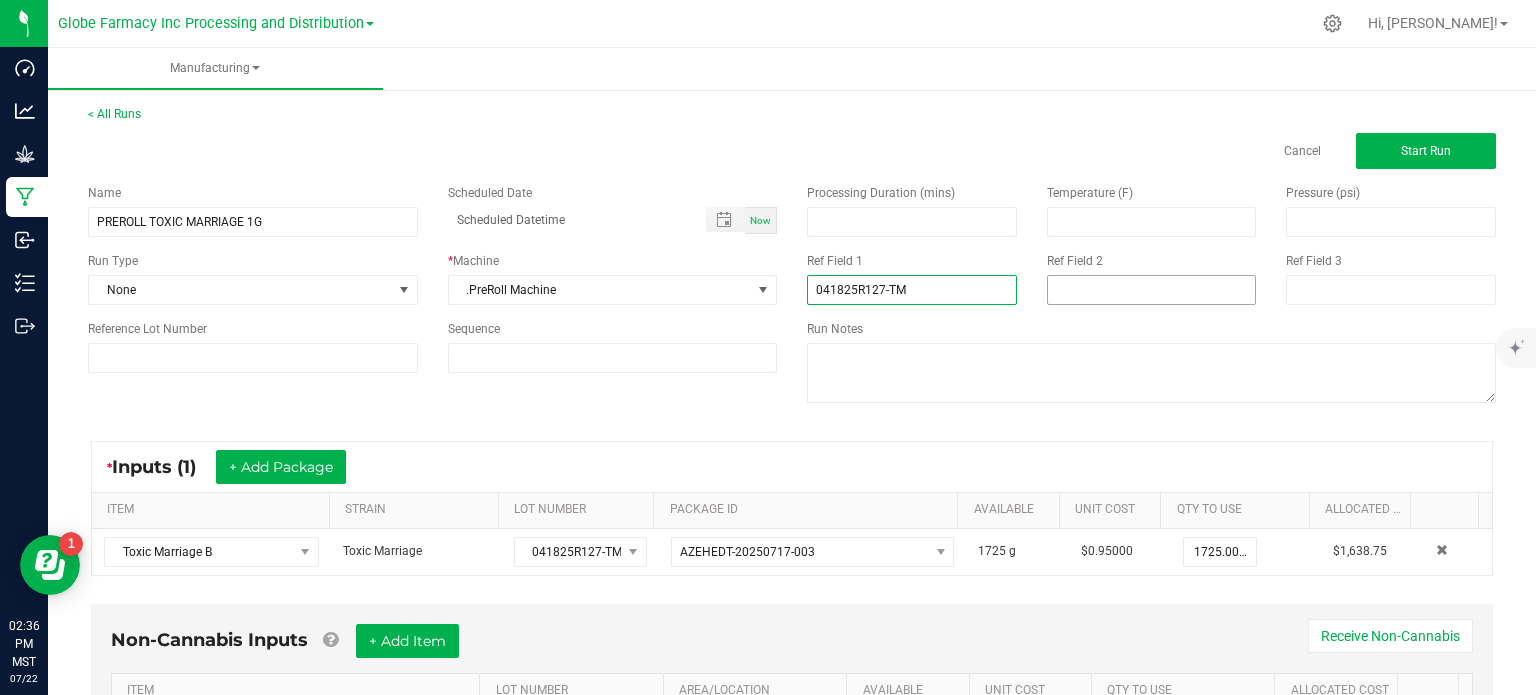 type on "041825R127-TM" 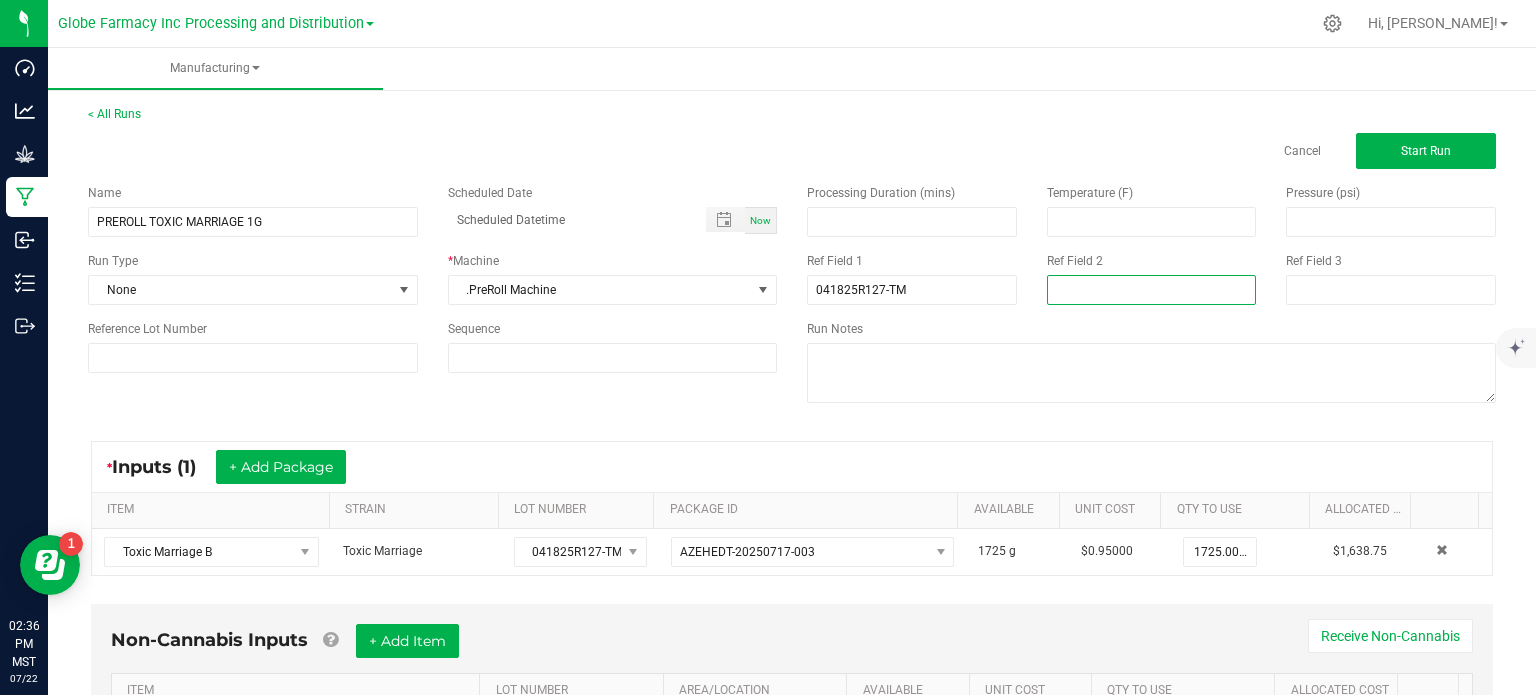 click at bounding box center (1152, 290) 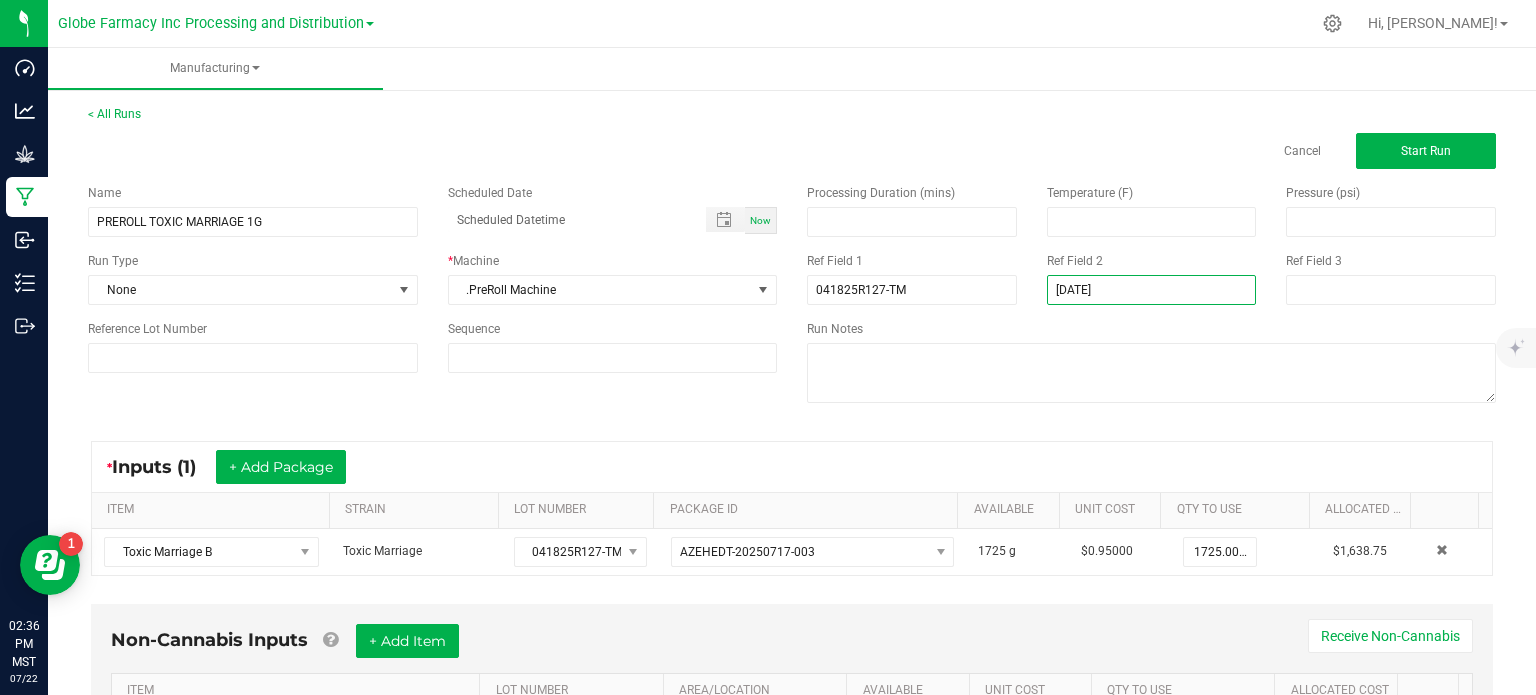 type on "[DATE] PREROLL" 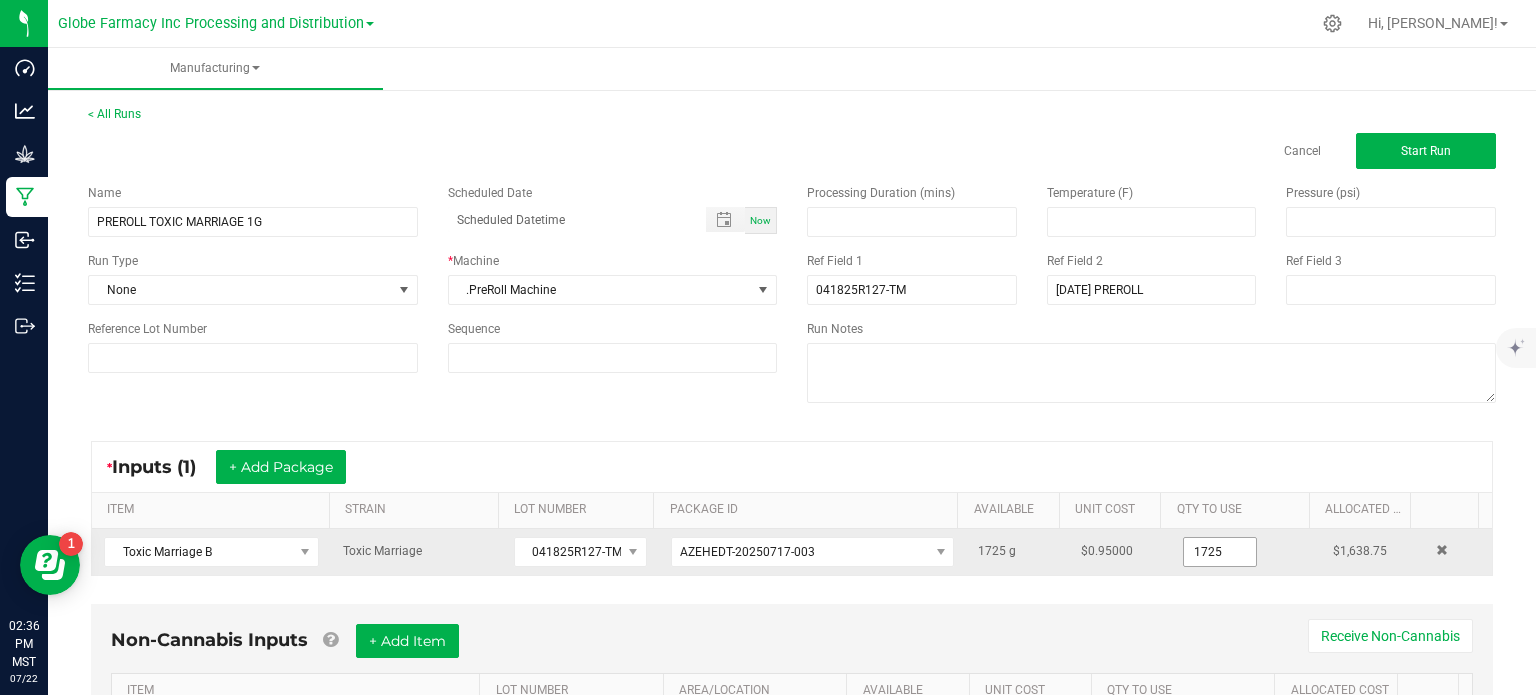 drag, startPoint x: 1185, startPoint y: 545, endPoint x: 1196, endPoint y: 545, distance: 11 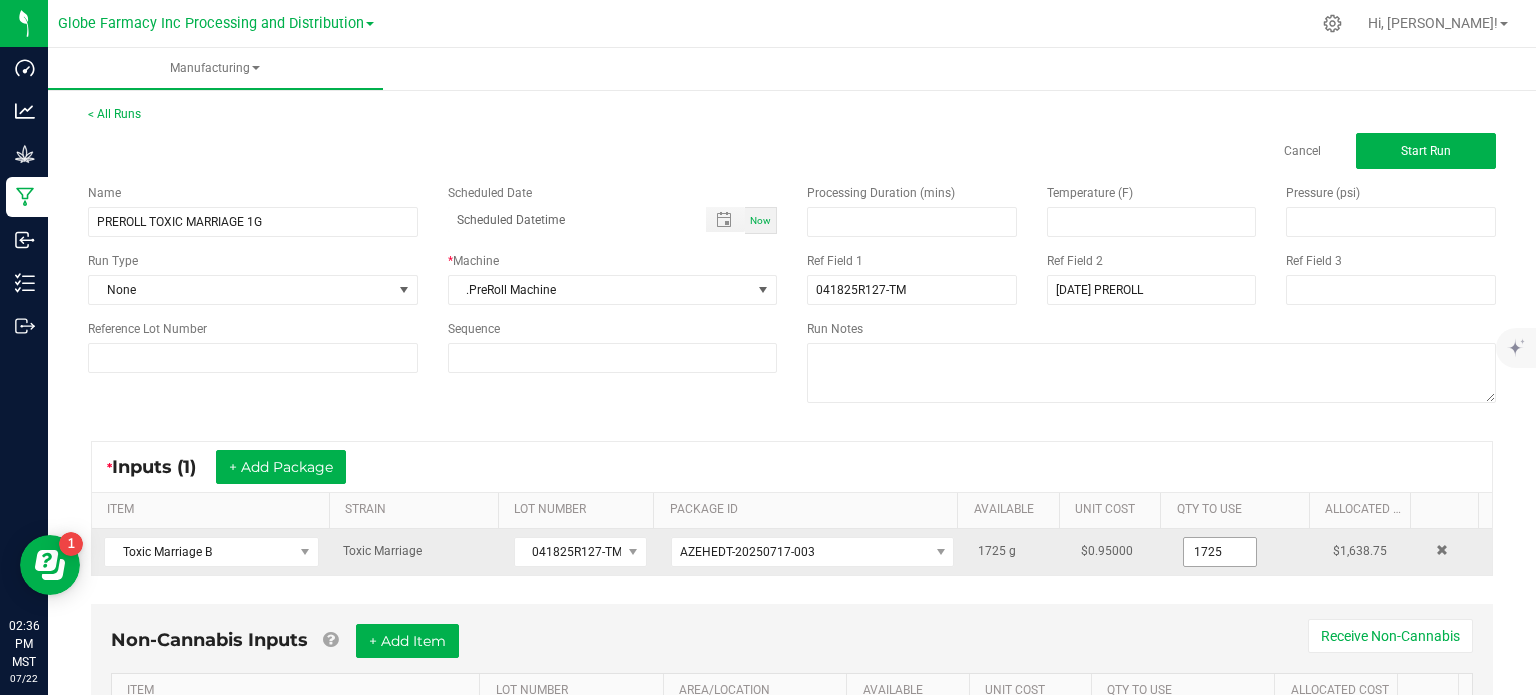click on "1725" at bounding box center (1220, 552) 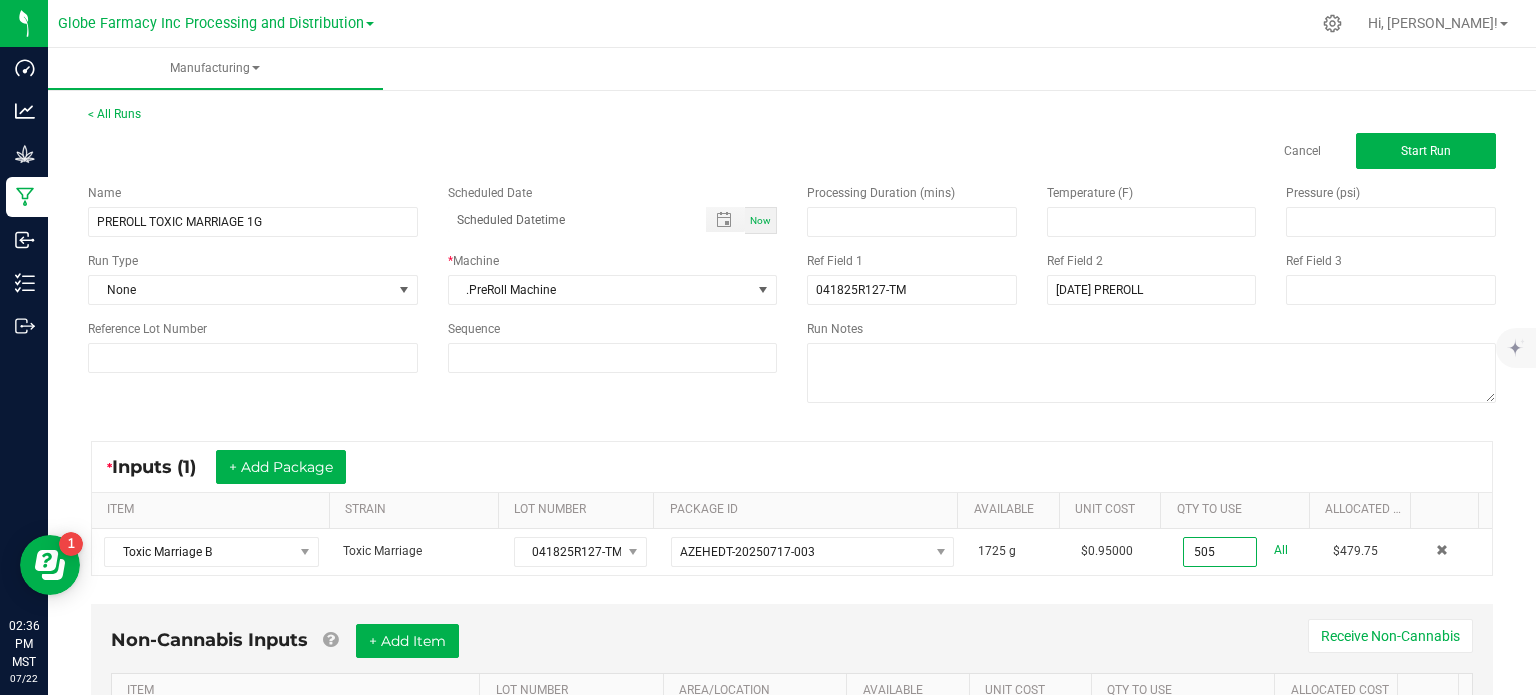 type on "505.0000 g" 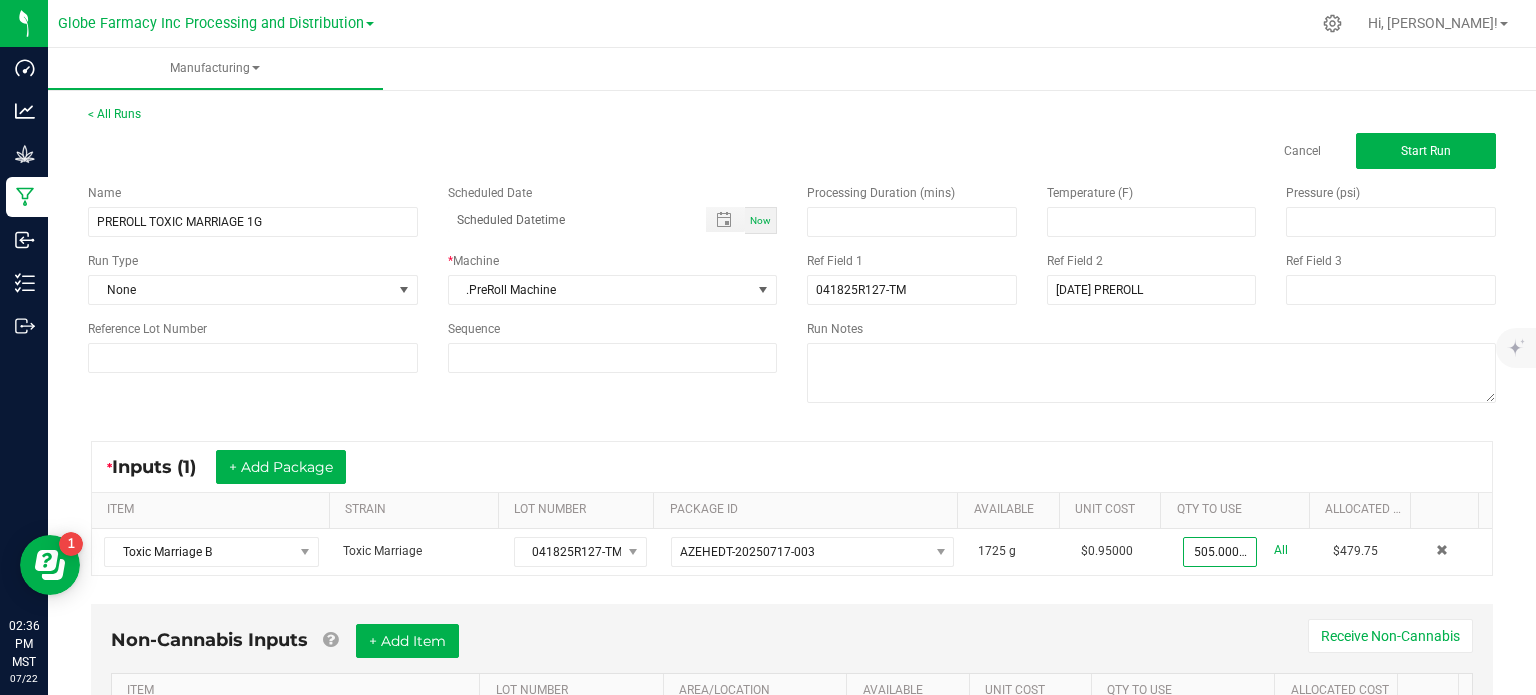 click on "*    Inputs (1)   + Add Package" at bounding box center (792, 467) 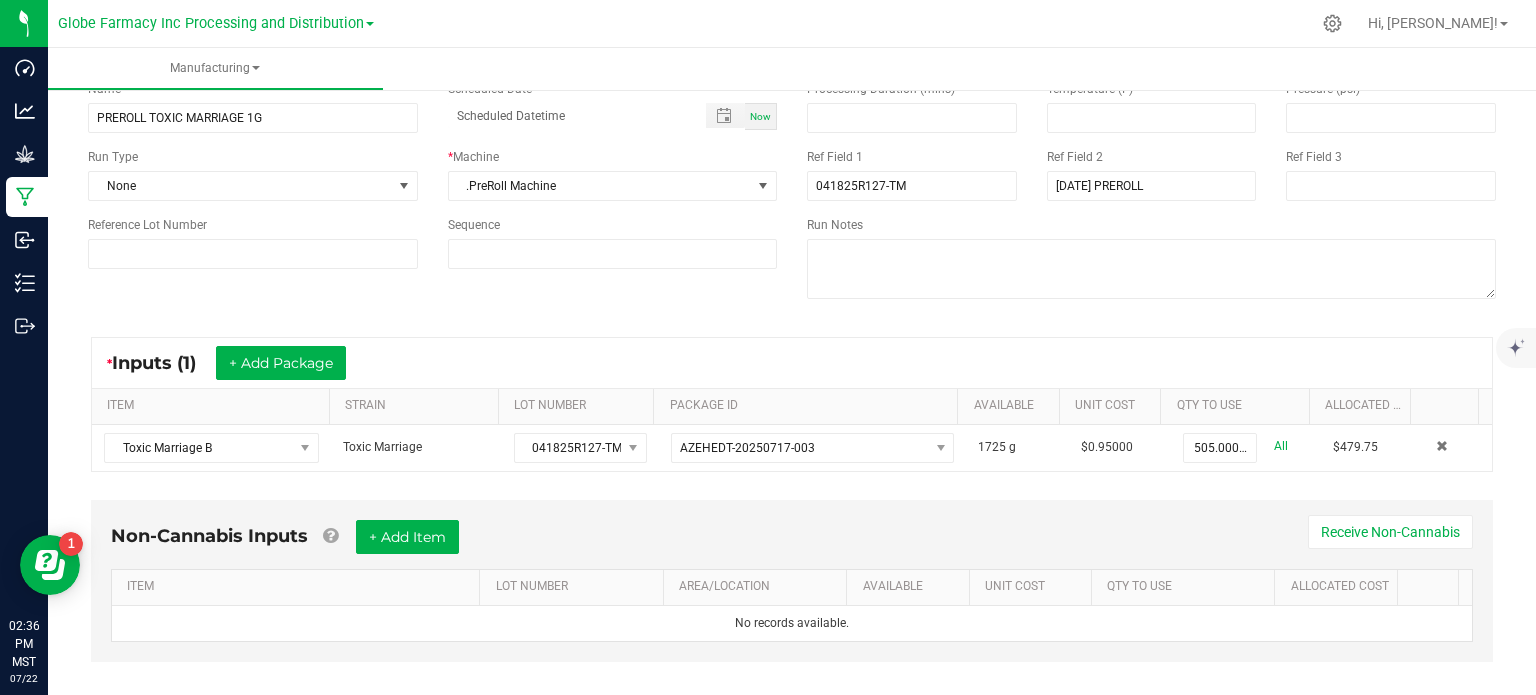 scroll, scrollTop: 125, scrollLeft: 0, axis: vertical 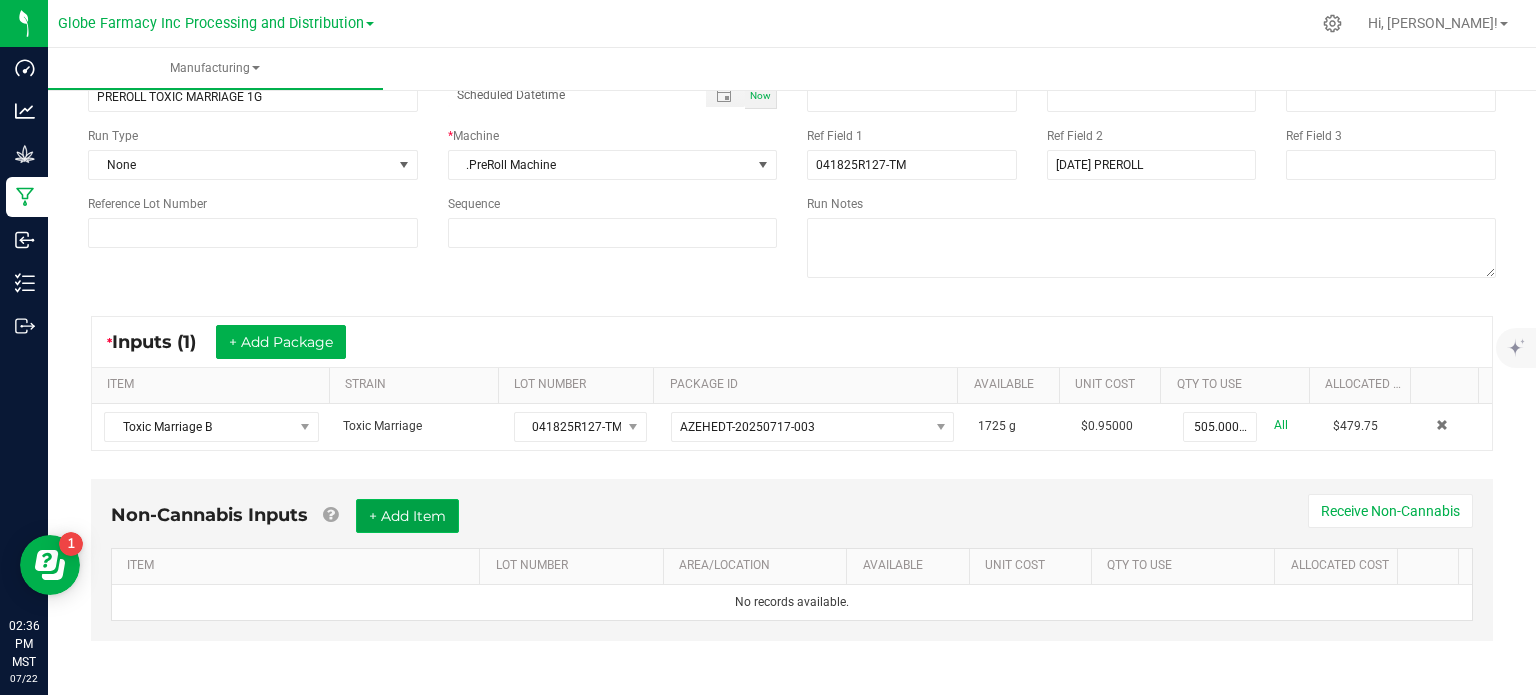 click on "+ Add Item" at bounding box center [407, 516] 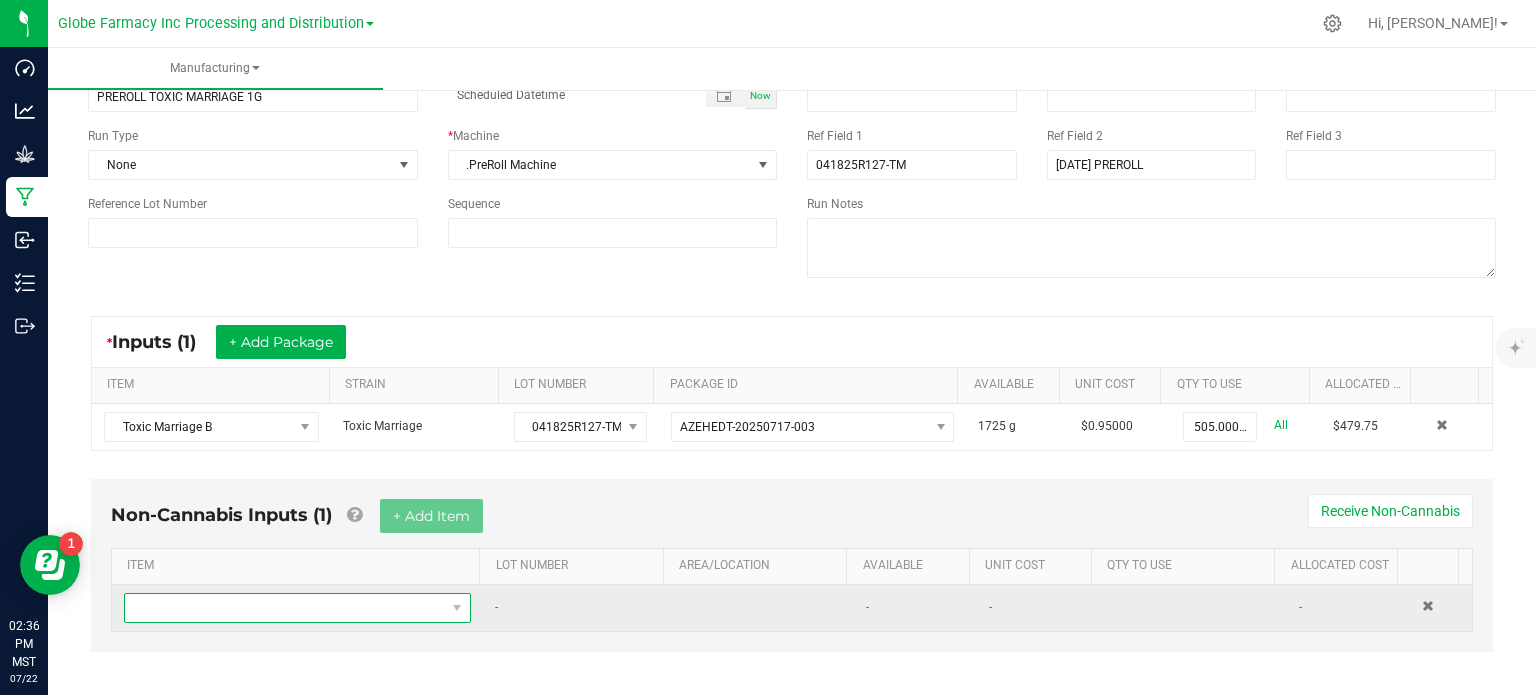 click at bounding box center (285, 608) 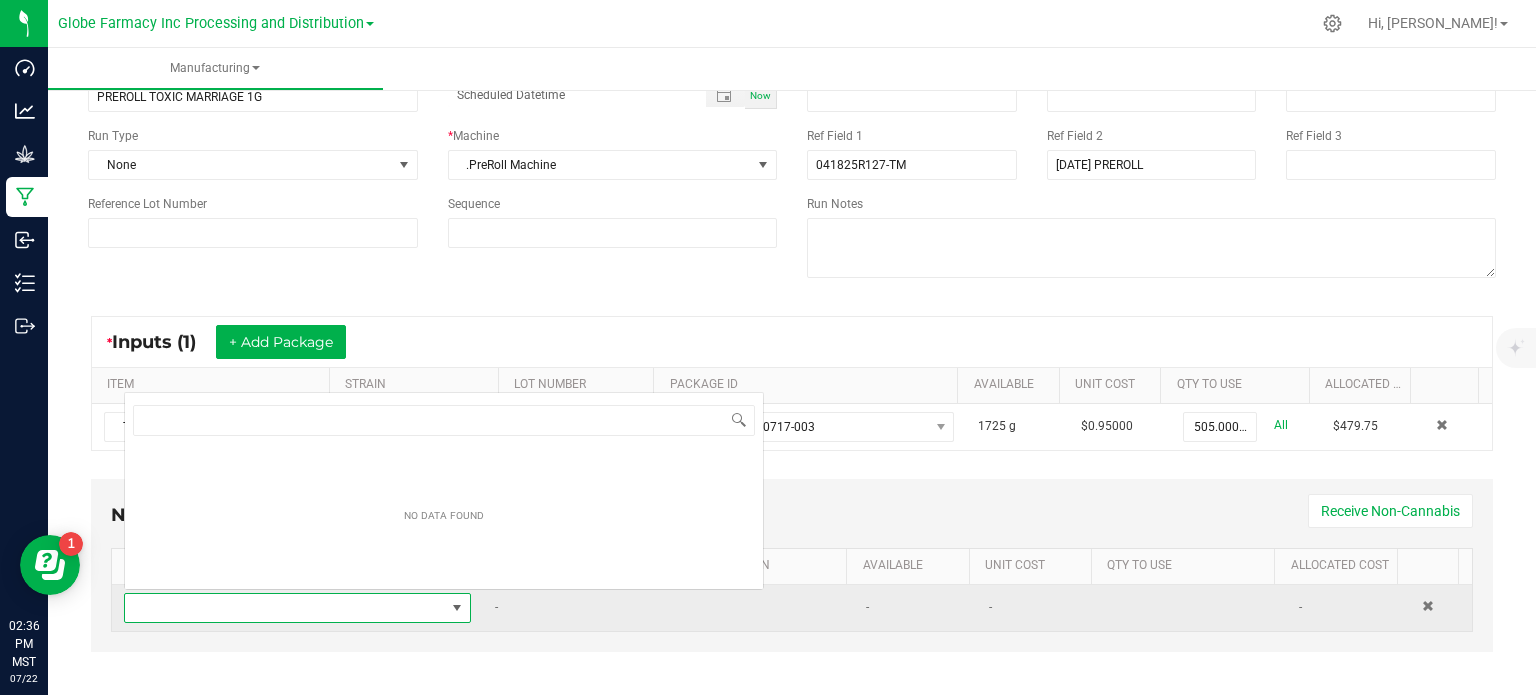 scroll, scrollTop: 0, scrollLeft: 0, axis: both 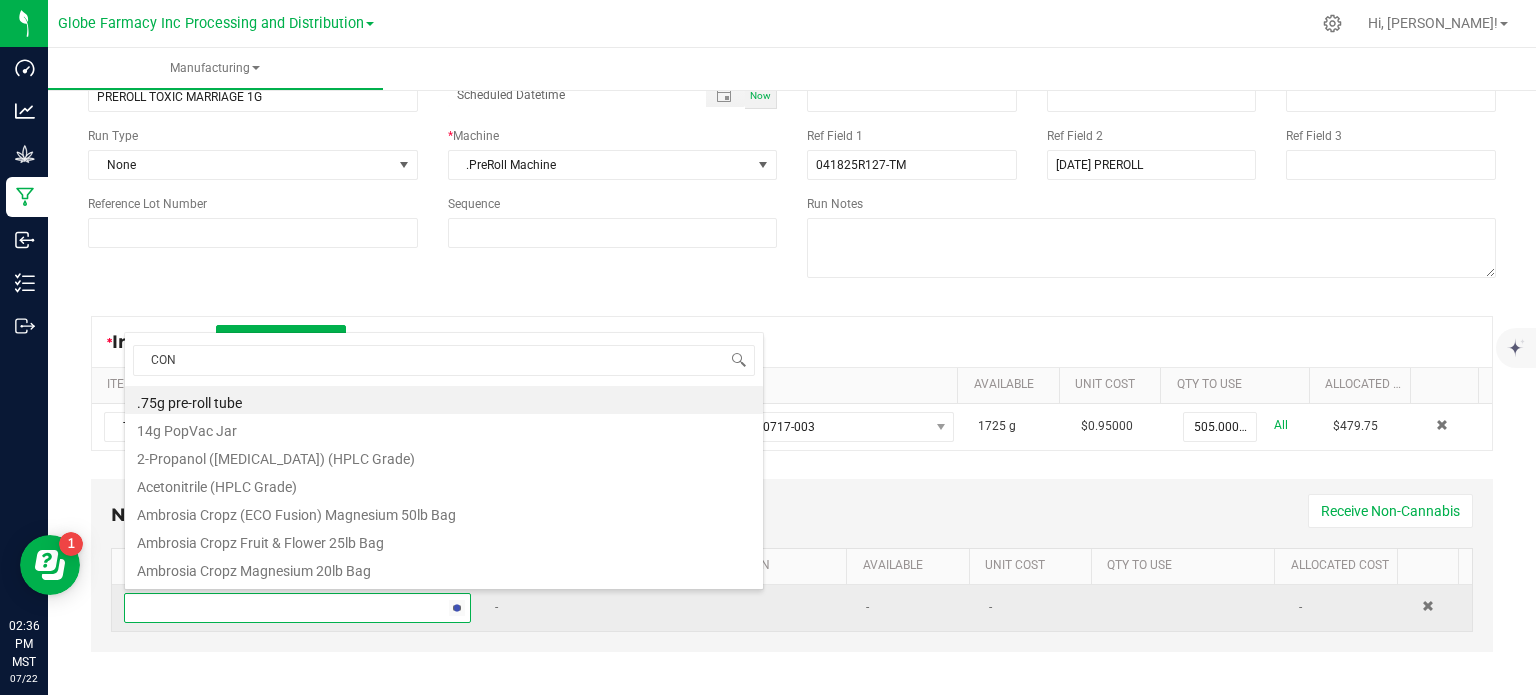 type on "CONE" 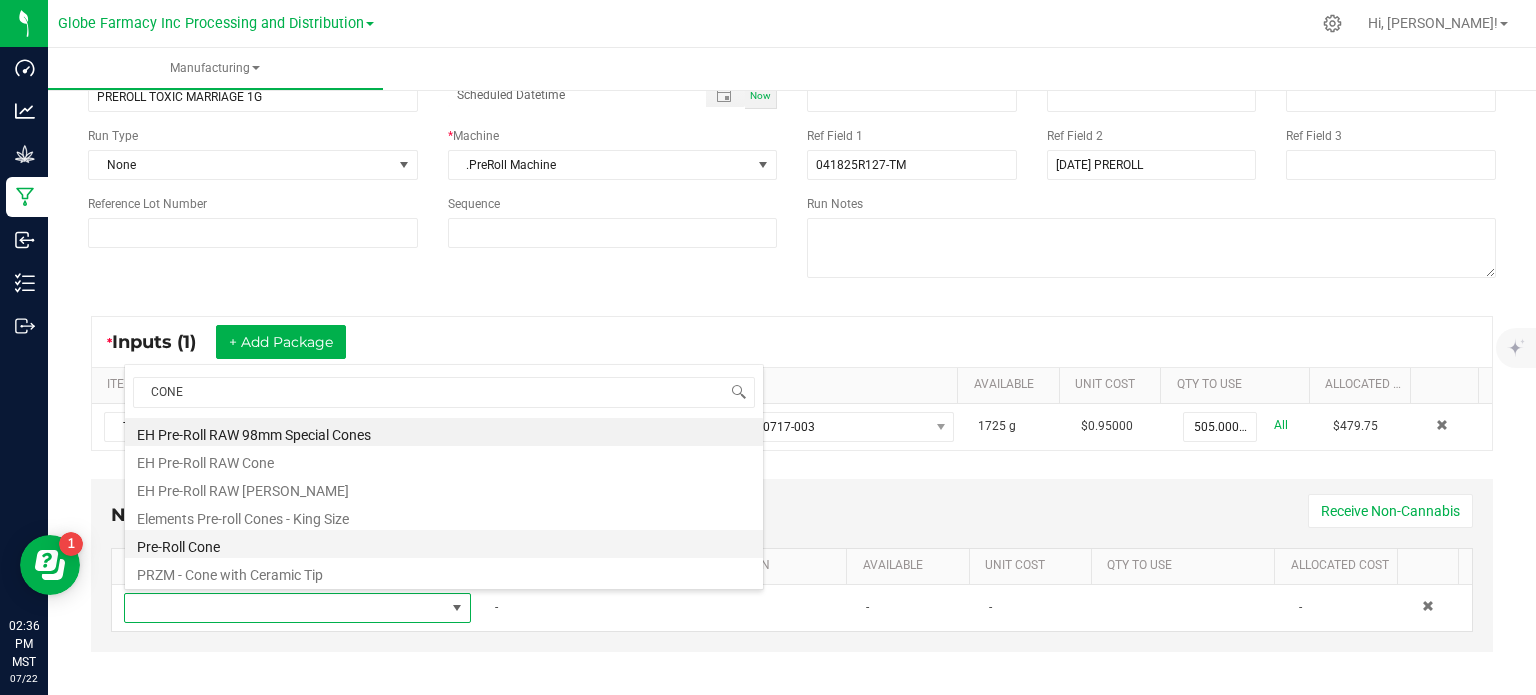 click on "Pre-Roll Cone" at bounding box center (444, 544) 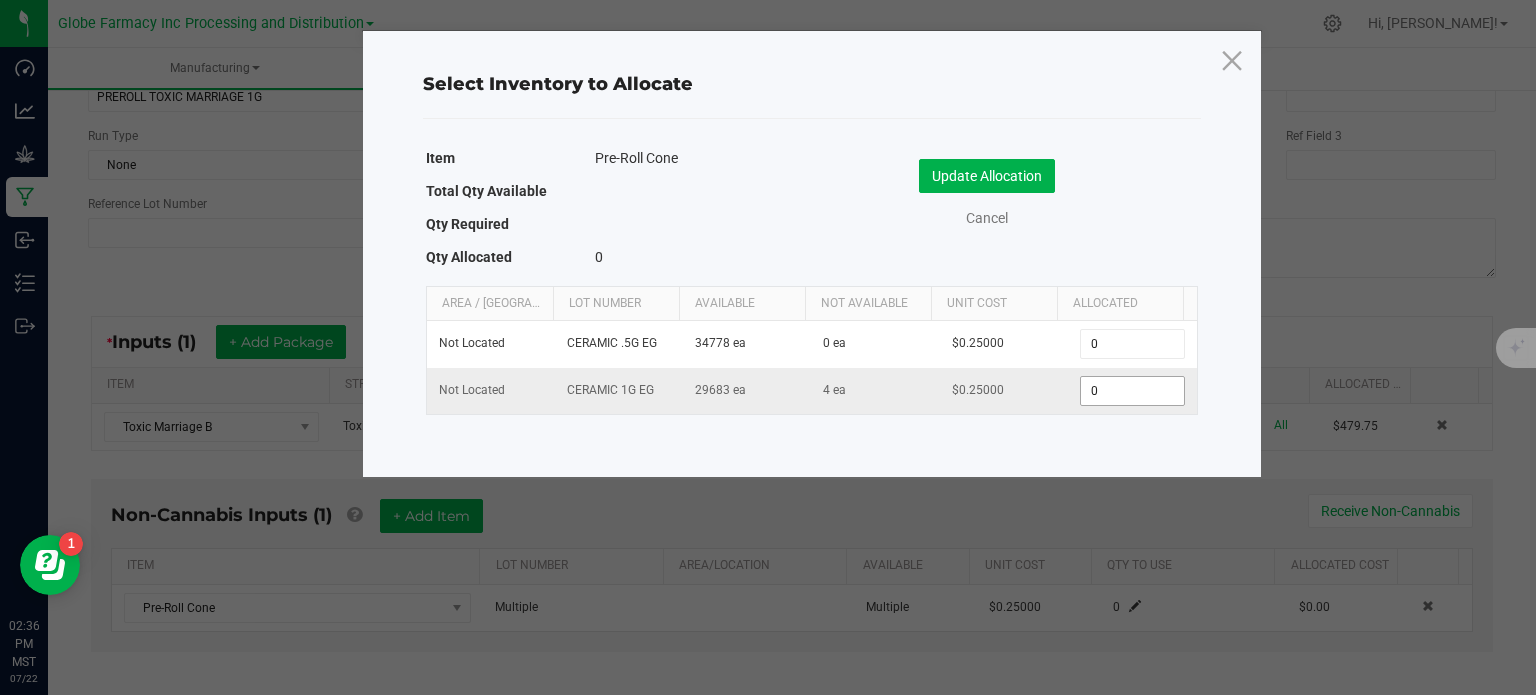 click on "0" at bounding box center [1132, 391] 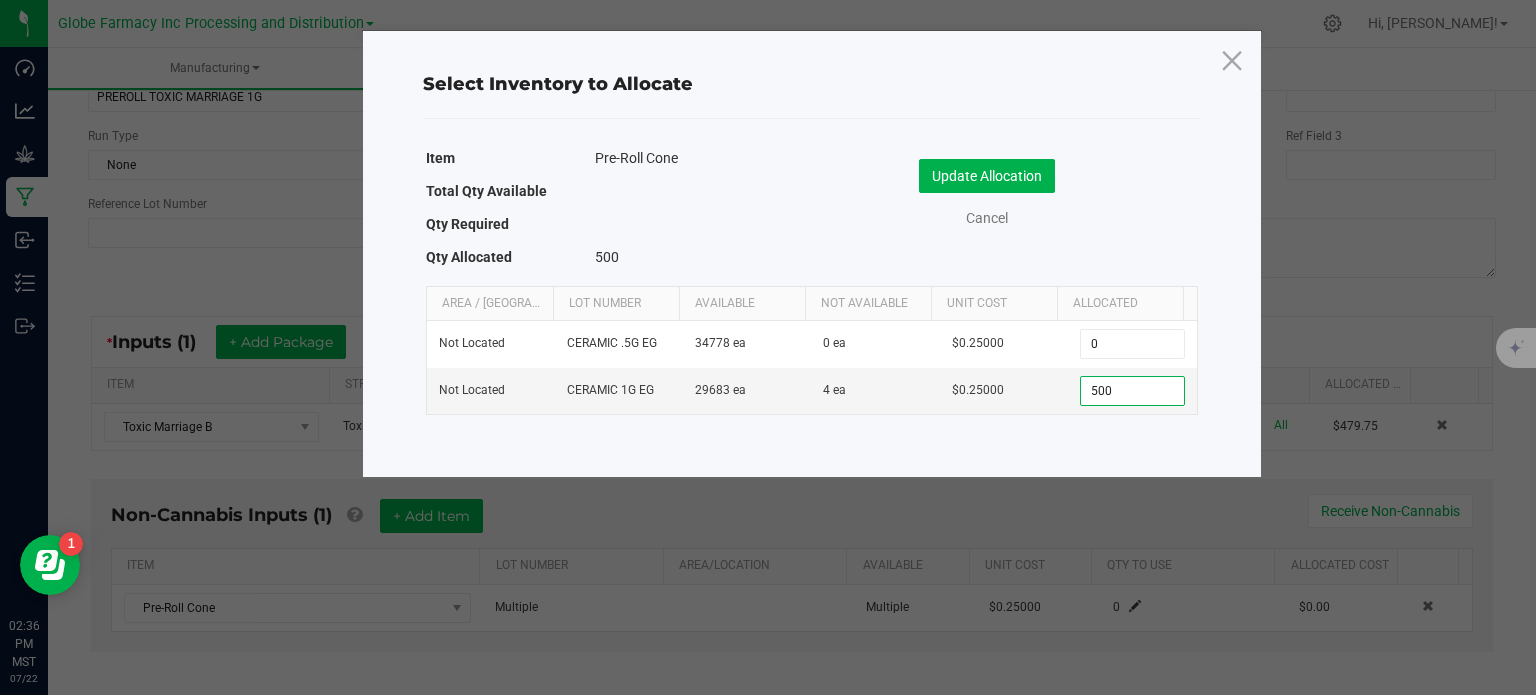 type on "500" 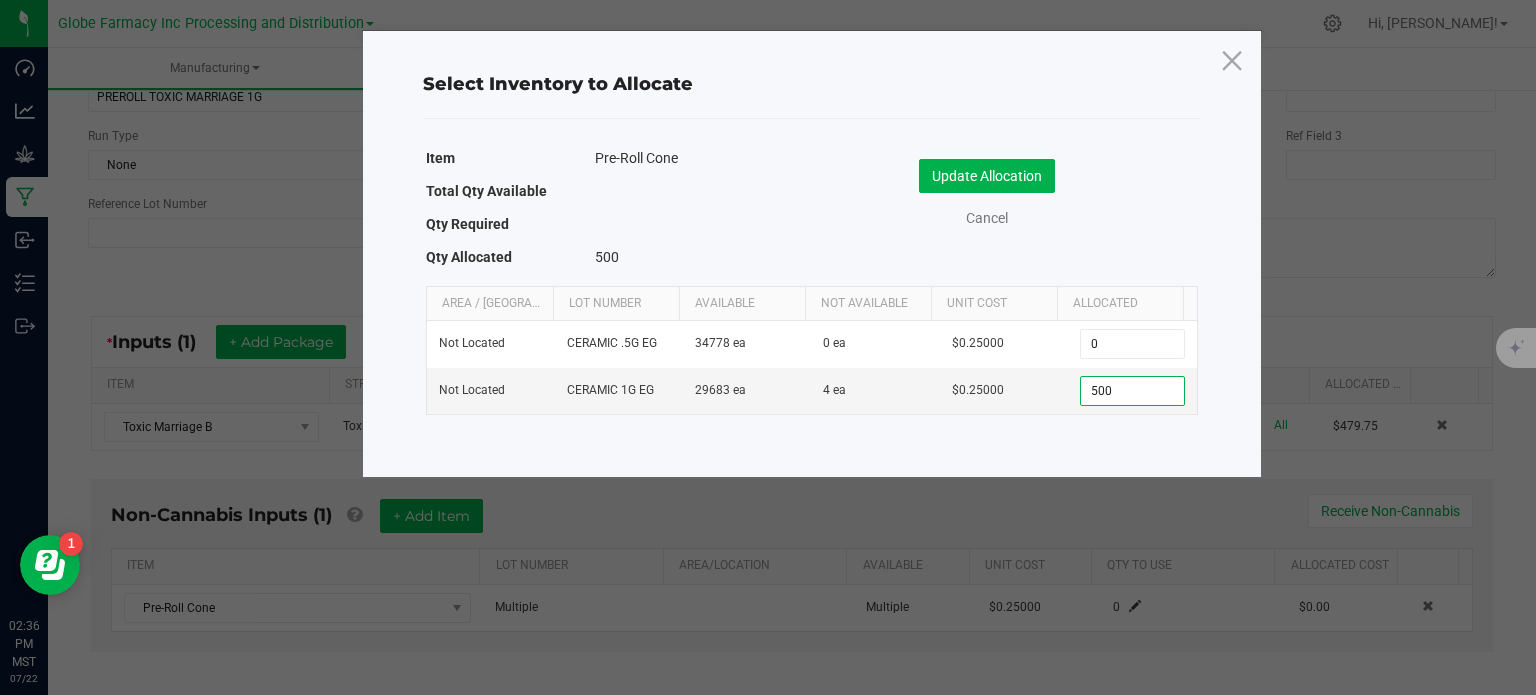 click on "Update Allocation" 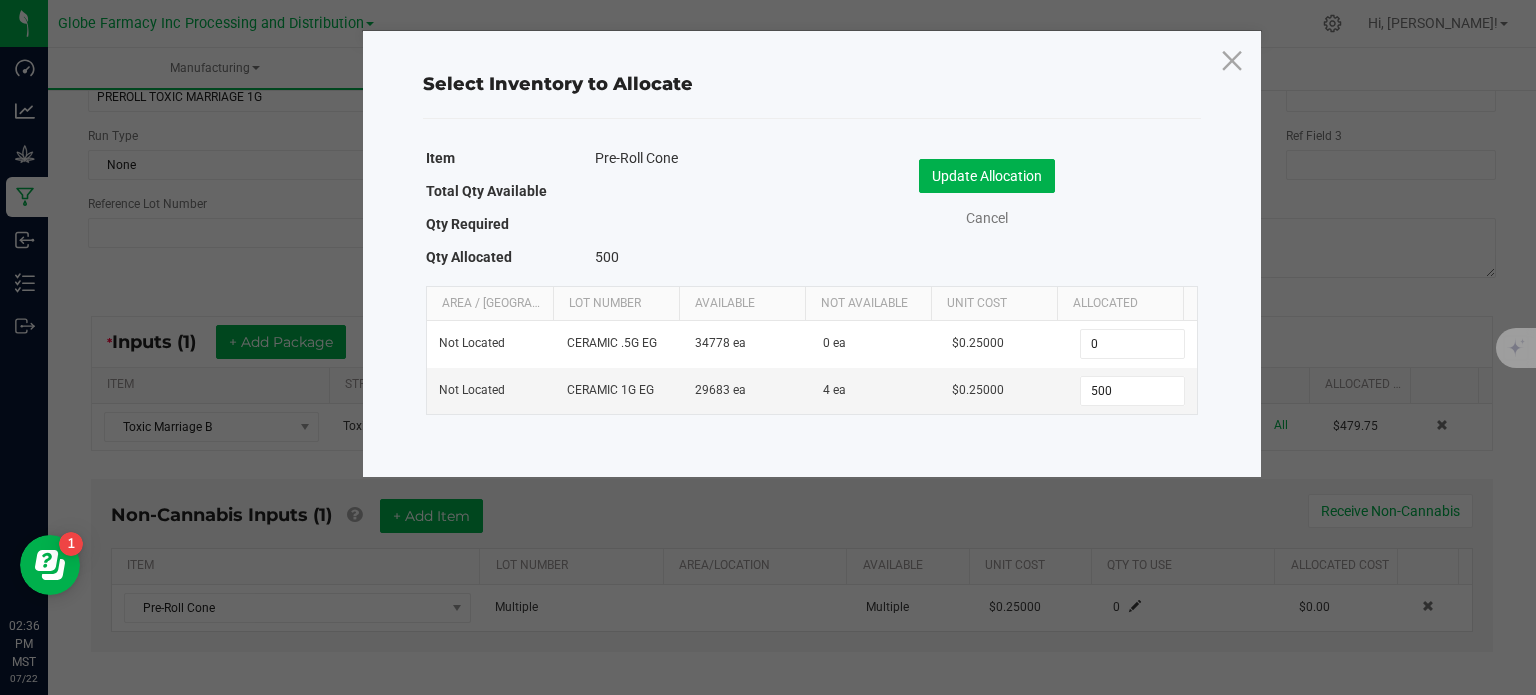 click on "Update Allocation   Cancel" 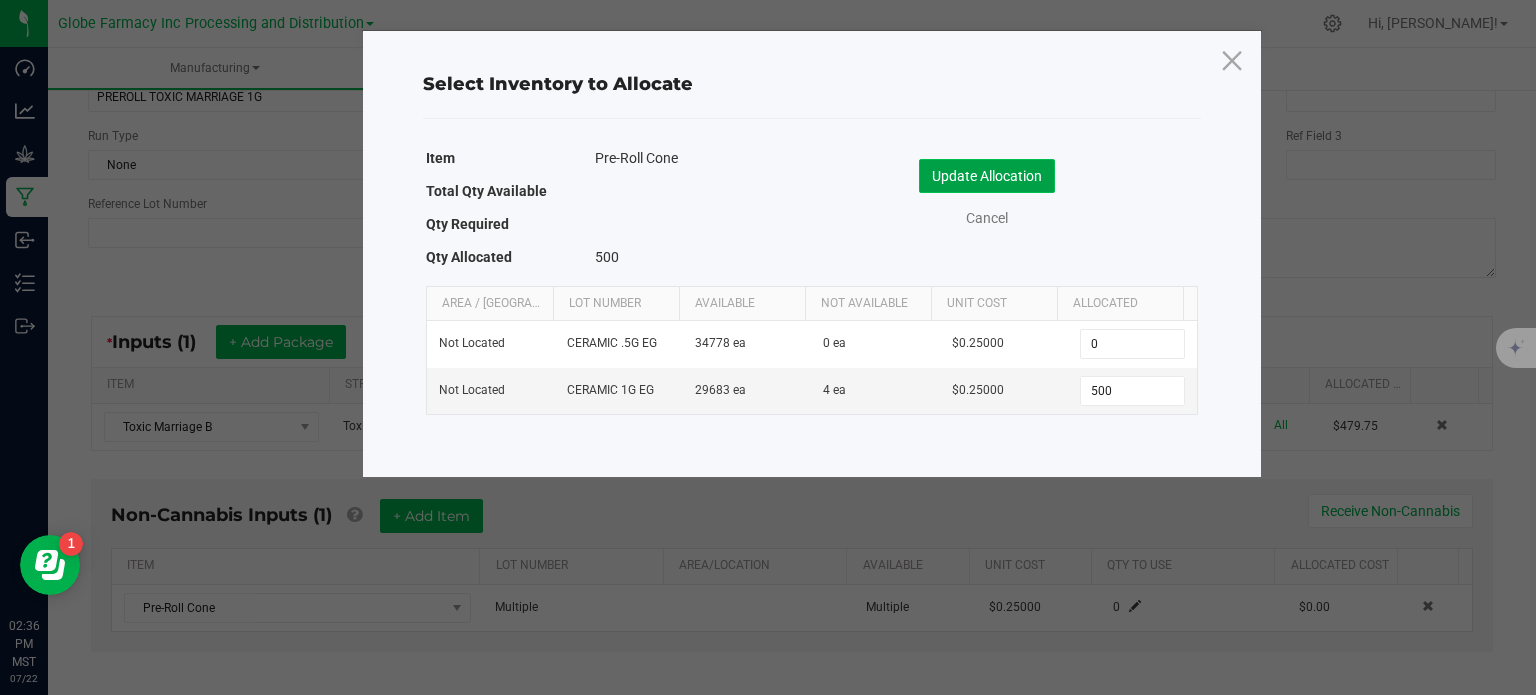 click on "Update Allocation" 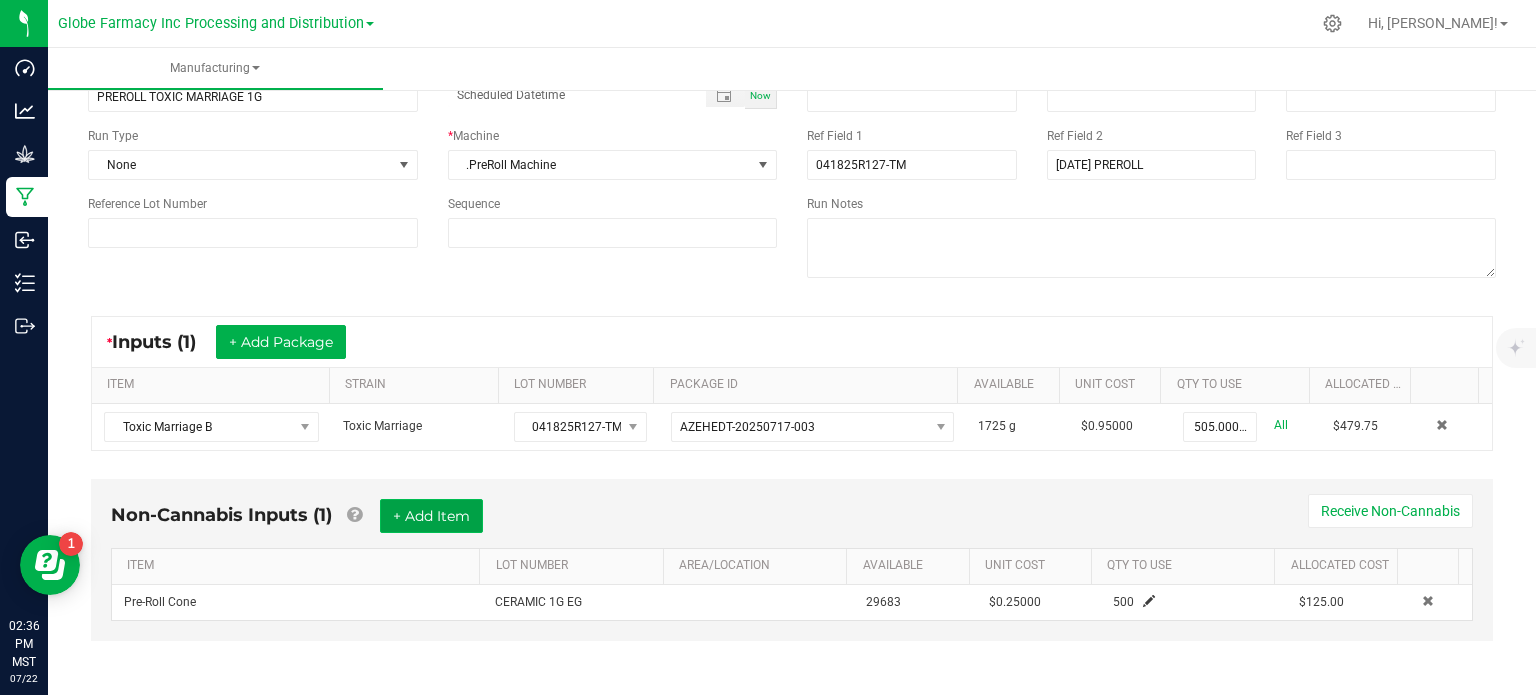 click on "+ Add Item" at bounding box center (431, 516) 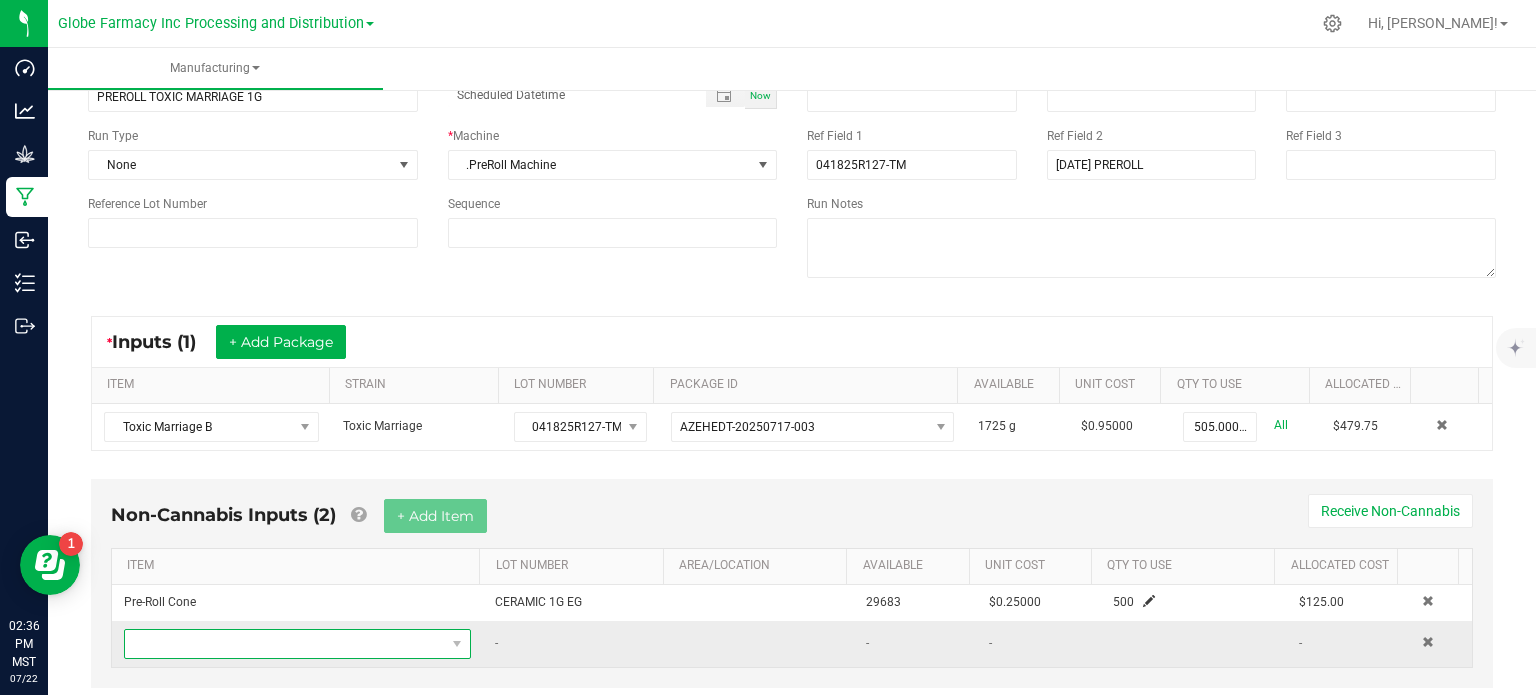 click at bounding box center [285, 644] 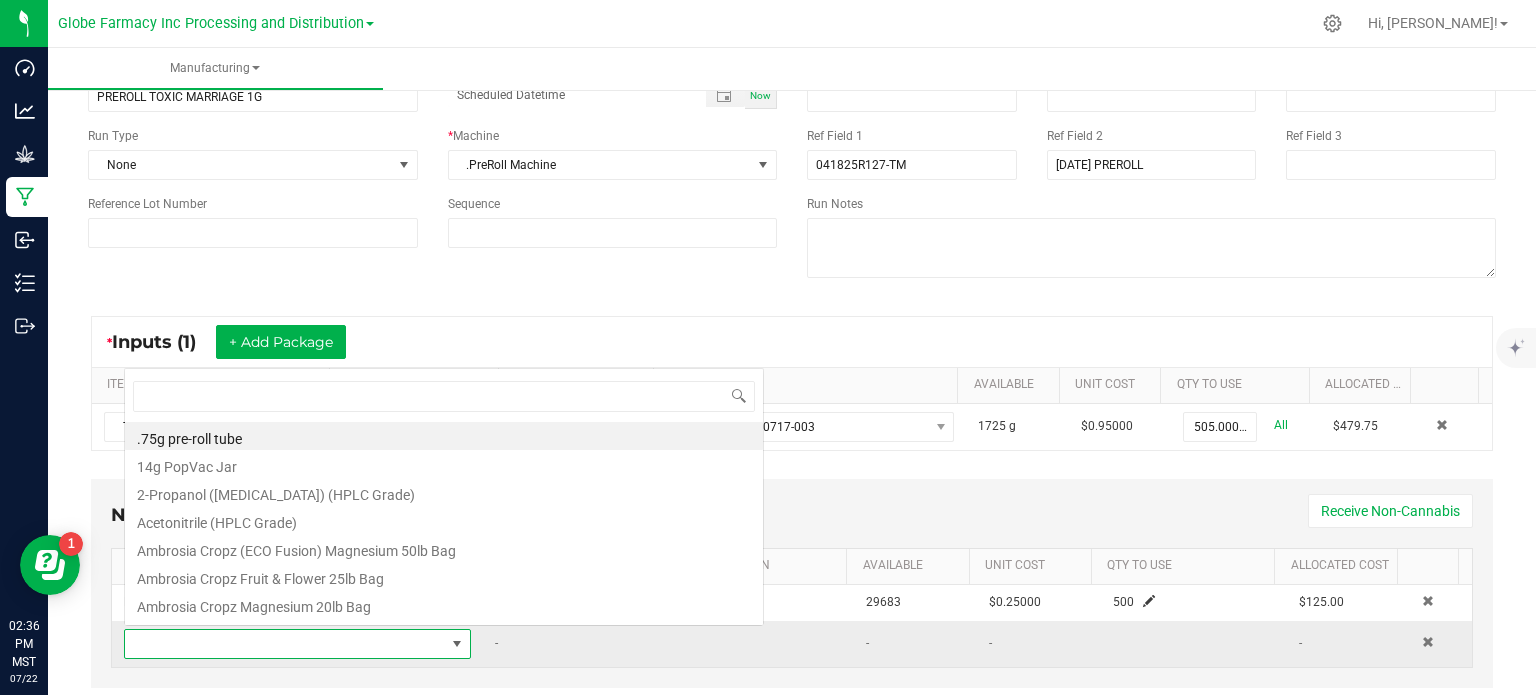scroll, scrollTop: 0, scrollLeft: 0, axis: both 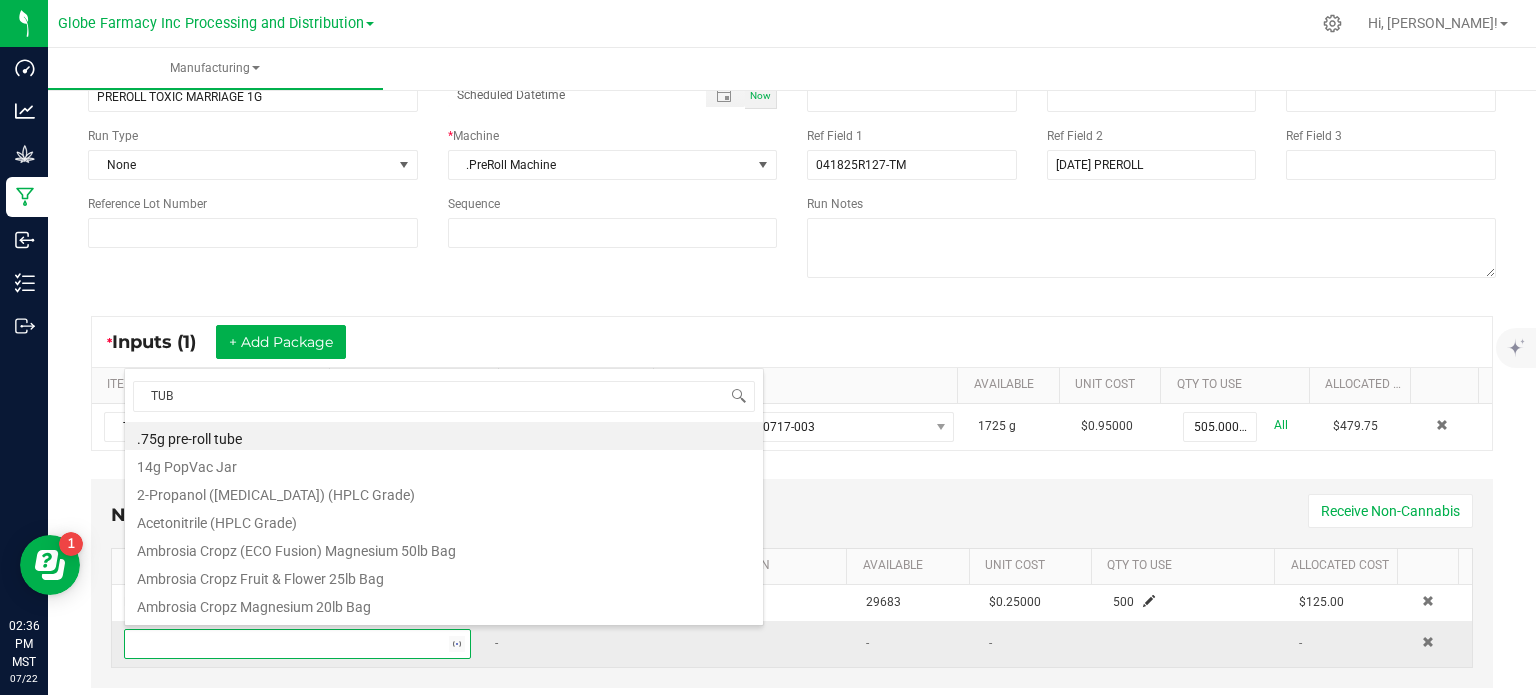 type on "TUBE" 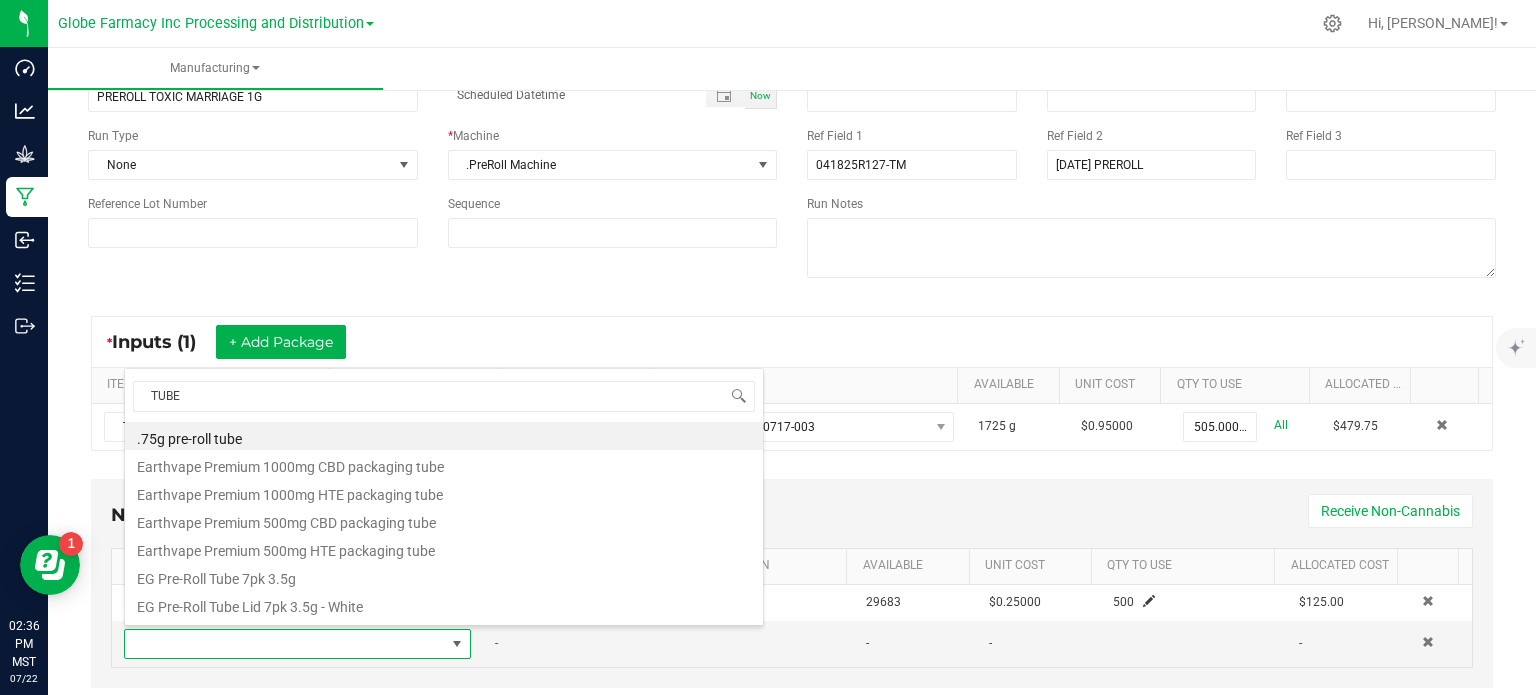 scroll, scrollTop: 472, scrollLeft: 0, axis: vertical 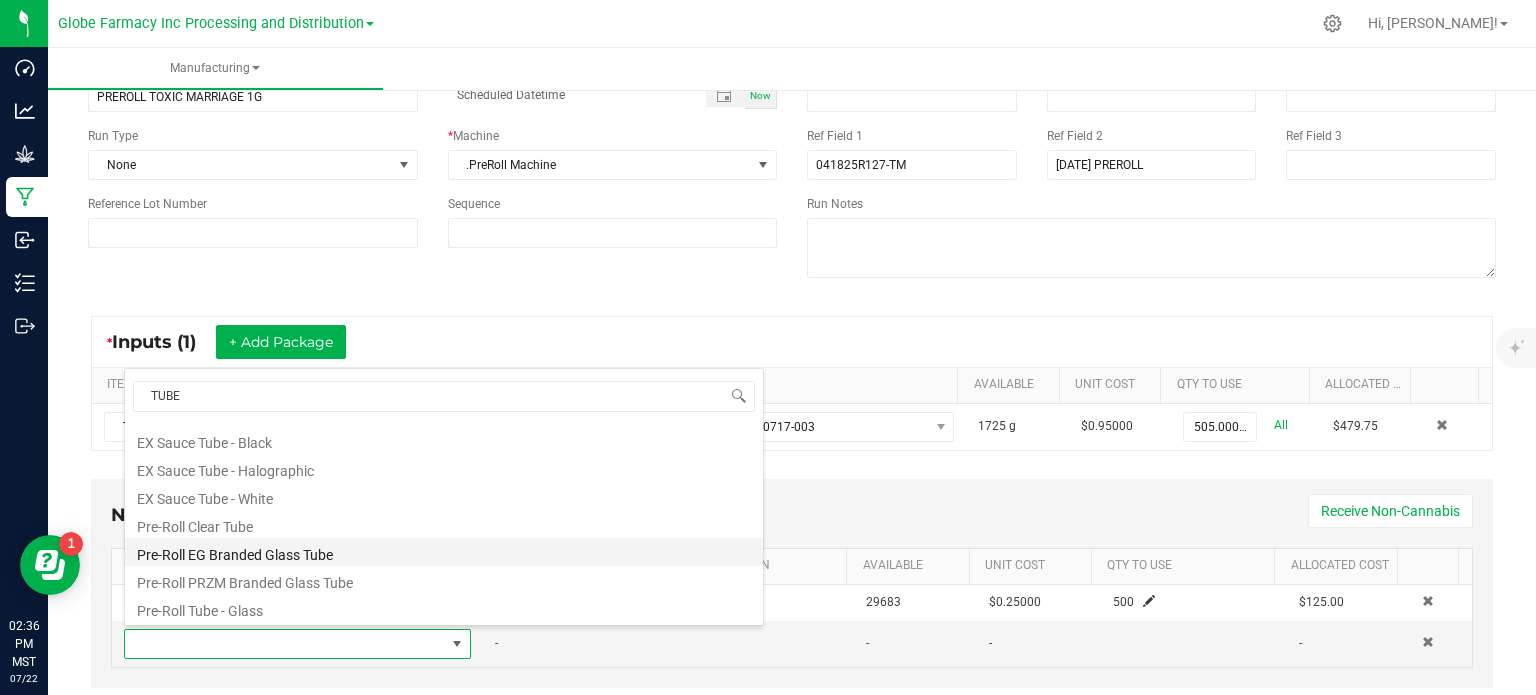 click on "Pre-Roll EG Branded Glass Tube" at bounding box center (444, 552) 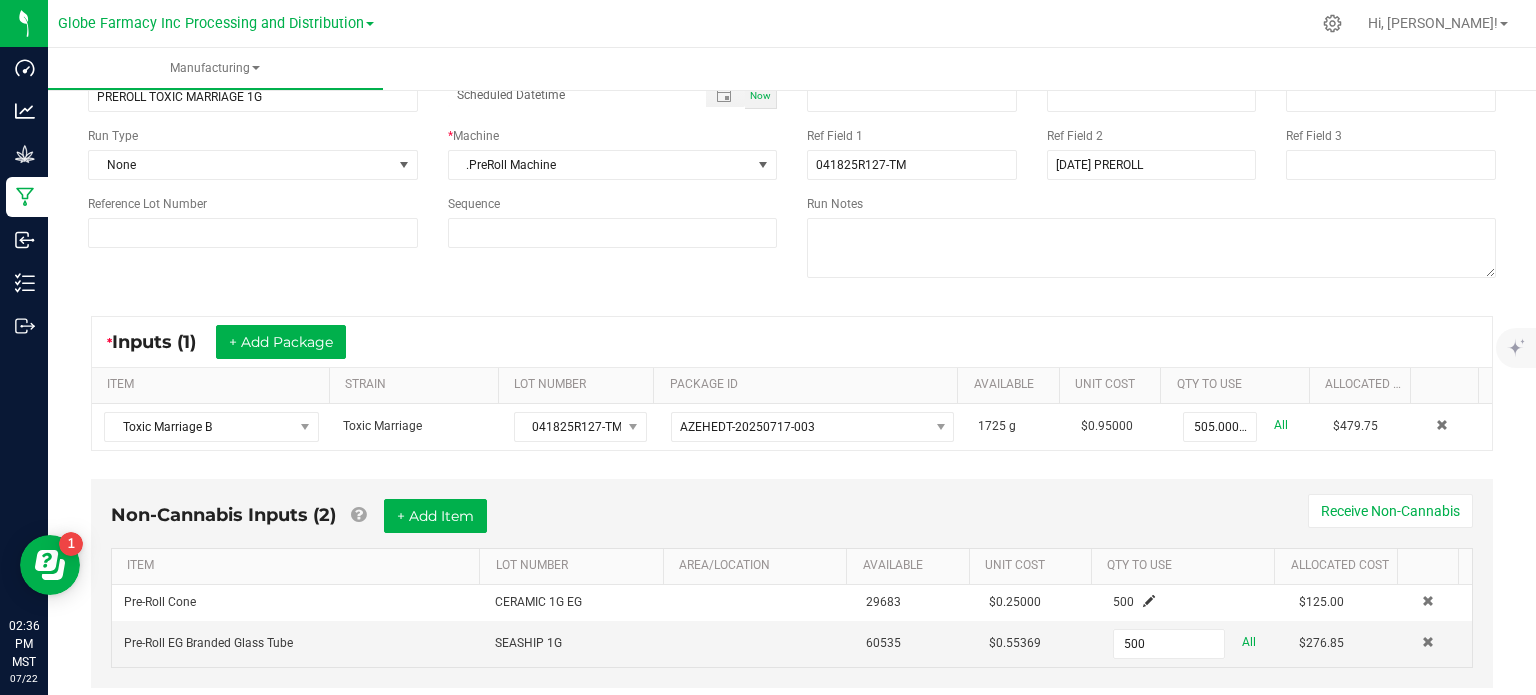click on "Non-Cannabis Inputs (2)  + Add Item   Receive Non-Cannabis" at bounding box center (792, 523) 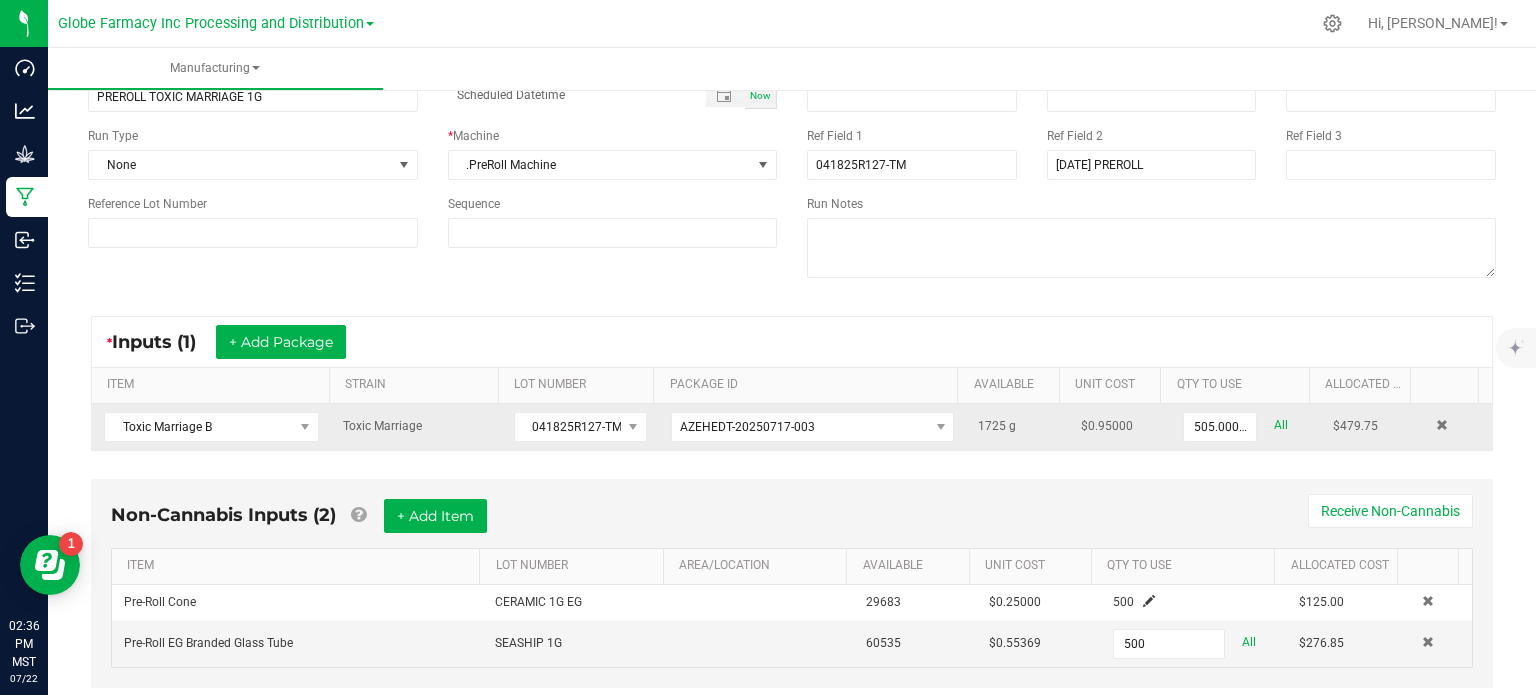 type on "500 ea" 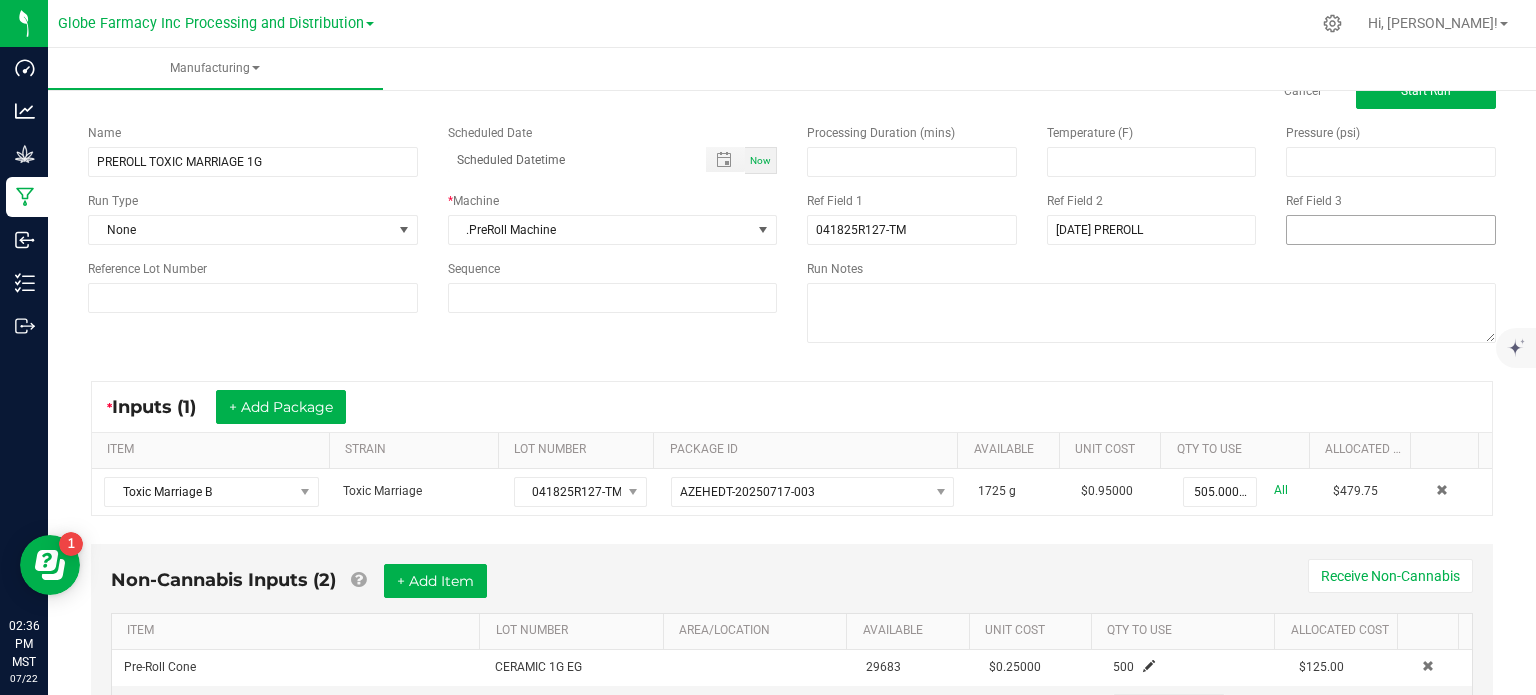scroll, scrollTop: 0, scrollLeft: 0, axis: both 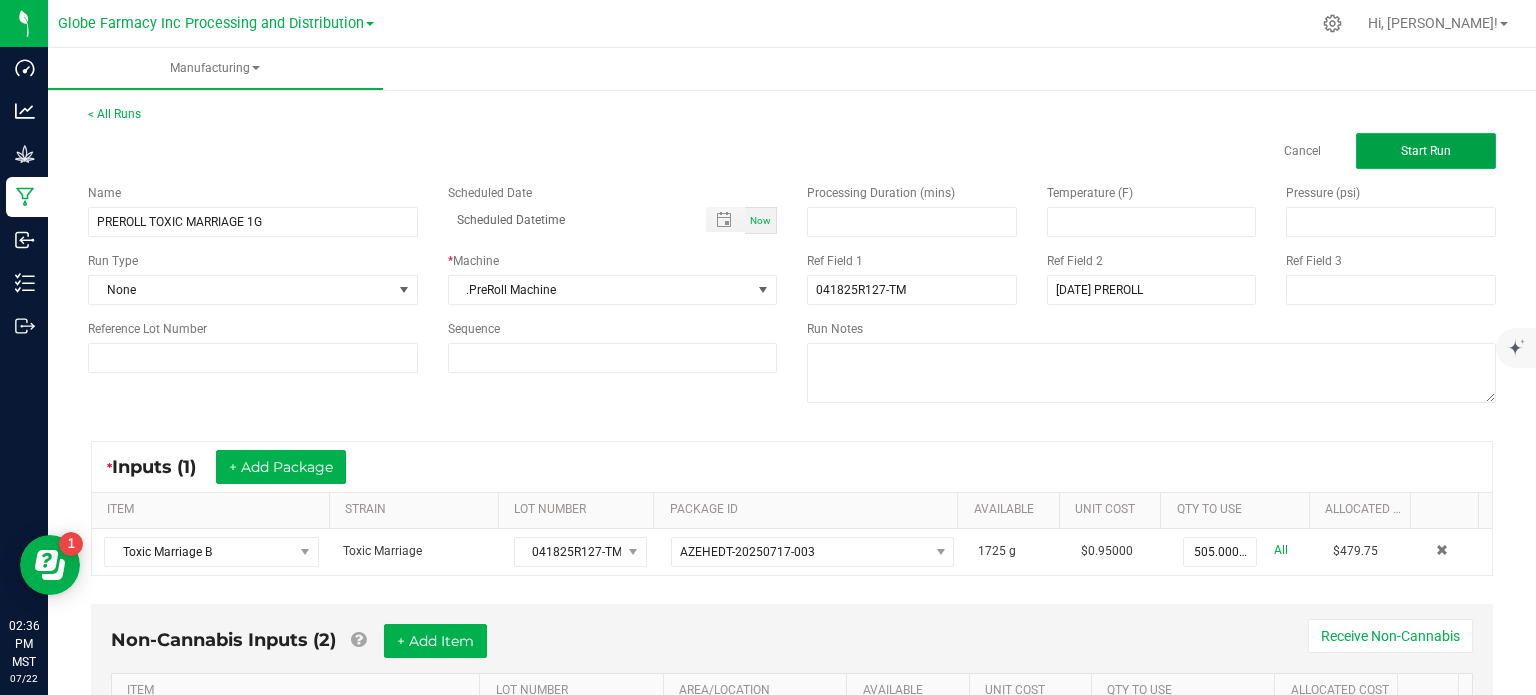 click on "Start Run" 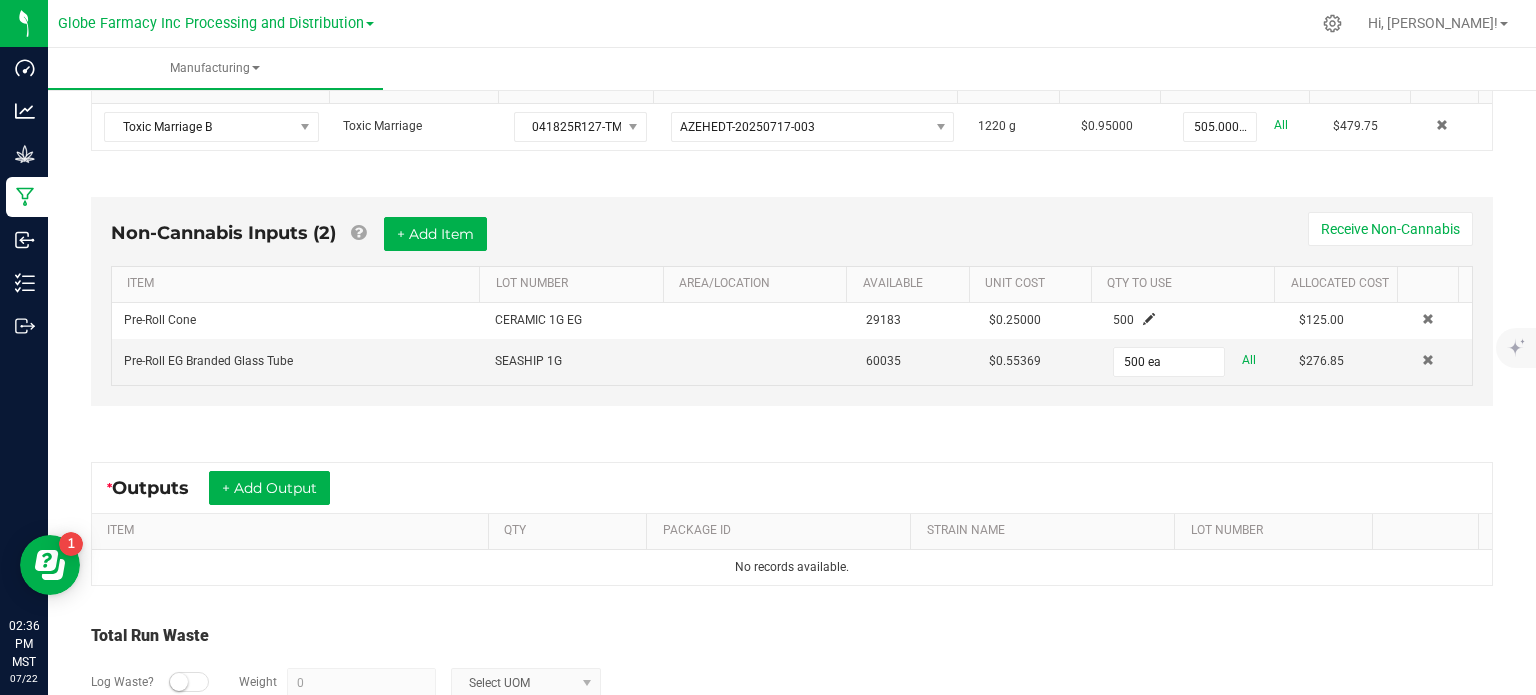 scroll, scrollTop: 500, scrollLeft: 0, axis: vertical 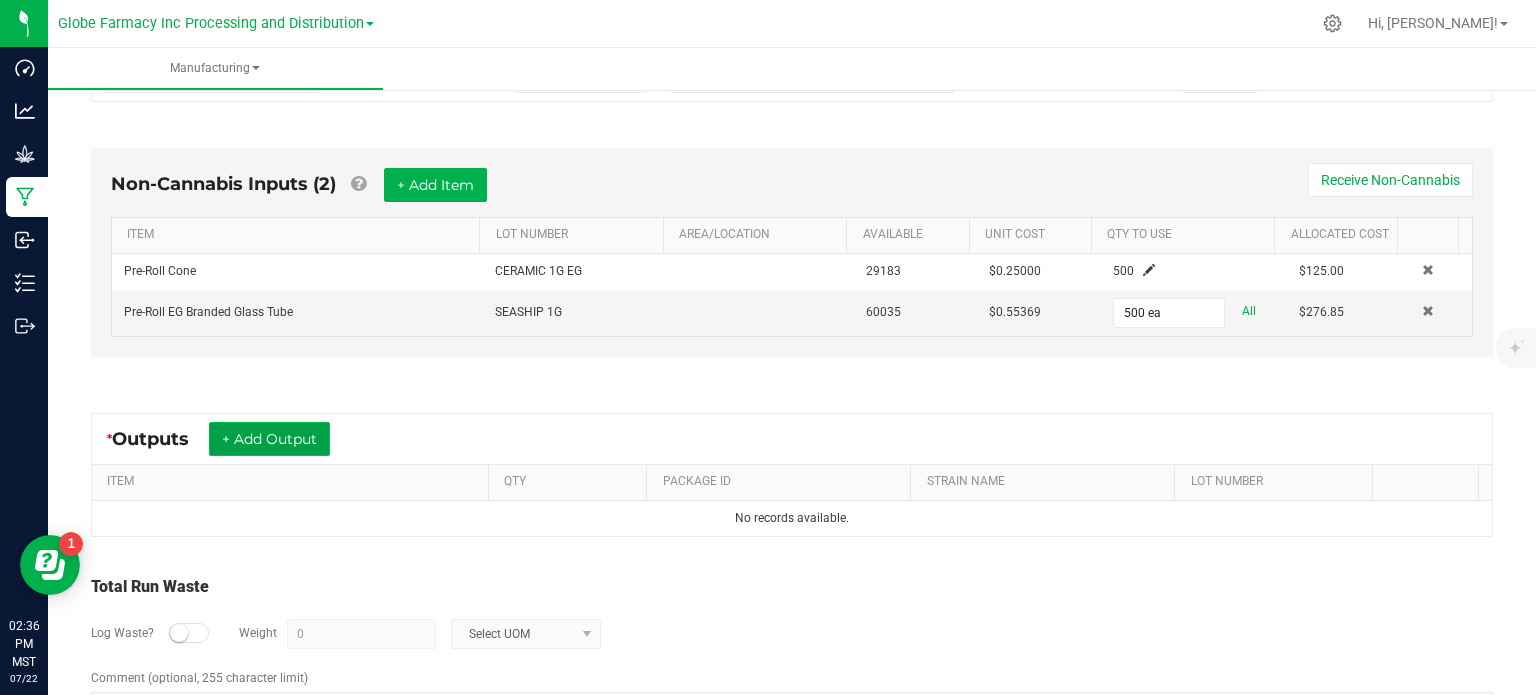 click on "+ Add Output" at bounding box center (269, 439) 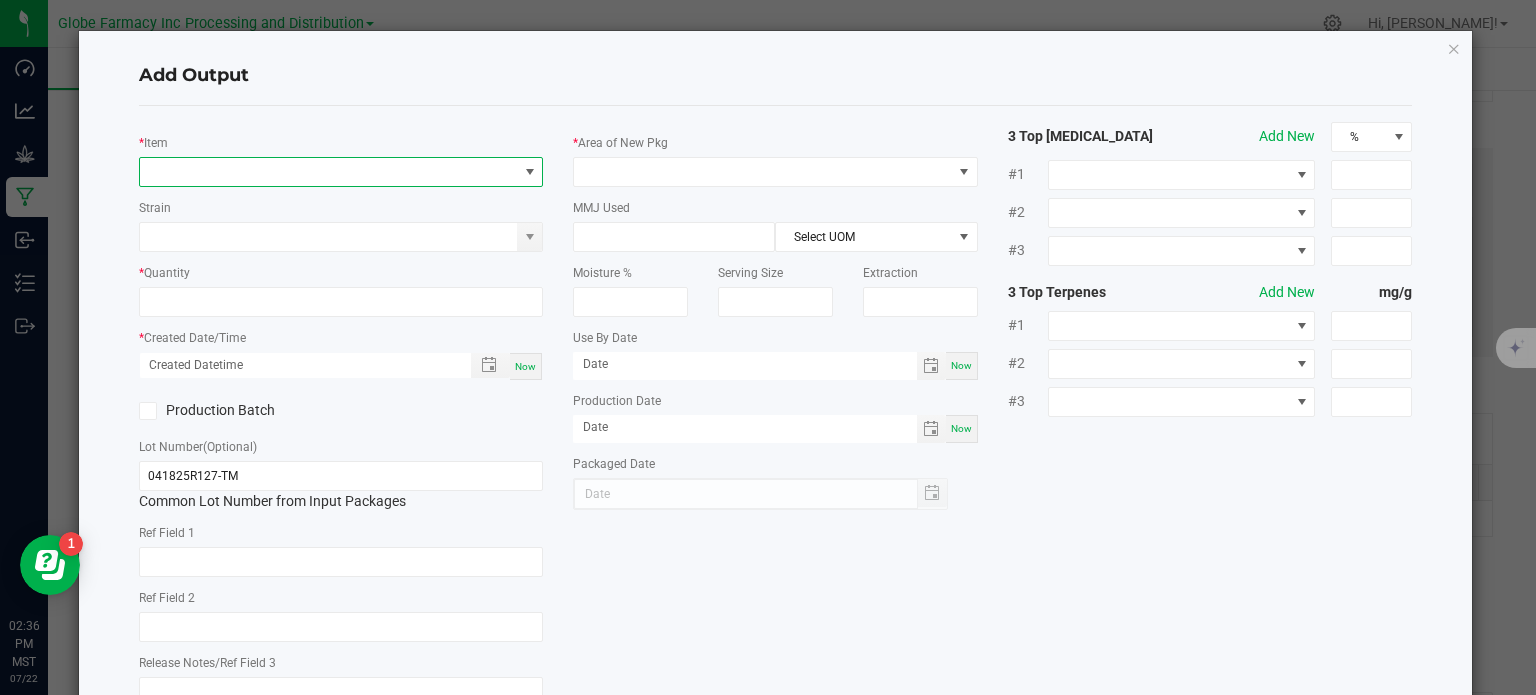 click at bounding box center [329, 172] 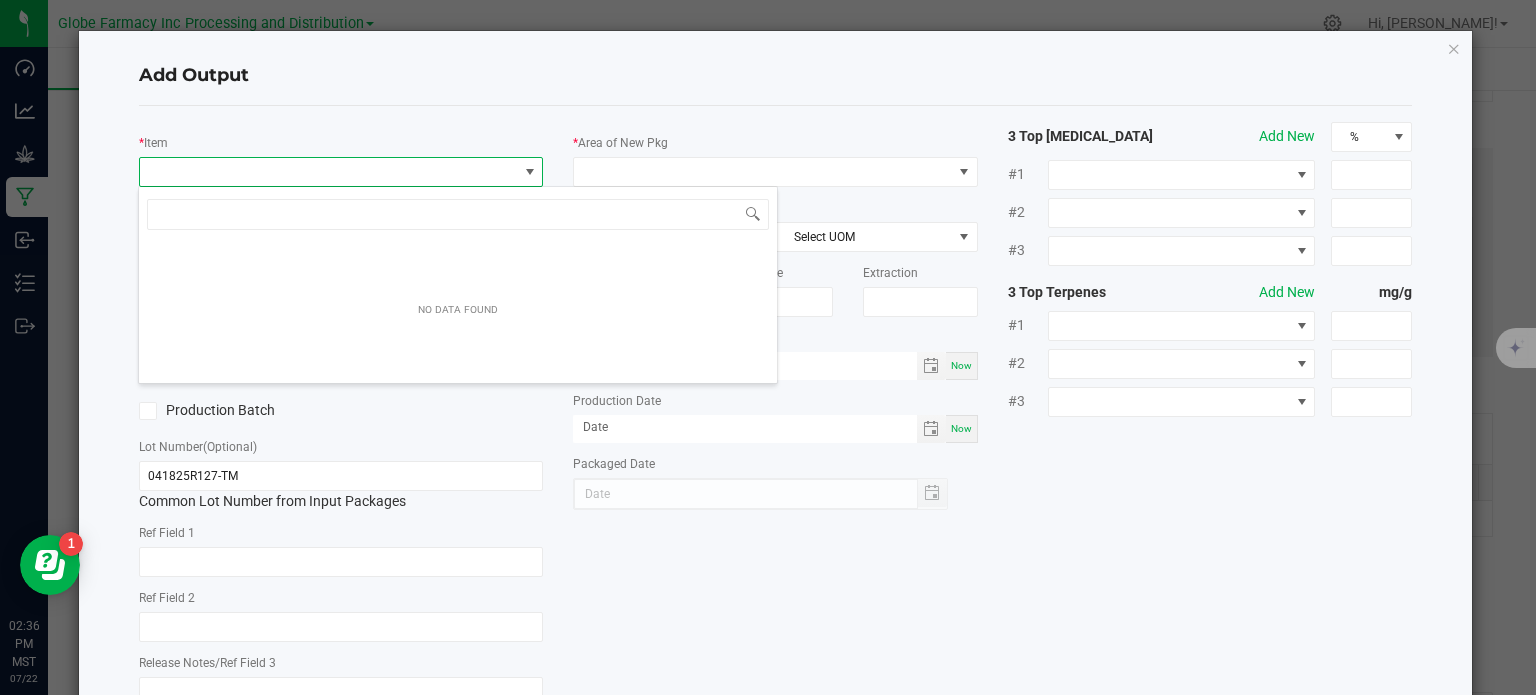 scroll, scrollTop: 99970, scrollLeft: 99600, axis: both 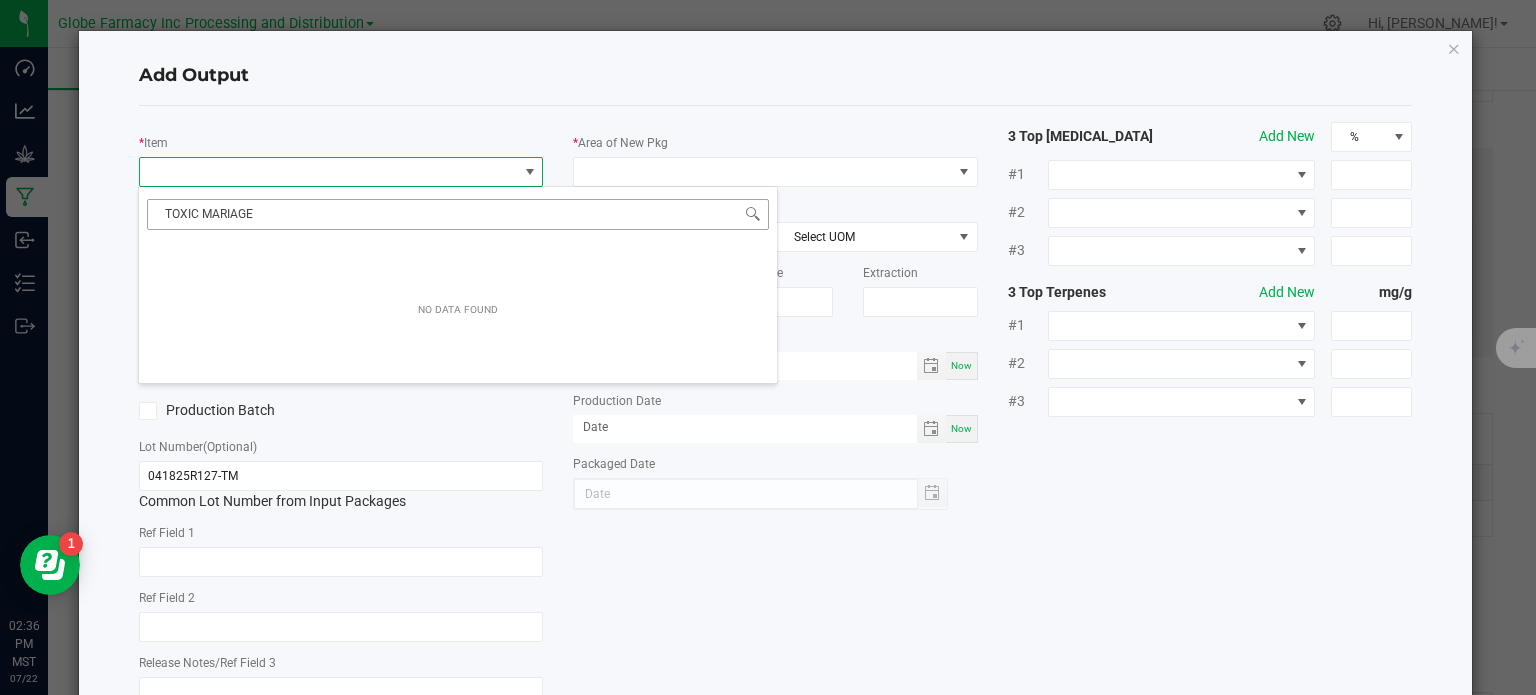 click on "TOXIC MARIAGE" 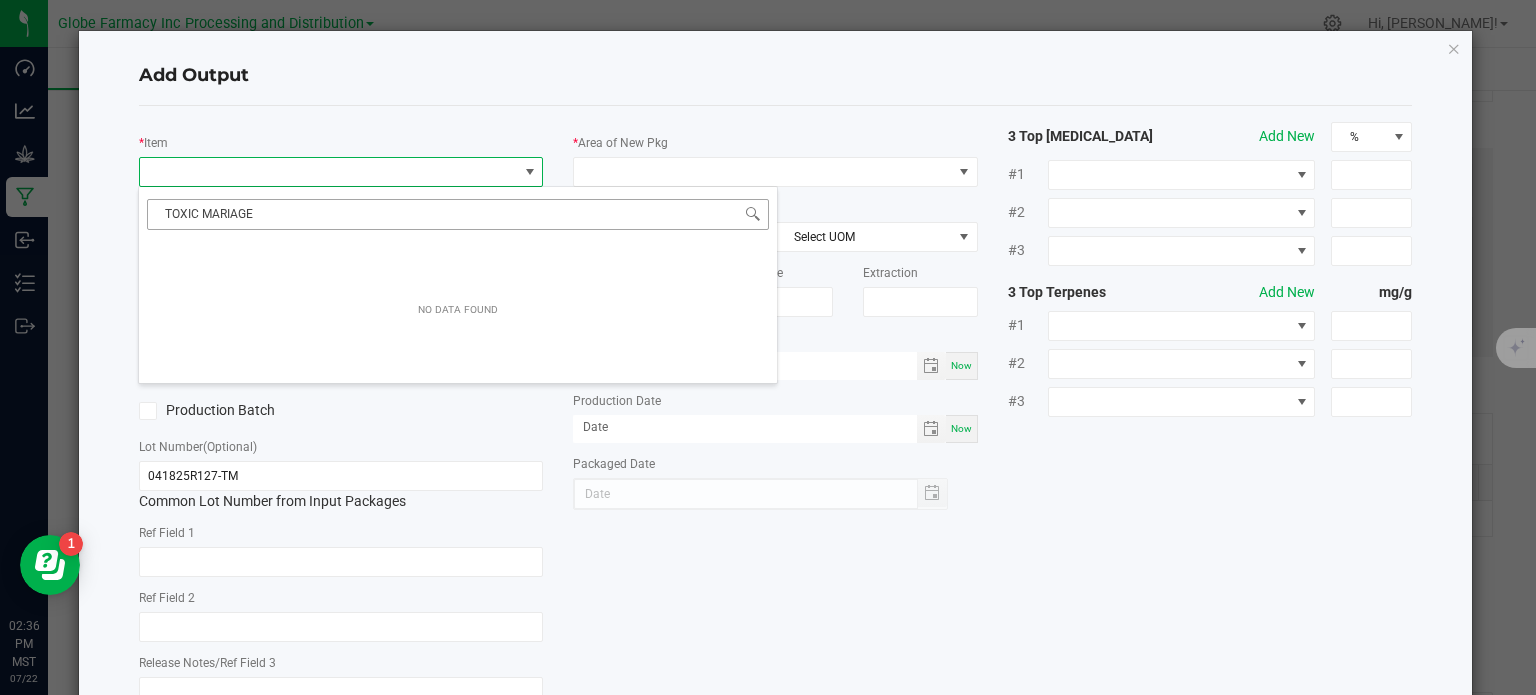 type on "TOXIC MARRIAGE" 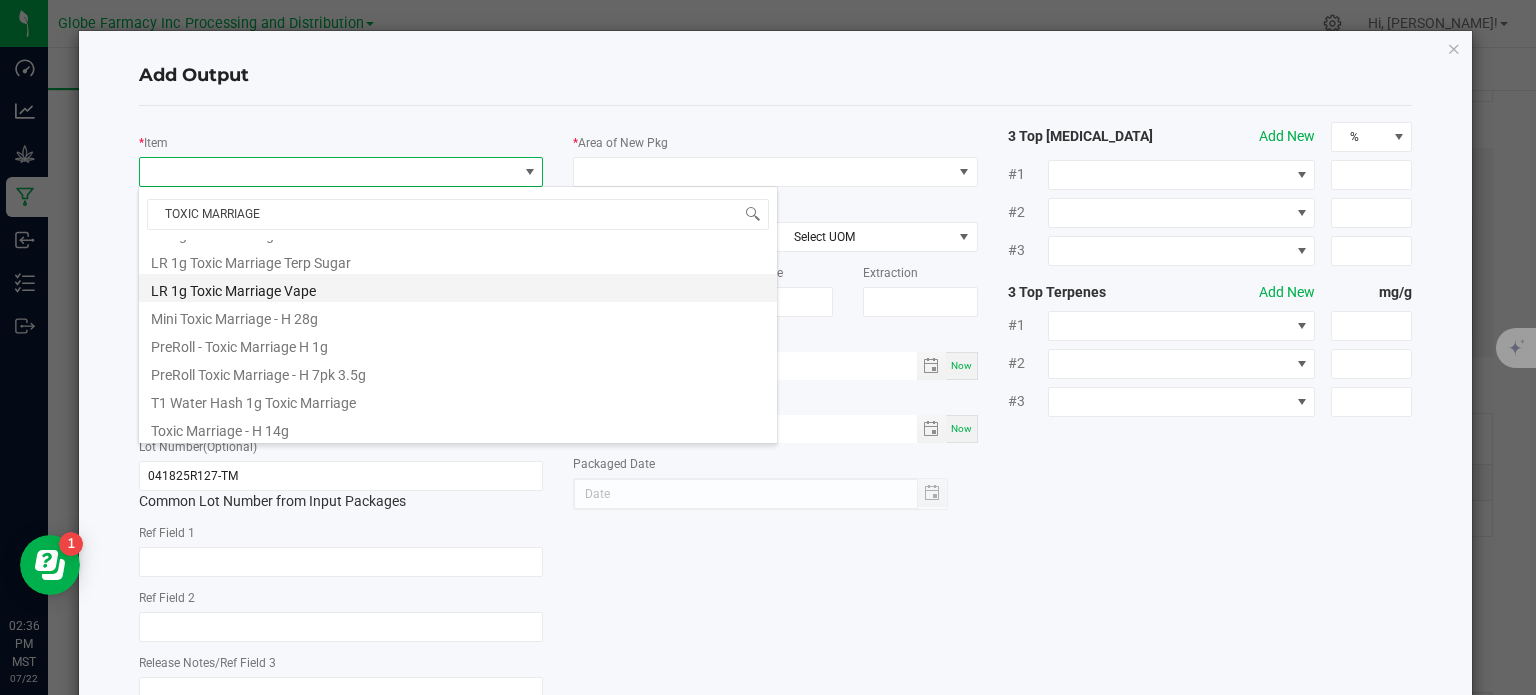 scroll, scrollTop: 580, scrollLeft: 0, axis: vertical 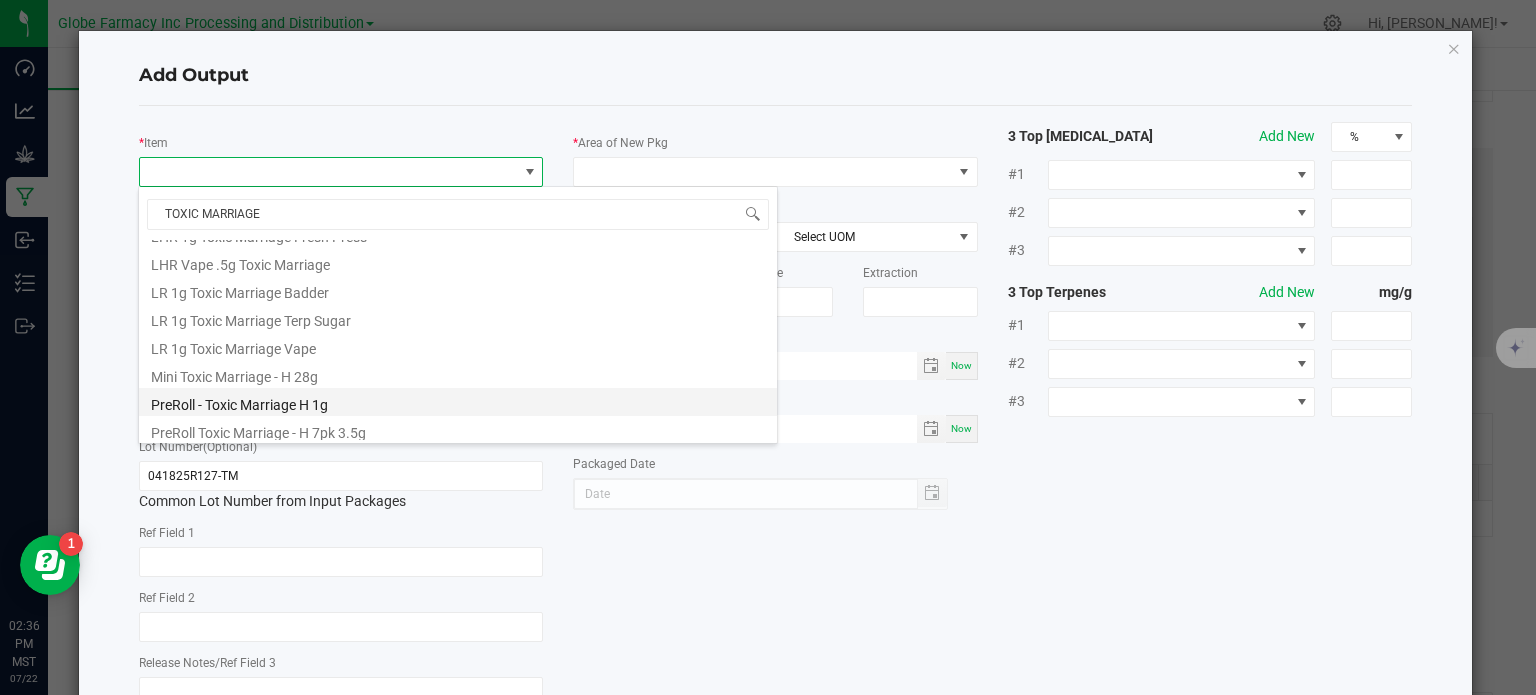 click on "PreRoll - Toxic Marriage H 1g" at bounding box center (458, 402) 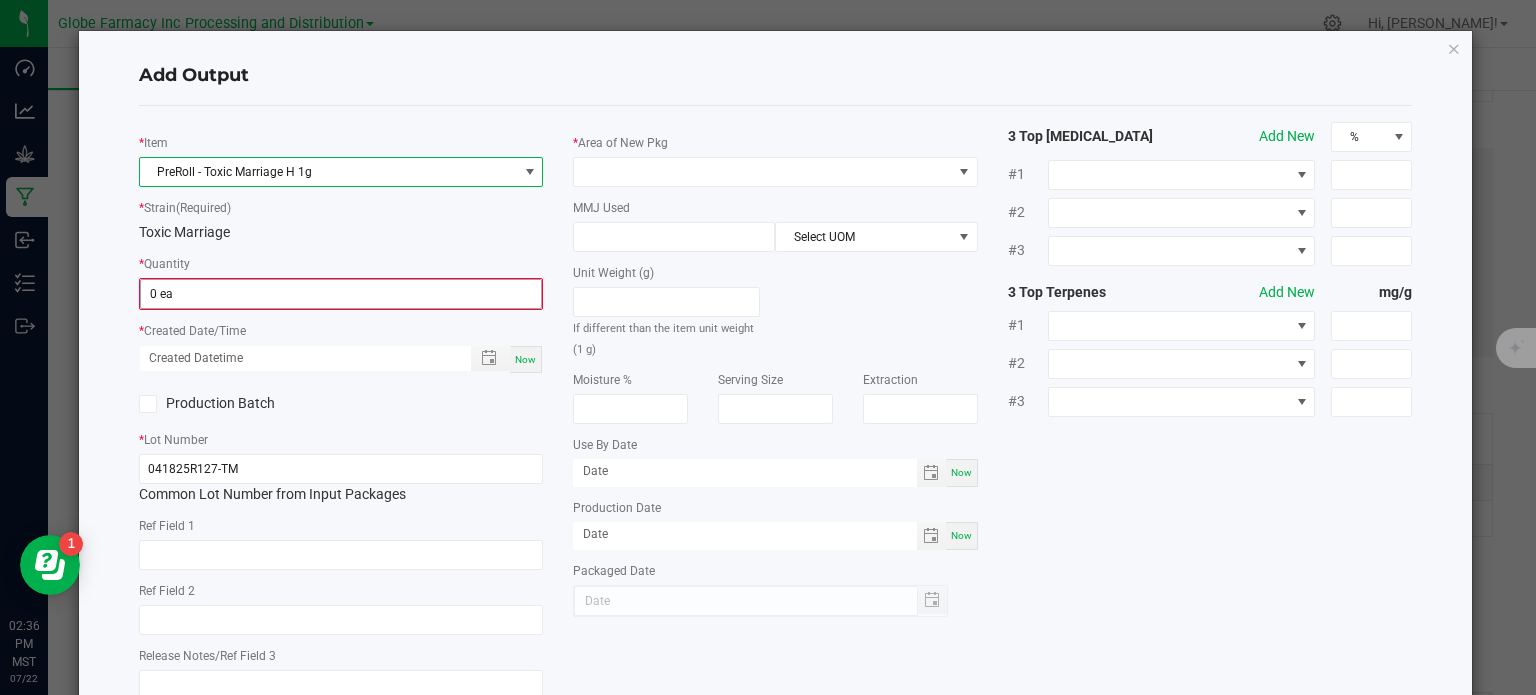 click on "0 ea" at bounding box center (341, 294) 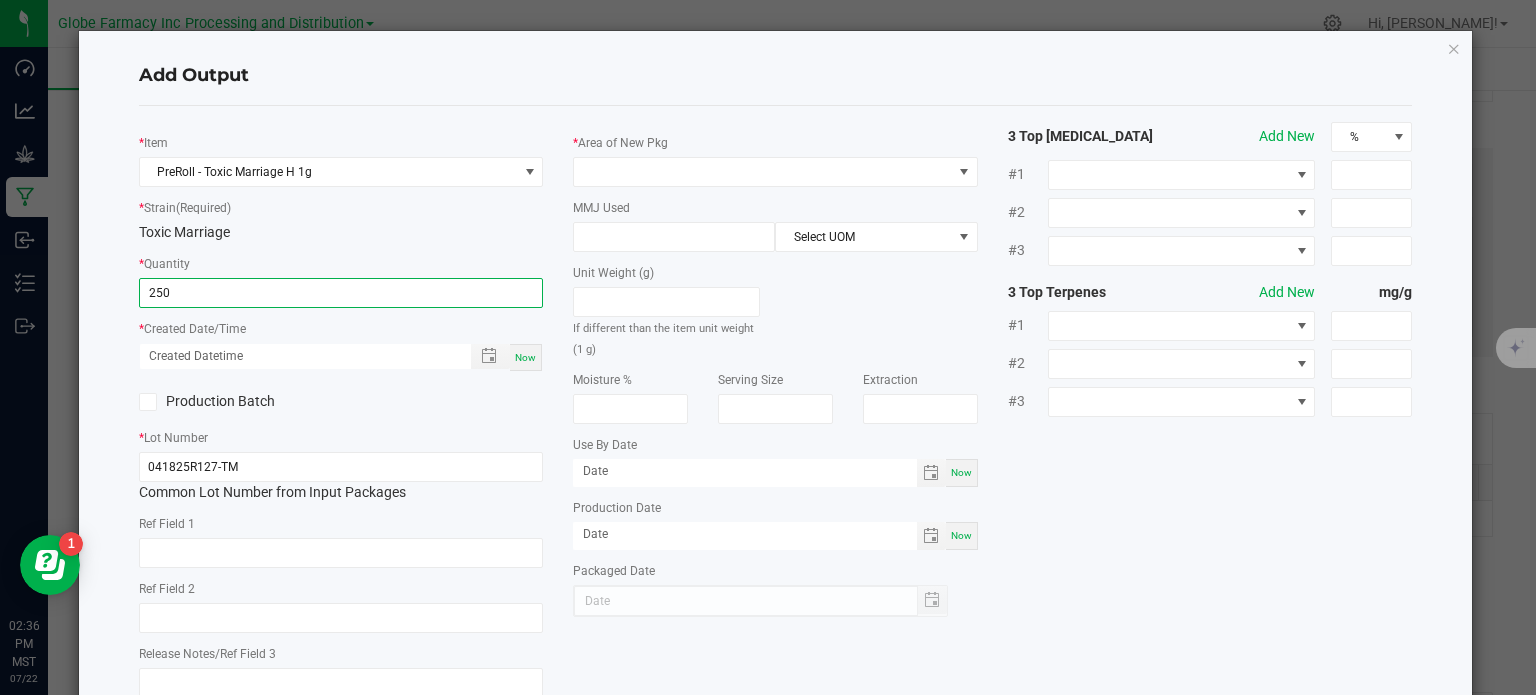 type on "250 ea" 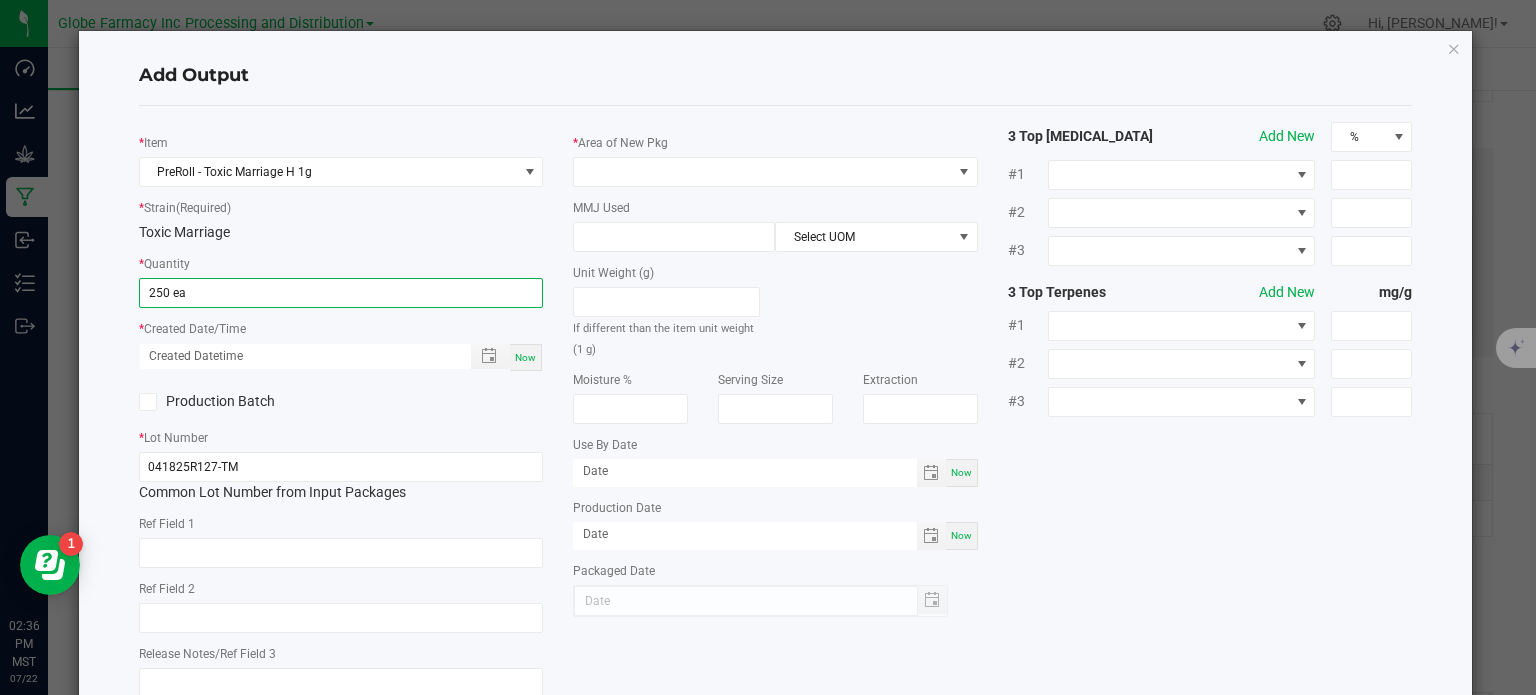 drag, startPoint x: 519, startPoint y: 359, endPoint x: 350, endPoint y: 573, distance: 272.6848 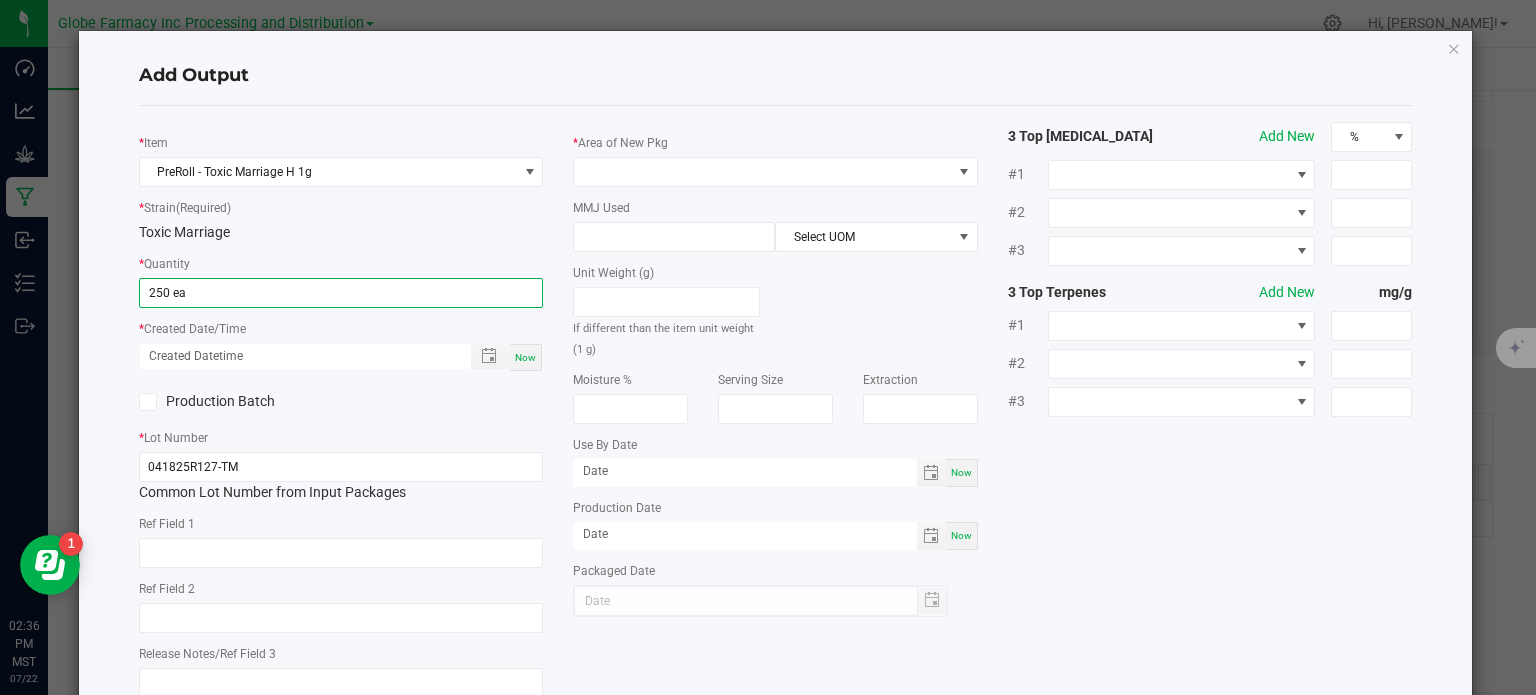click on "Now" at bounding box center (525, 357) 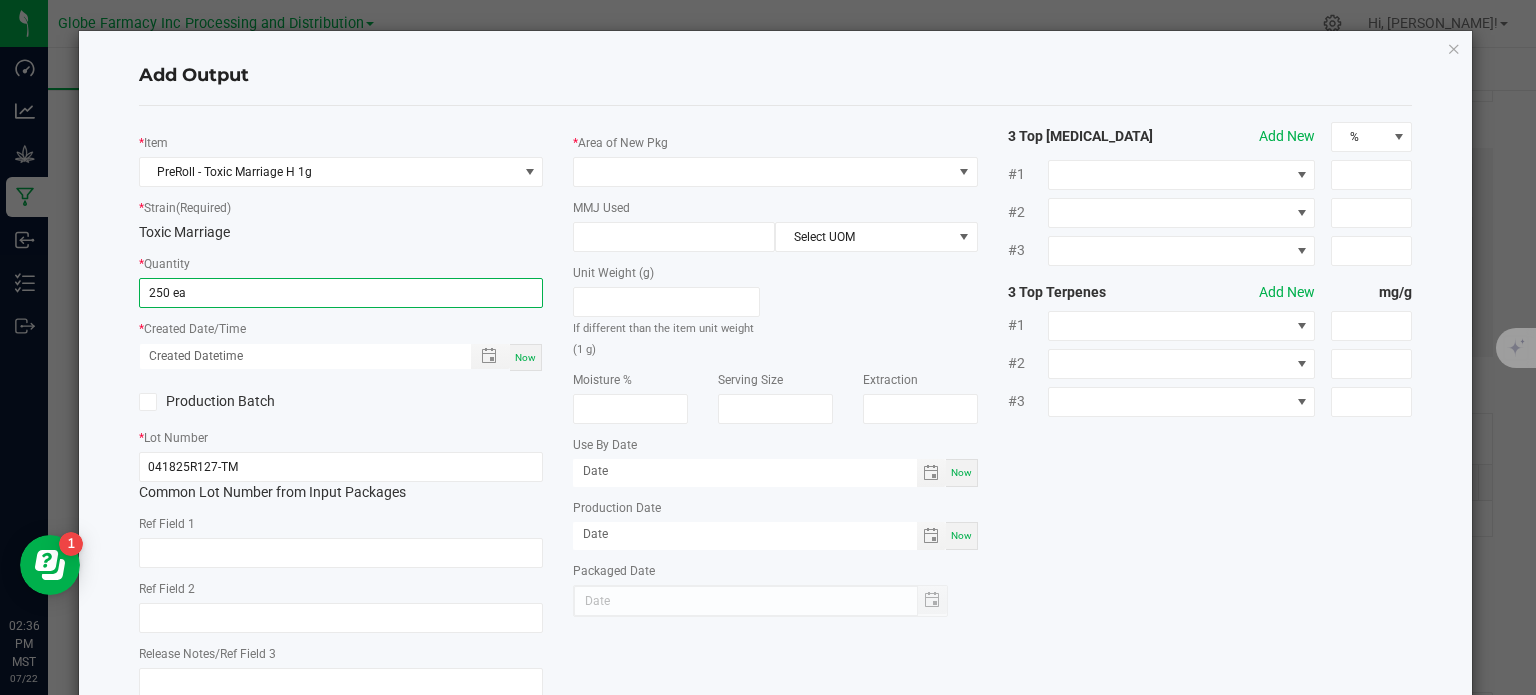 type on "[DATE] 2:36 PM" 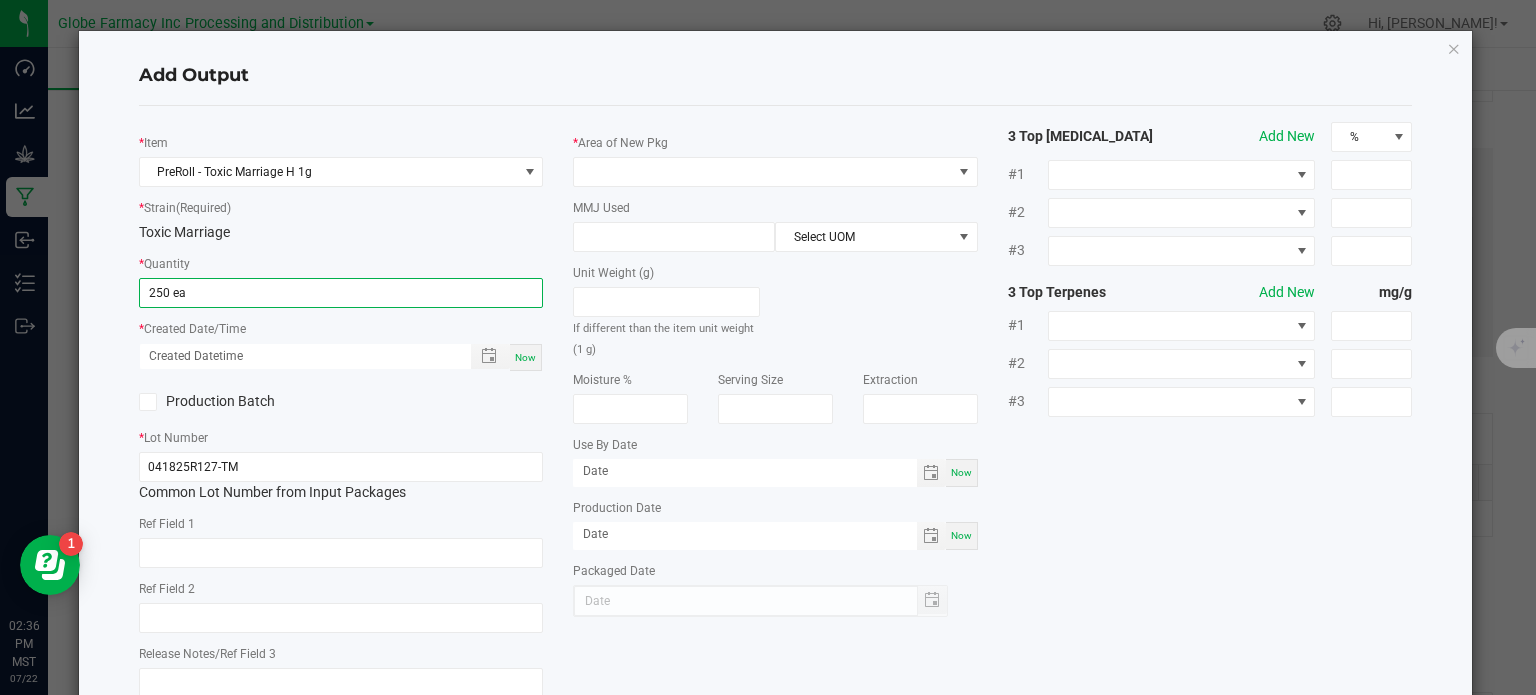 type on "[DATE]" 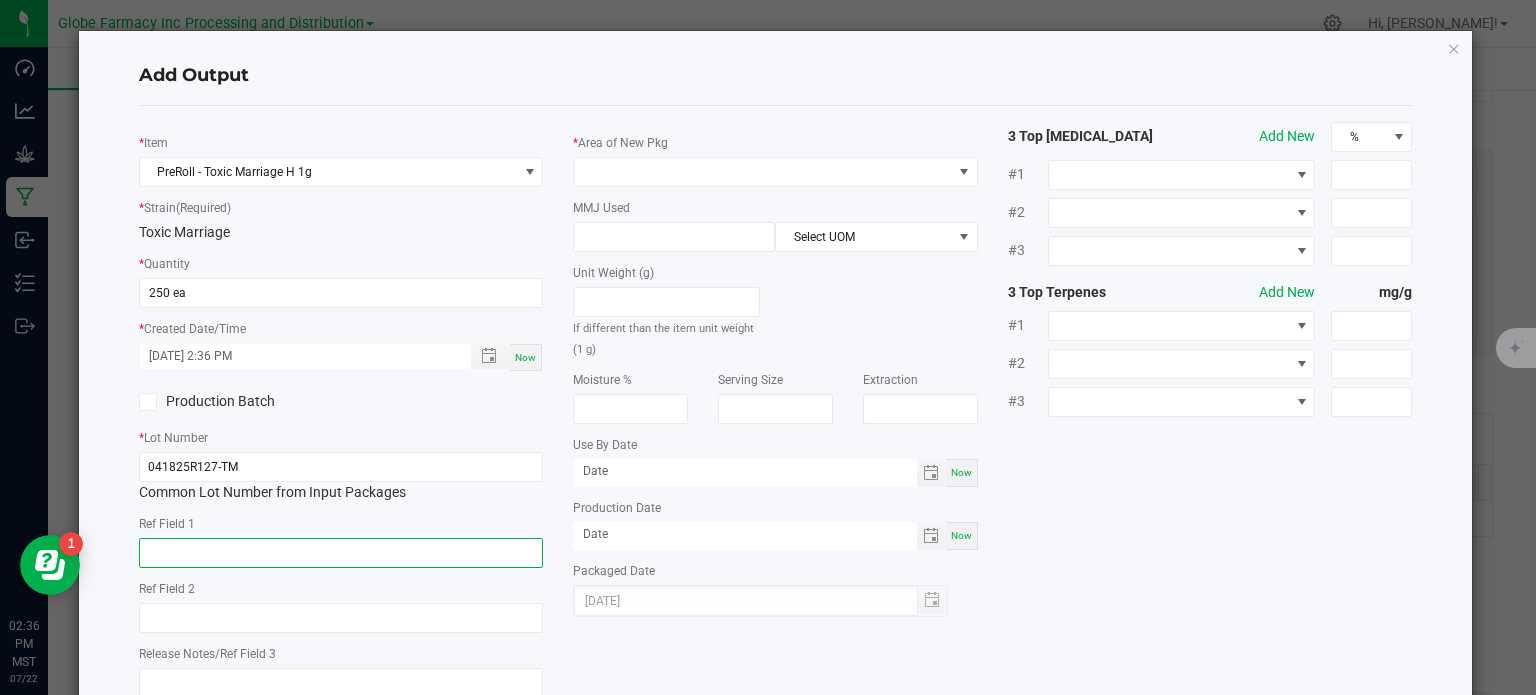 click 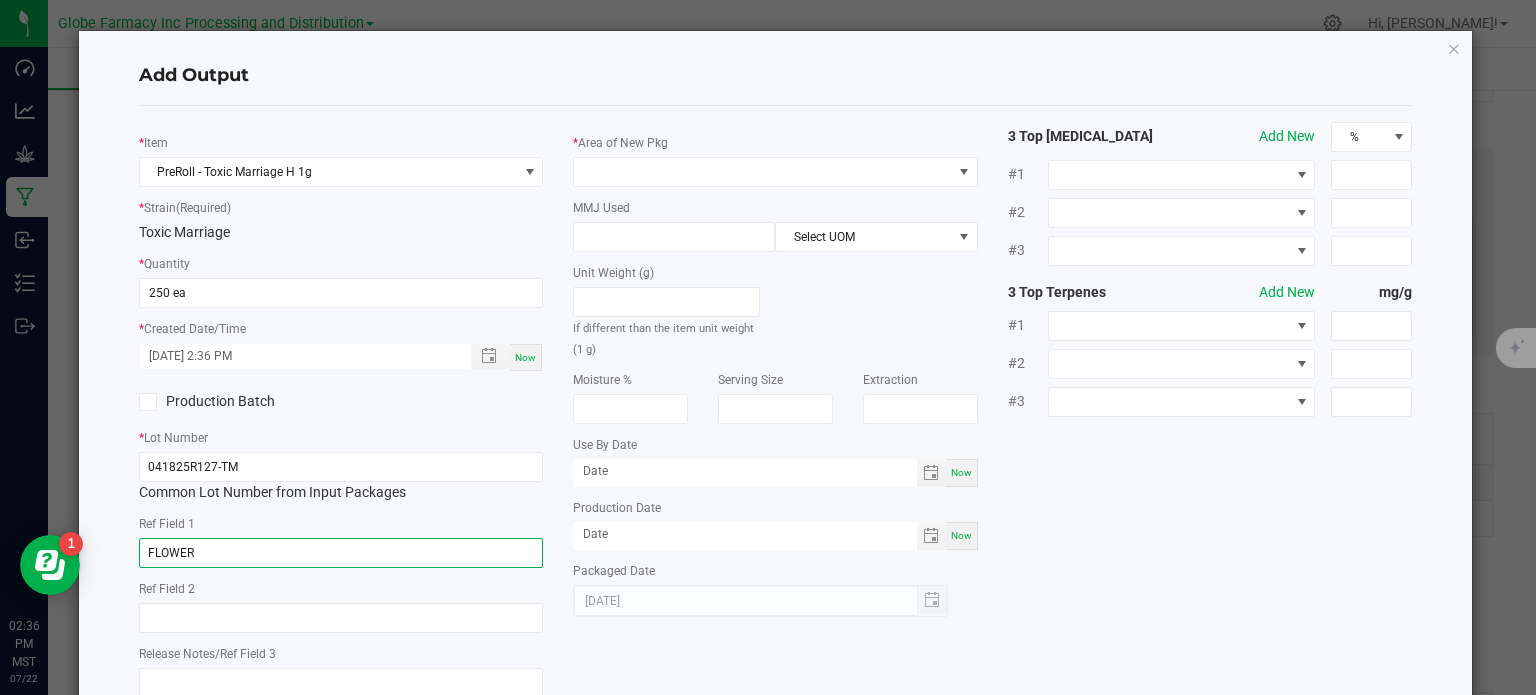 type on "FLOWER" 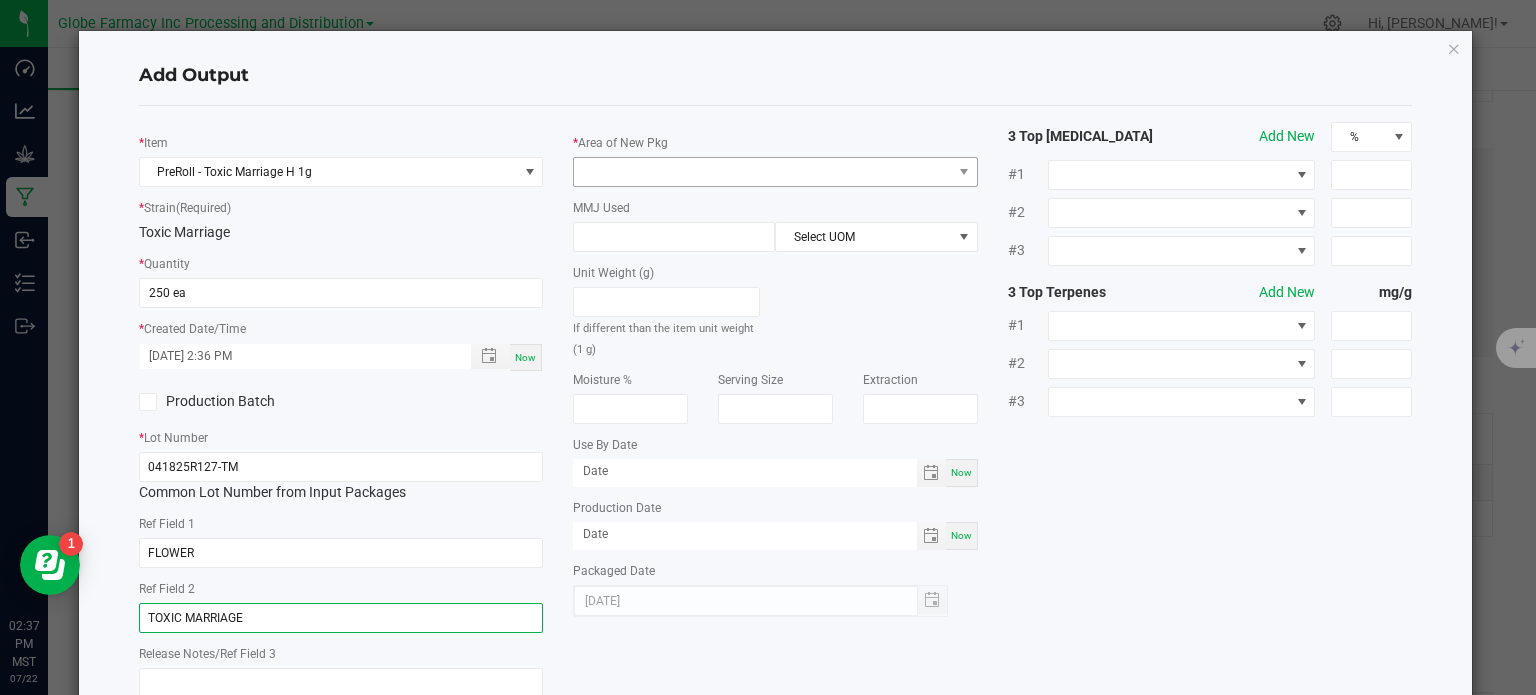 type on "TOXIC MARRIAGE" 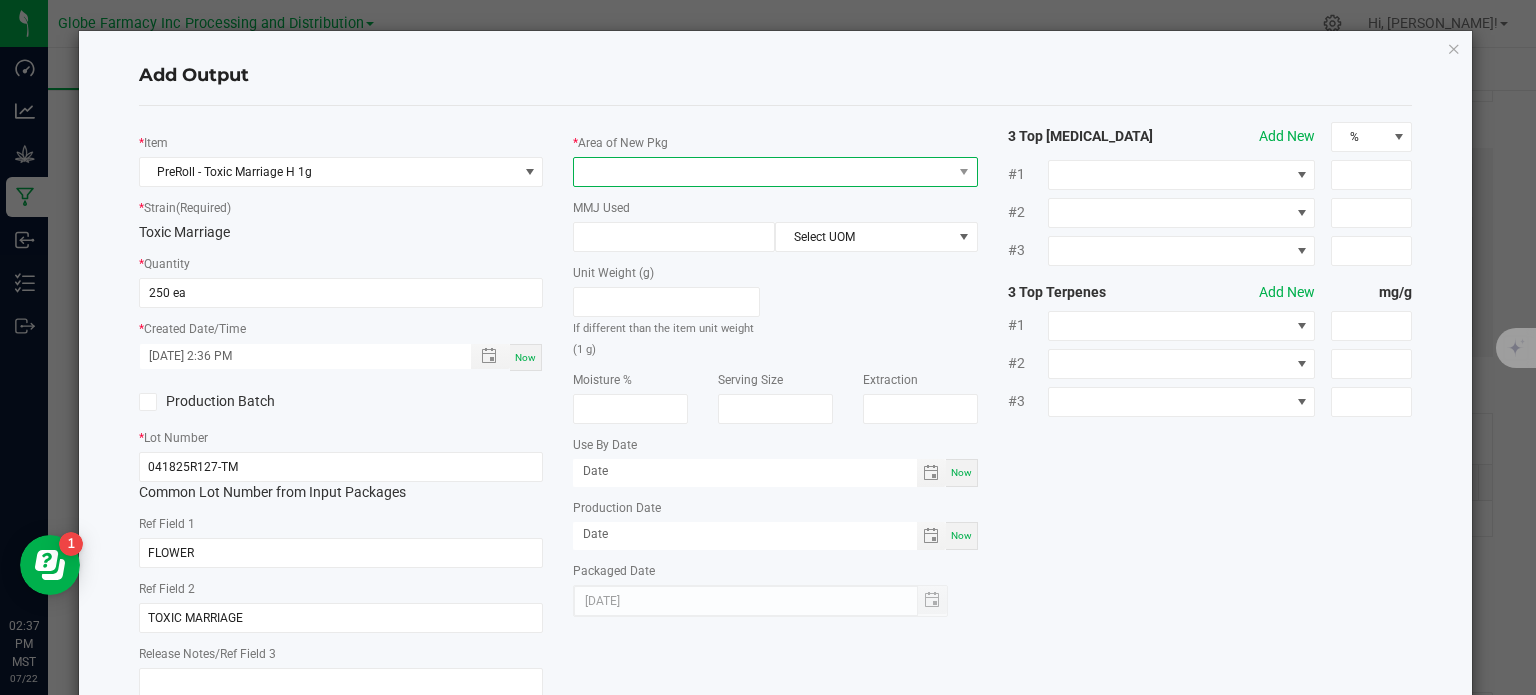 click at bounding box center (763, 172) 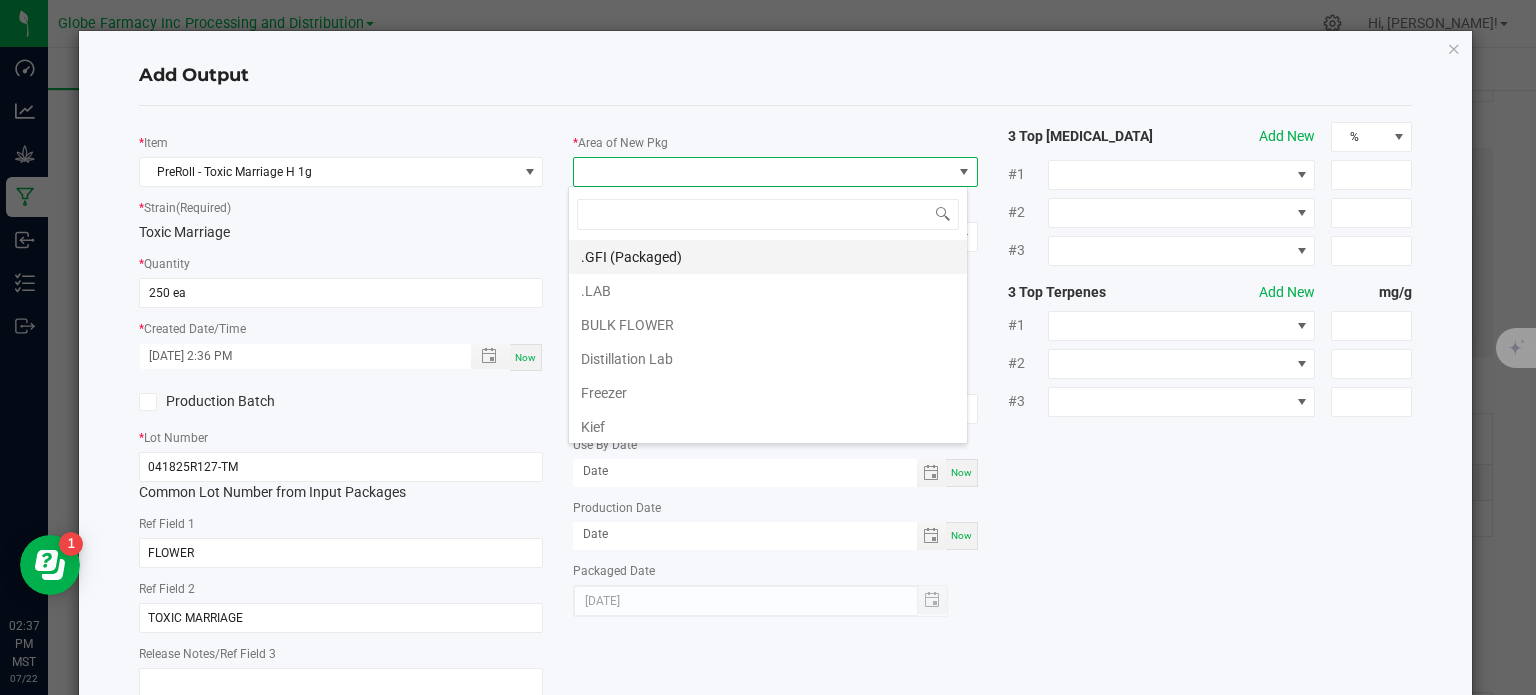 scroll, scrollTop: 99970, scrollLeft: 99600, axis: both 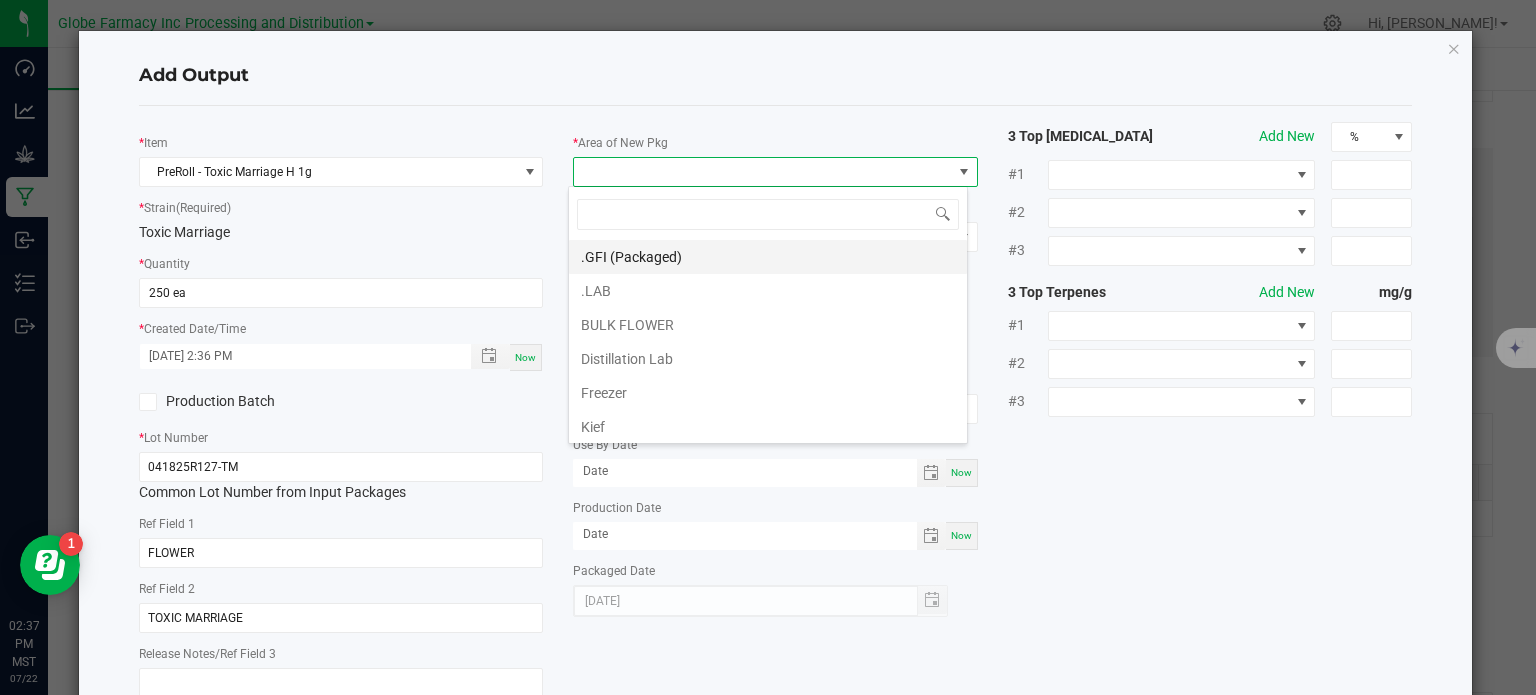 click on ".GFI (Packaged)" at bounding box center (768, 257) 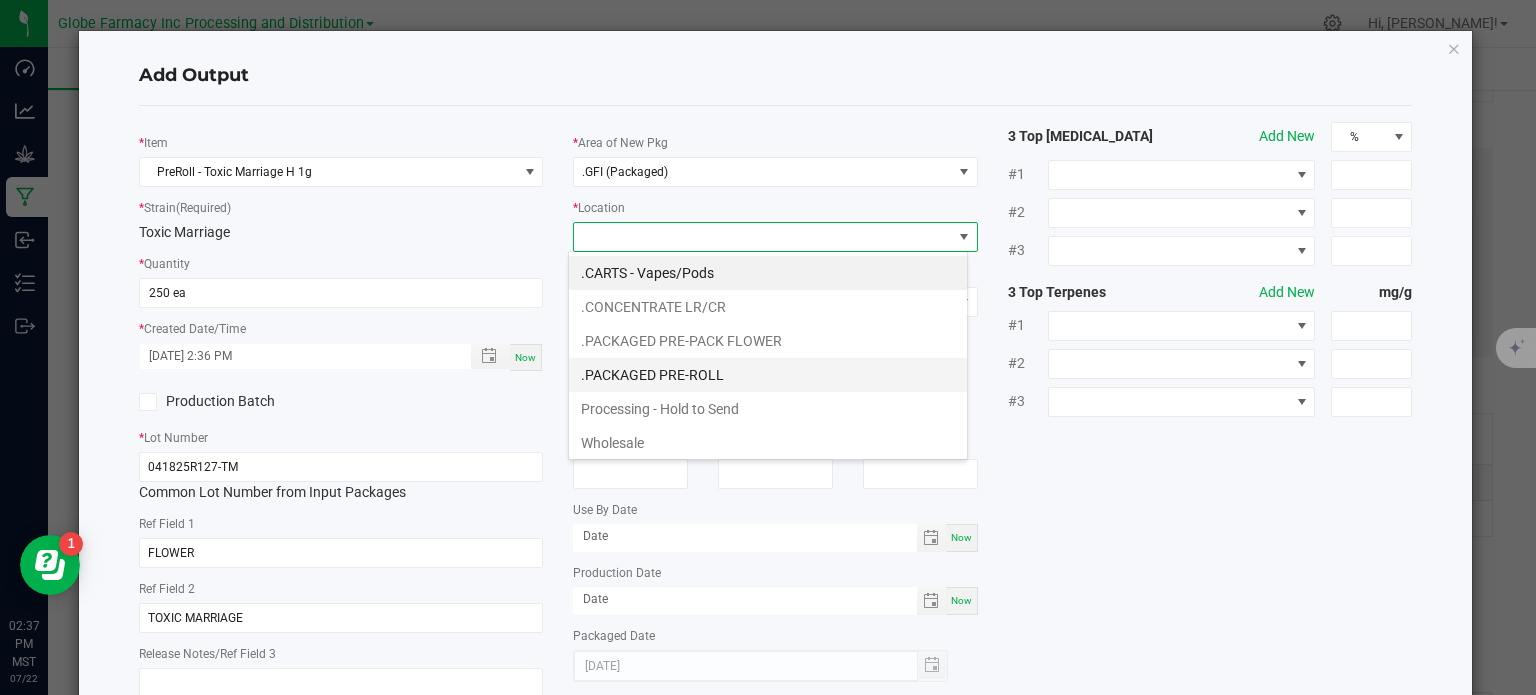 scroll, scrollTop: 99970, scrollLeft: 99600, axis: both 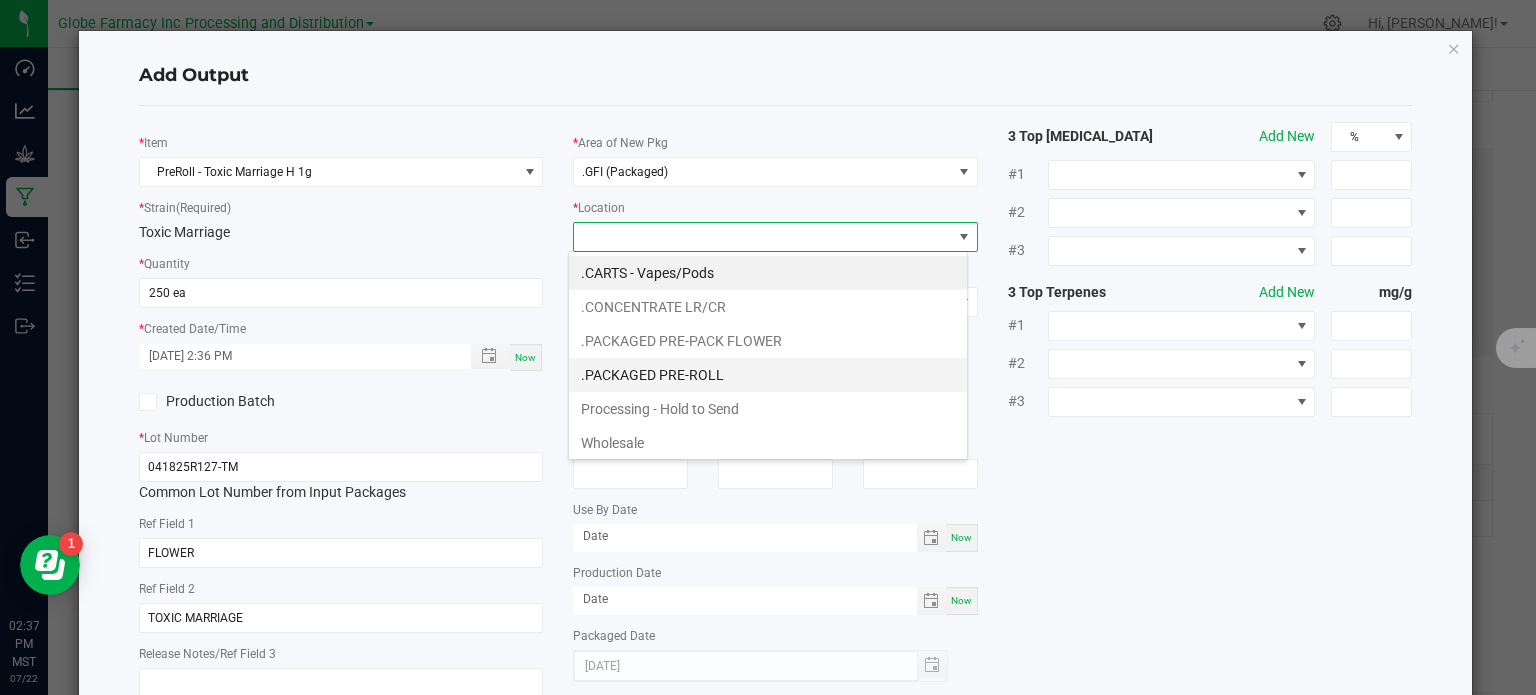 click on ".PACKAGED PRE-ROLL" at bounding box center (768, 375) 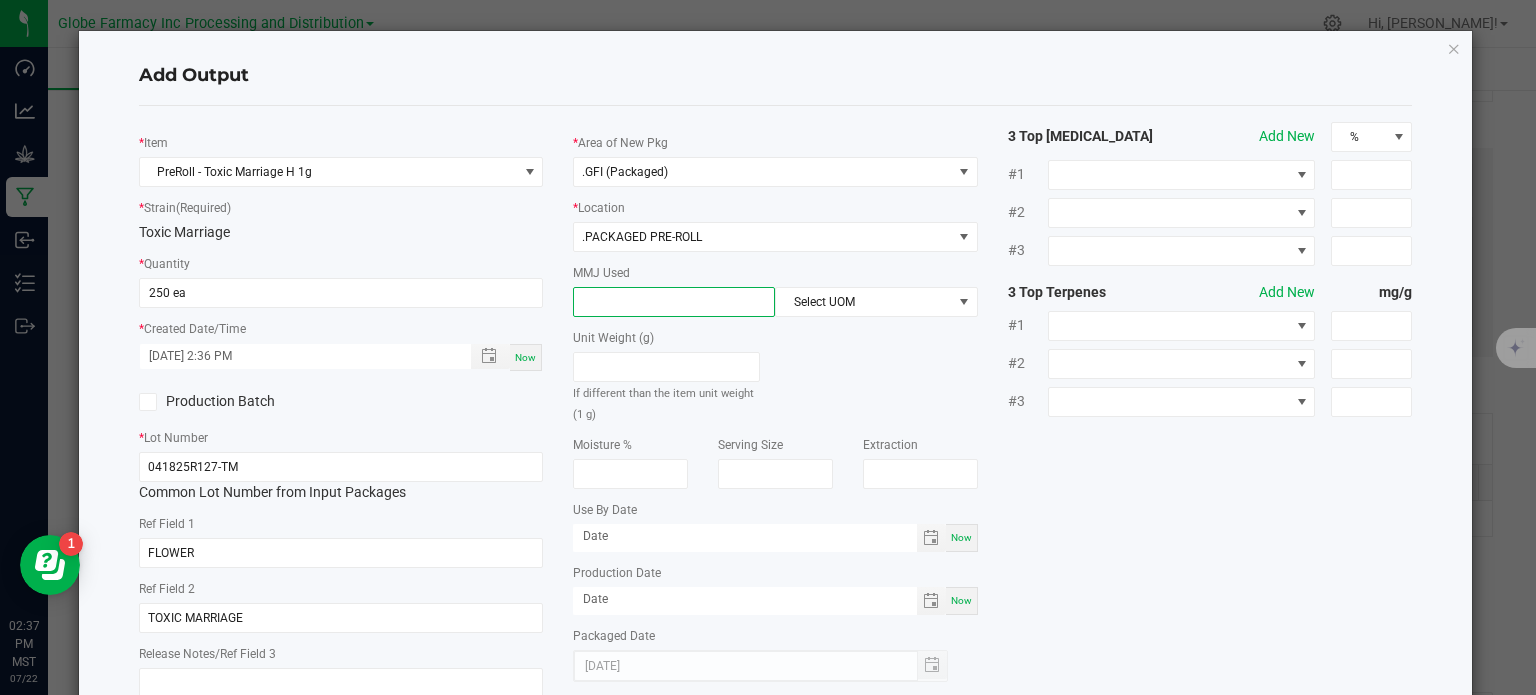 click at bounding box center (674, 302) 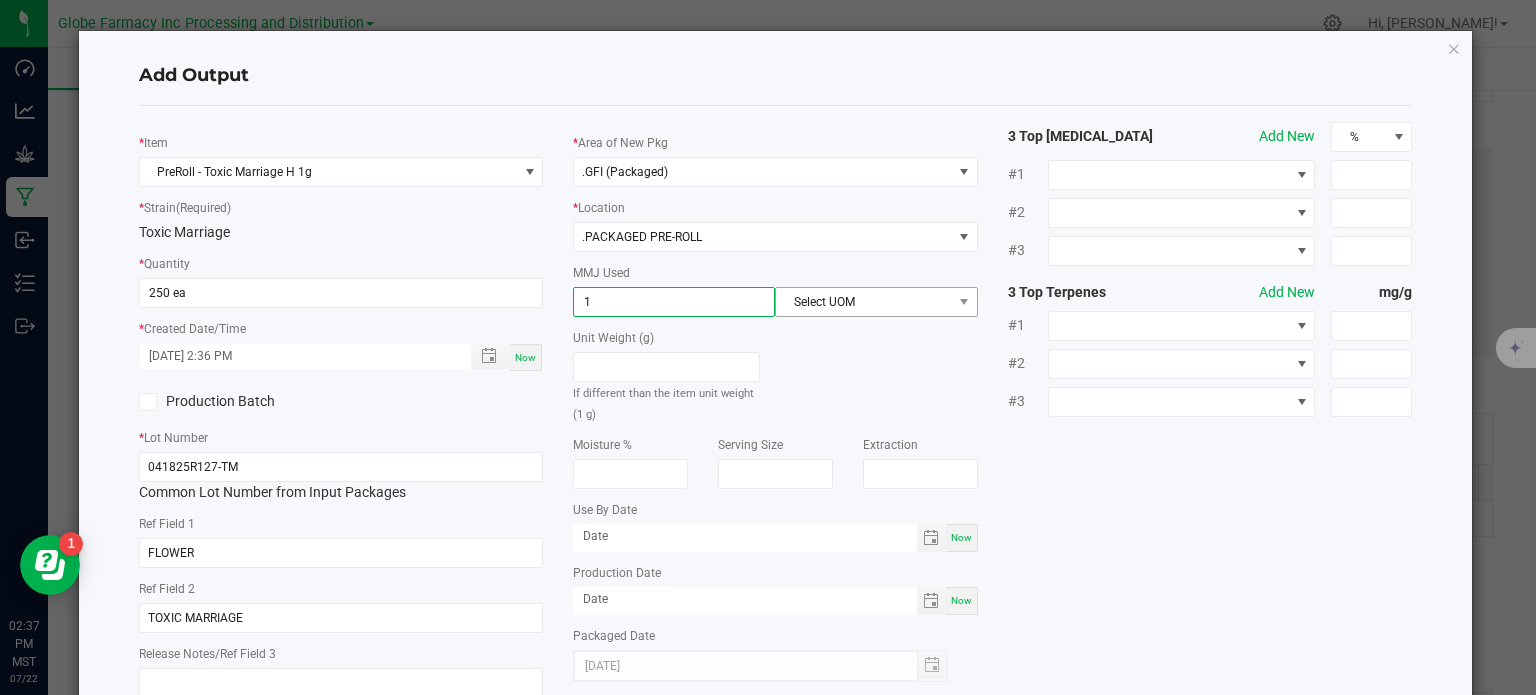 type on "1" 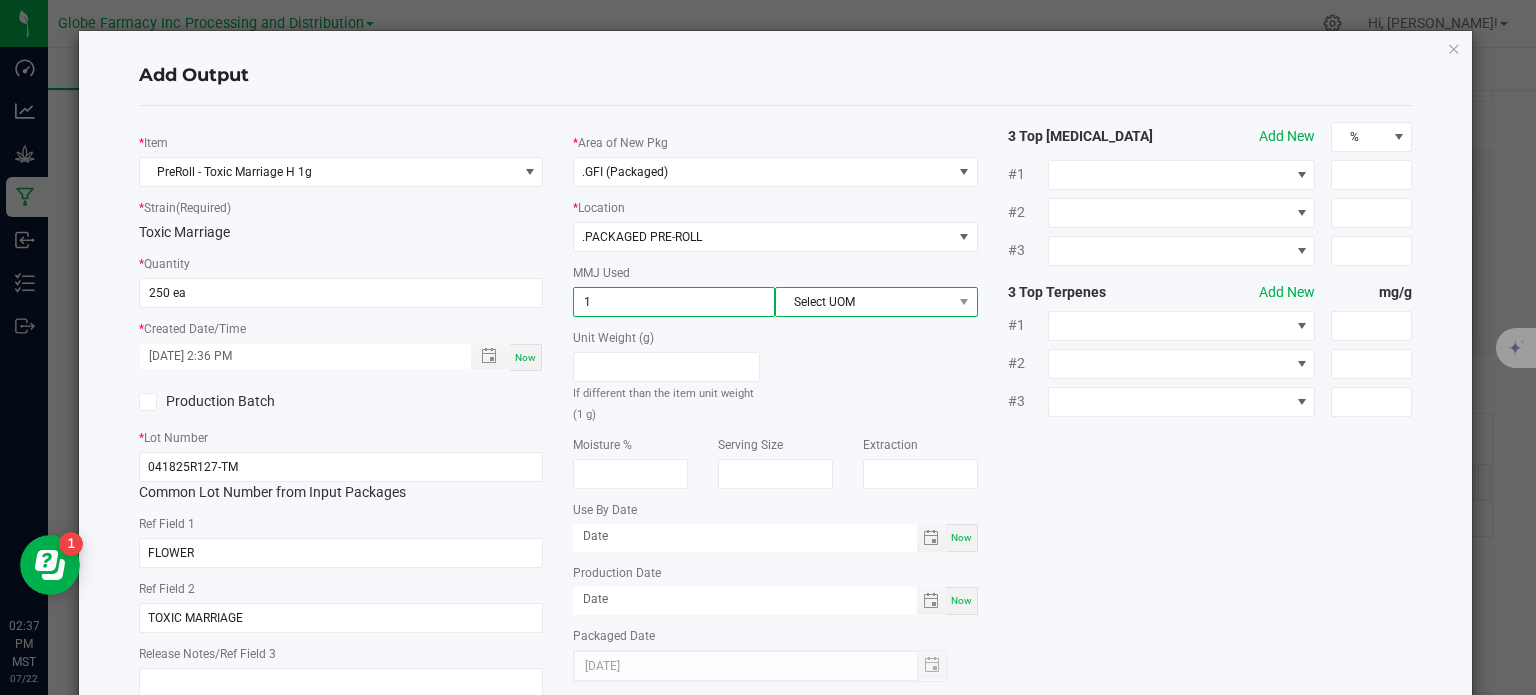 click on "Select UOM" at bounding box center [863, 302] 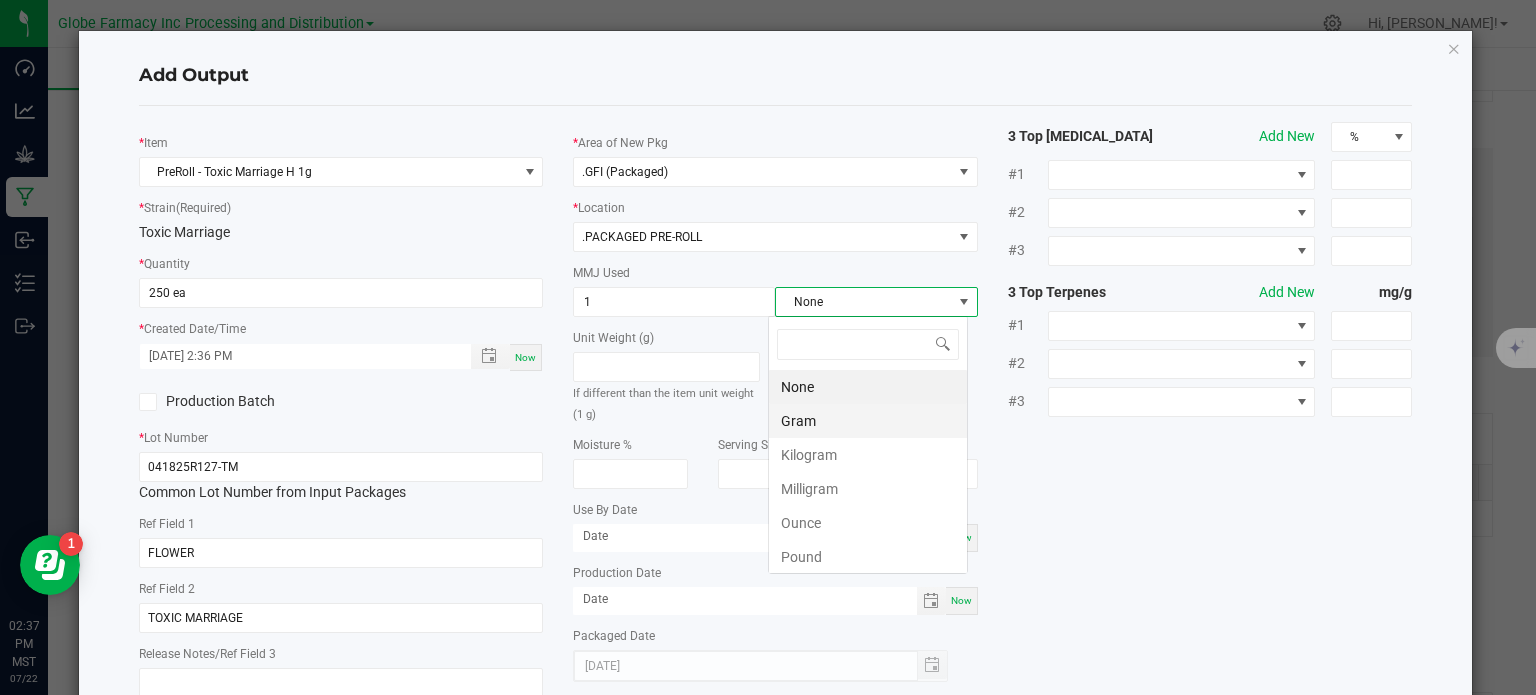 scroll, scrollTop: 99970, scrollLeft: 99800, axis: both 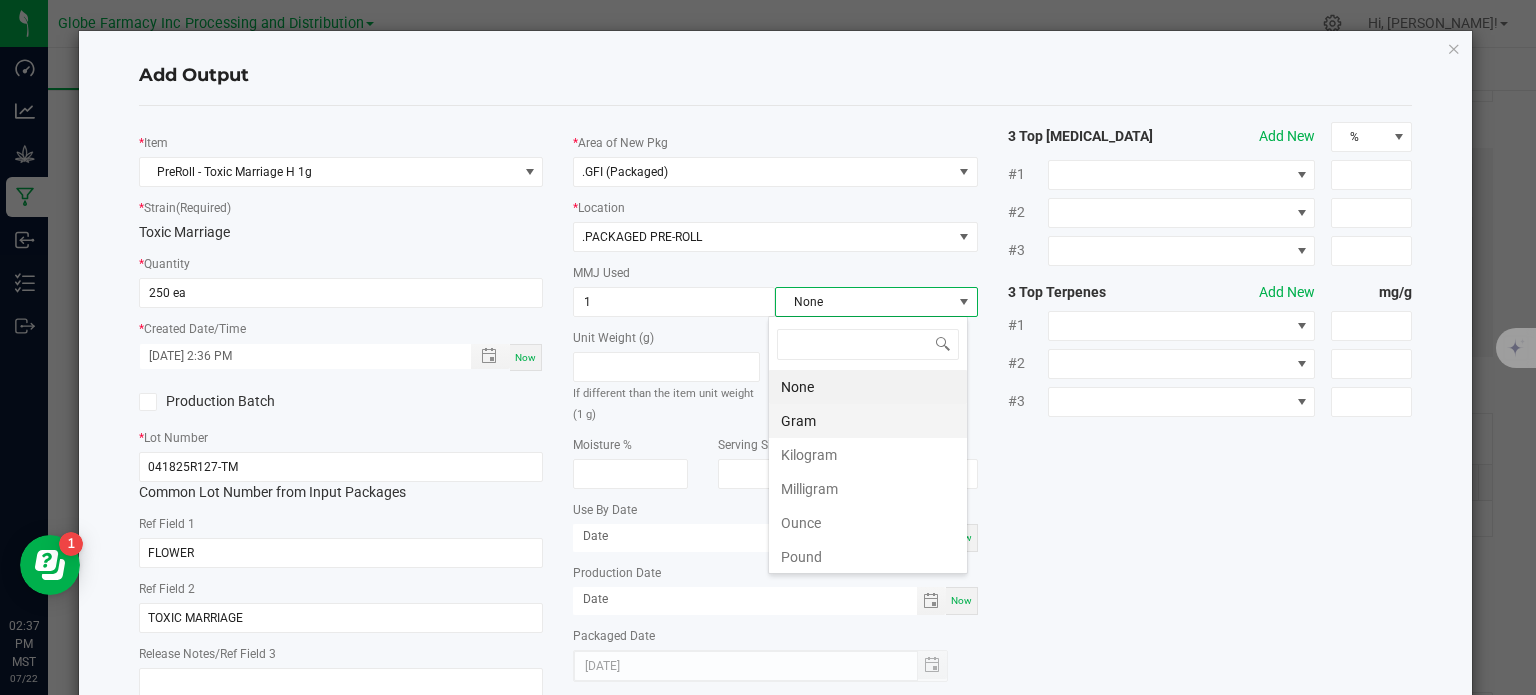 click on "Gram" at bounding box center [868, 421] 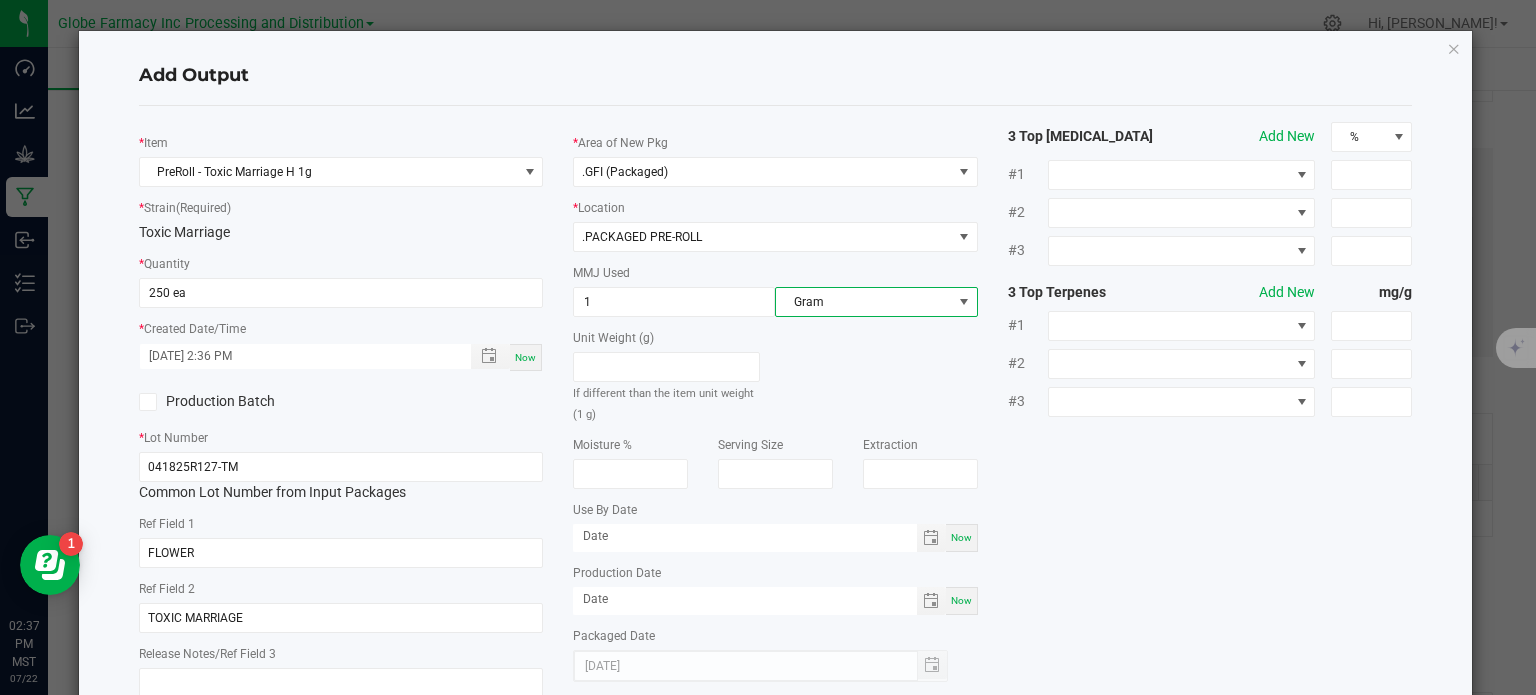 click on "*   Item  PreRoll - Toxic Marriage H 1g  *   Strain  (Required)  Toxic Marriage   *   Quantity  250 ea  *   Created Date/Time  [DATE] 2:36 PM Now  Production Batch   *   Lot Number  041825R127-TM  Common Lot Number from Input Packages   Ref Field 1  FLOWER  Ref Field 2  TOXIC MARRIAGE  Release Notes/Ref Field 3   *   Area of New Pkg  .GFI (Packaged)  *   Location  .PACKAGED PRE-ROLL  MMJ Used  1 Gram  Unit Weight (g)   If different than the item unit weight (1 g)   Moisture %   Serving Size   Extraction   Use By Date  Now  Production Date  Now  Packaged Date  [DATE] 3 Top [MEDICAL_DATA]  Add New  % #1 #2 #3 3 Top Terpenes  Add New  mg/g #1 #2 #3" 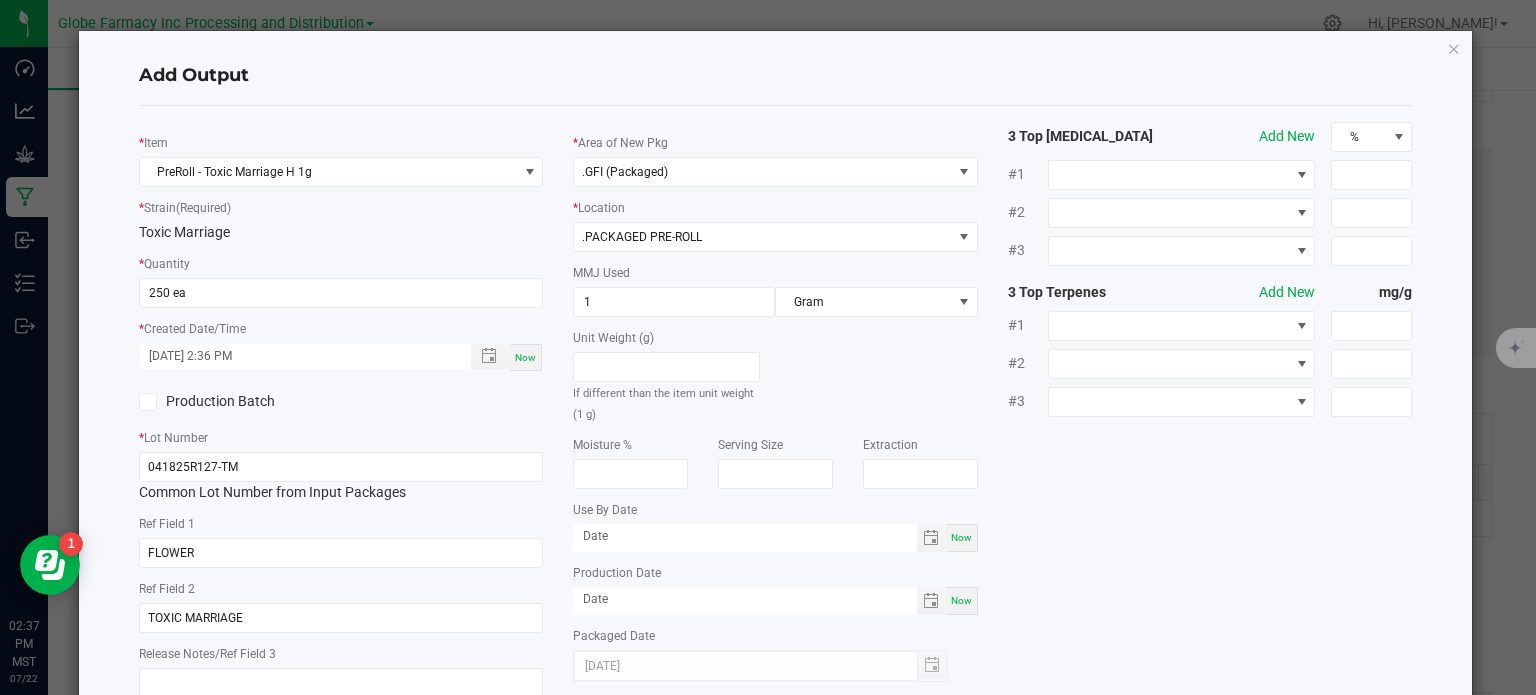 scroll, scrollTop: 133, scrollLeft: 0, axis: vertical 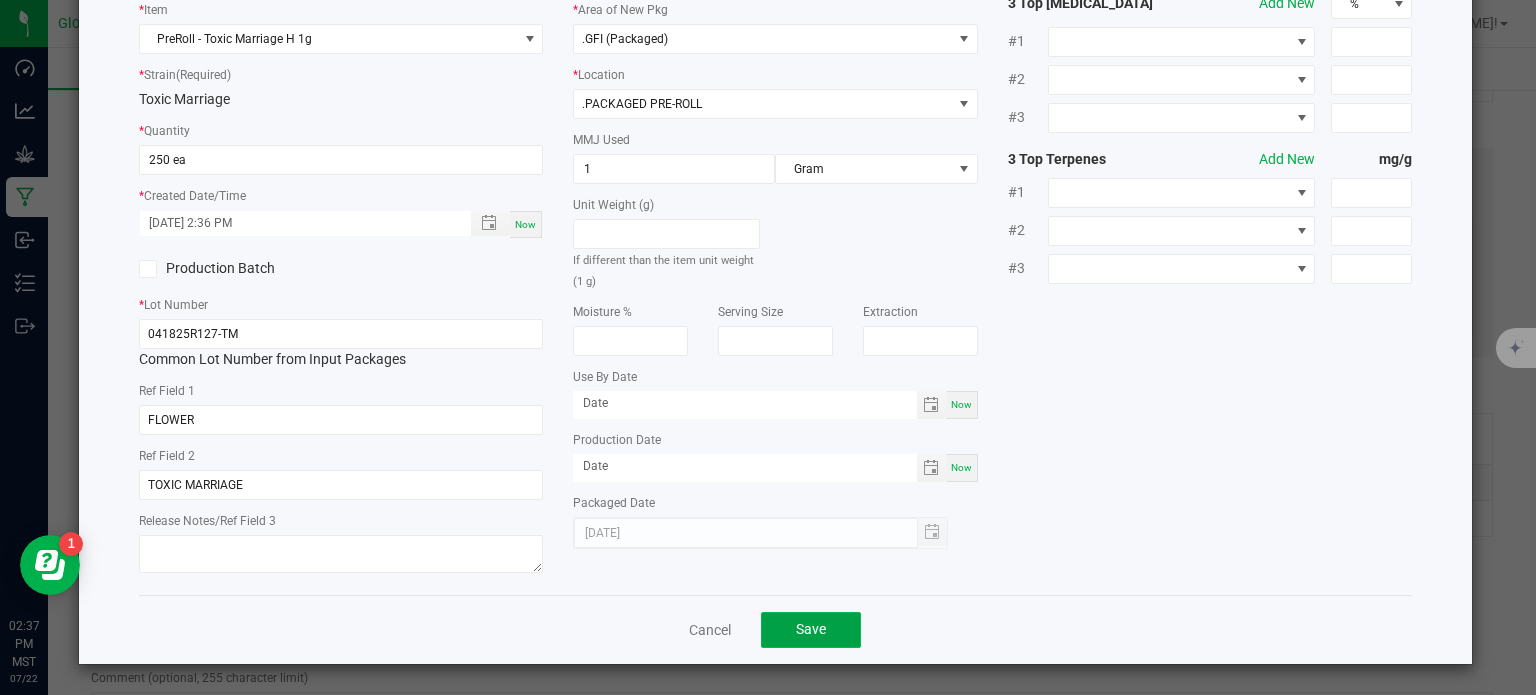 click on "Save" 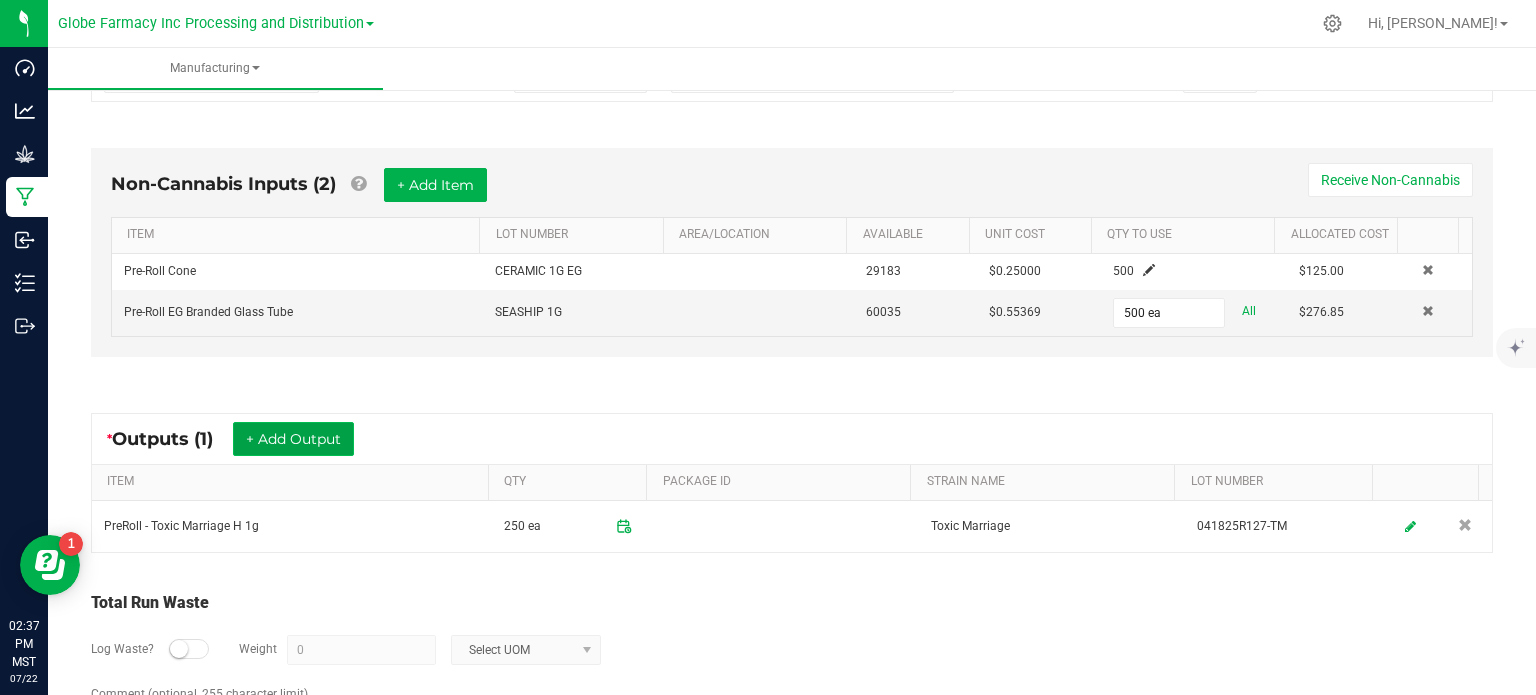 click on "+ Add Output" at bounding box center [293, 439] 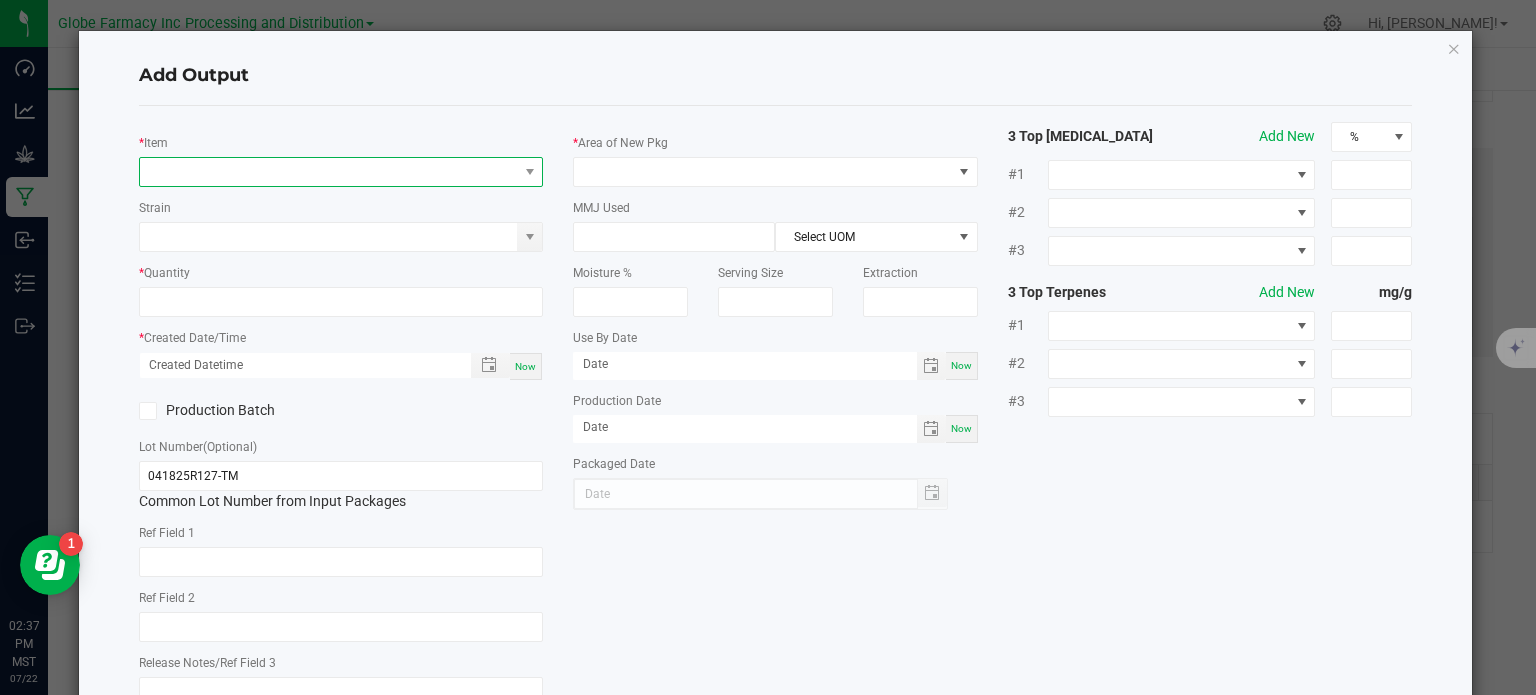 click at bounding box center [329, 172] 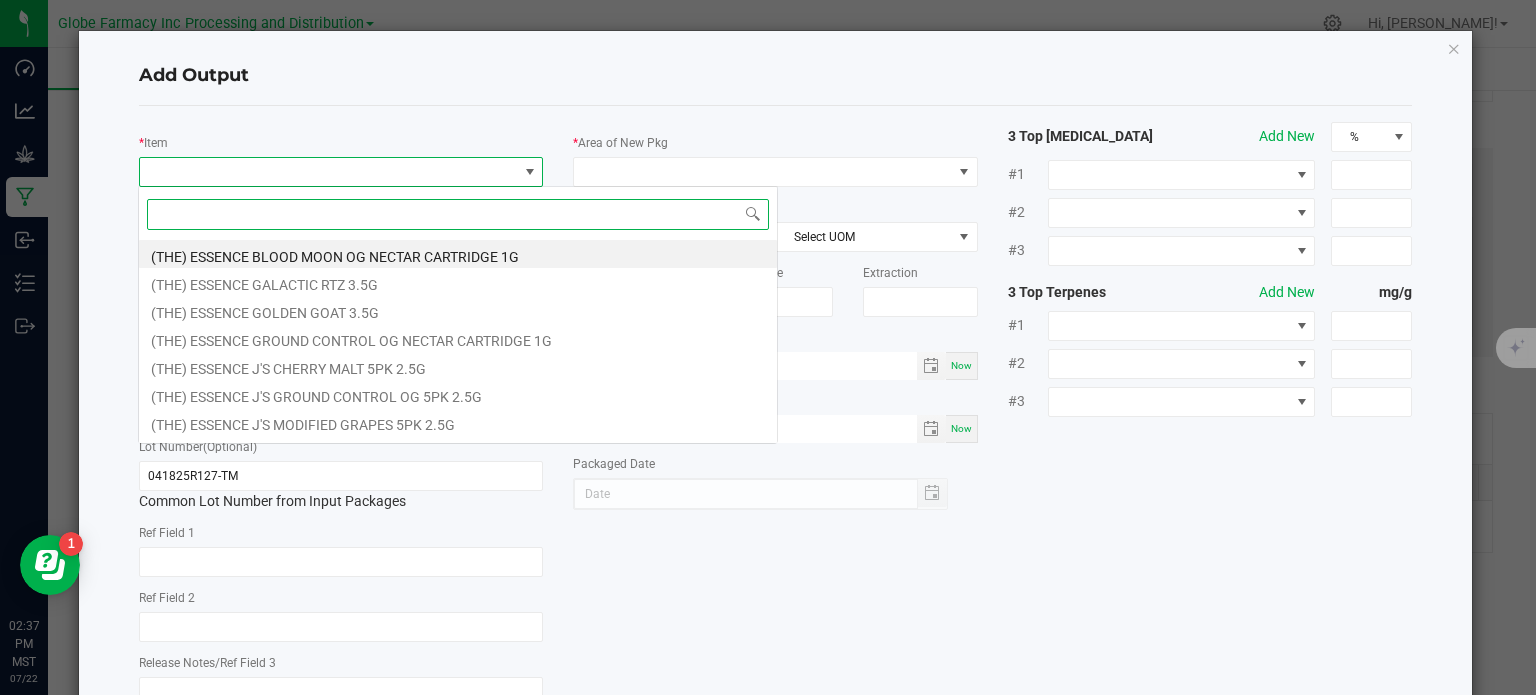 scroll, scrollTop: 99970, scrollLeft: 99600, axis: both 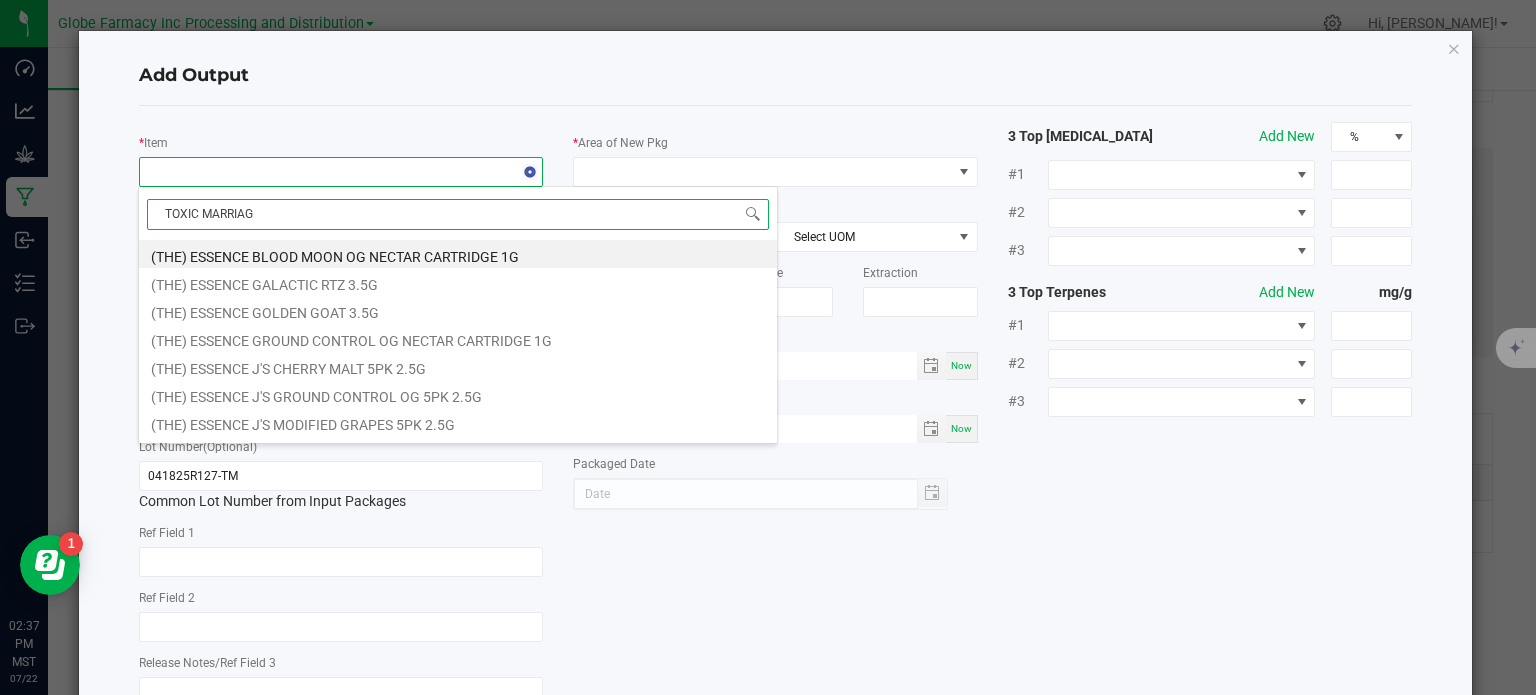 type on "TOXIC MARRIAGE" 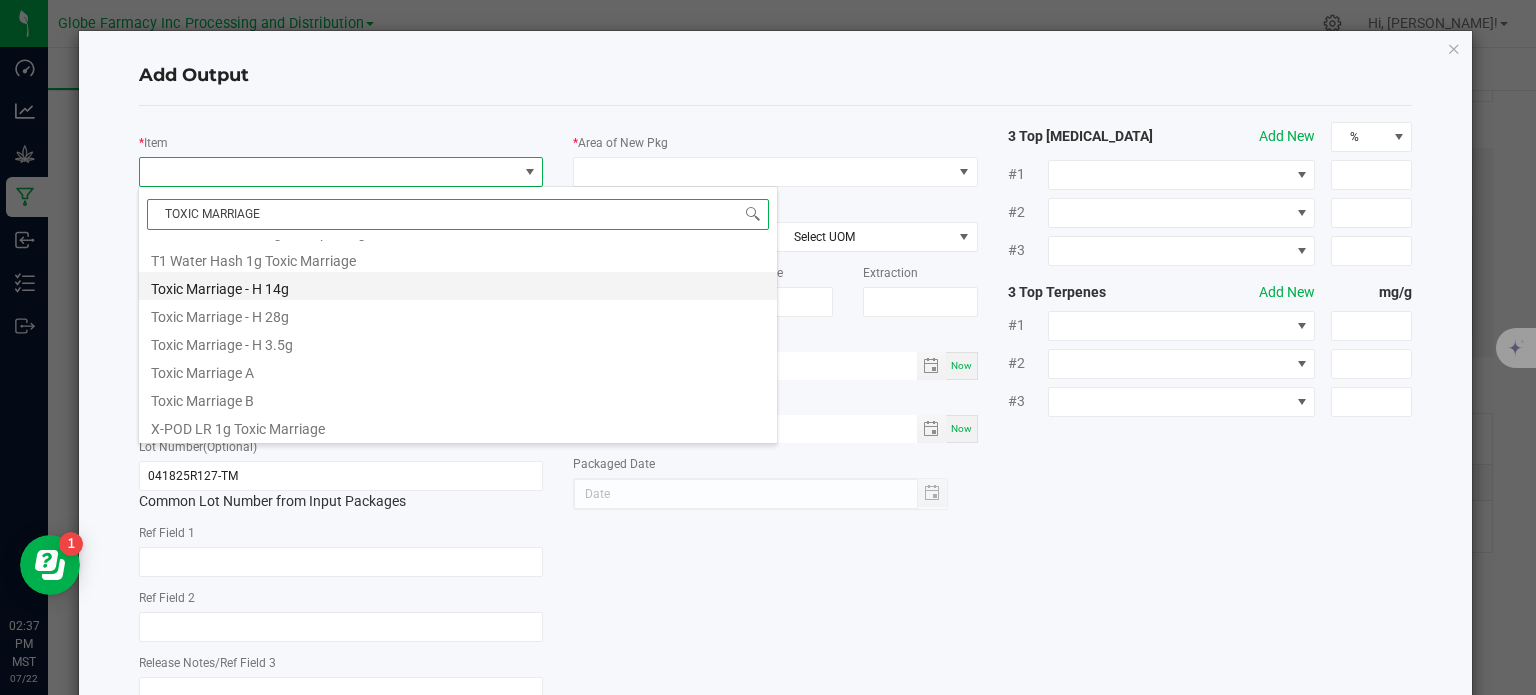 scroll, scrollTop: 580, scrollLeft: 0, axis: vertical 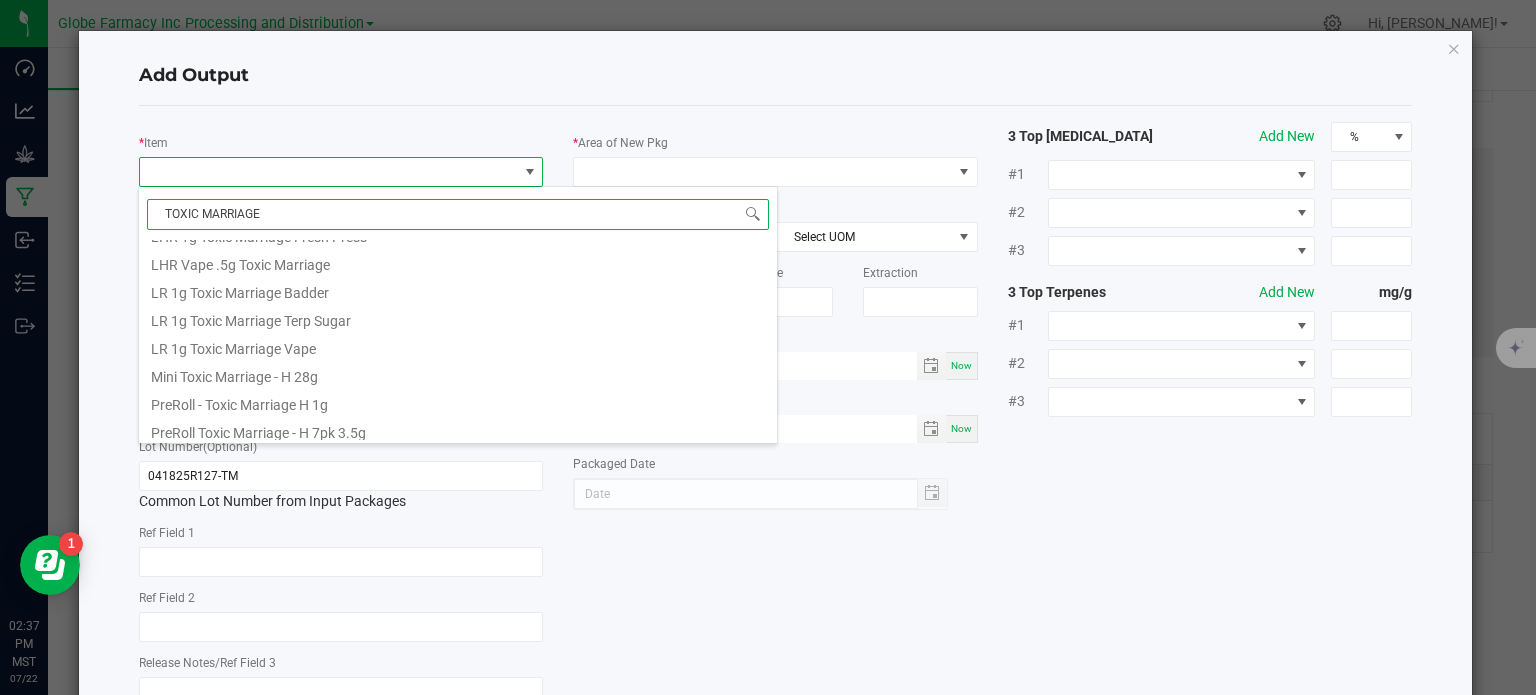 drag, startPoint x: 352, startPoint y: 400, endPoint x: 219, endPoint y: 318, distance: 156.2466 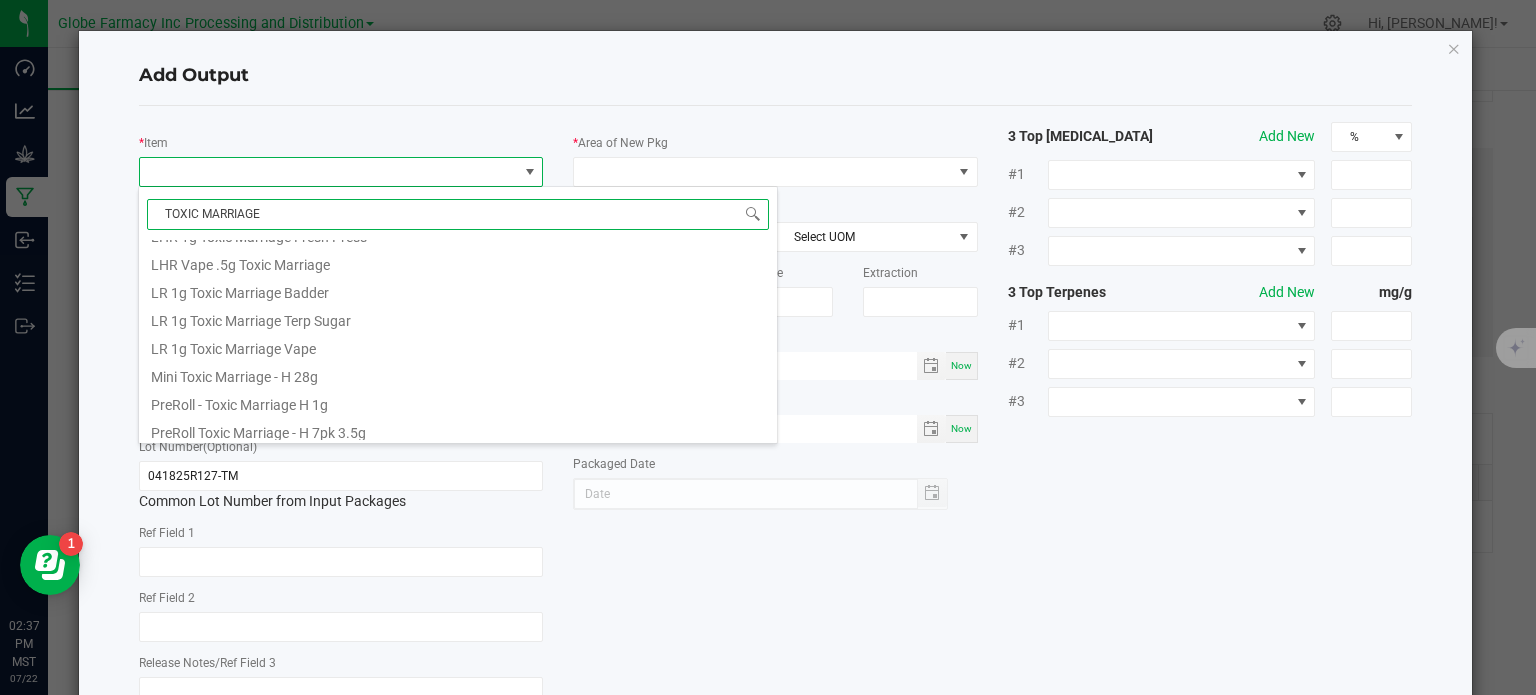 click on "PreRoll - Toxic Marriage H 1g" at bounding box center [458, 402] 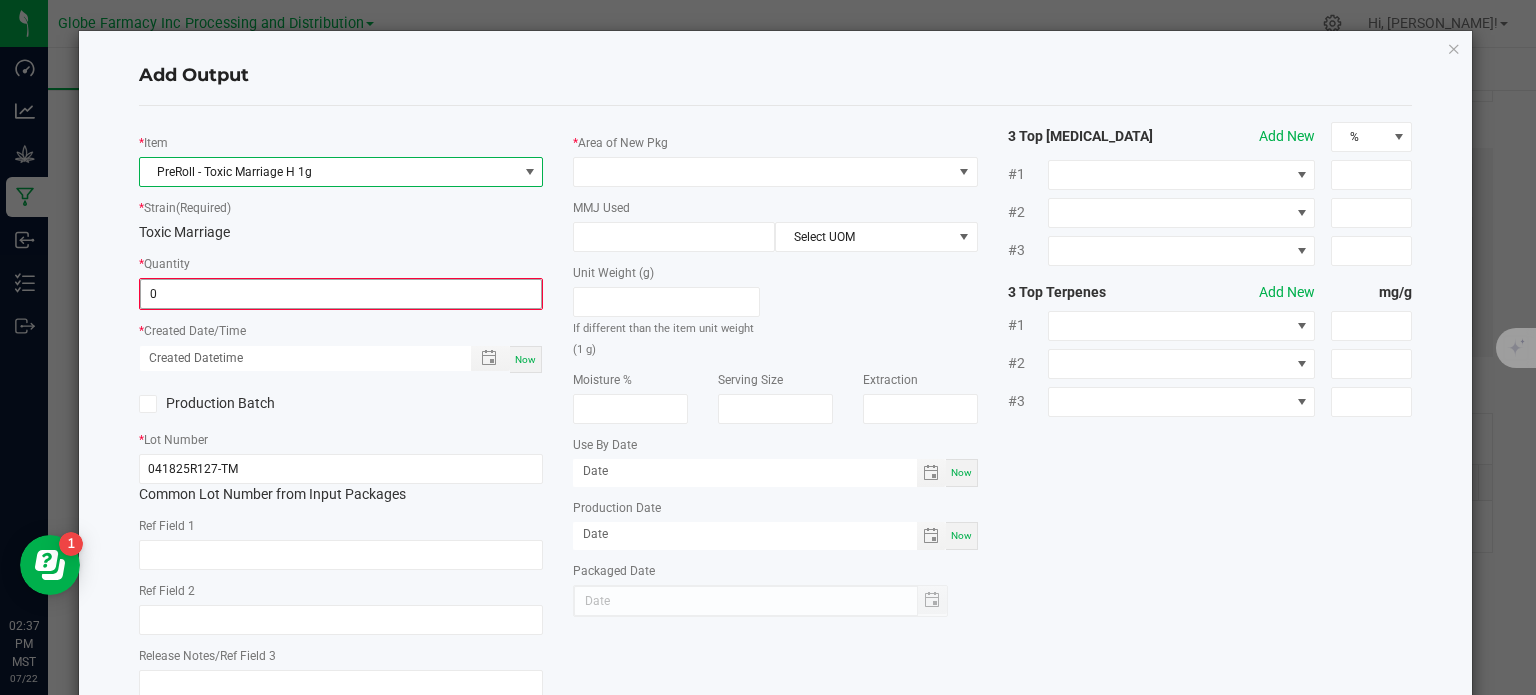 click on "0" at bounding box center [341, 294] 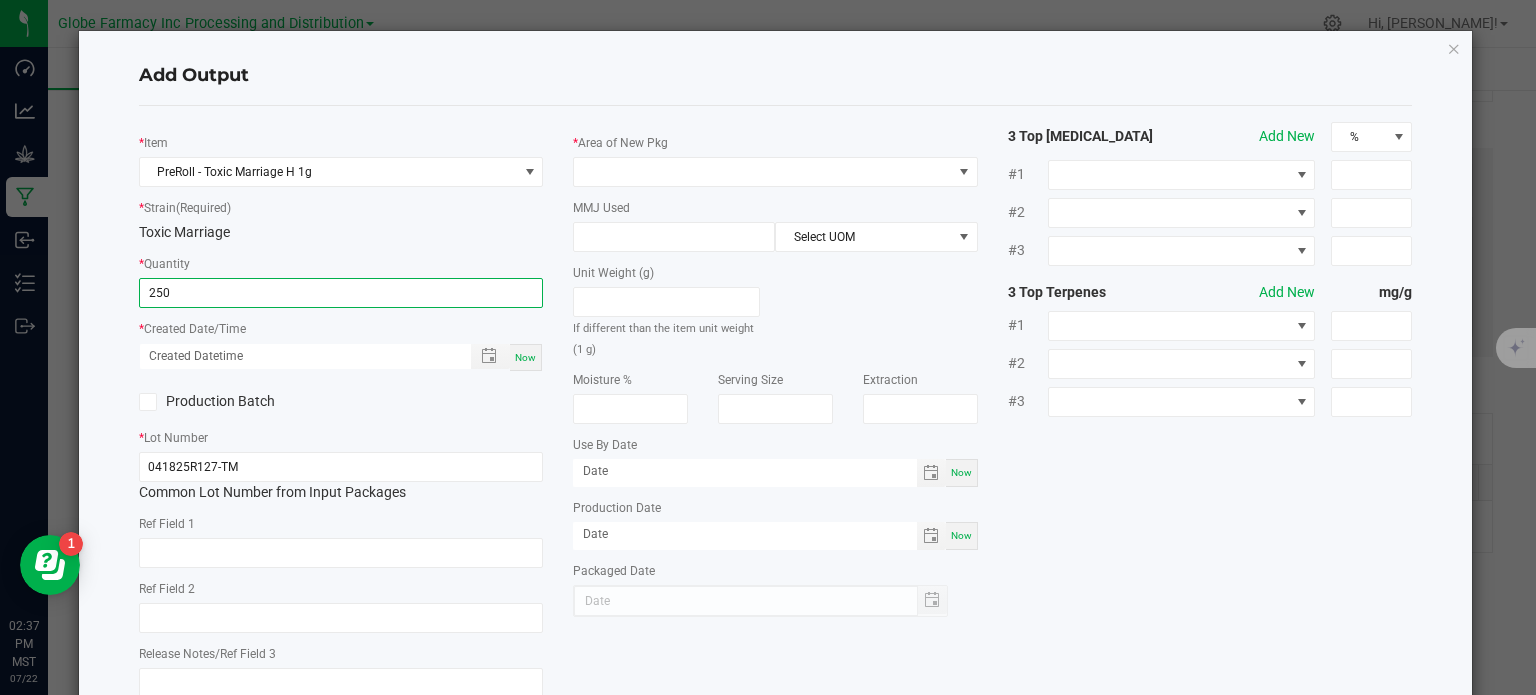 type on "250 ea" 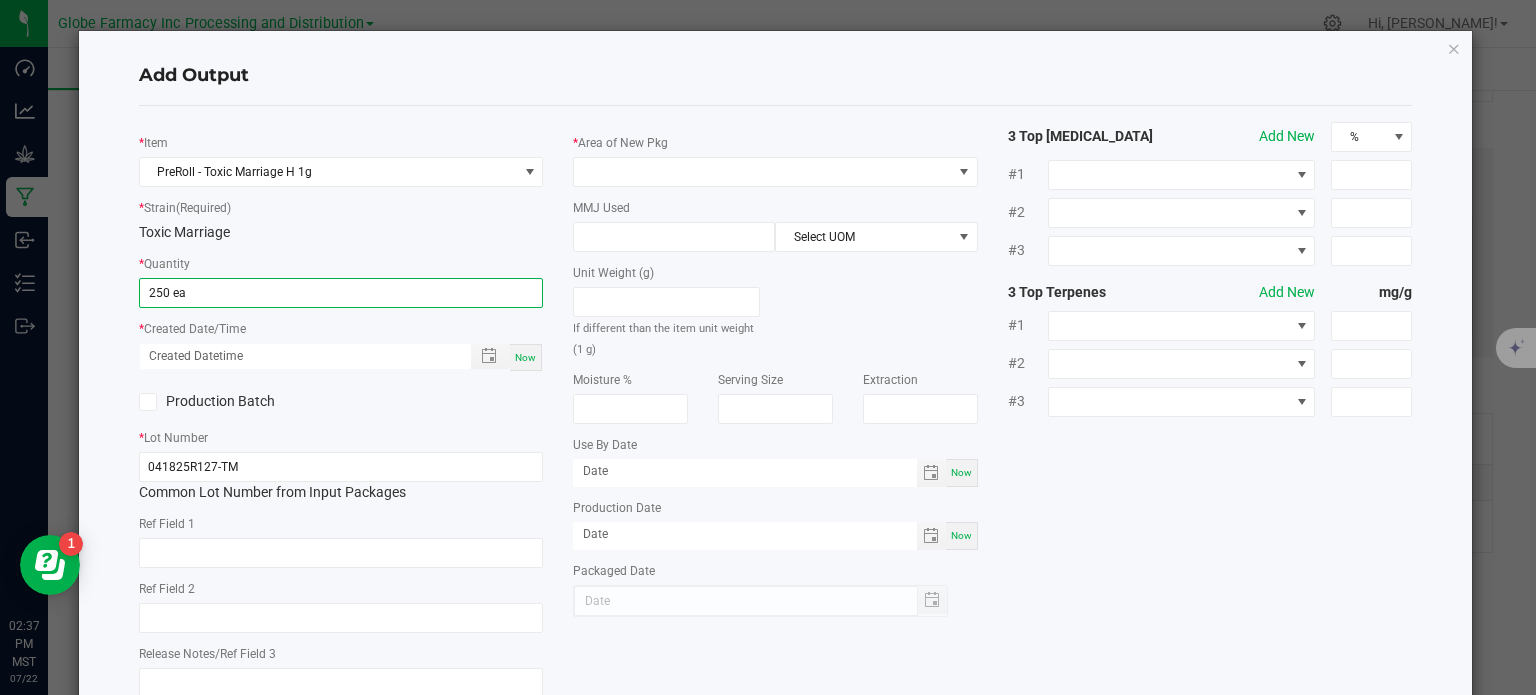 click on "Now" at bounding box center [526, 357] 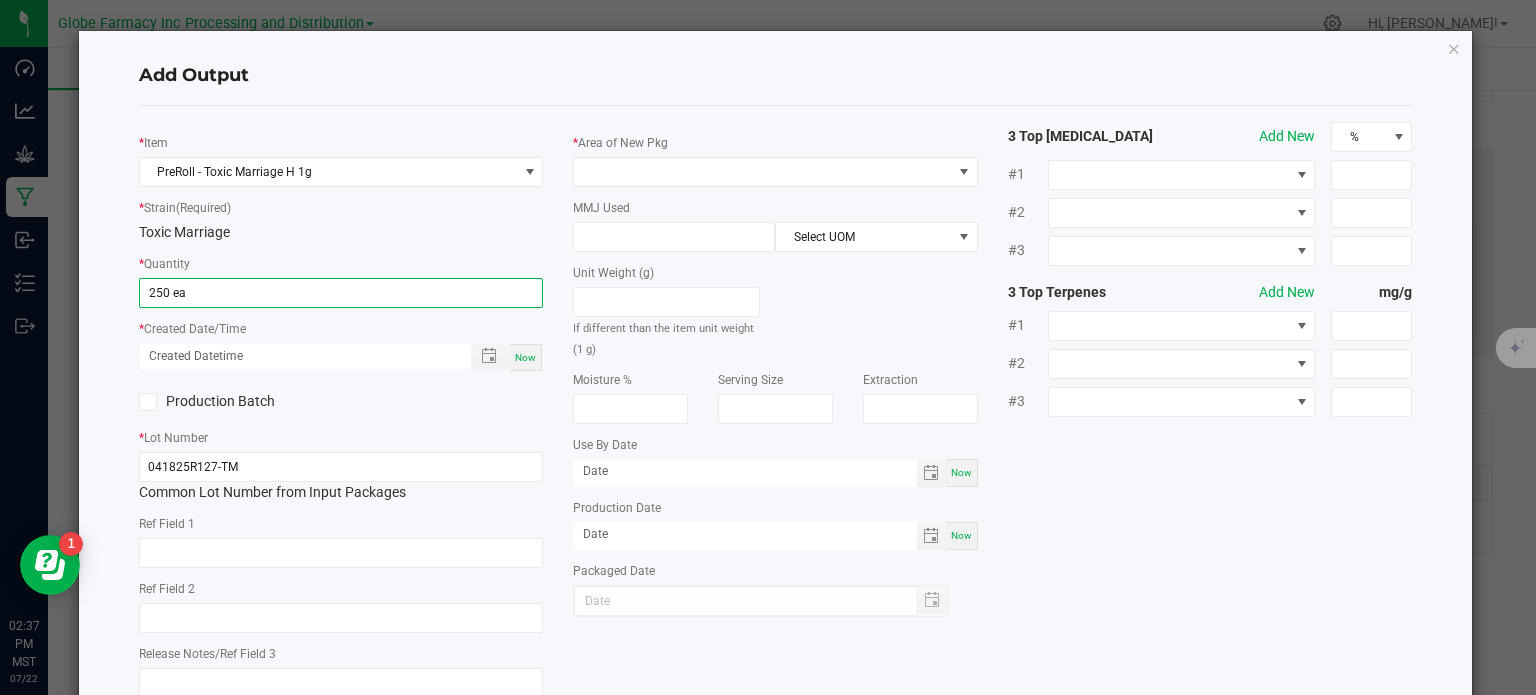 type on "[DATE] 2:37 PM" 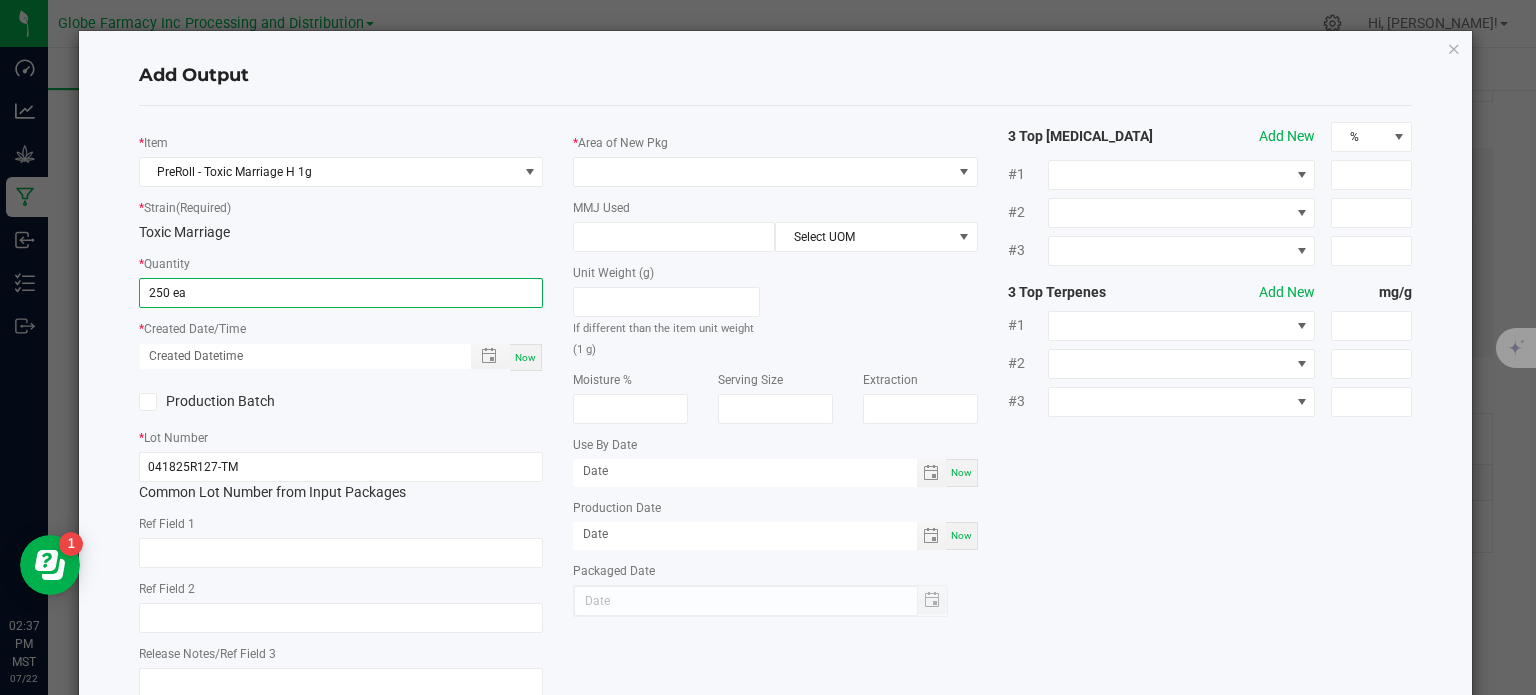 type on "[DATE]" 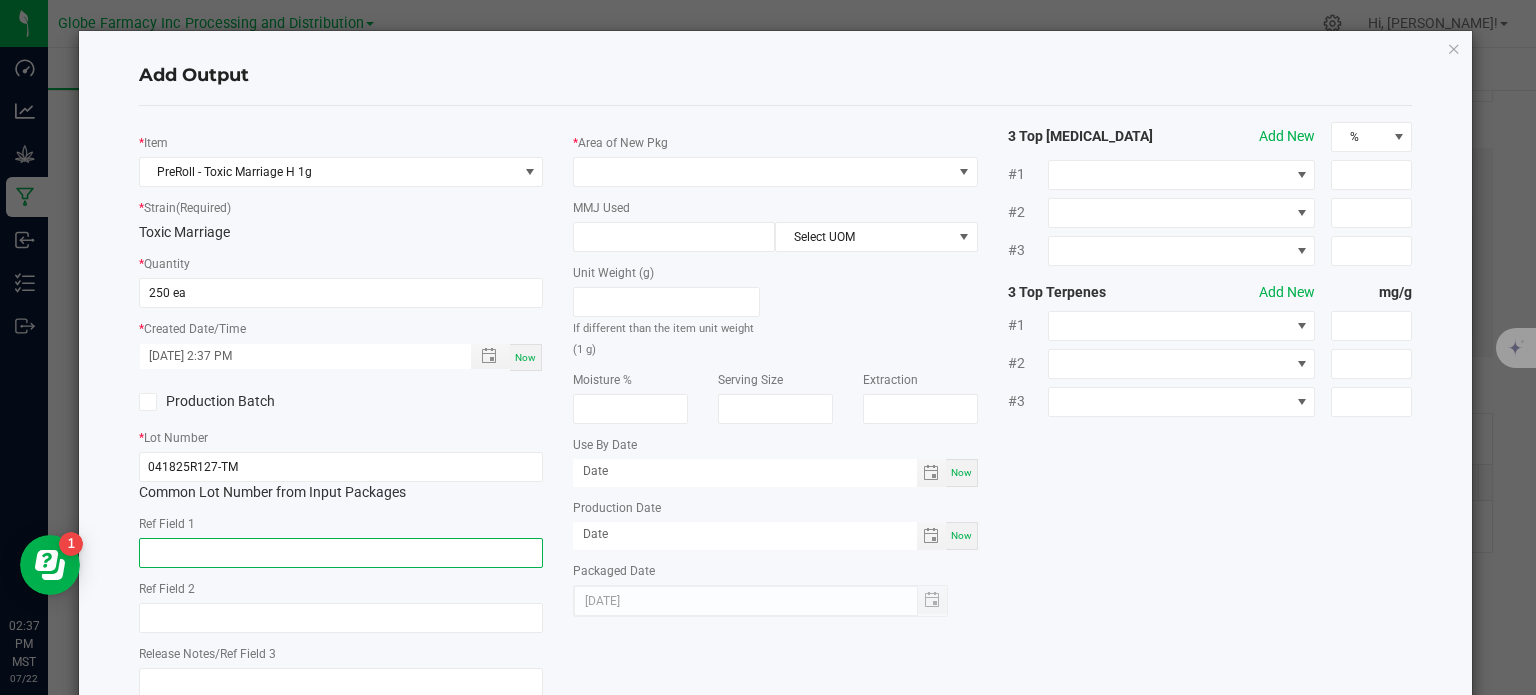 click 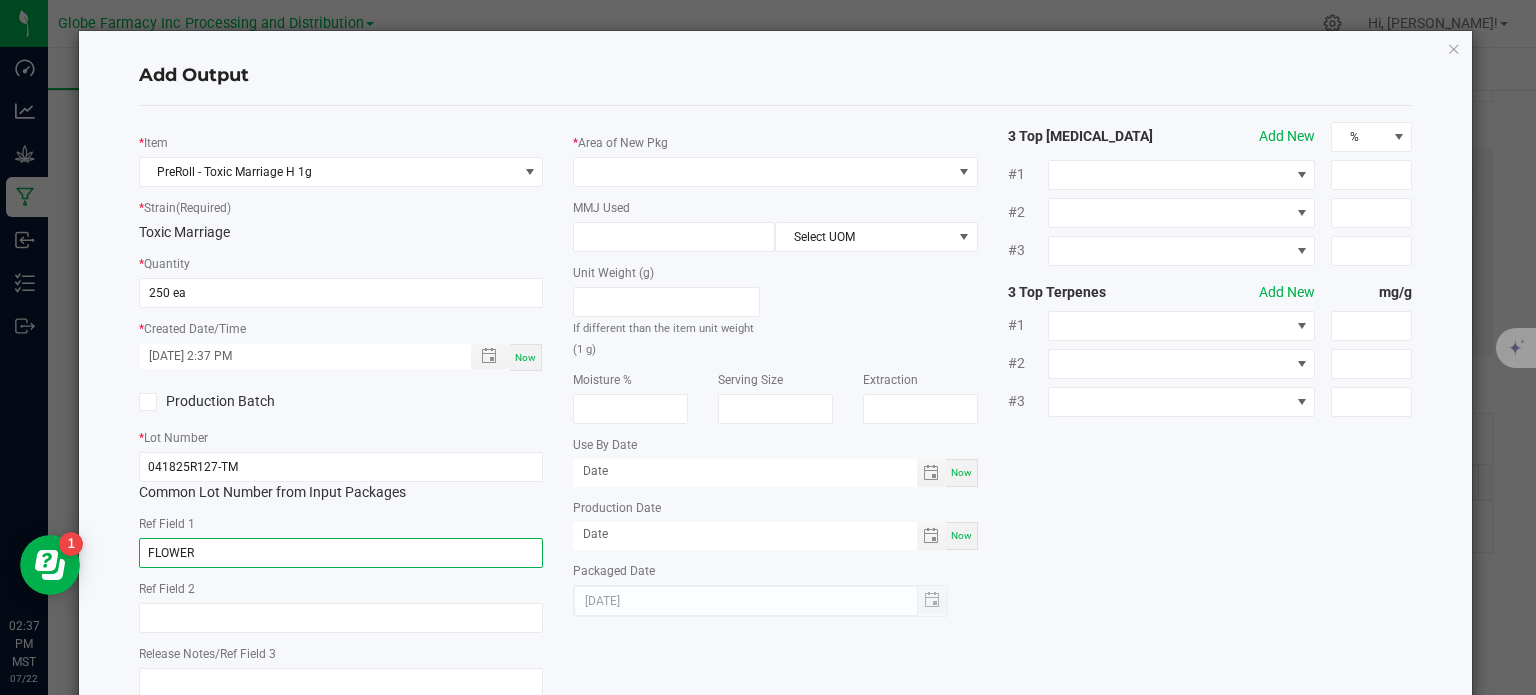 type on "FLOWER" 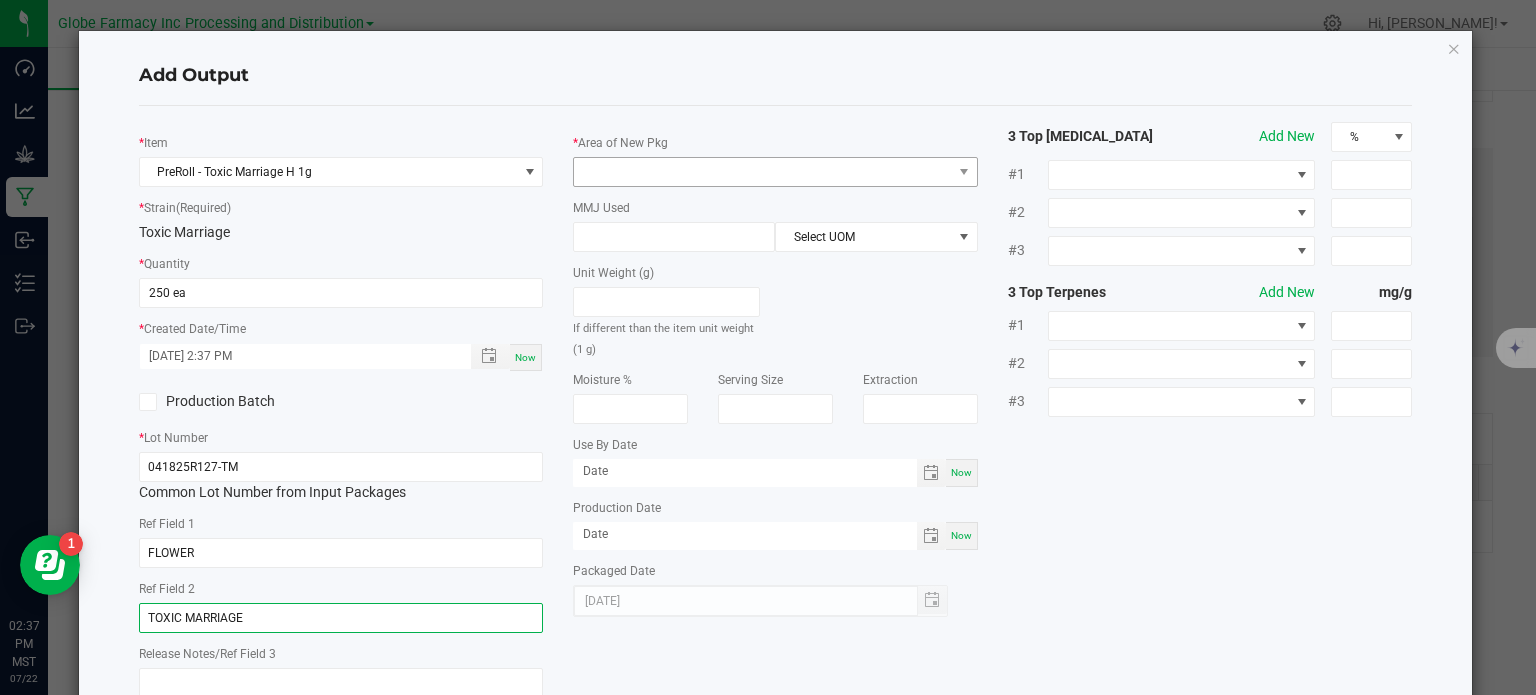 type on "TOXIC MARRIAGE" 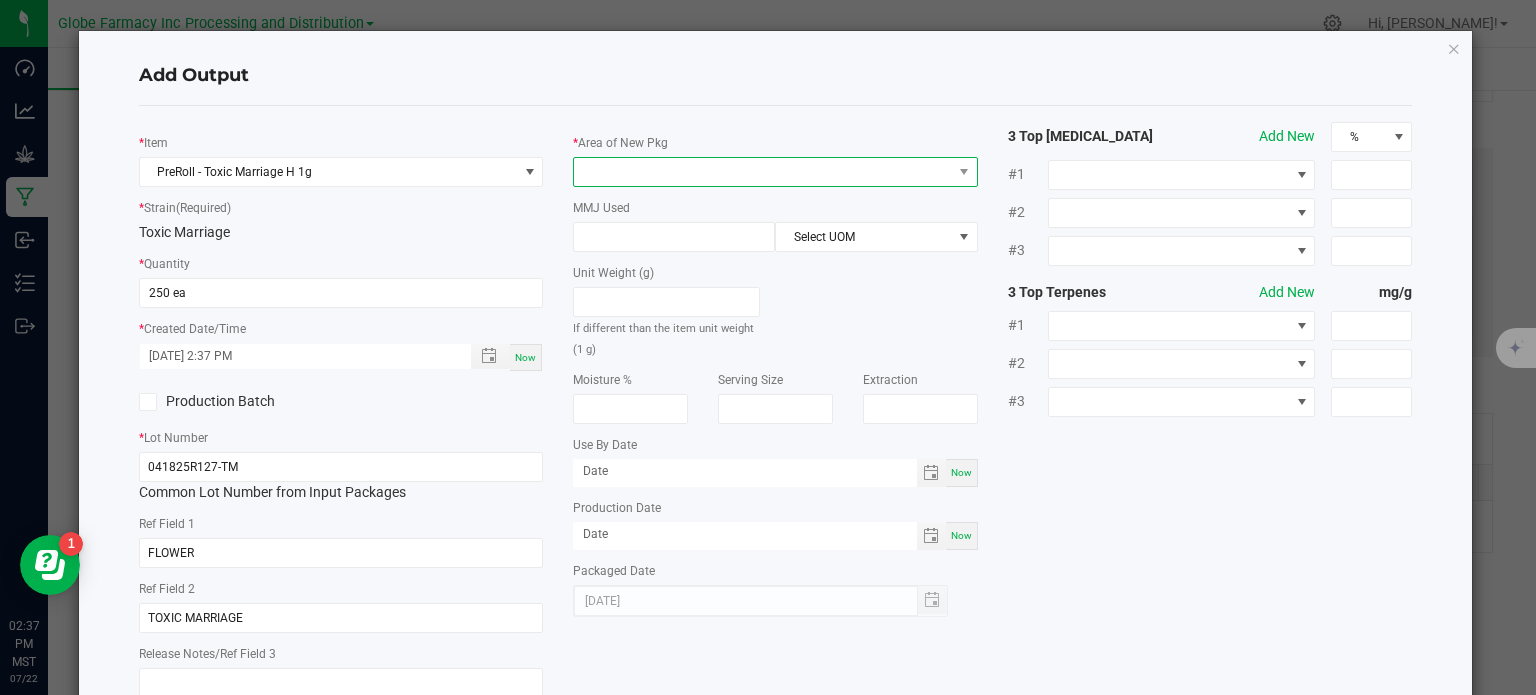 click at bounding box center (763, 172) 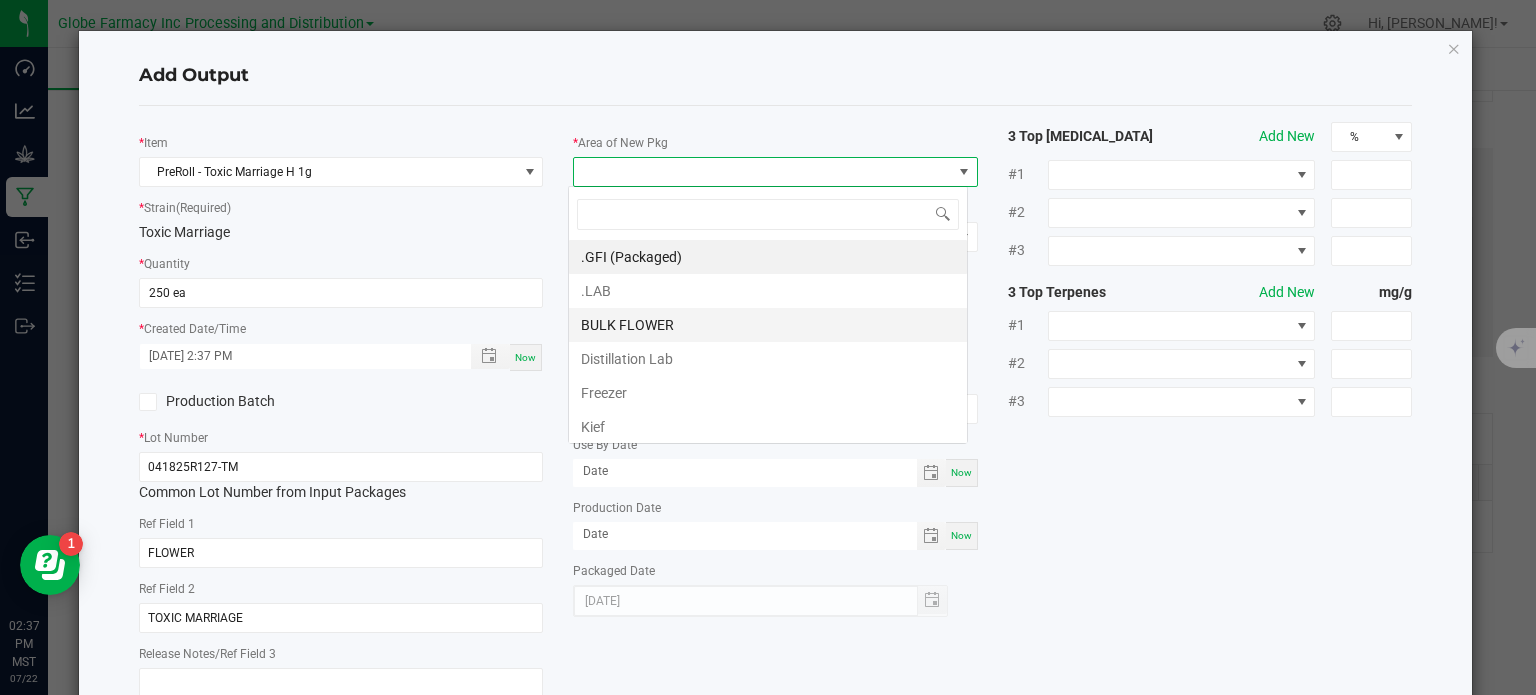 scroll, scrollTop: 99970, scrollLeft: 99600, axis: both 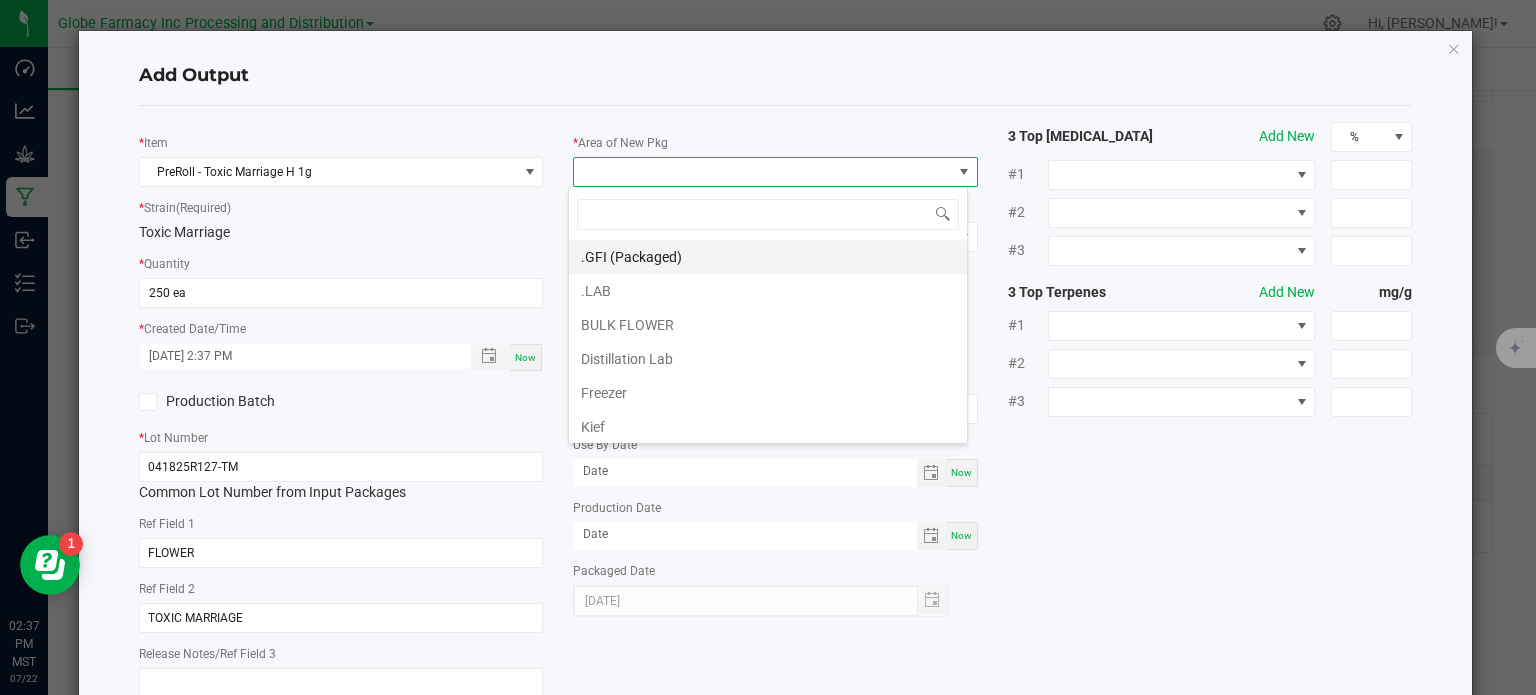 click on ".GFI (Packaged)" at bounding box center [768, 257] 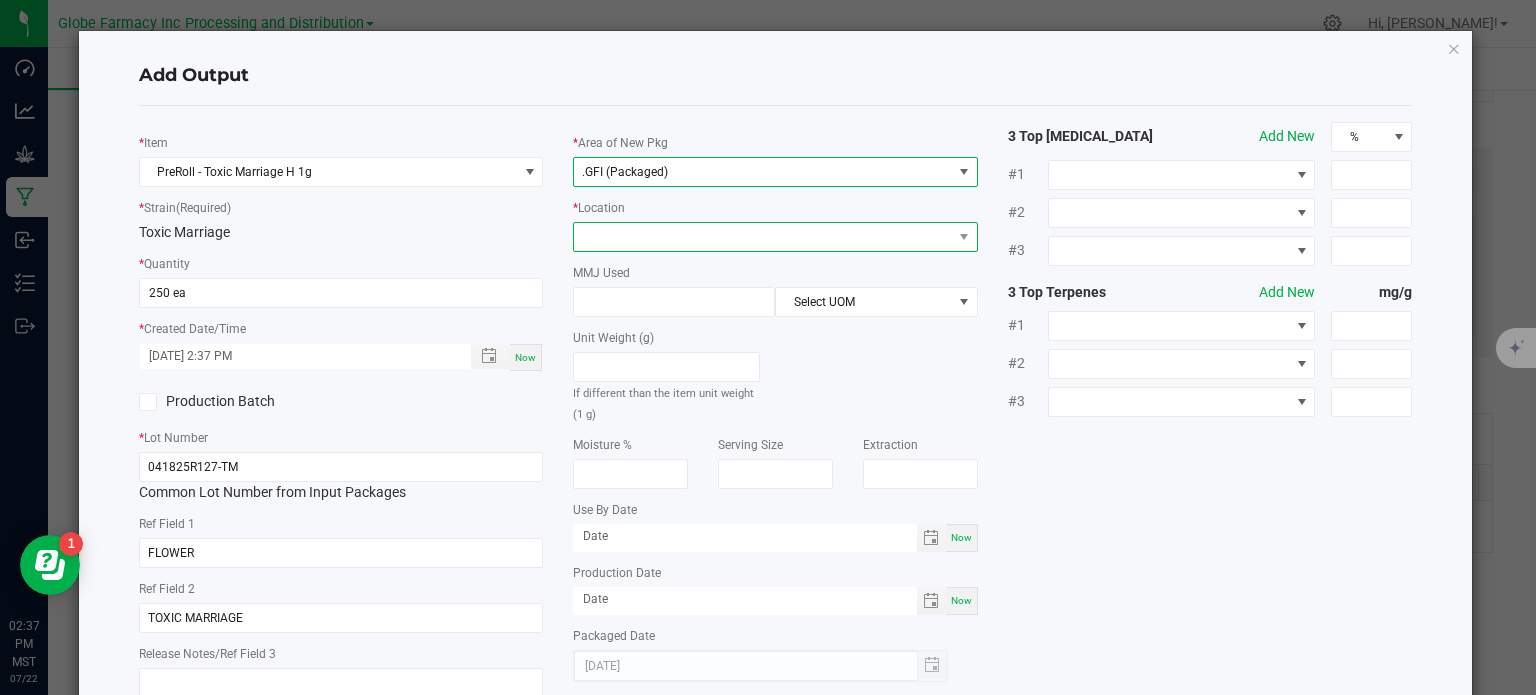 click at bounding box center [763, 237] 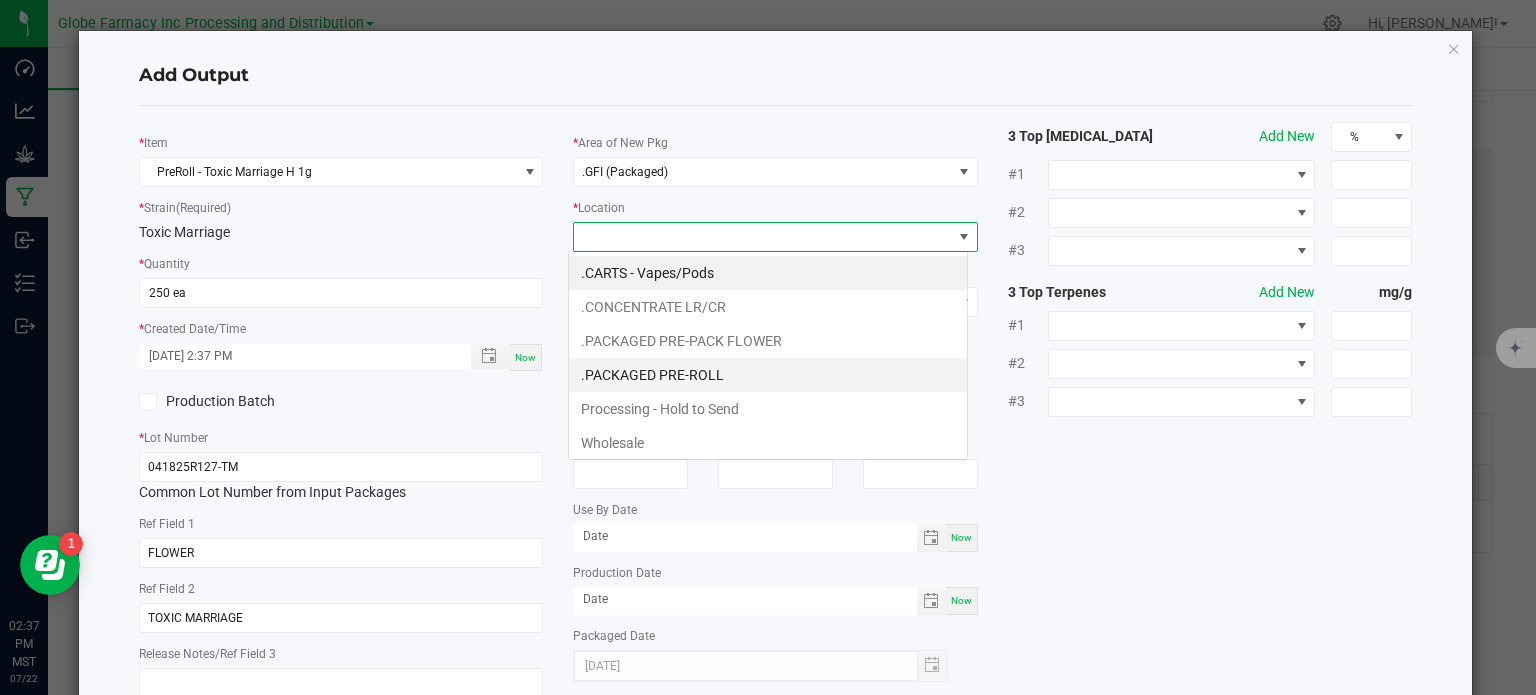 scroll, scrollTop: 99970, scrollLeft: 99600, axis: both 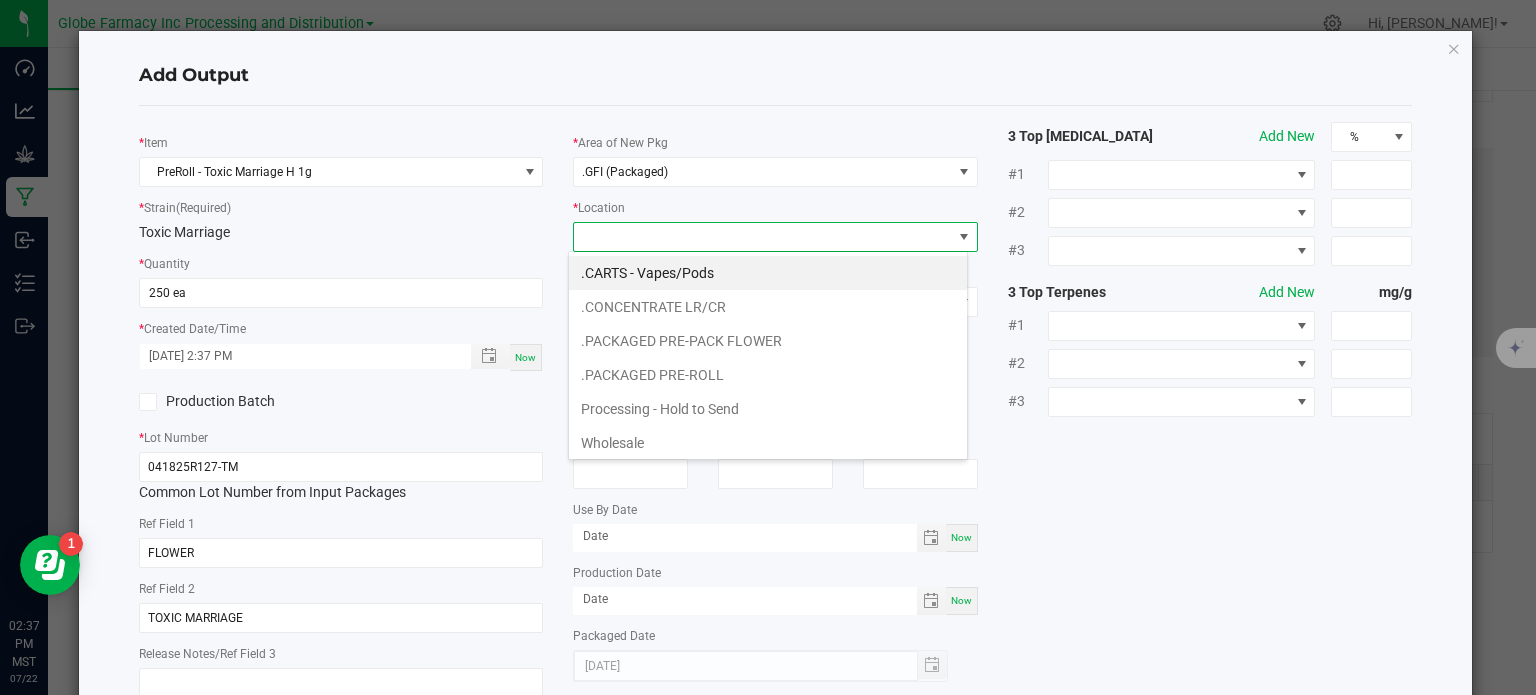 click on ".PACKAGED PRE-ROLL" at bounding box center [768, 375] 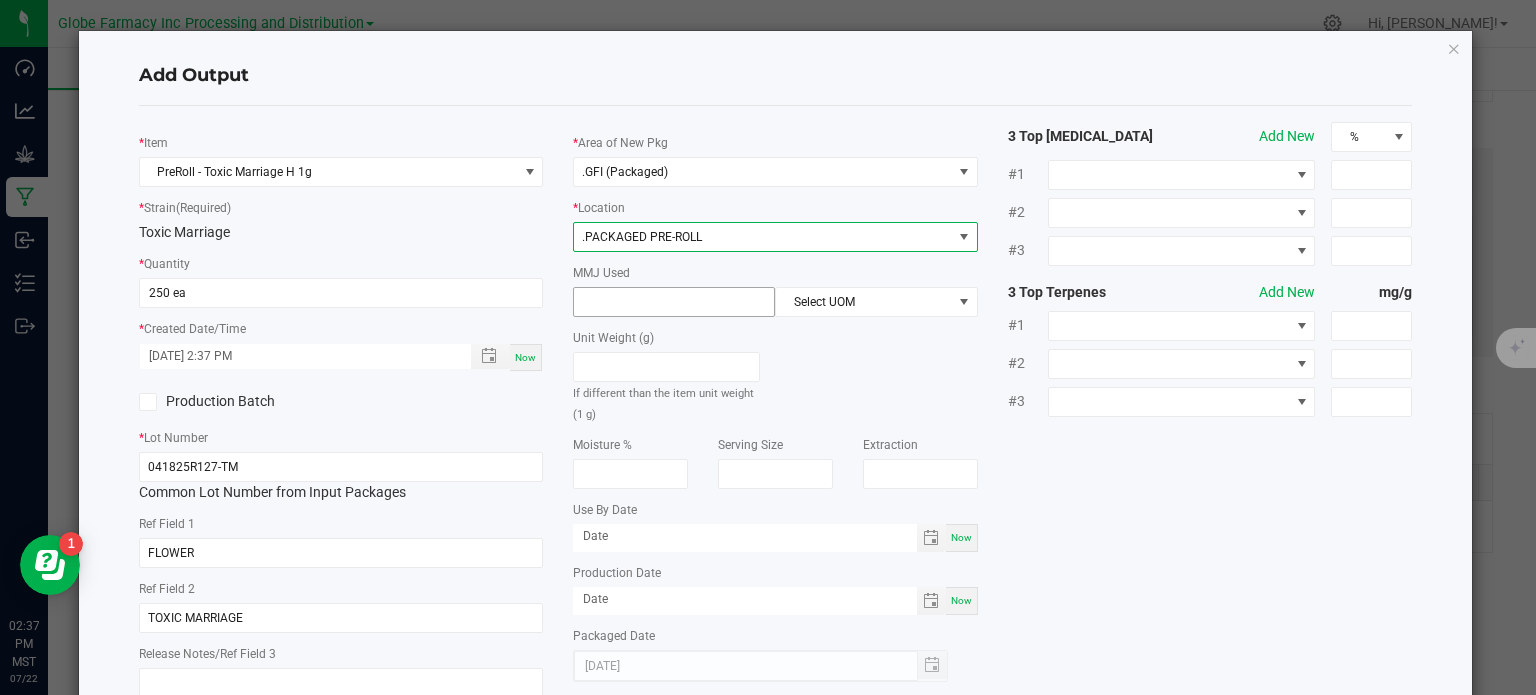 click at bounding box center (674, 302) 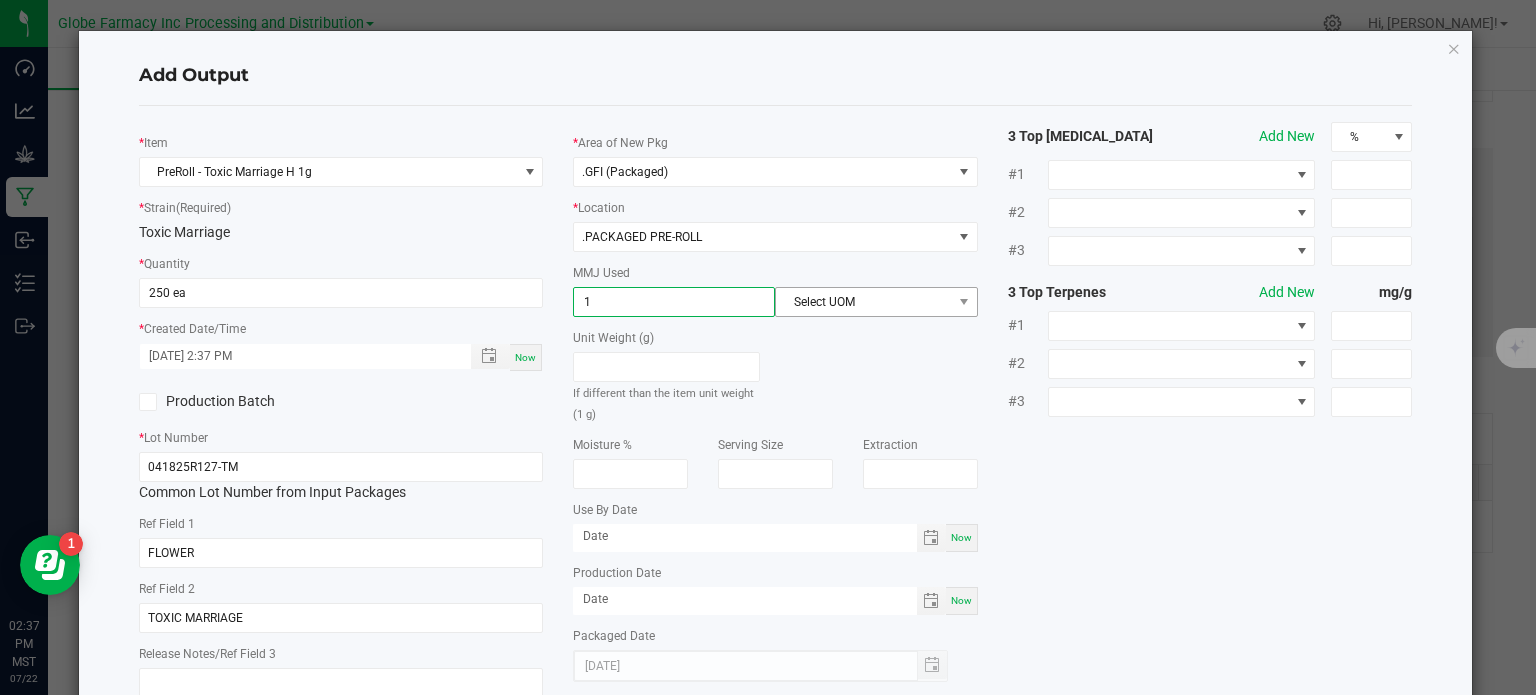 type on "1" 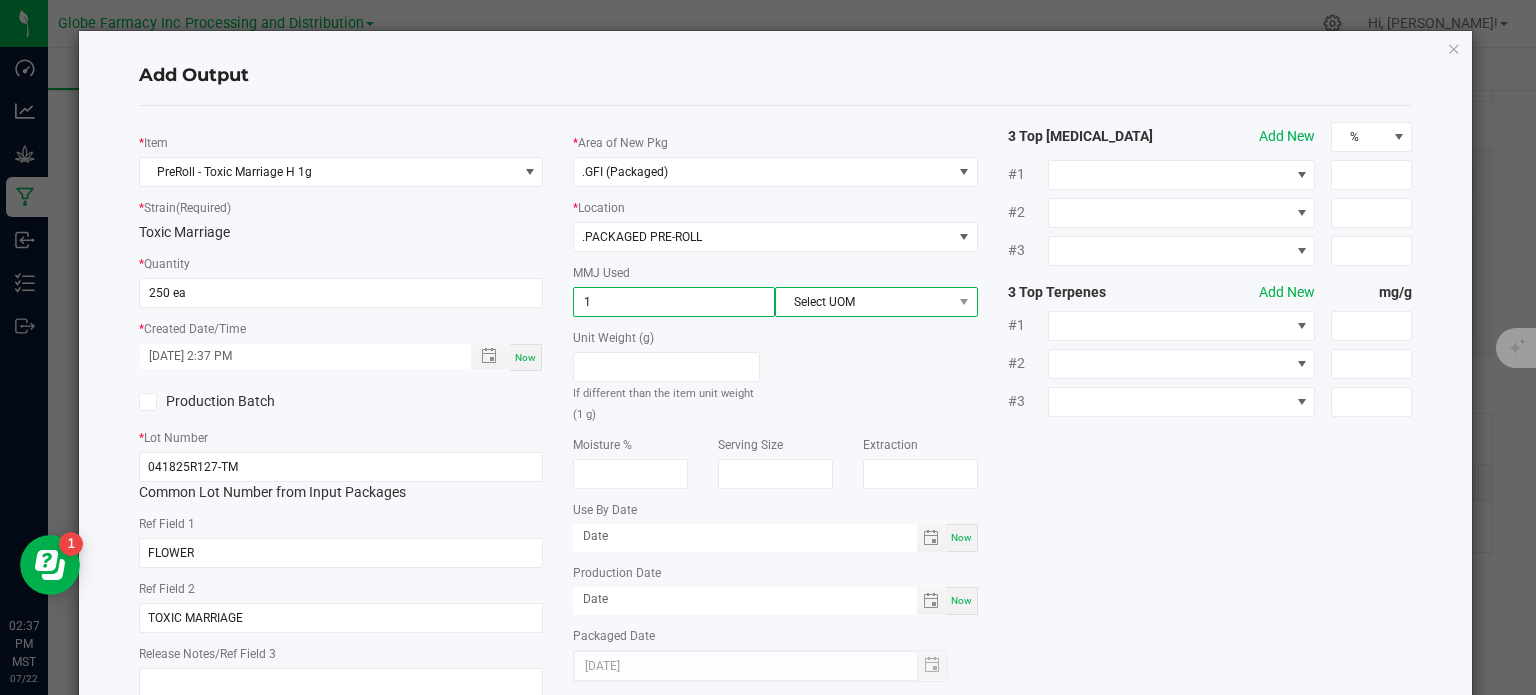 click on "Select UOM" at bounding box center [863, 302] 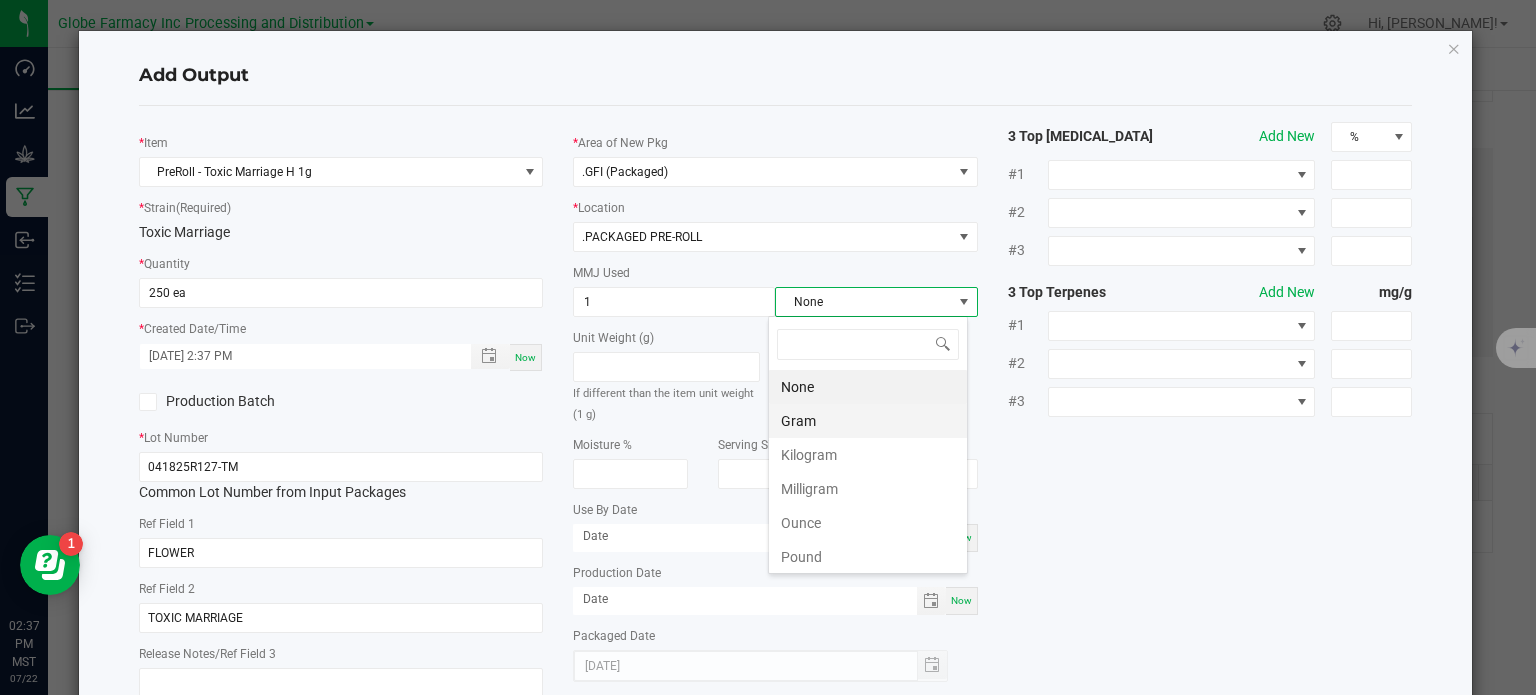 scroll, scrollTop: 99970, scrollLeft: 99800, axis: both 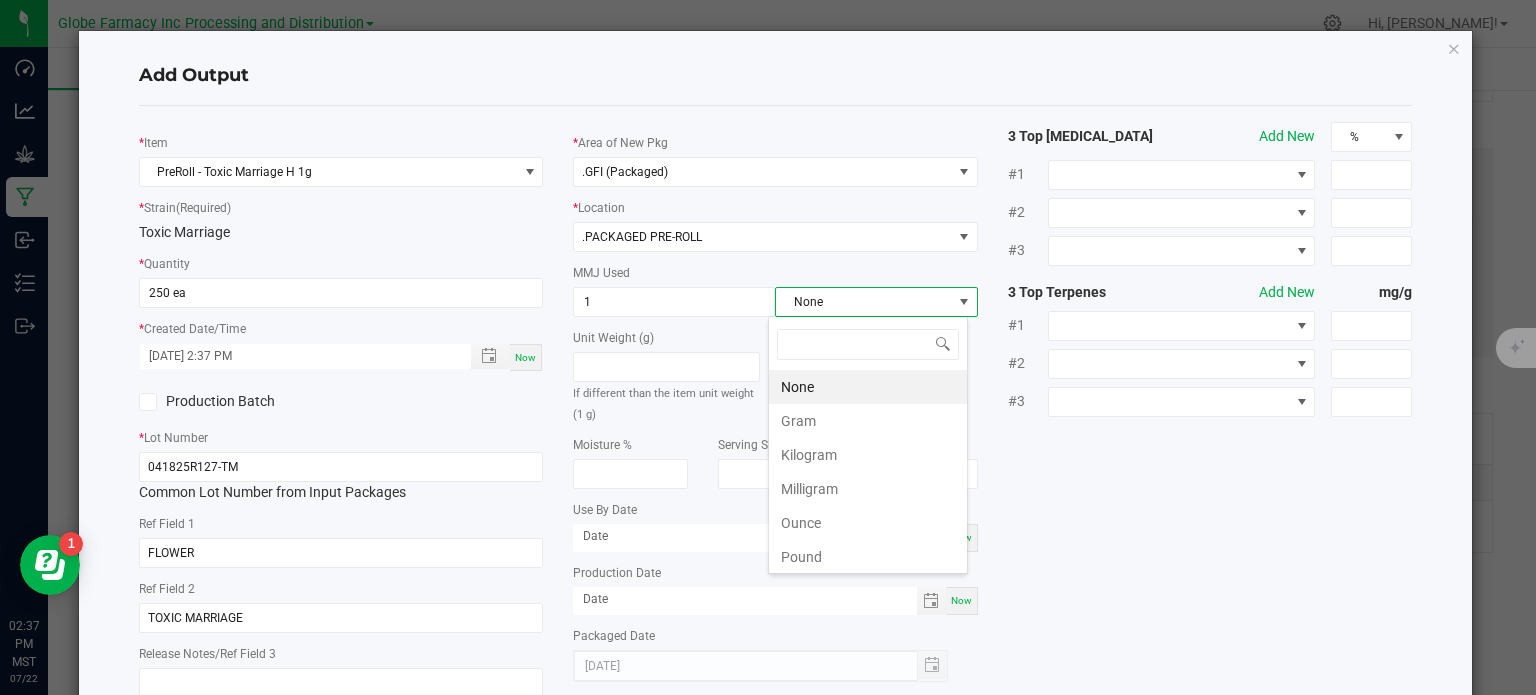 click on "Gram" at bounding box center (868, 421) 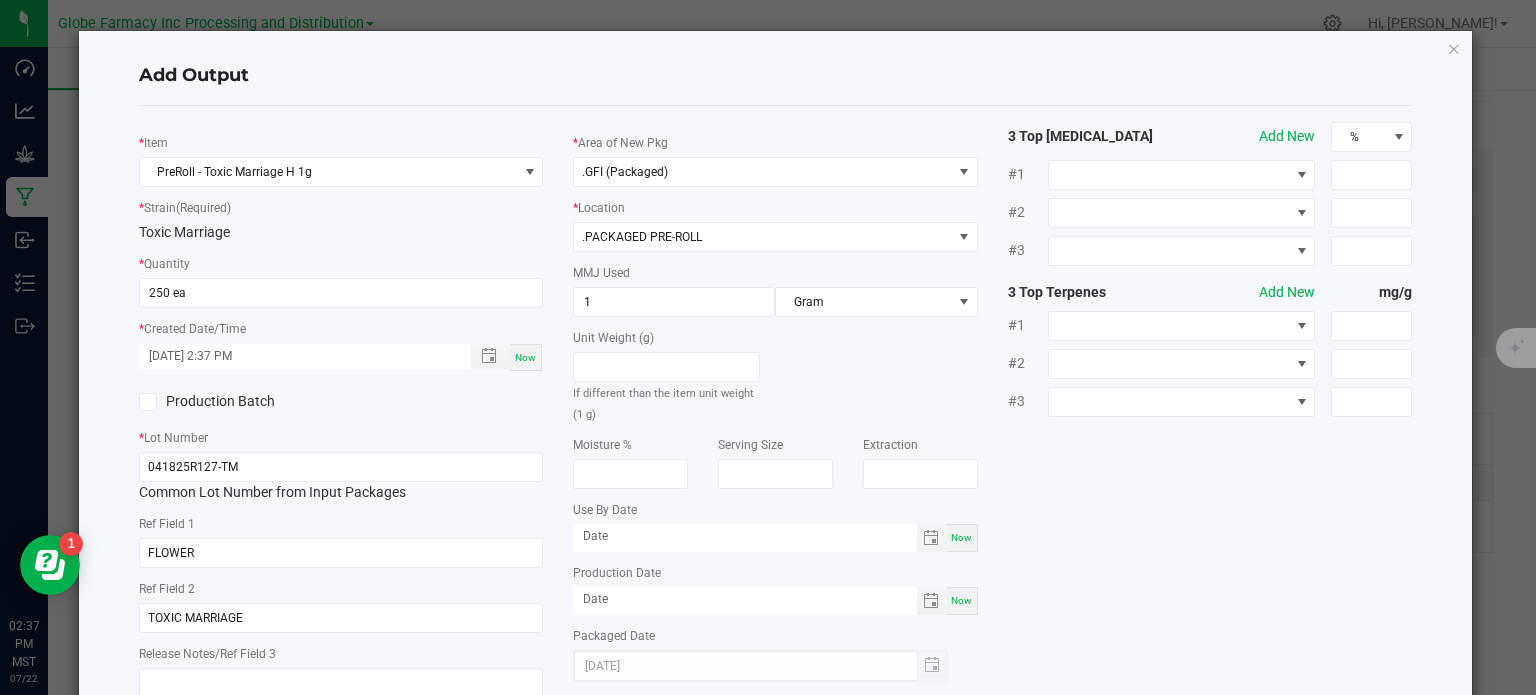 click on "*   Item  PreRoll - Toxic Marriage H 1g  *   Strain  (Required)  Toxic Marriage   *   Quantity  250 ea  *   Created Date/Time  [DATE] 2:37 PM Now  Production Batch   *   Lot Number  041825R127-TM  Common Lot Number from Input Packages   Ref Field 1  FLOWER  Ref Field 2  TOXIC MARRIAGE  Release Notes/Ref Field 3   *   Area of New Pkg  .GFI (Packaged)  *   Location  .PACKAGED PRE-ROLL  MMJ Used  1 Gram  Unit Weight (g)   If different than the item unit weight (1 g)   Moisture %   Serving Size   Extraction   Use By Date  Now  Production Date  Now  Packaged Date  [DATE] 3 Top [MEDICAL_DATA]  Add New  % #1 #2 #3 3 Top Terpenes  Add New  mg/g #1 #2 #3" 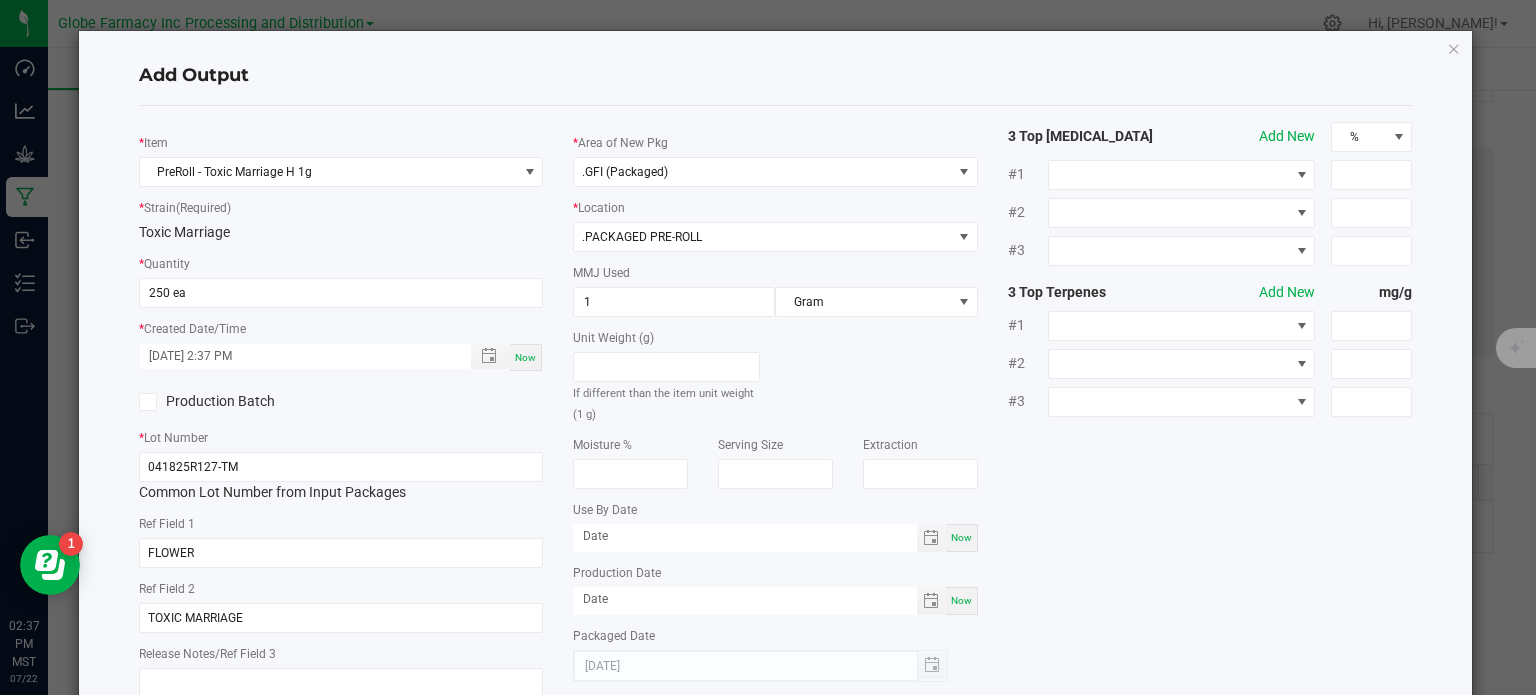 scroll, scrollTop: 133, scrollLeft: 0, axis: vertical 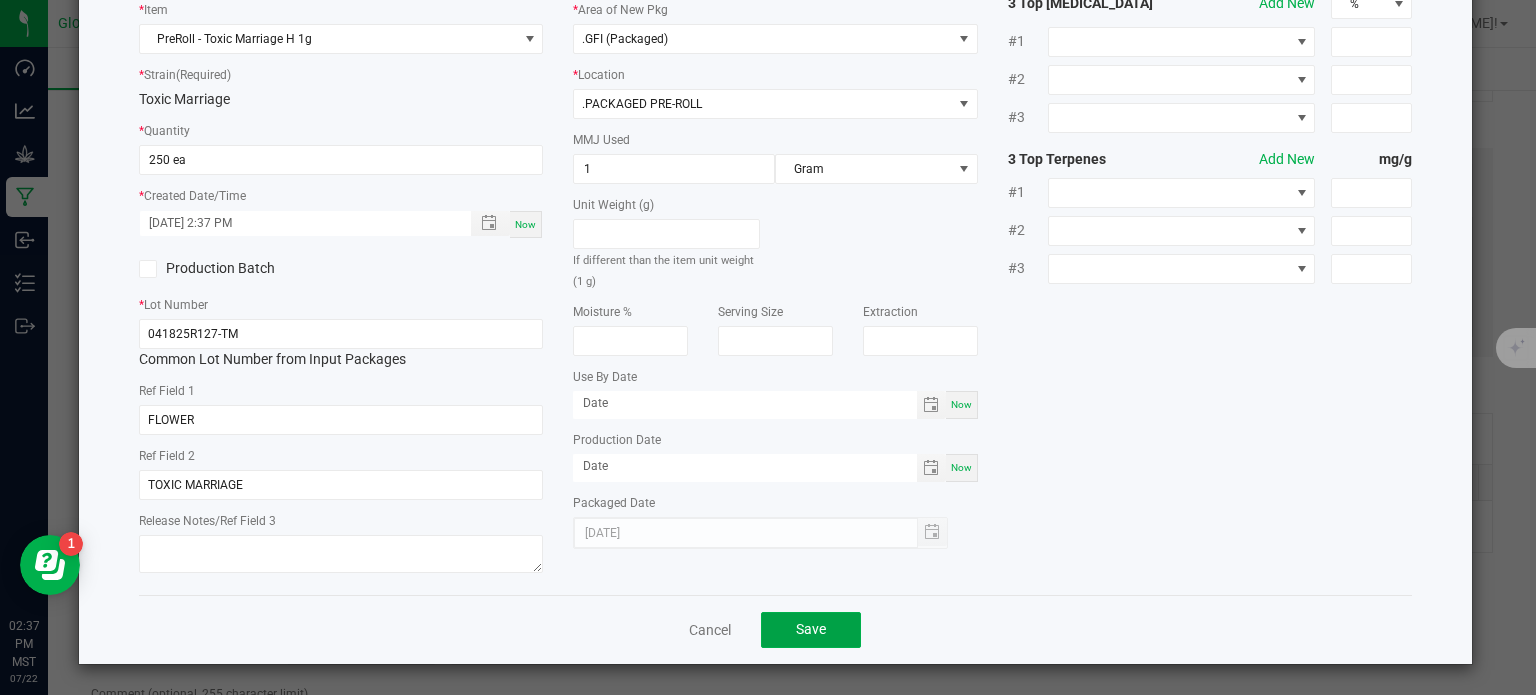 click on "Save" 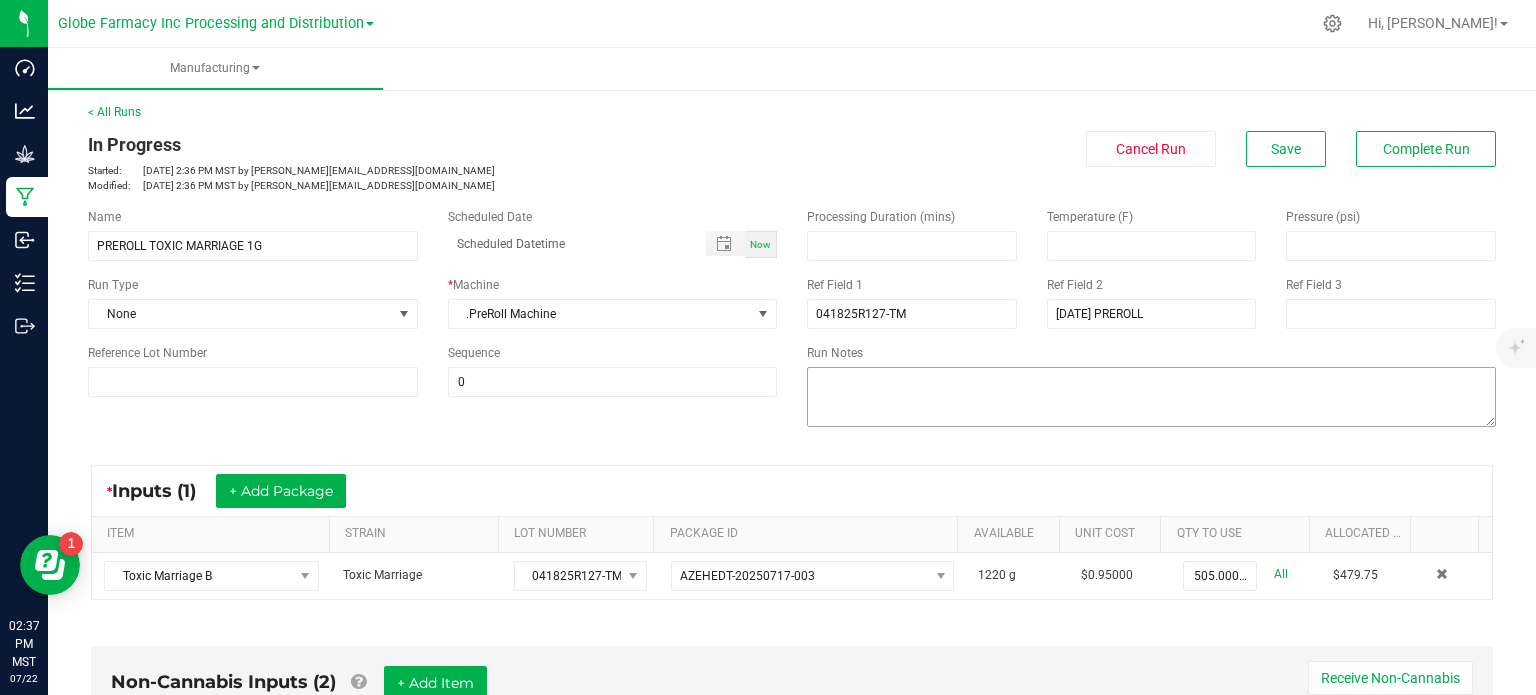 scroll, scrollTop: 0, scrollLeft: 0, axis: both 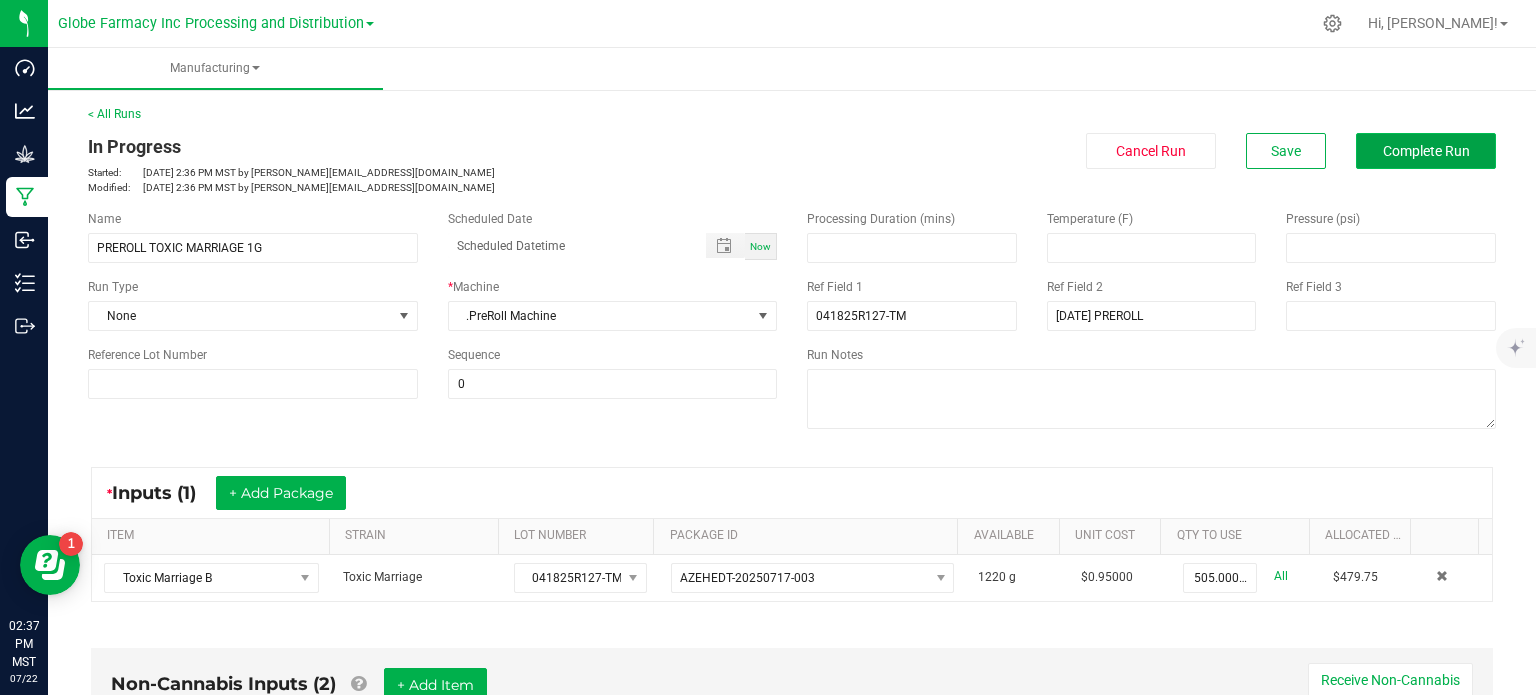 click on "Complete Run" at bounding box center [1426, 151] 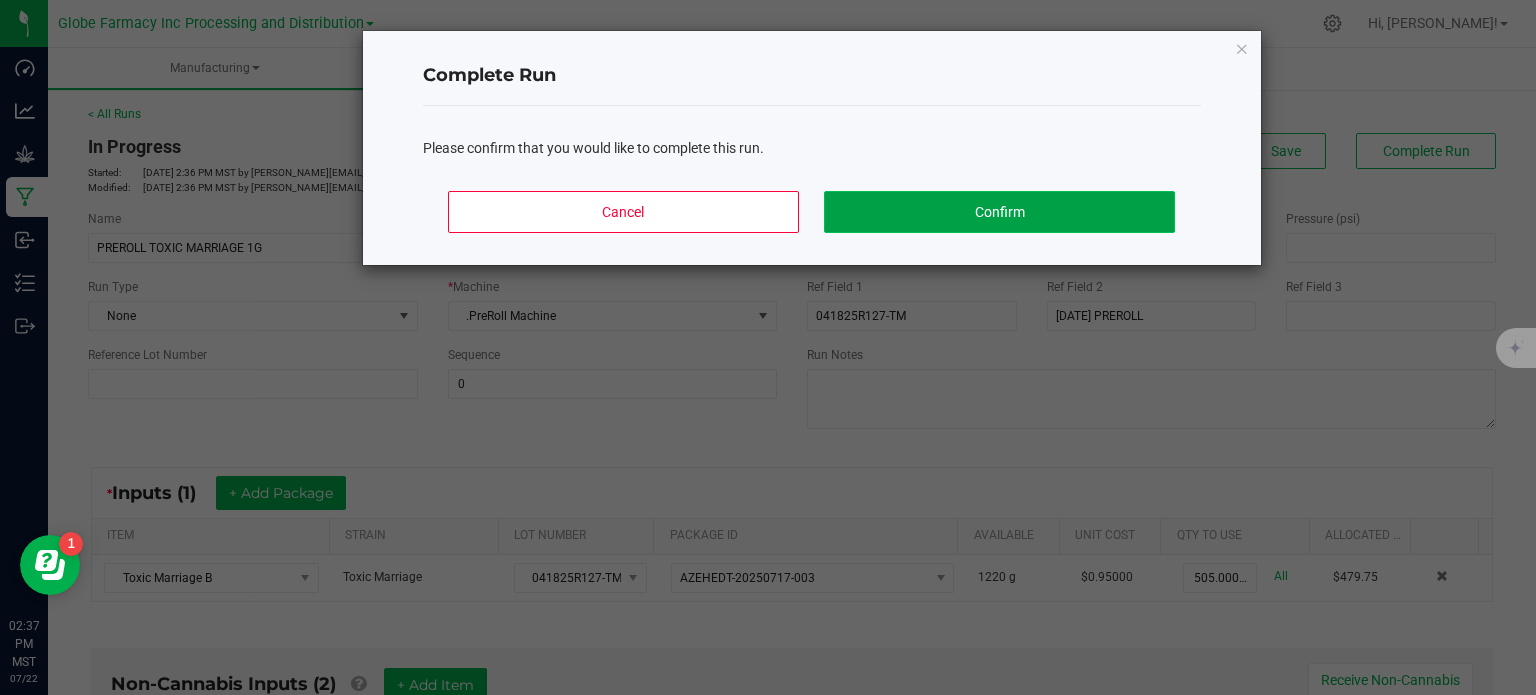 click on "Confirm" 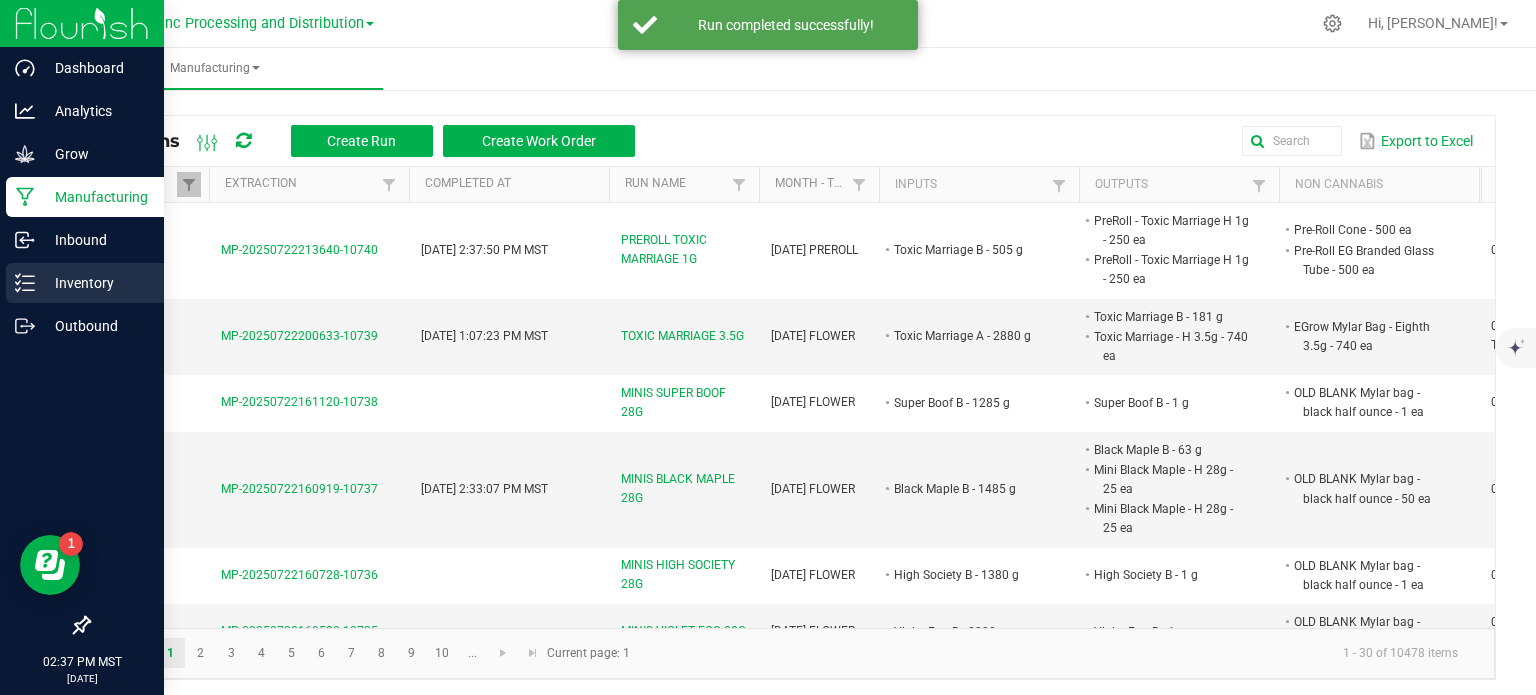 click on "Inventory" at bounding box center [85, 283] 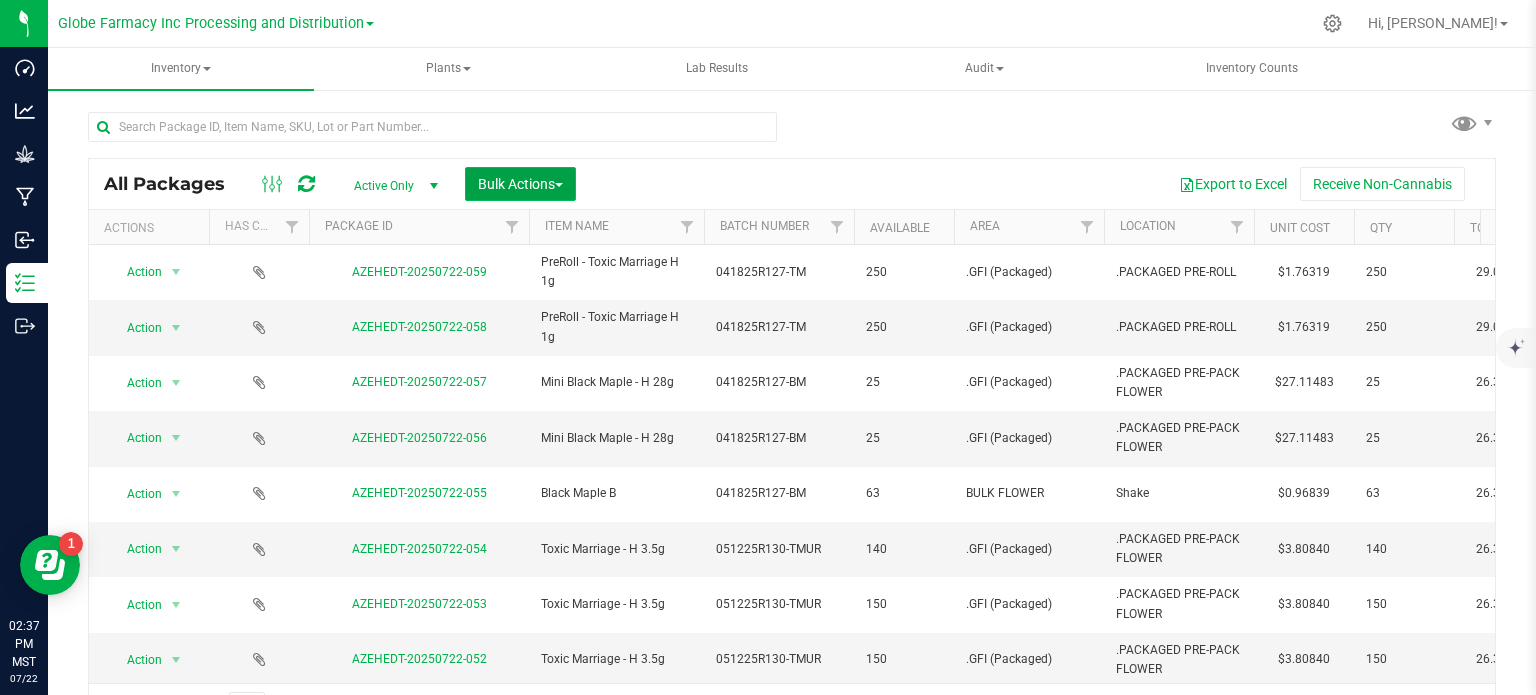 click on "Bulk Actions" at bounding box center [520, 184] 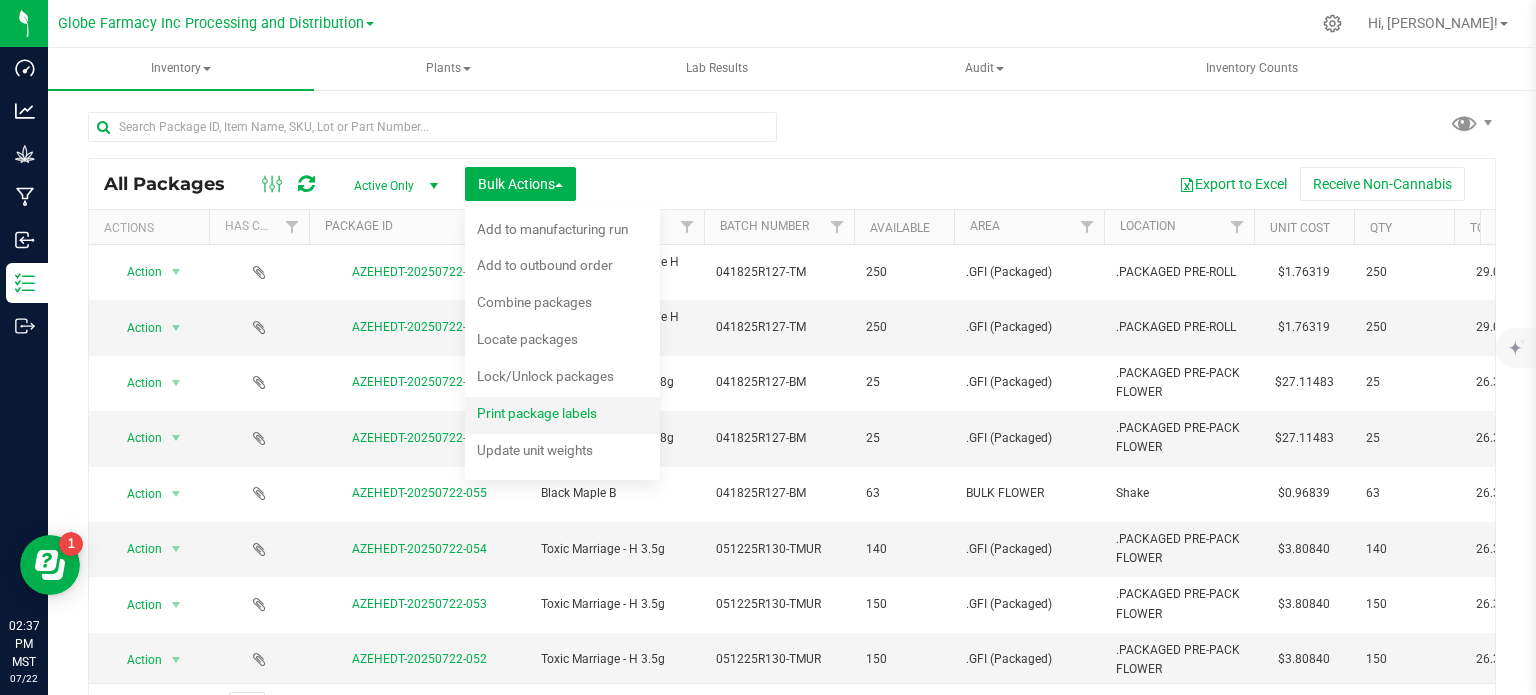 click on "Print package labels" at bounding box center (550, 416) 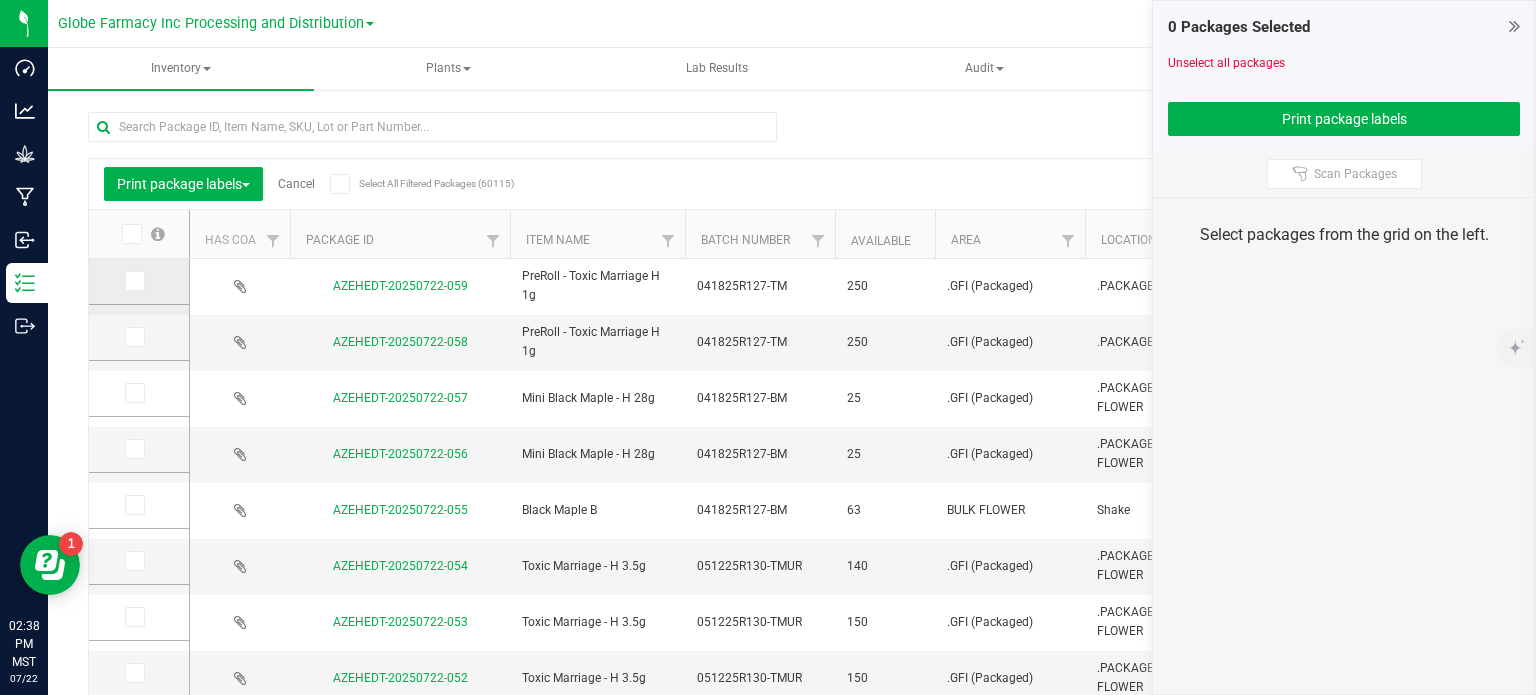 click at bounding box center (133, 281) 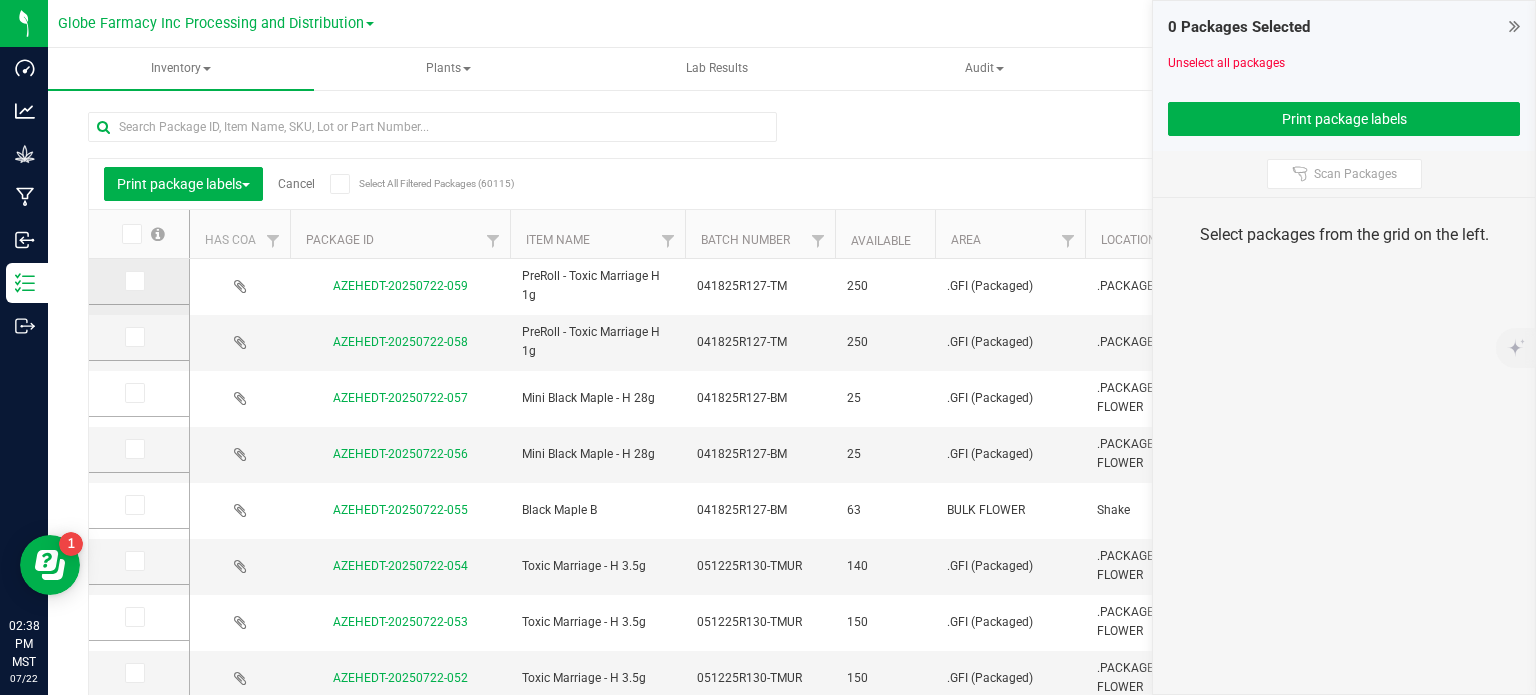 click at bounding box center [0, 0] 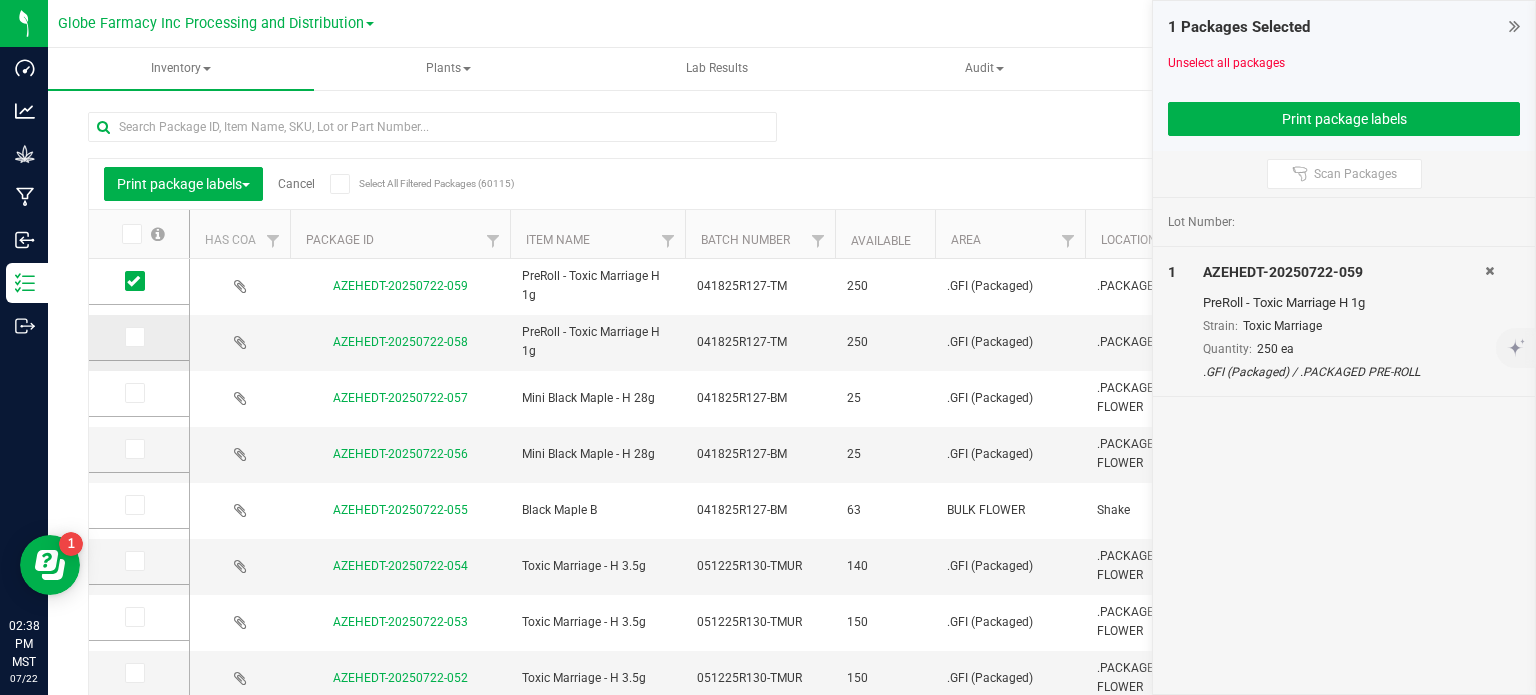 click at bounding box center [135, 337] 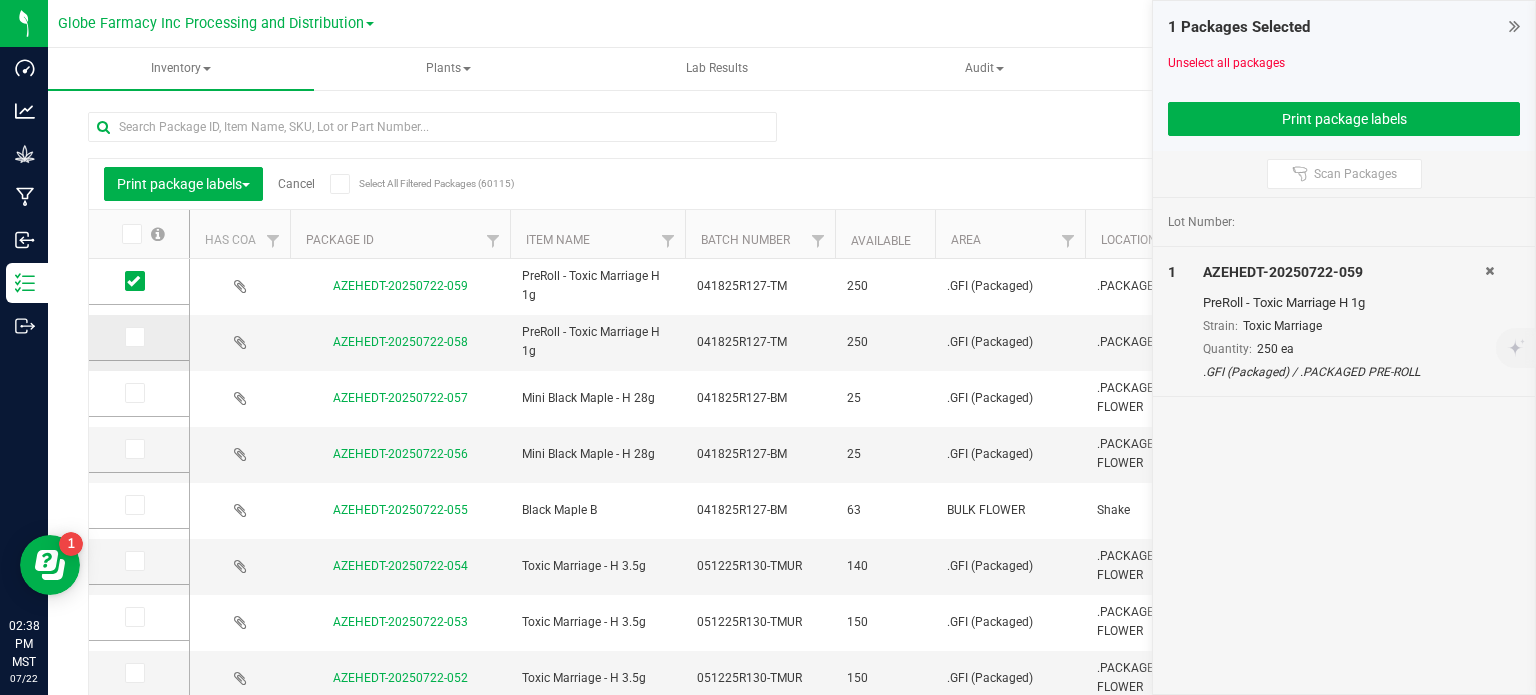 click at bounding box center (0, 0) 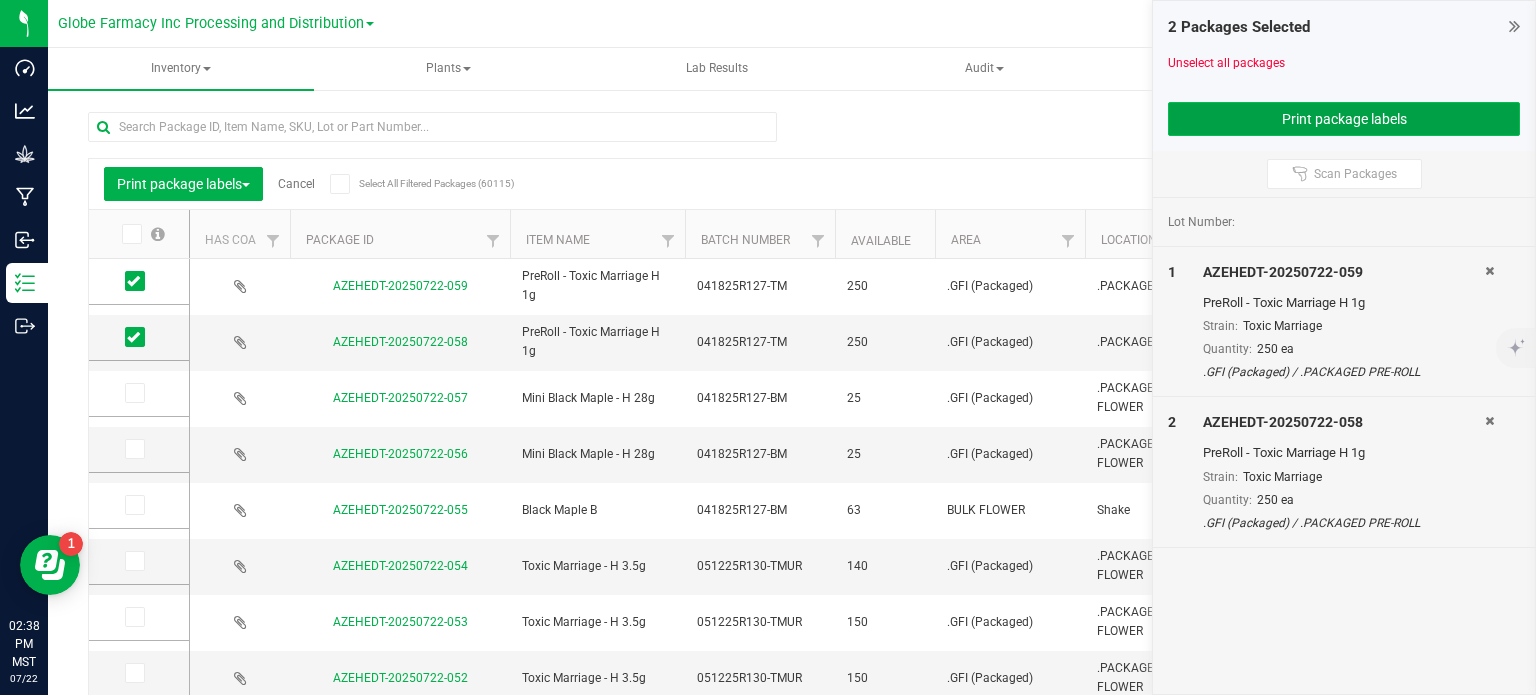 click on "Print package labels" at bounding box center [1344, 119] 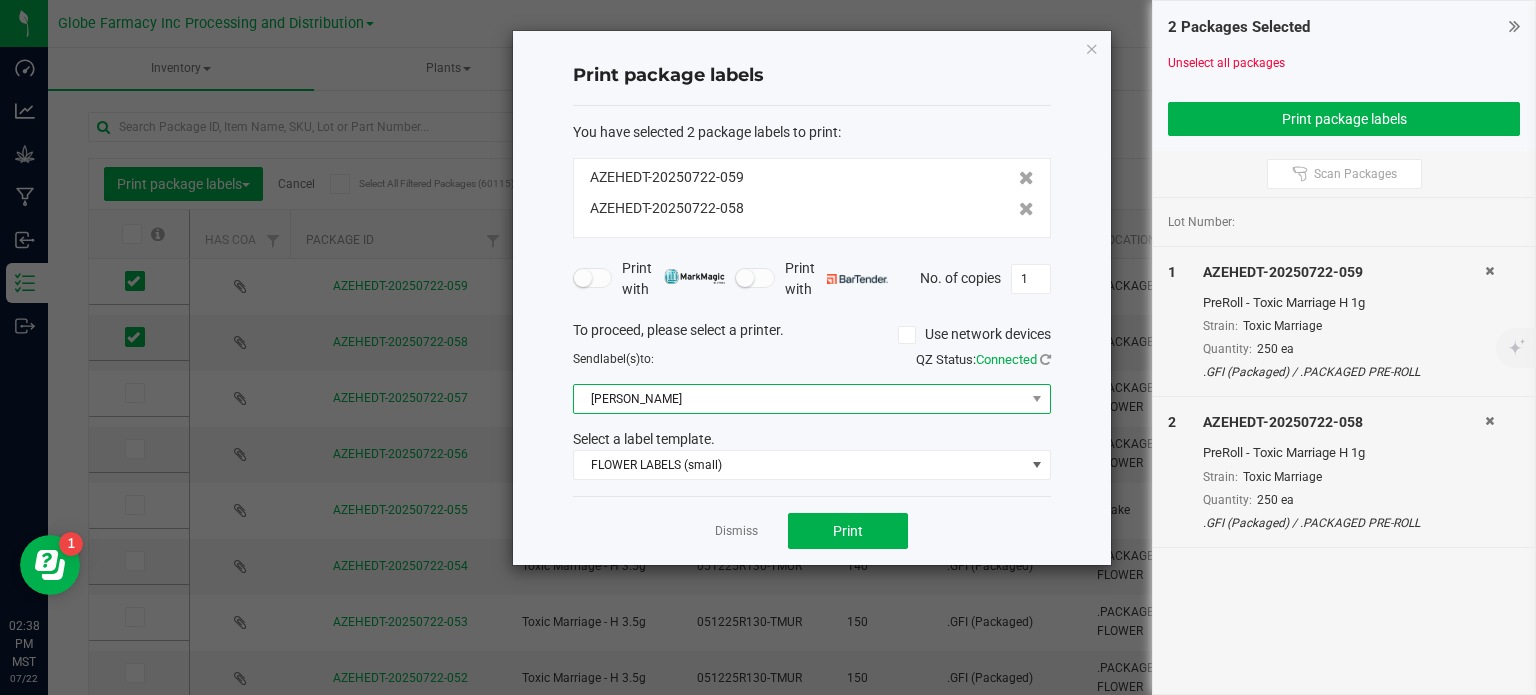 click on "[PERSON_NAME]" at bounding box center [799, 399] 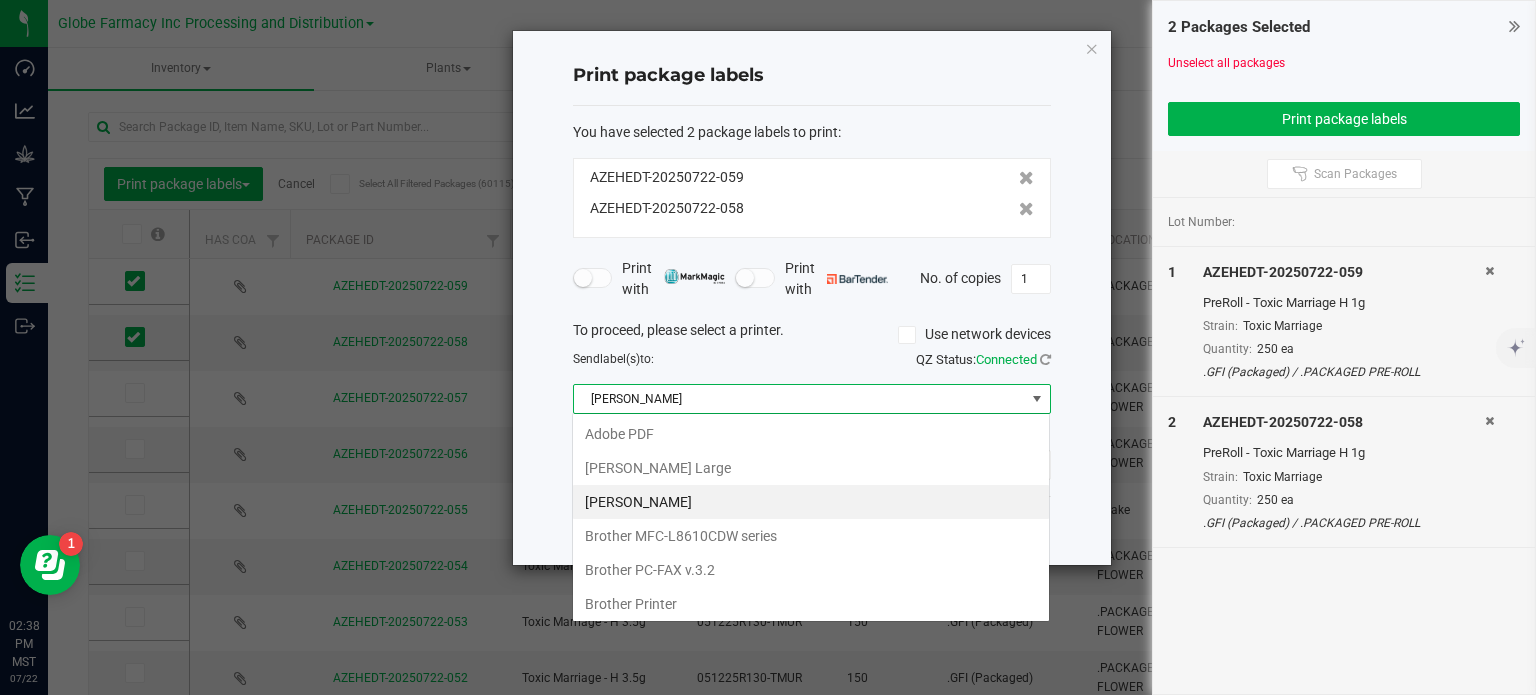scroll, scrollTop: 99970, scrollLeft: 99521, axis: both 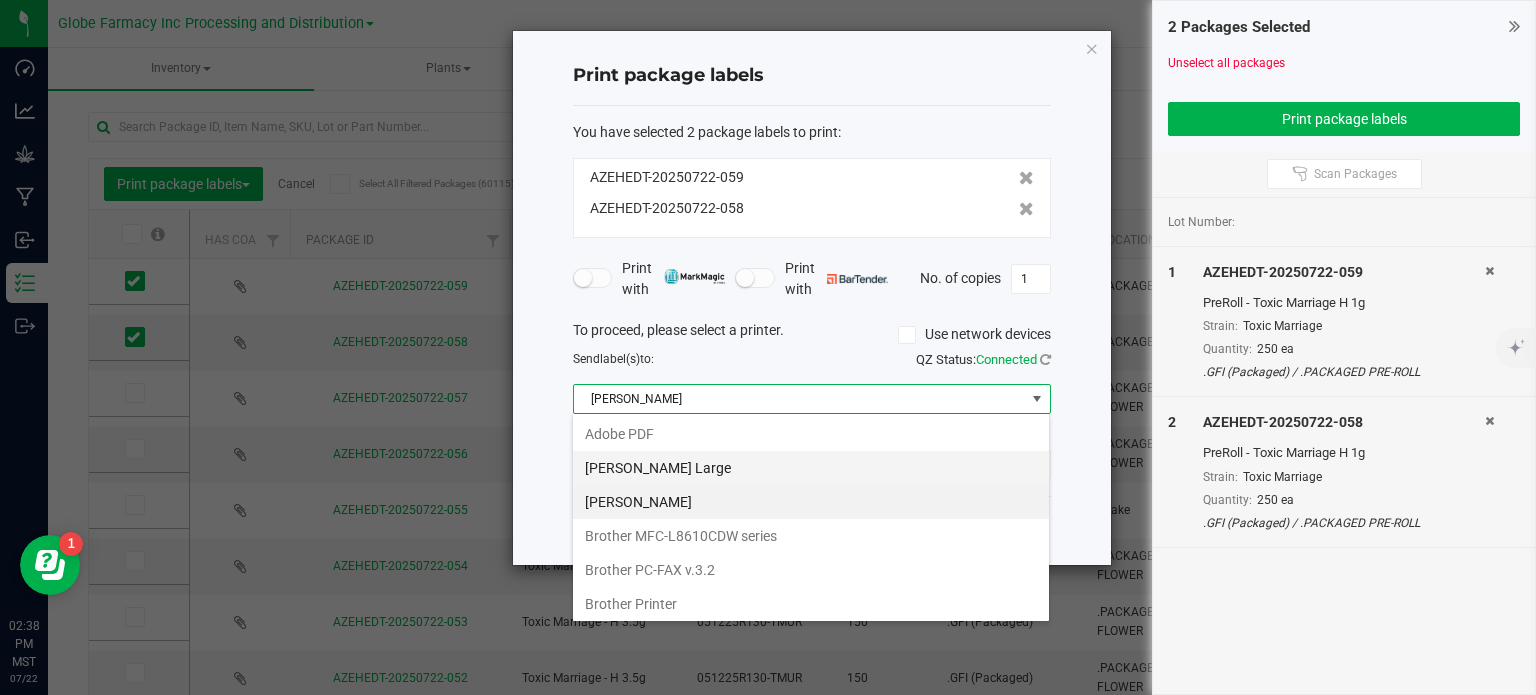 click on "[PERSON_NAME] Large" at bounding box center (811, 468) 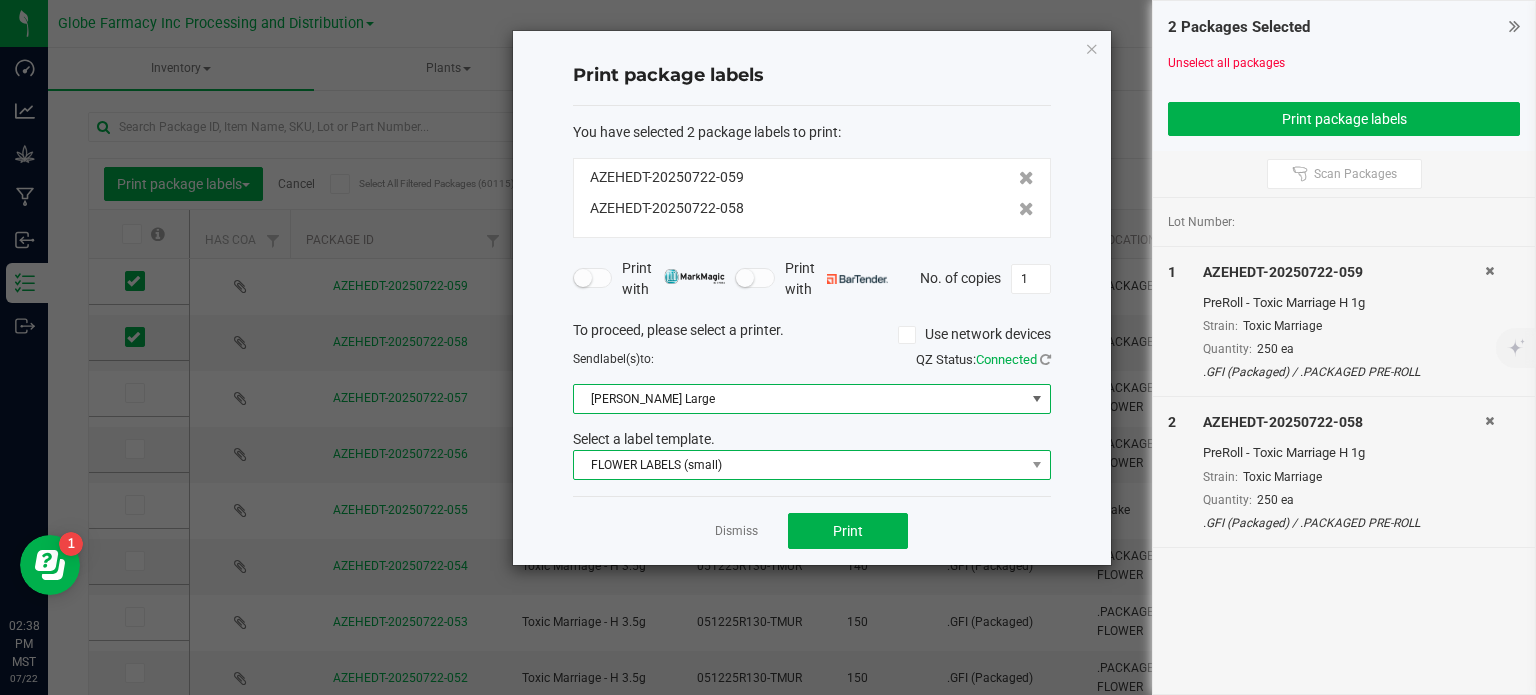 click on "FLOWER LABELS  (small)" at bounding box center (799, 465) 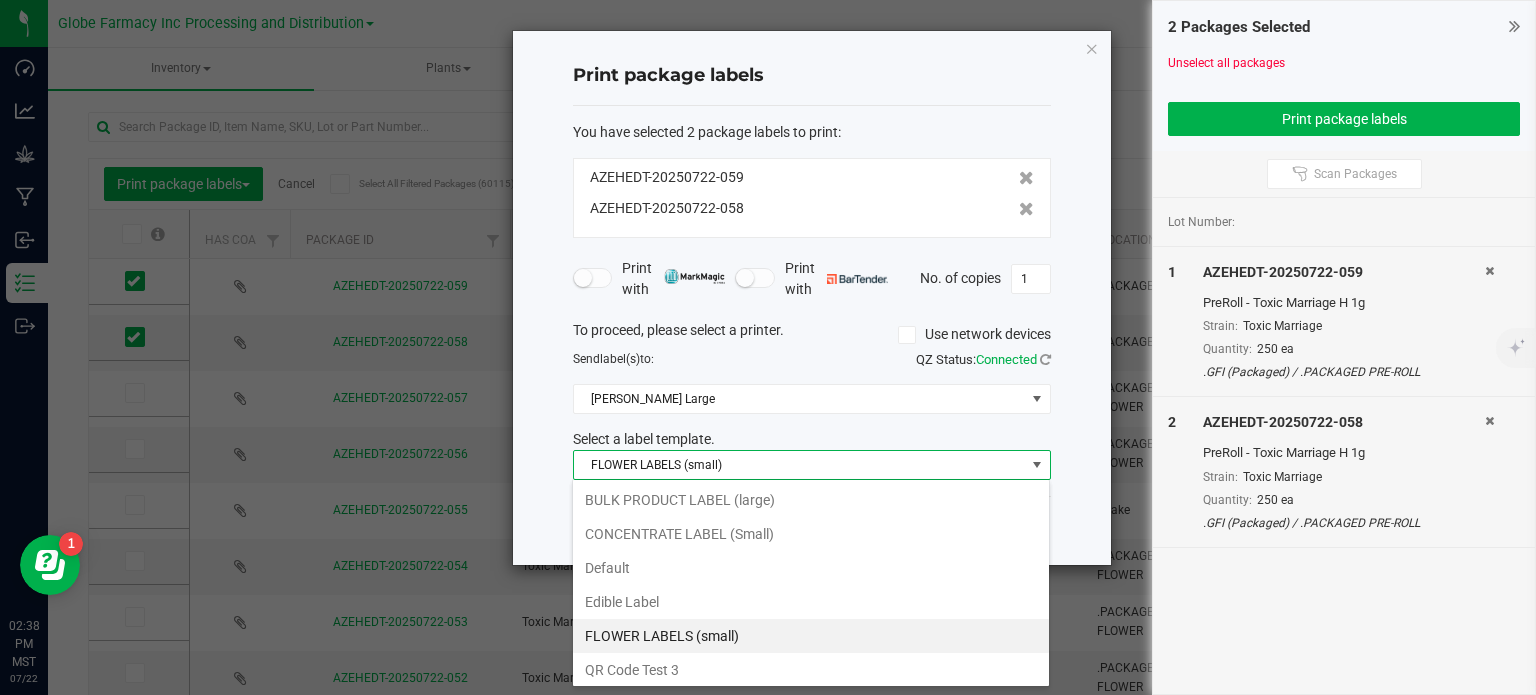 scroll, scrollTop: 99970, scrollLeft: 99521, axis: both 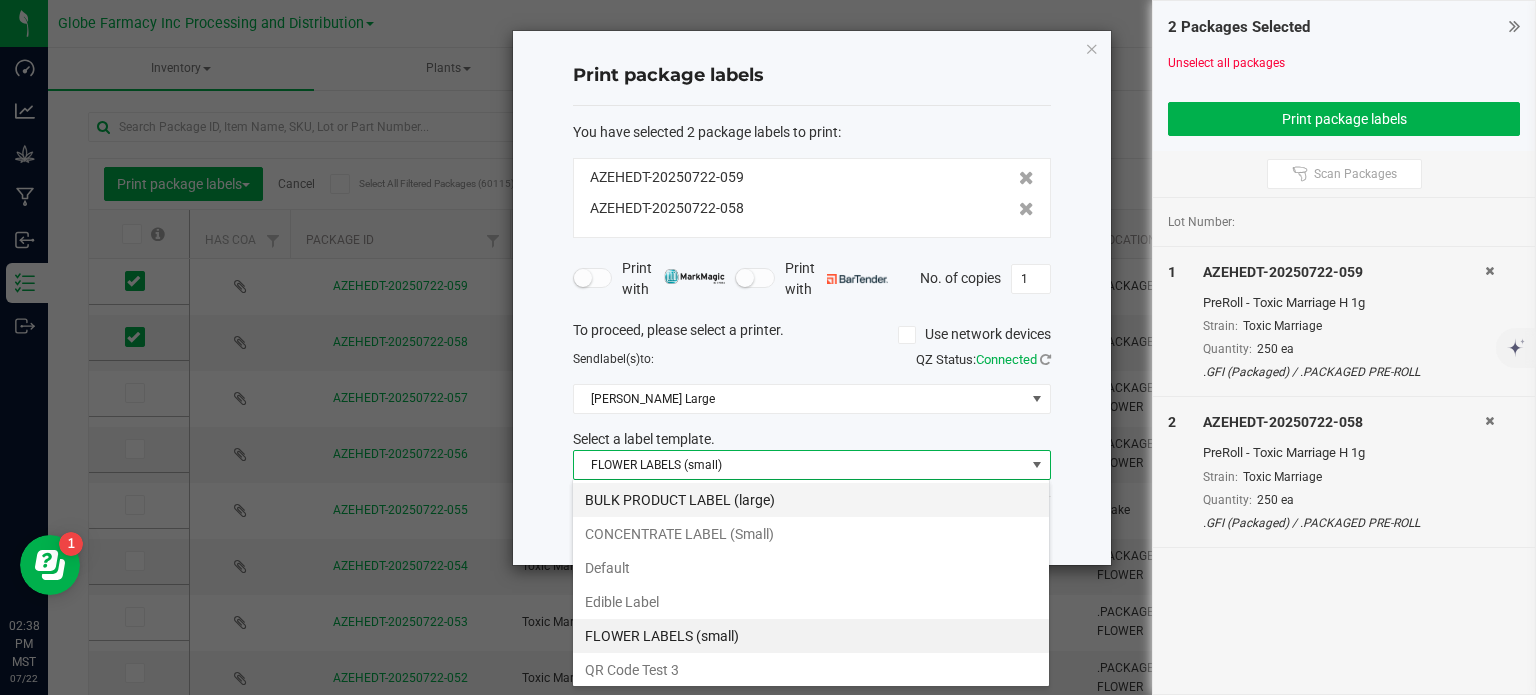click on "BULK PRODUCT LABEL (large)" at bounding box center [811, 500] 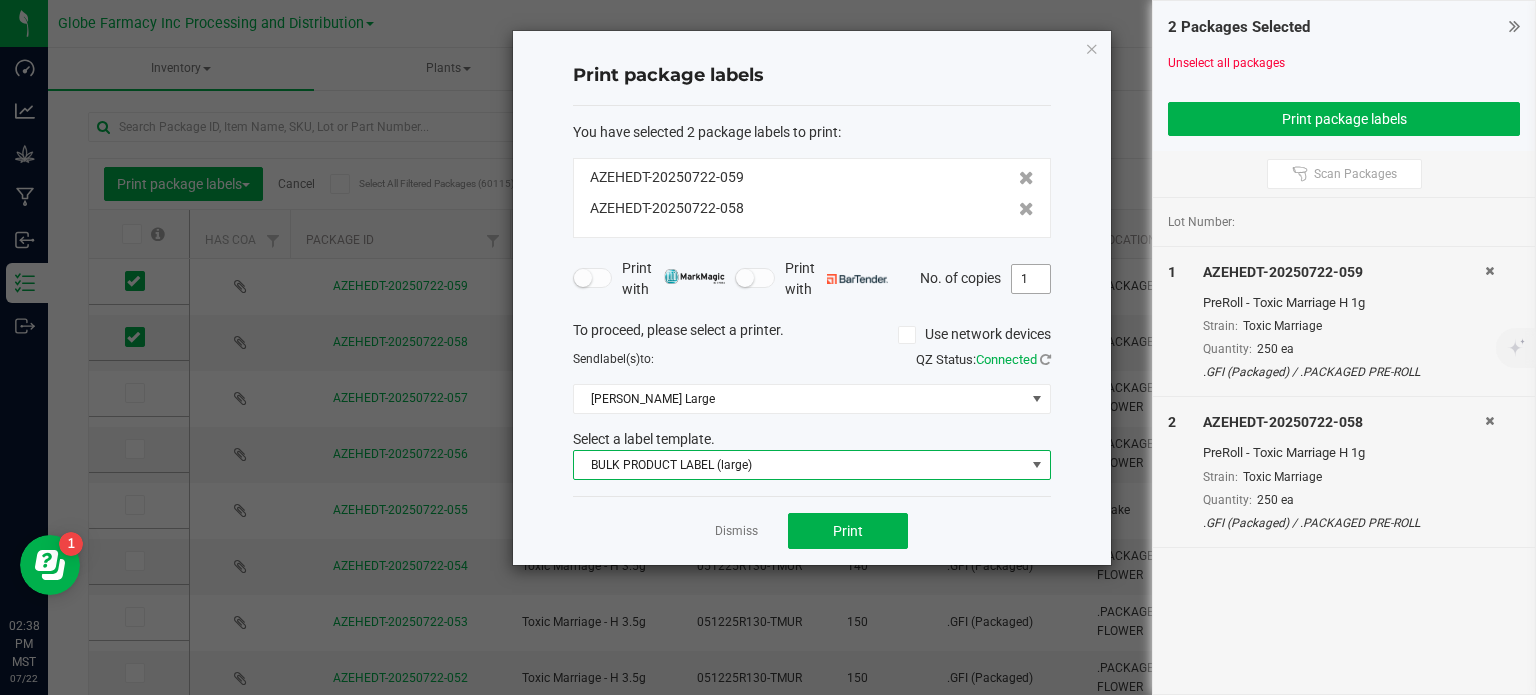 click on "1" at bounding box center [1031, 279] 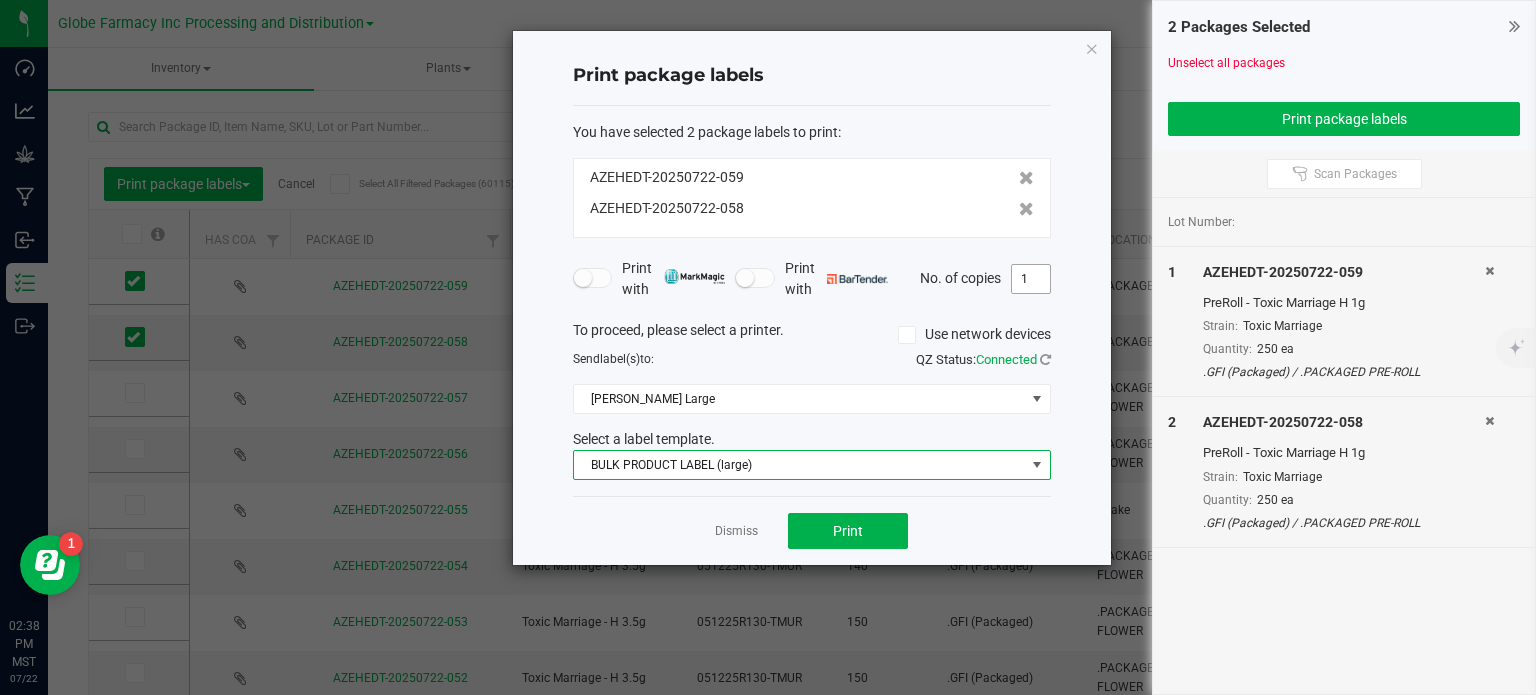 click on "1" at bounding box center [1031, 279] 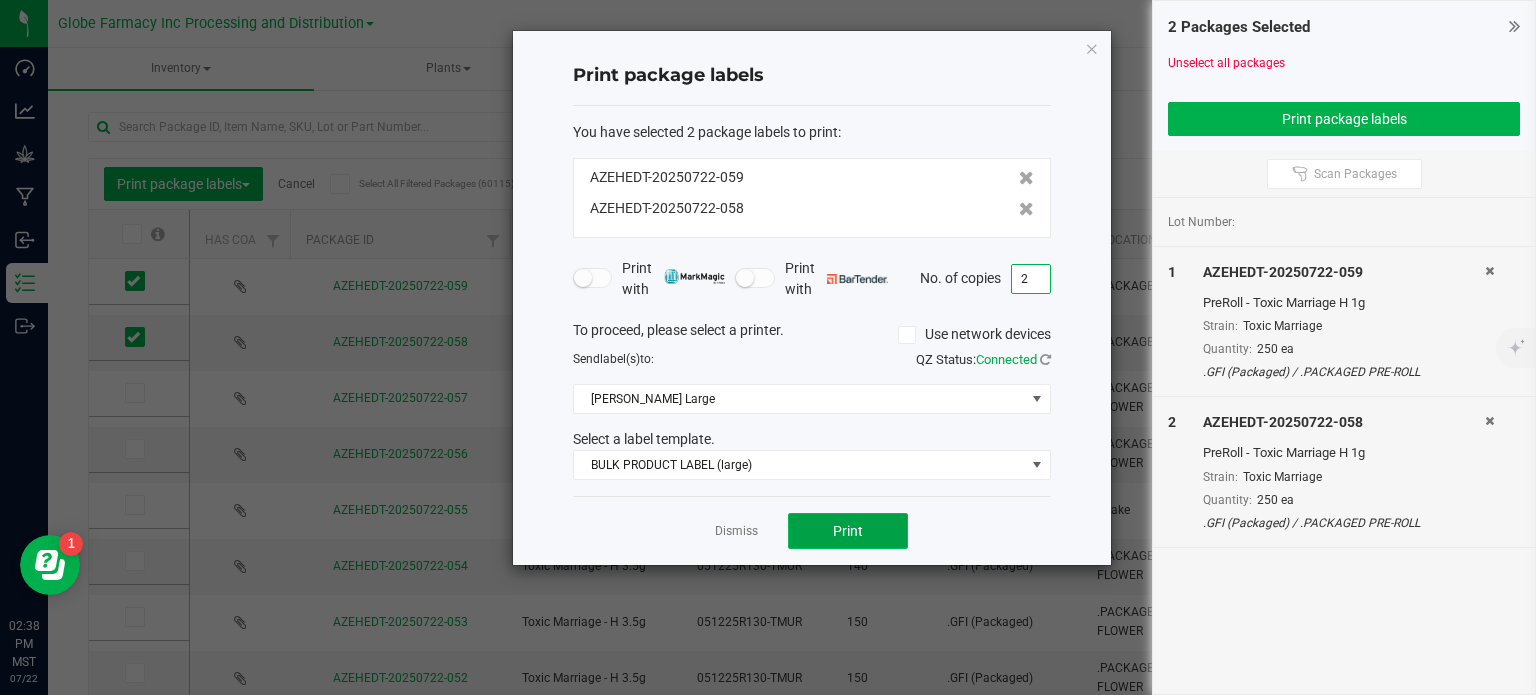 click on "Print" 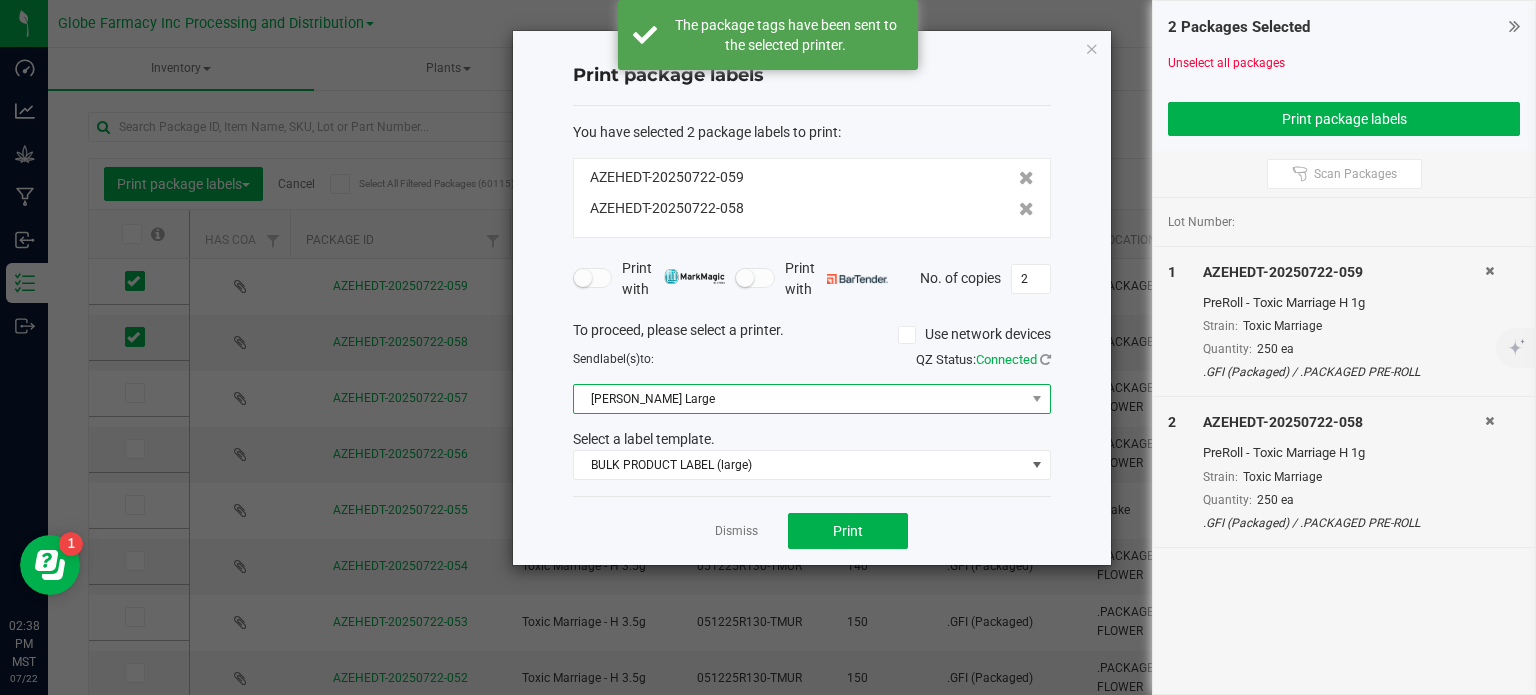 click on "[PERSON_NAME] Large" at bounding box center [799, 399] 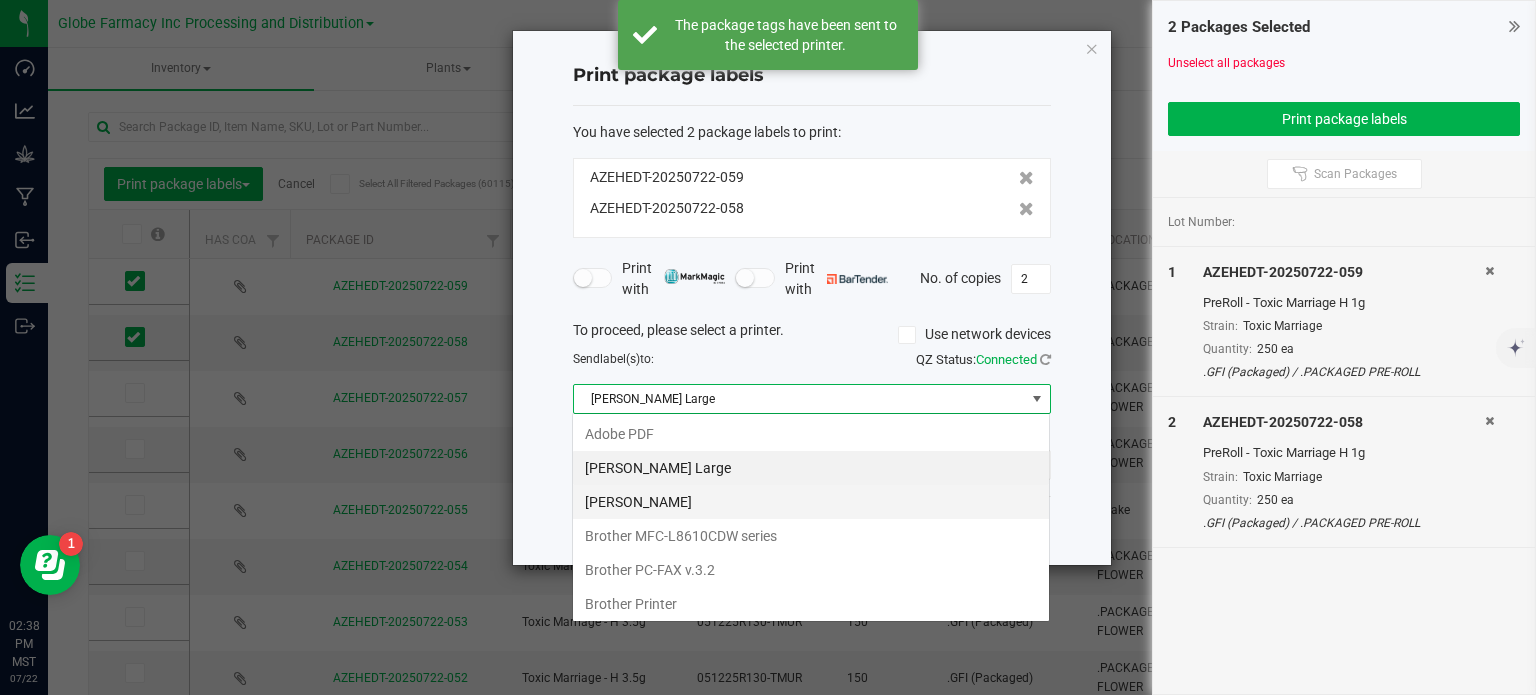 scroll, scrollTop: 99970, scrollLeft: 99521, axis: both 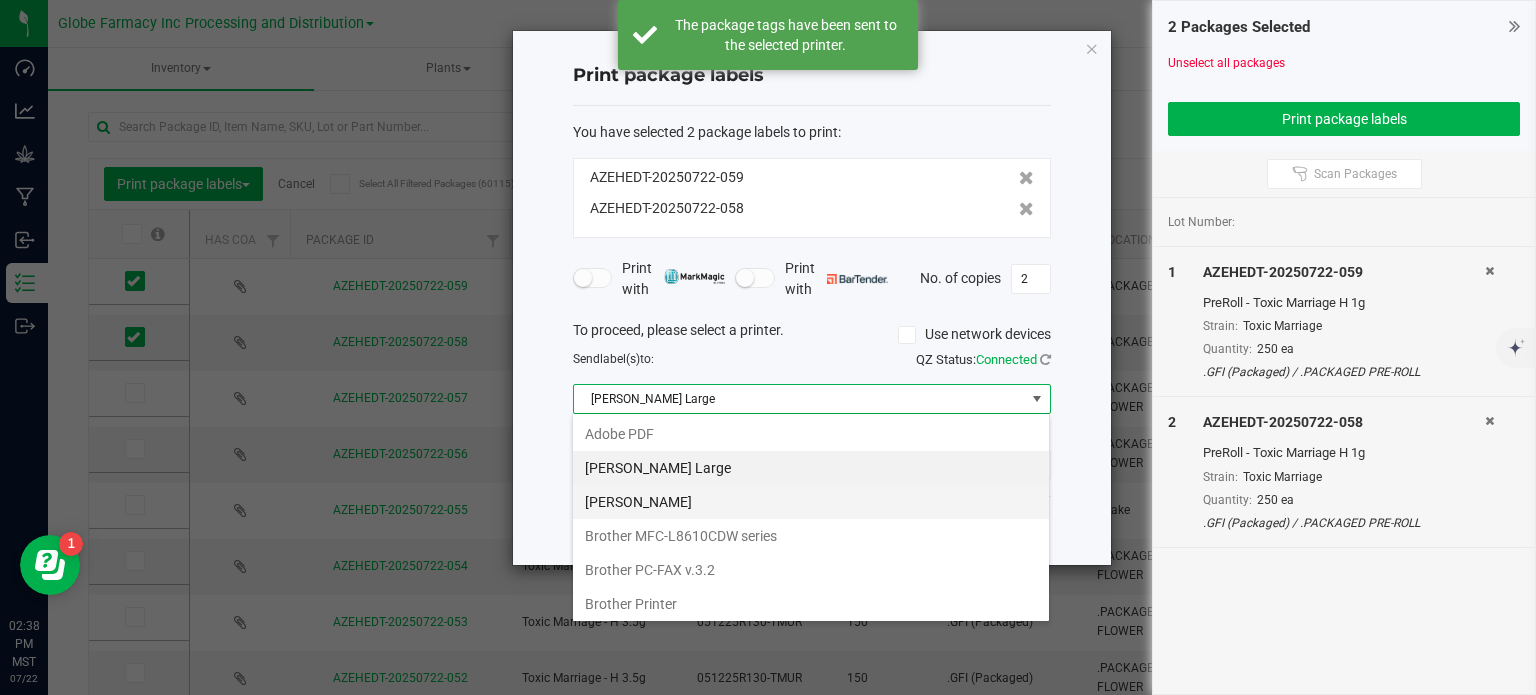 click on "[PERSON_NAME]" at bounding box center (811, 502) 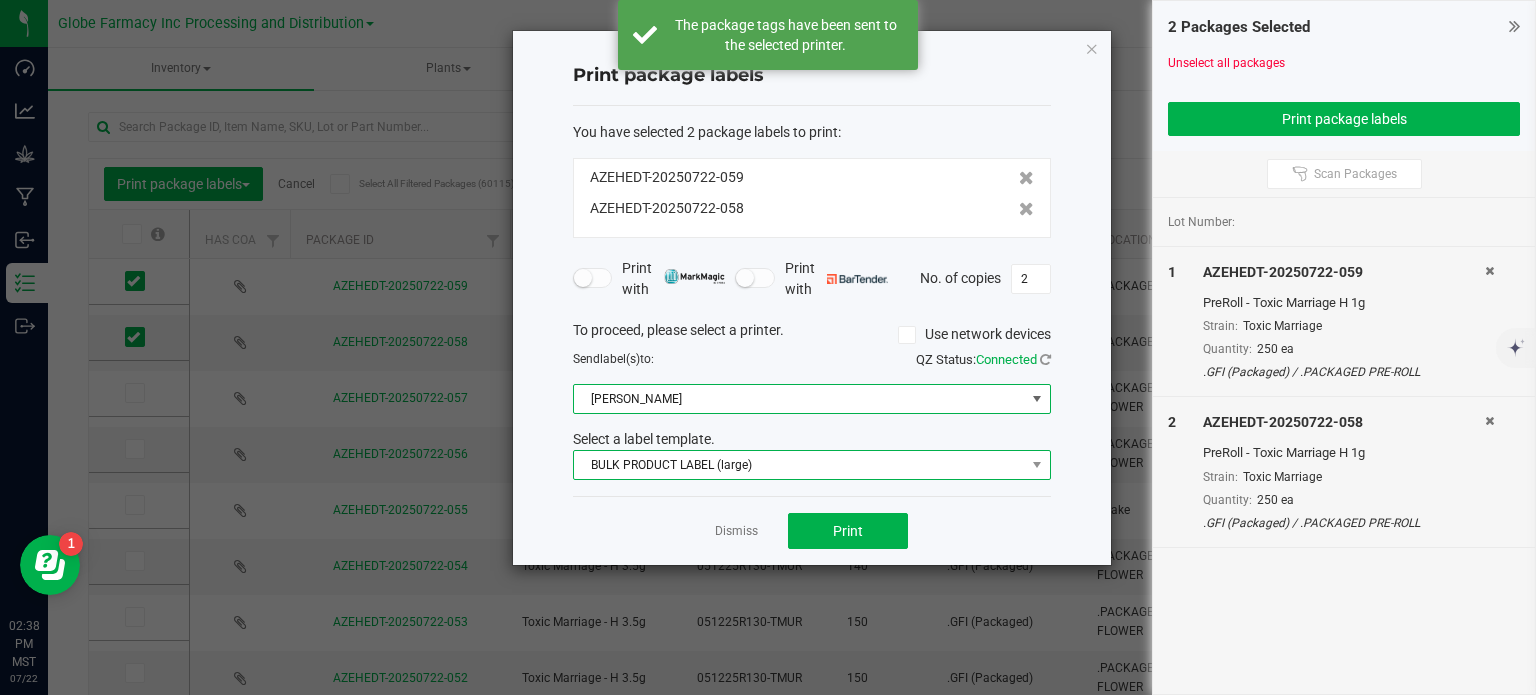 click on "BULK PRODUCT LABEL (large)" at bounding box center (799, 465) 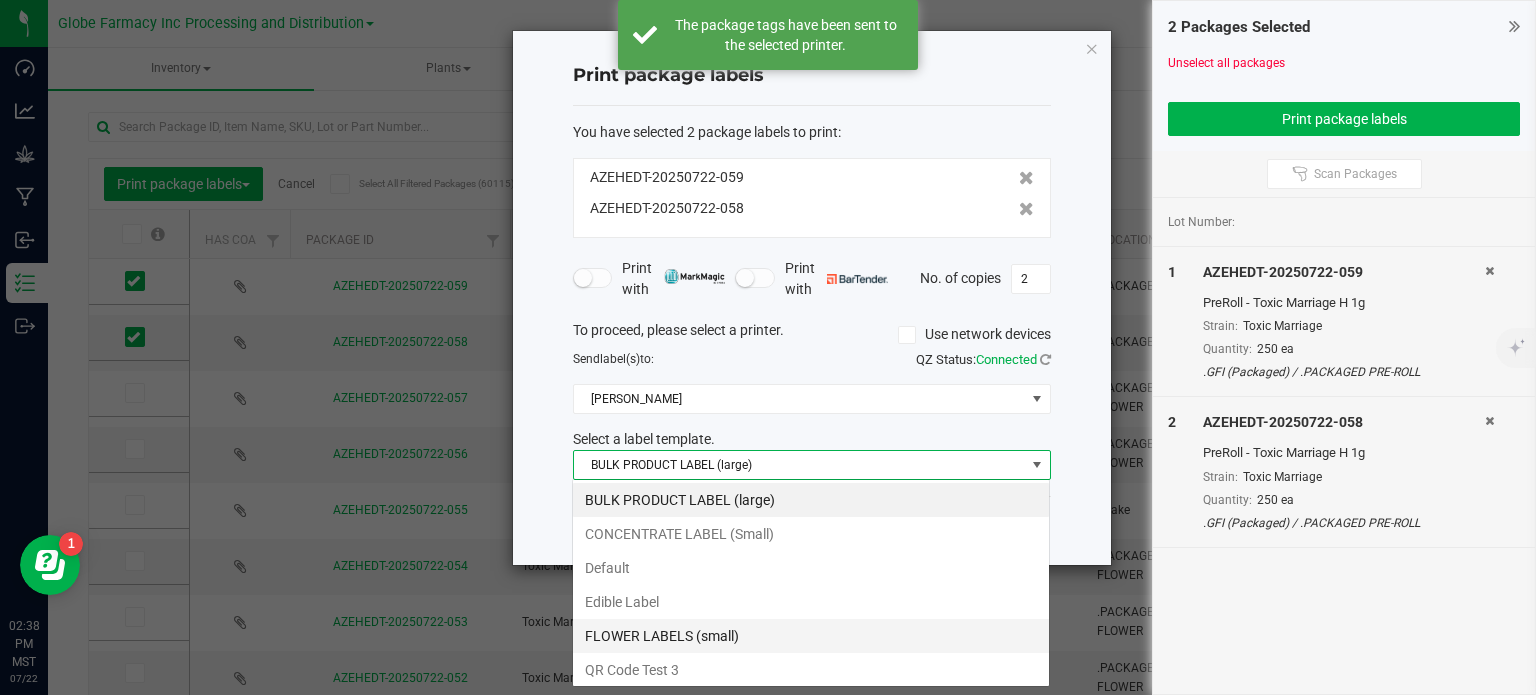 scroll, scrollTop: 99970, scrollLeft: 99521, axis: both 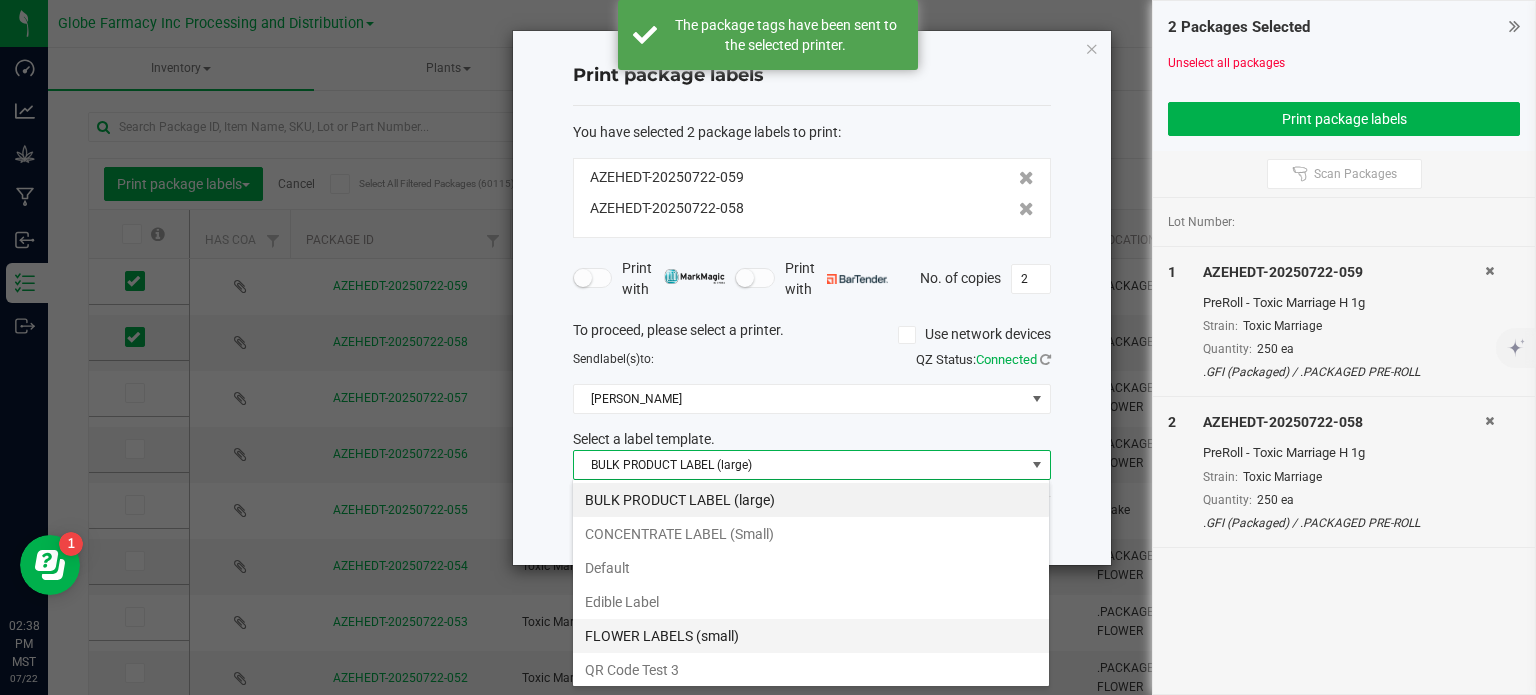 click on "FLOWER LABELS  (small)" at bounding box center [811, 636] 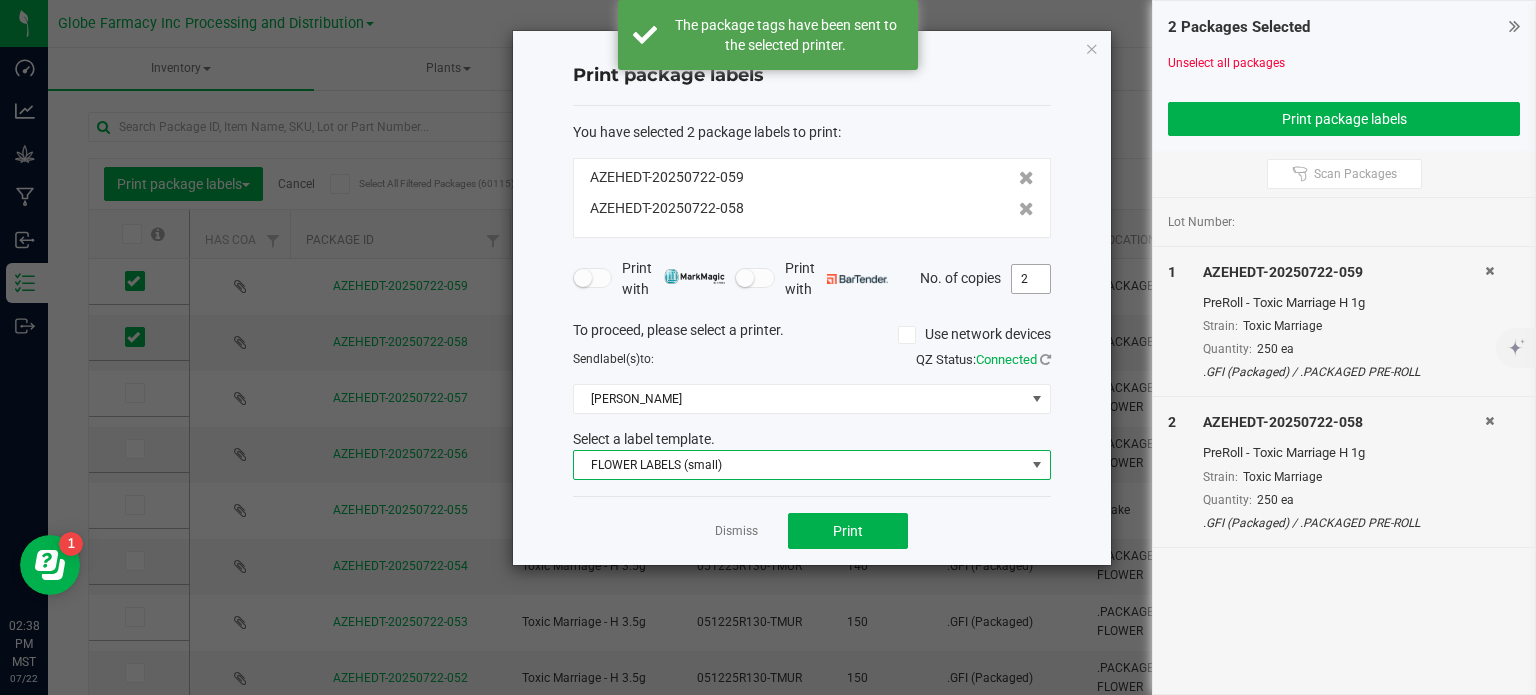 click on "2" at bounding box center [1031, 279] 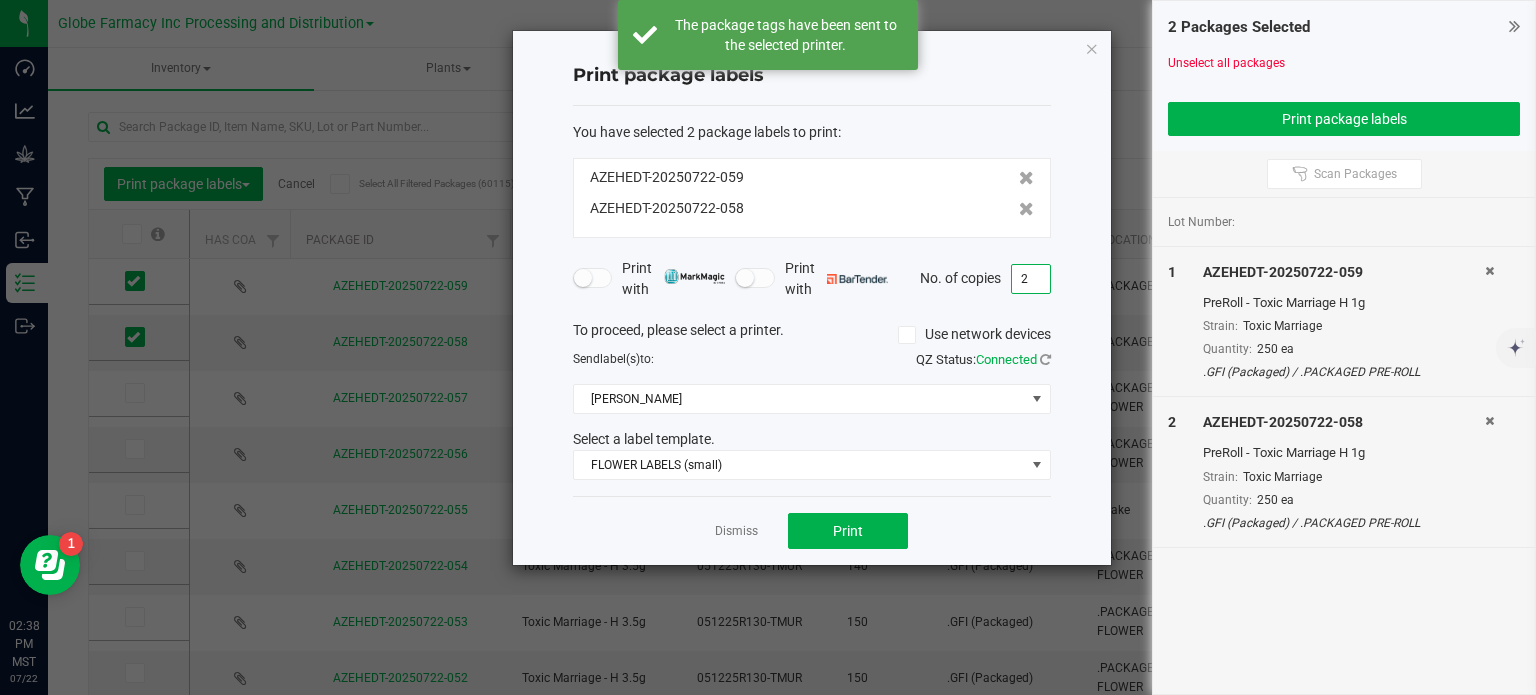 click on "2" at bounding box center (1031, 279) 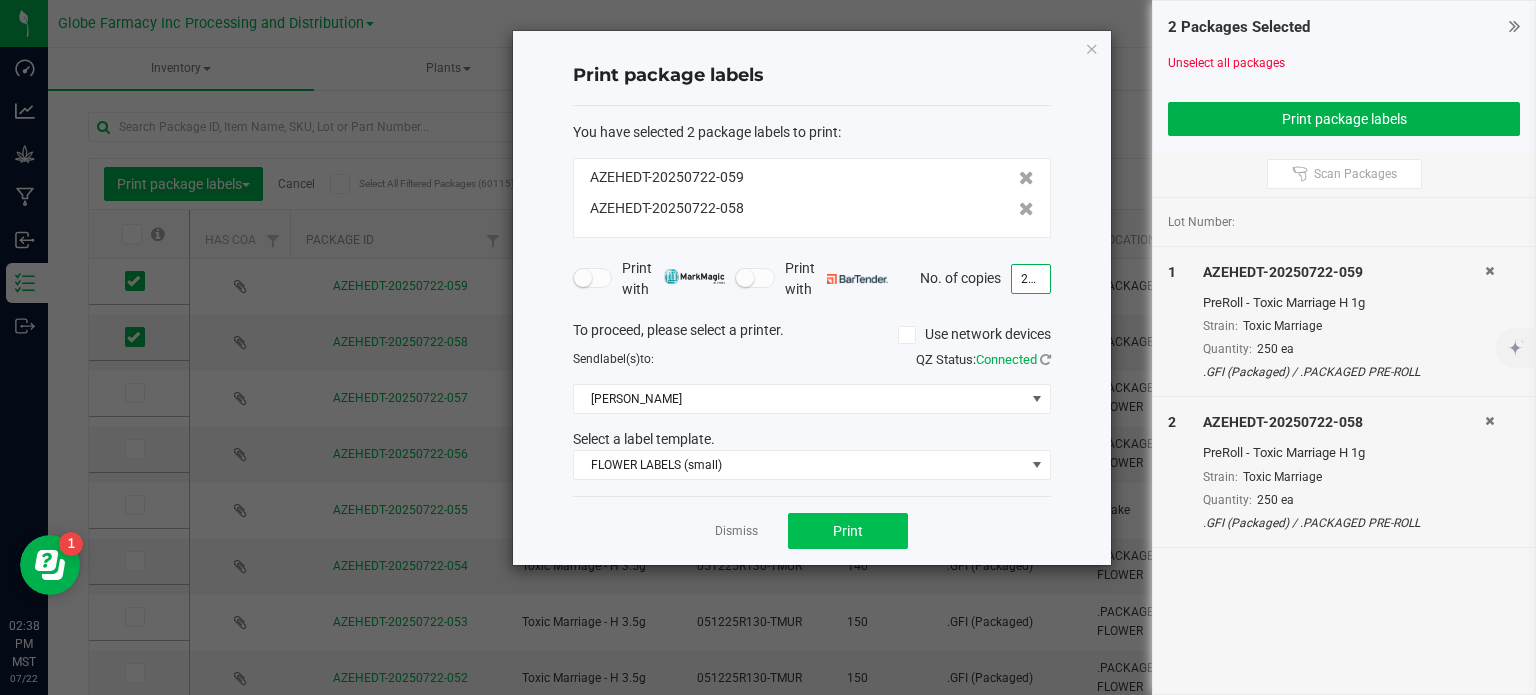 type on "250" 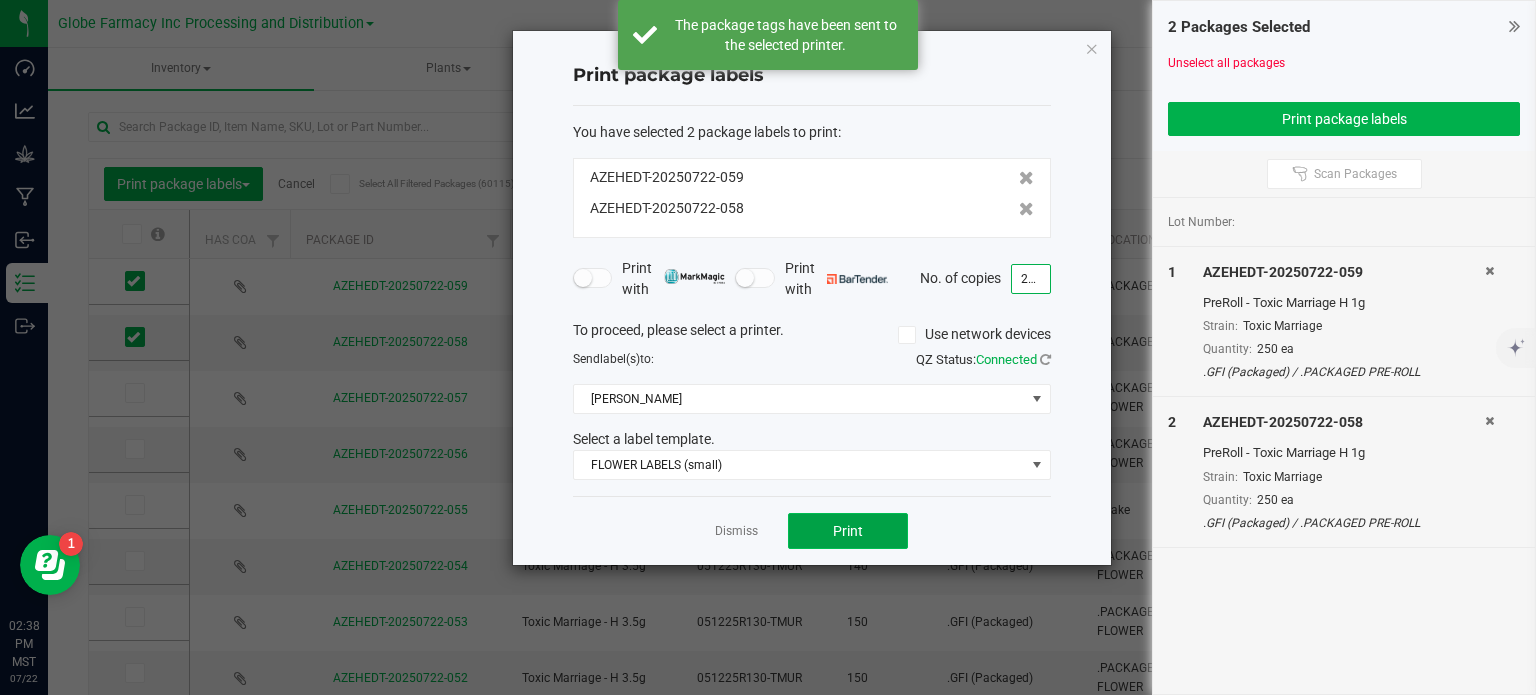 click on "Print" 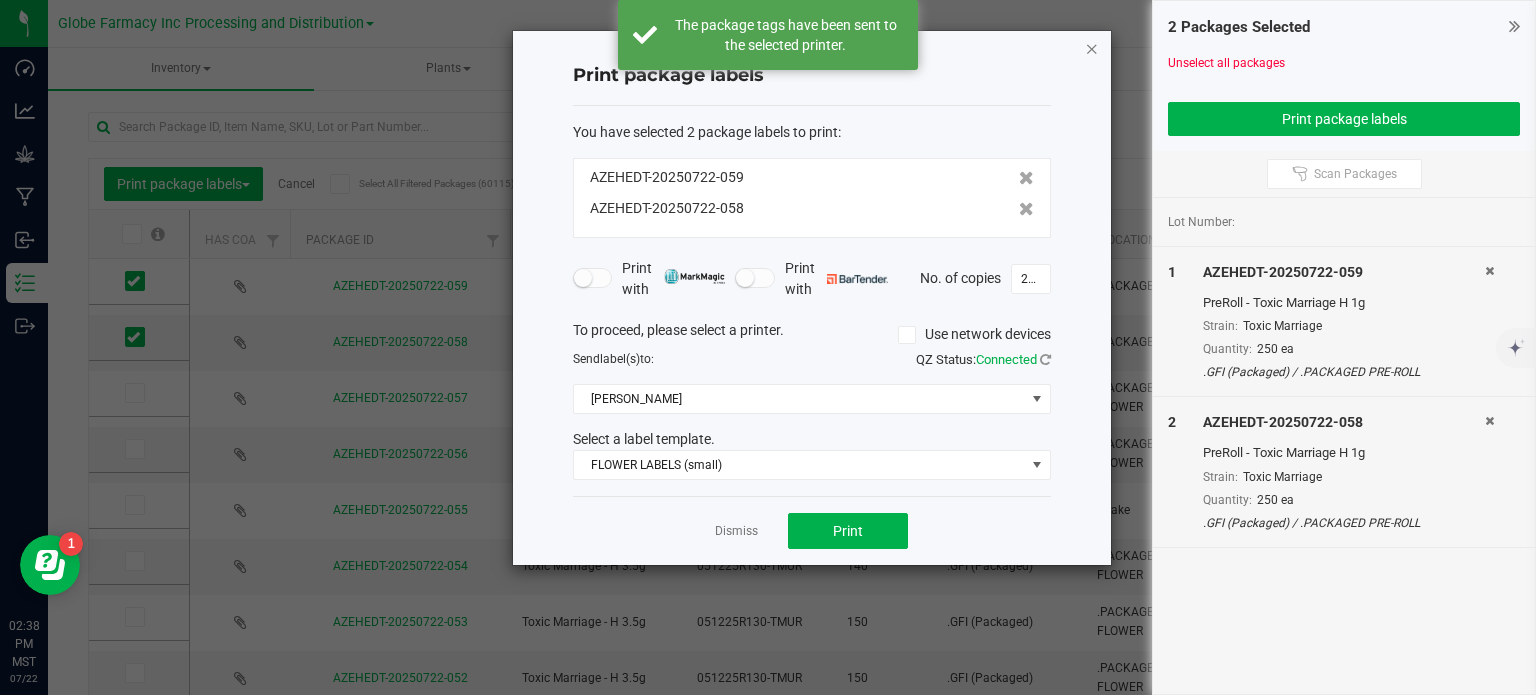 click 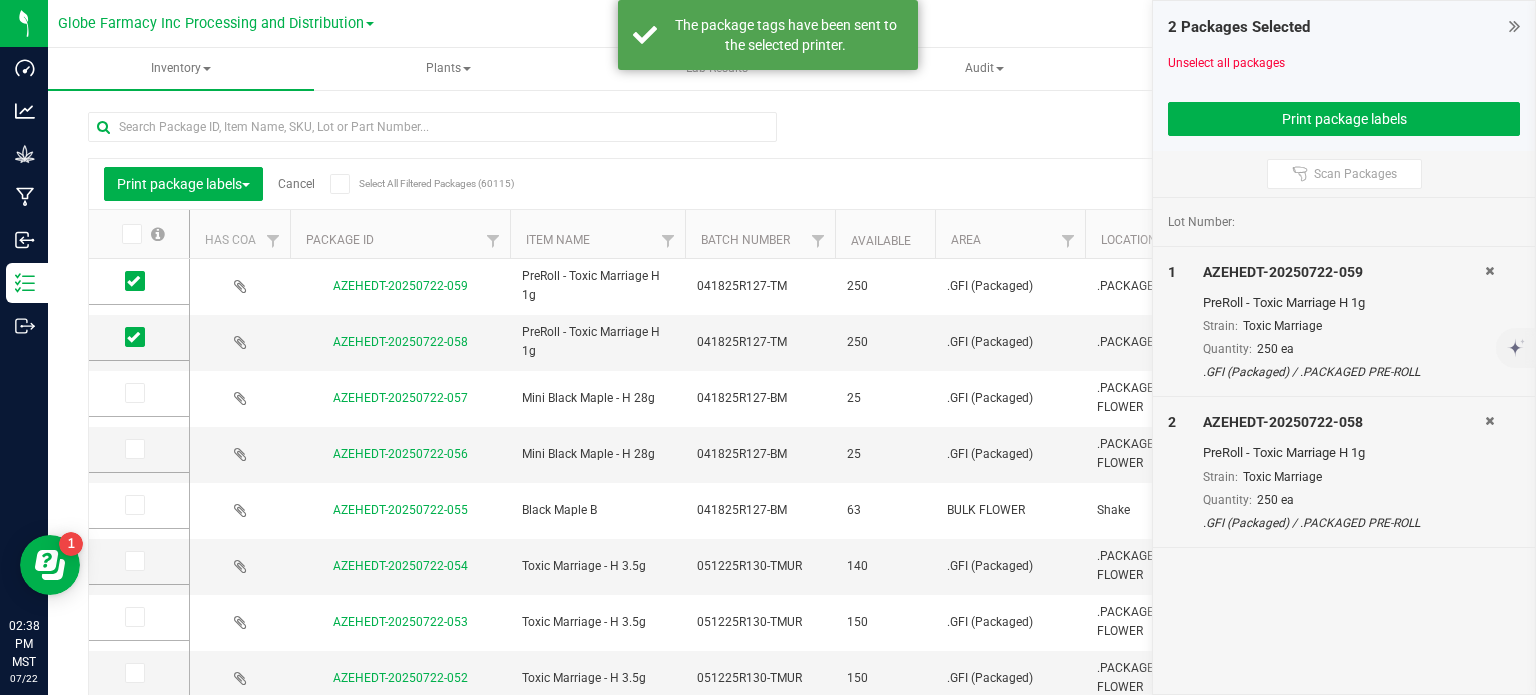 click on "Print package labels
Cancel
Select All Filtered Packages (60115)" at bounding box center [281, 184] 